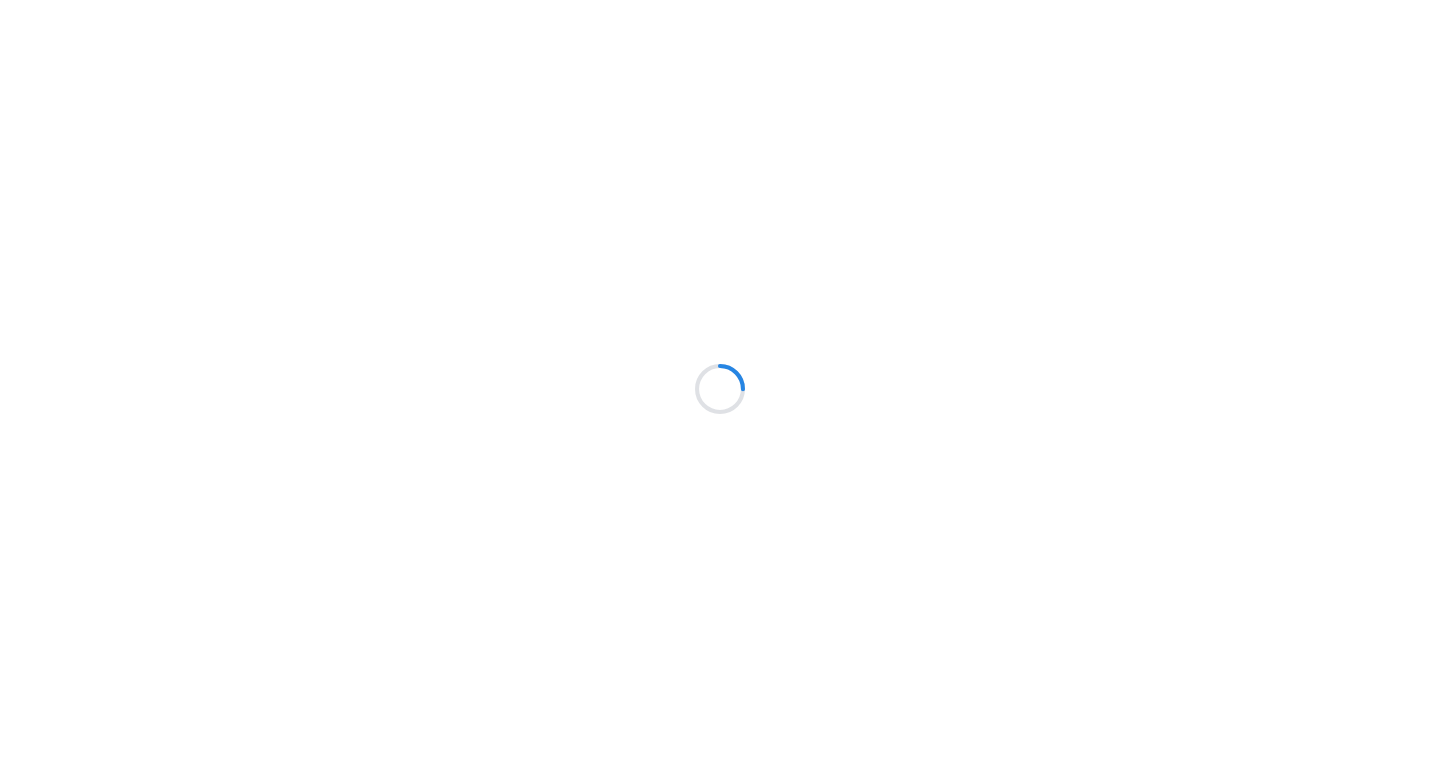 scroll, scrollTop: 0, scrollLeft: 0, axis: both 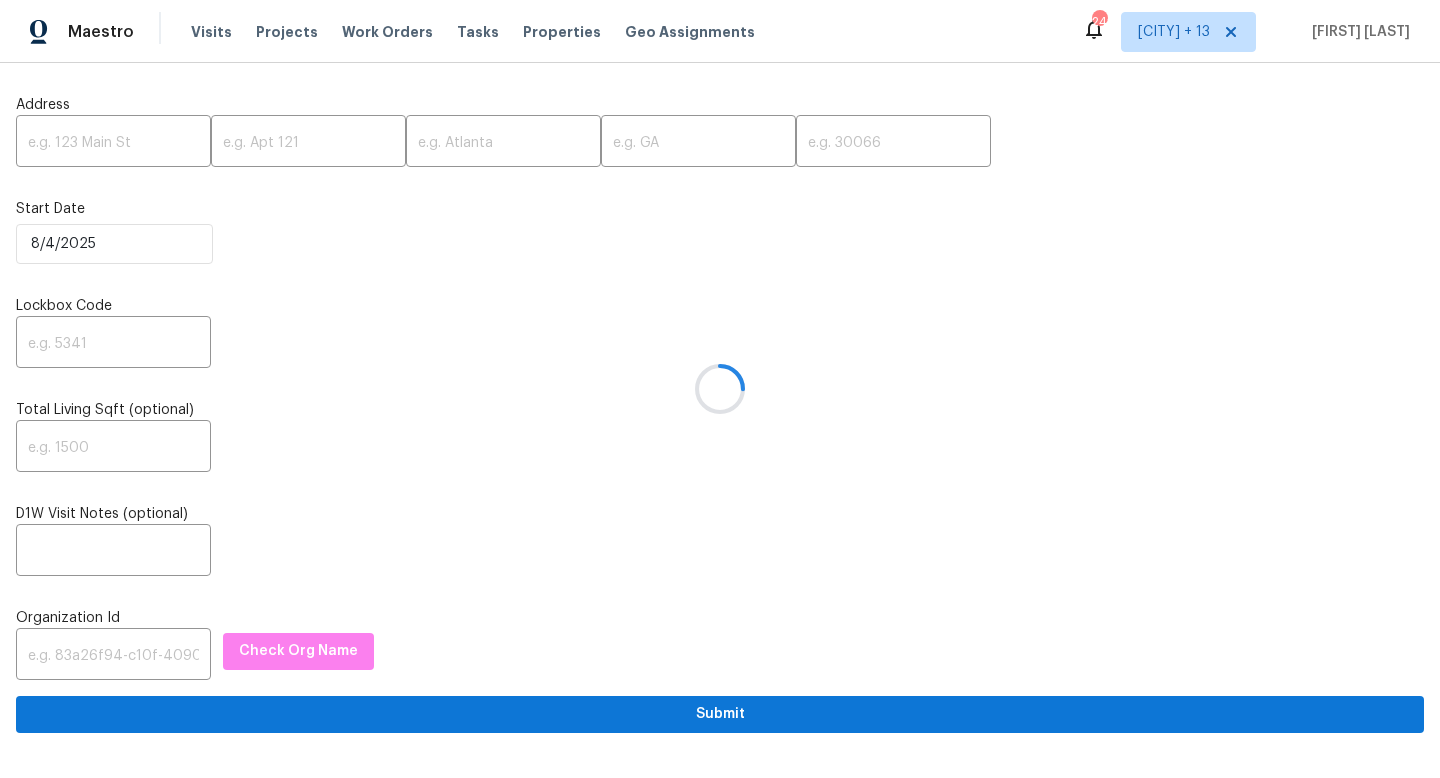 click at bounding box center (720, 389) 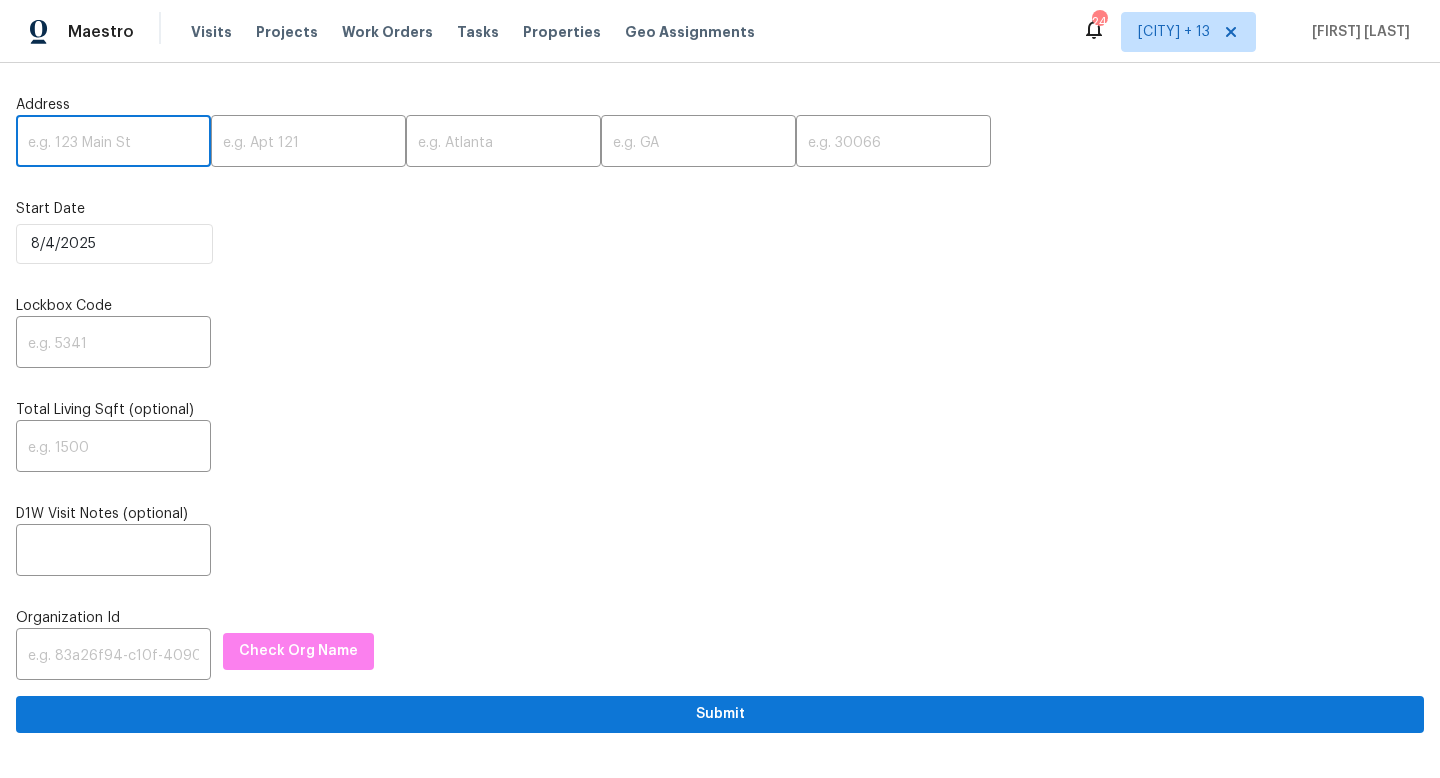 click at bounding box center [113, 143] 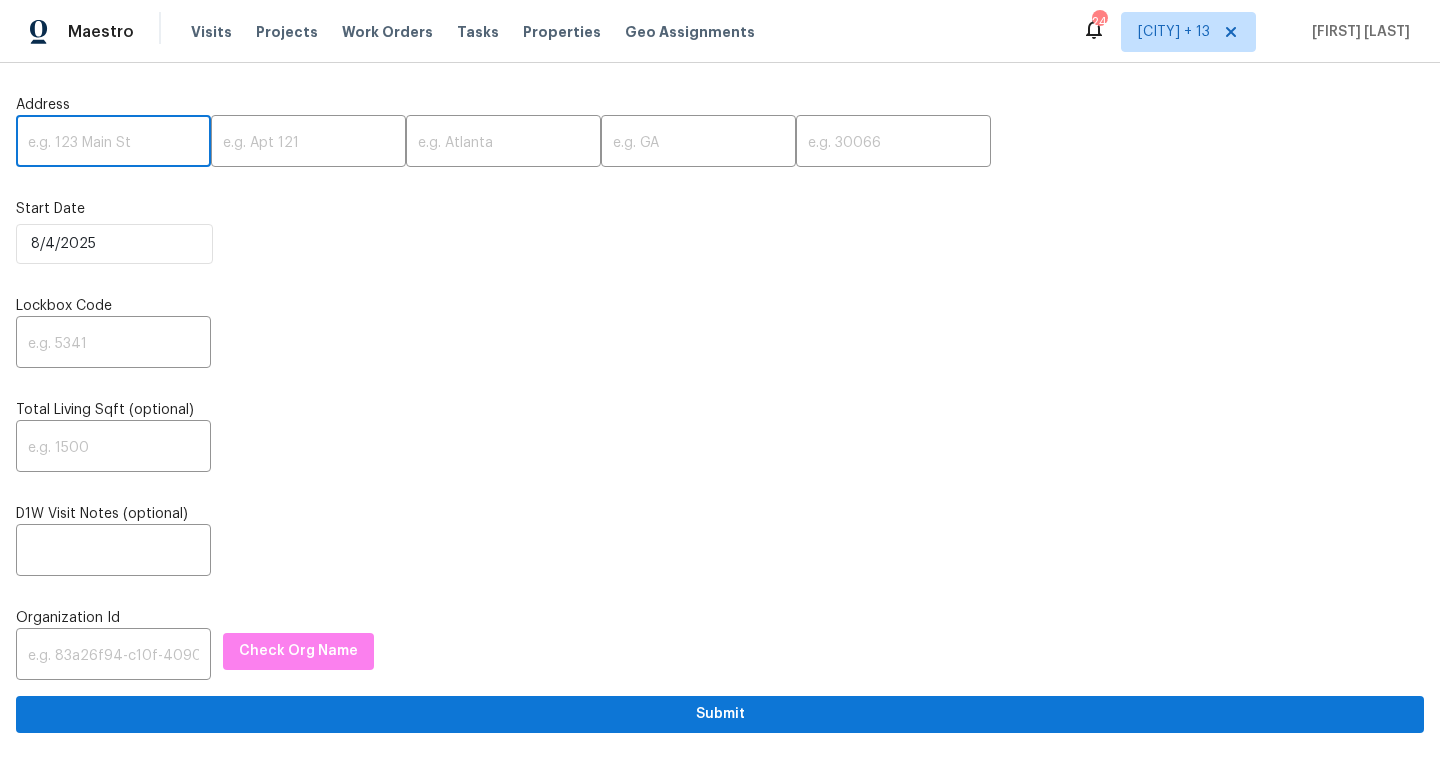 paste on "[NUMBER] [STREET], [CITY], [STATE] [POSTAL_CODE]" 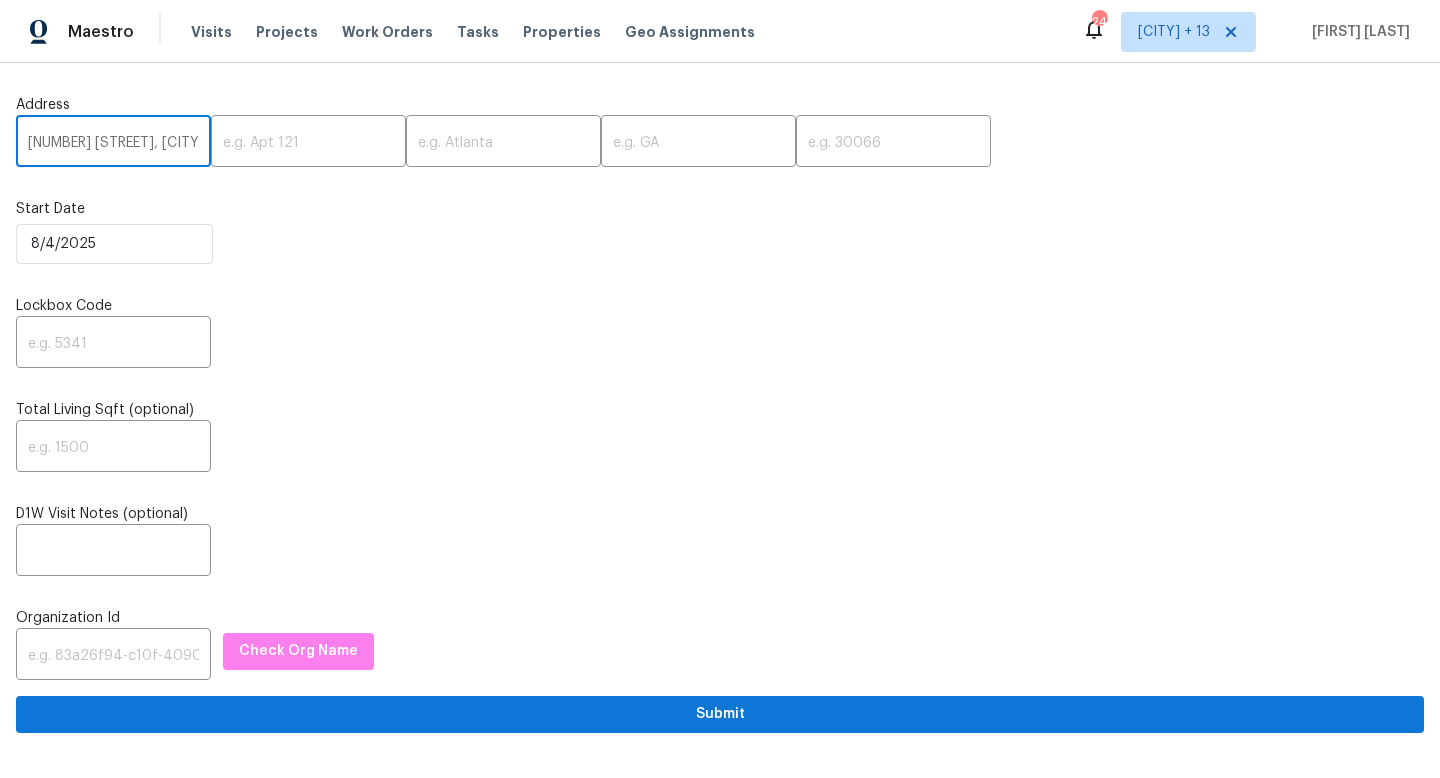 scroll, scrollTop: 0, scrollLeft: 114, axis: horizontal 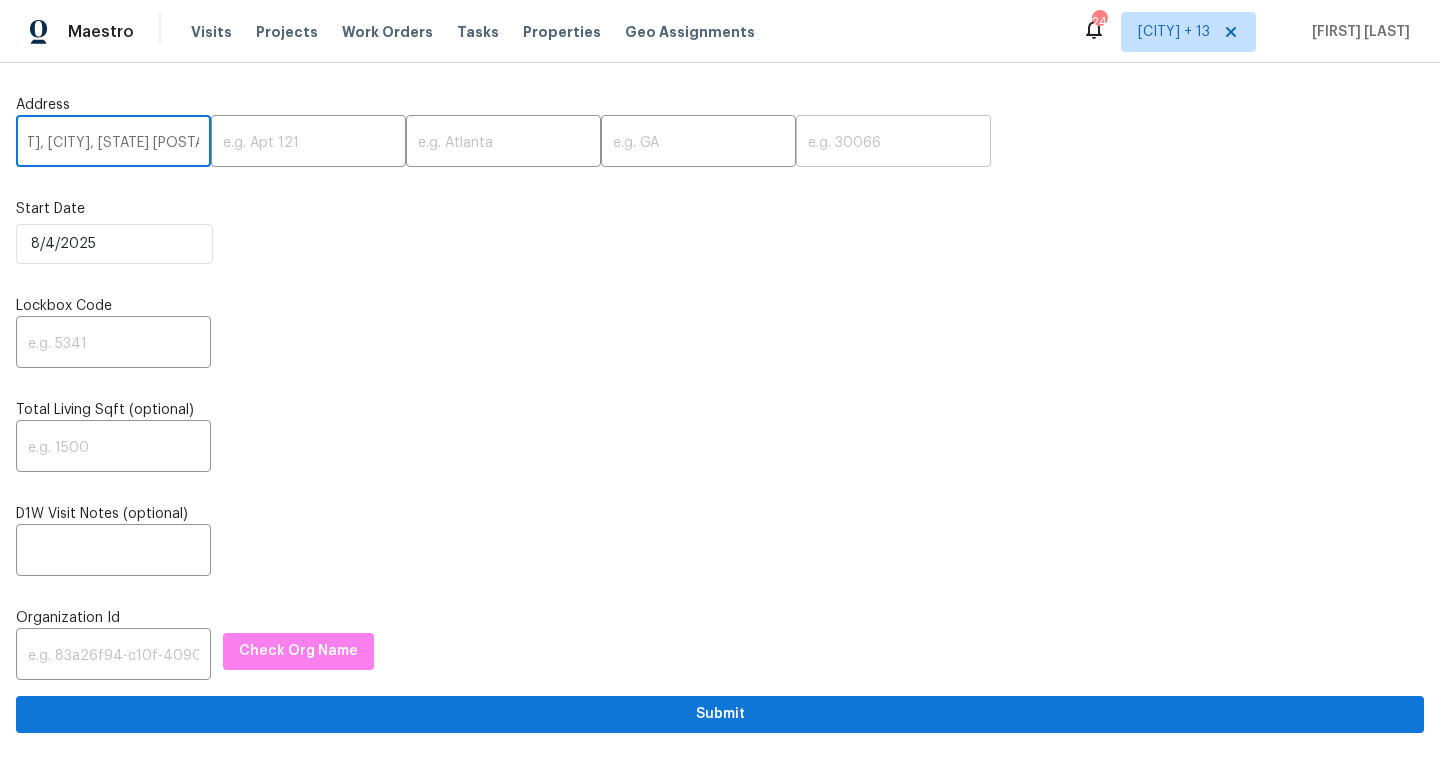 type on "[NUMBER] [STREET], [CITY], [STATE] [POSTAL_CODE]" 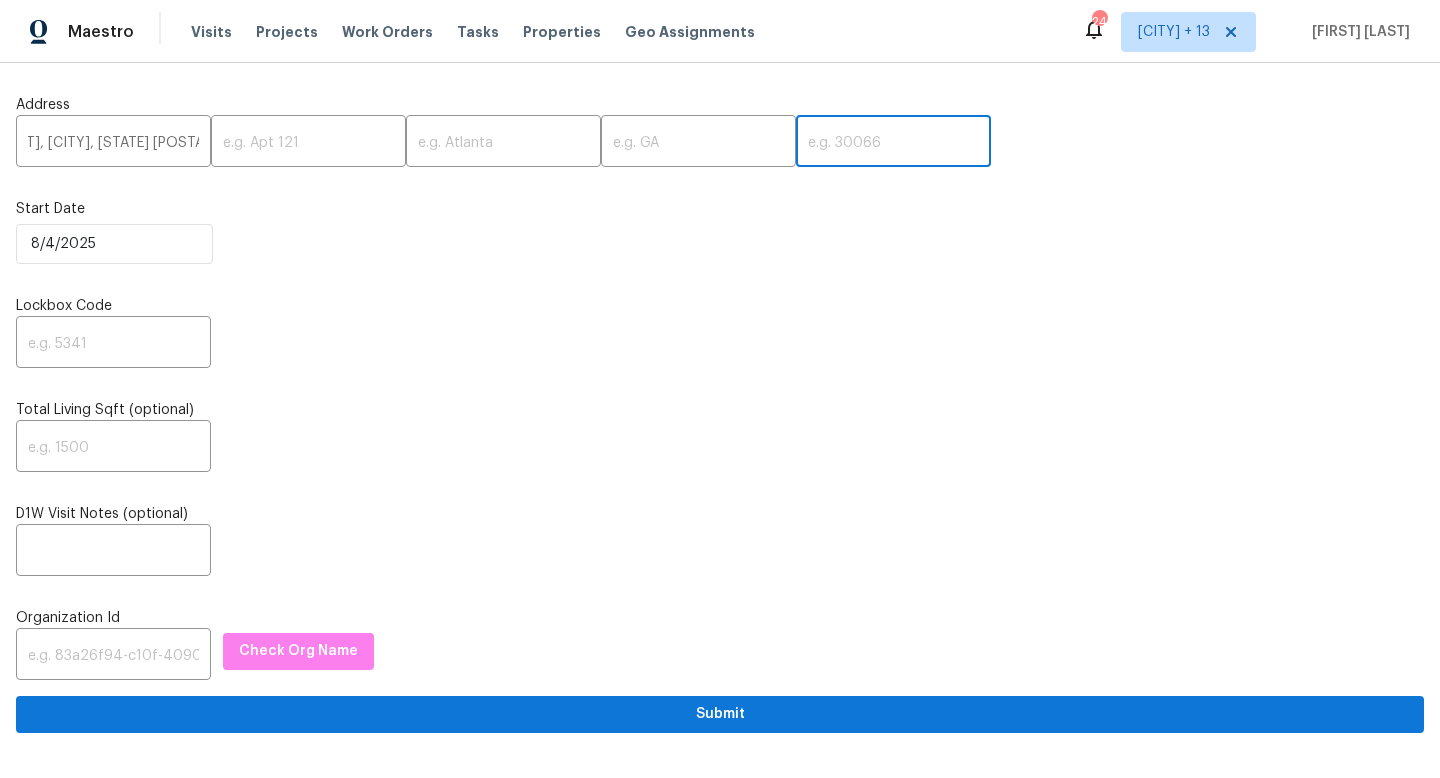 scroll, scrollTop: 0, scrollLeft: 0, axis: both 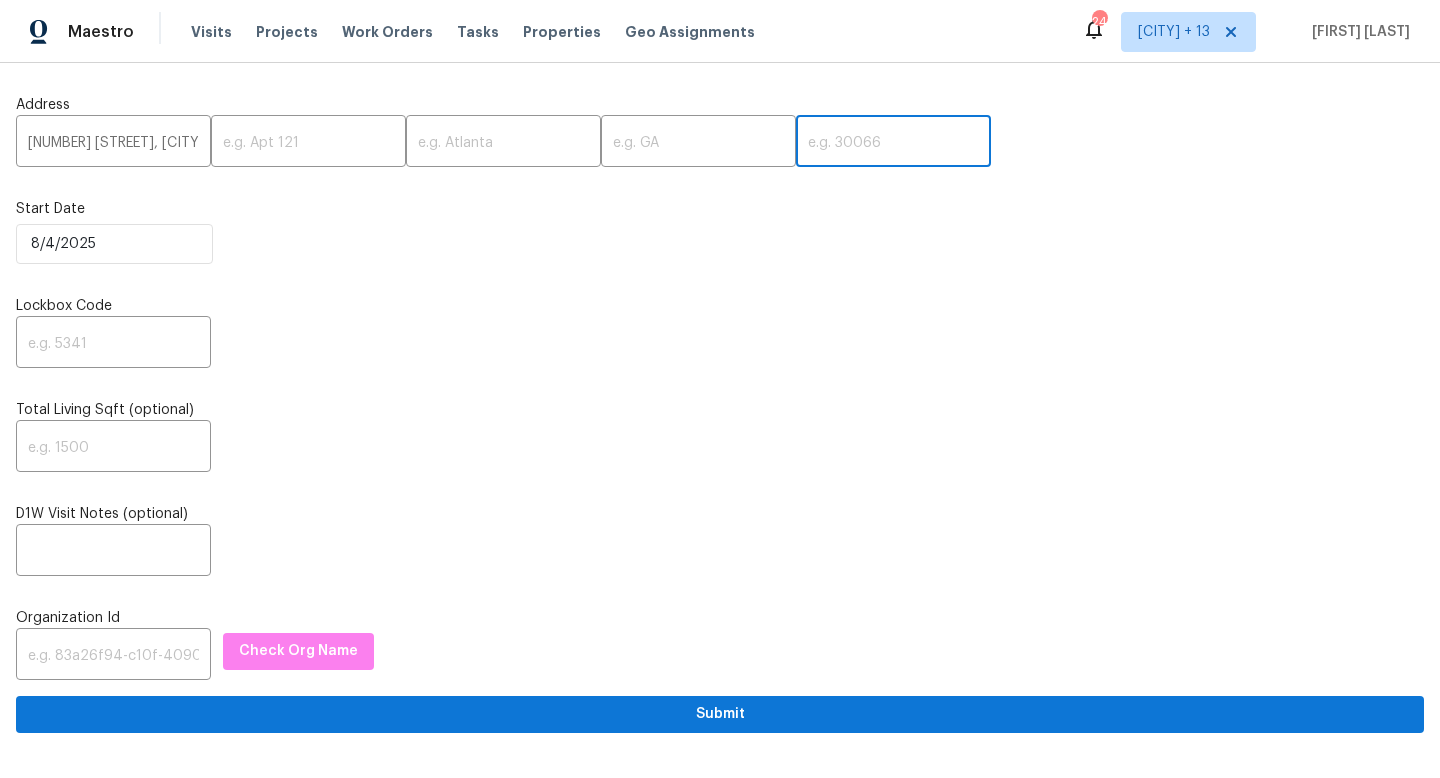 click at bounding box center (893, 143) 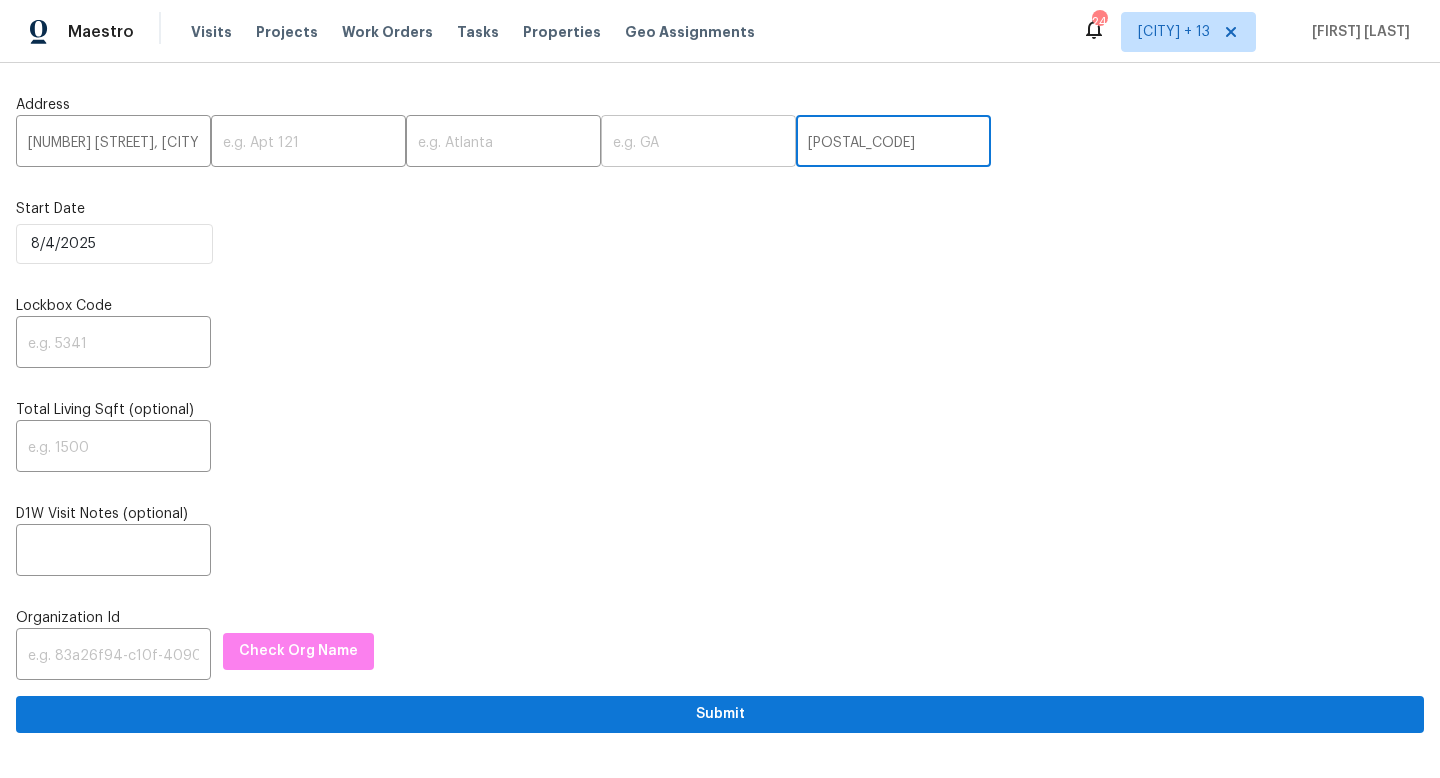 type on "30044" 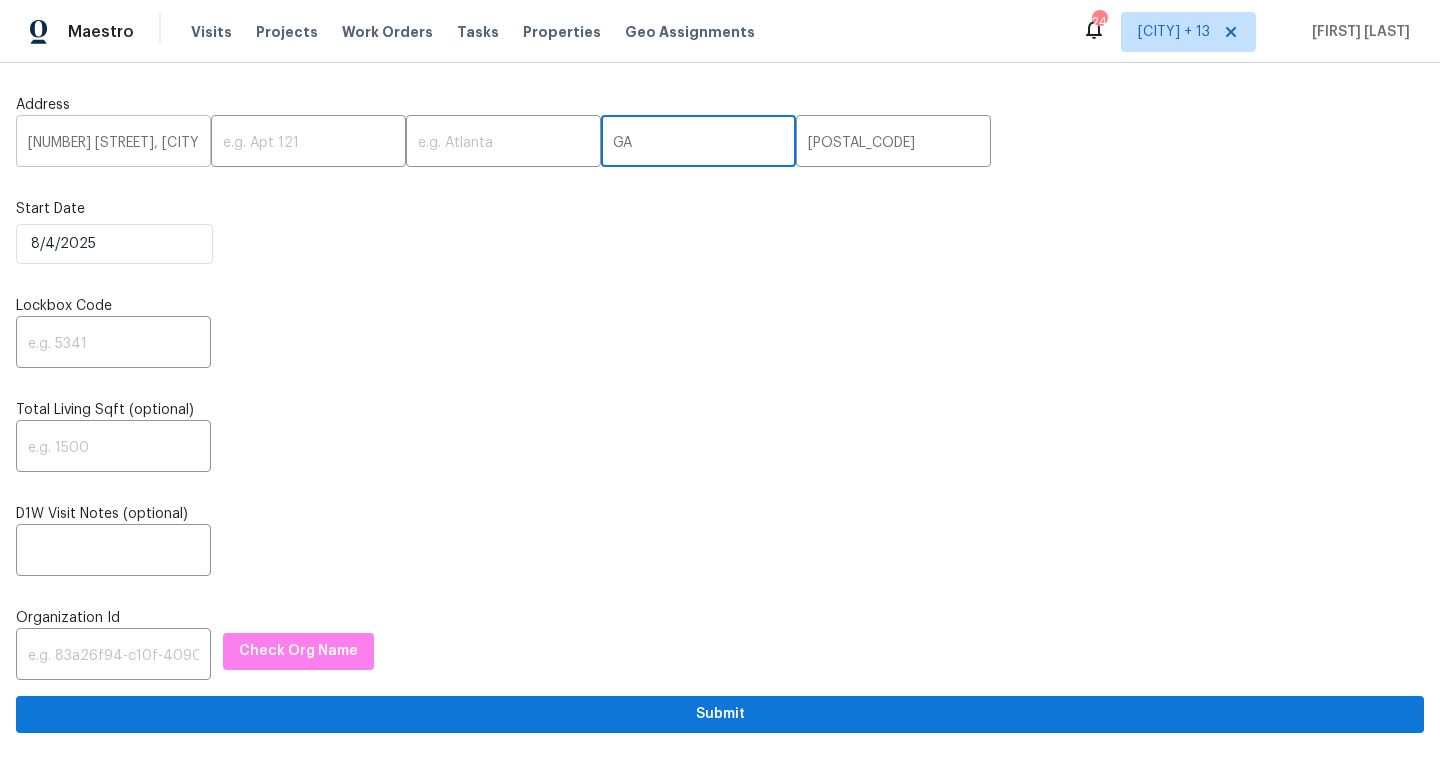 type on "GA" 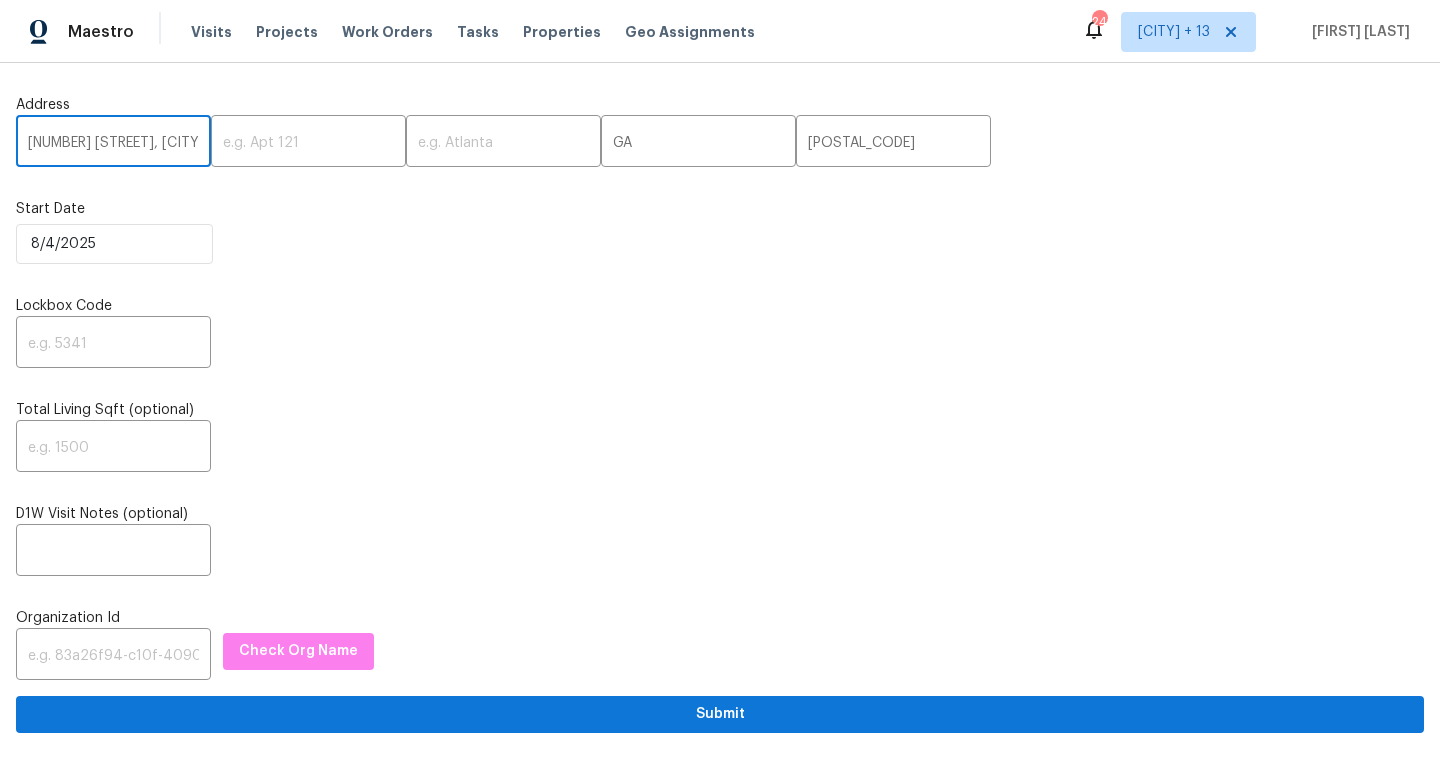 scroll, scrollTop: 0, scrollLeft: 81, axis: horizontal 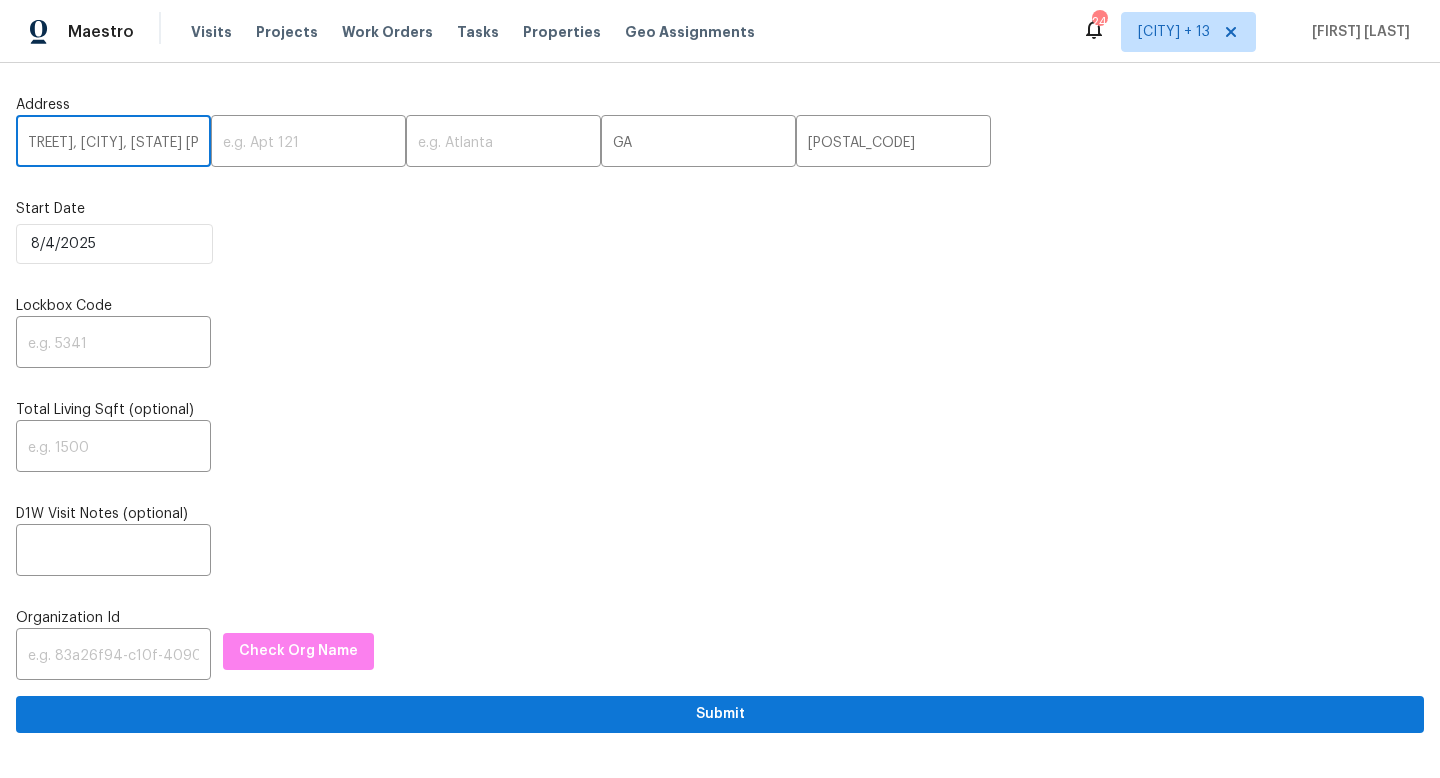 click on "[NUMBER] [STREET], [CITY], [STATE] [POSTAL_CODE]" at bounding box center (113, 143) 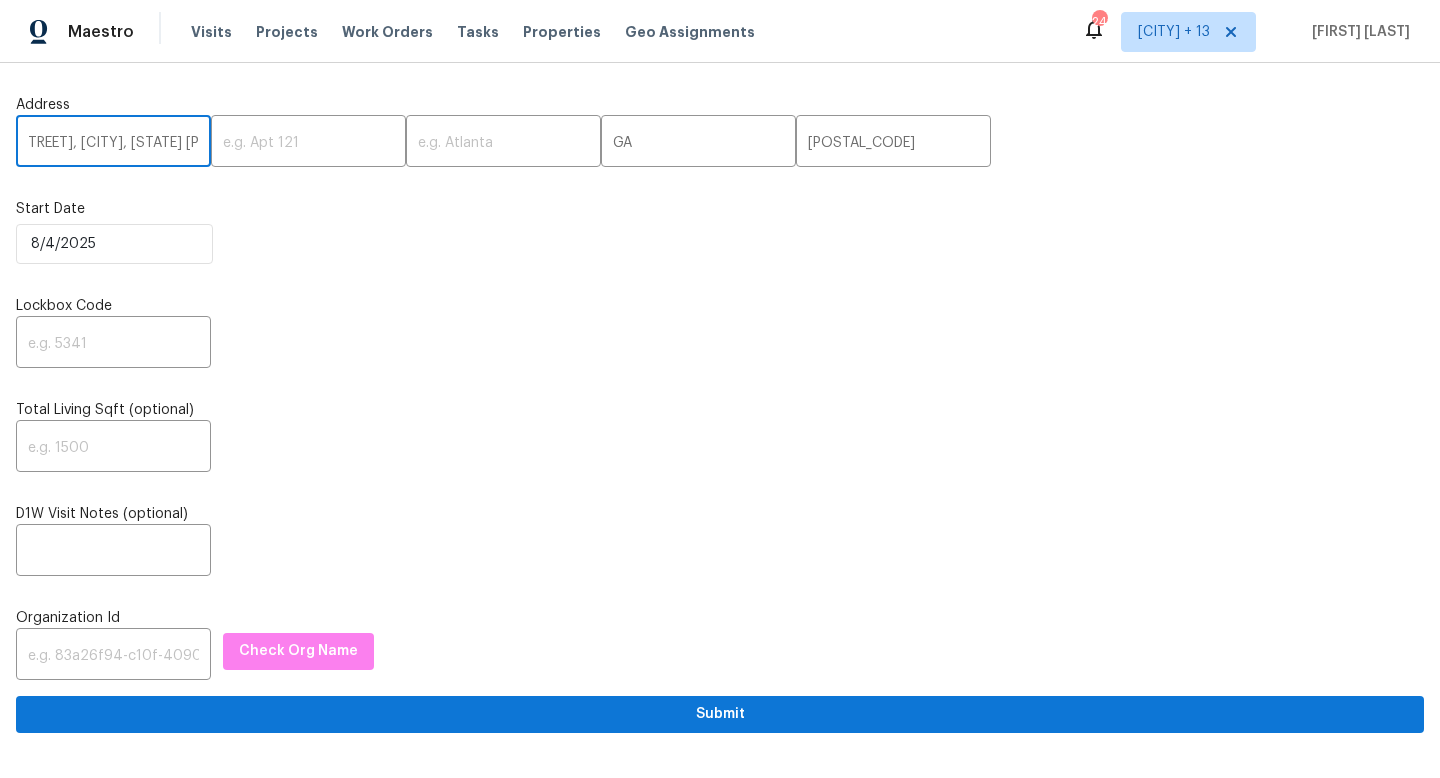 drag, startPoint x: 49, startPoint y: 139, endPoint x: 136, endPoint y: 149, distance: 87.57283 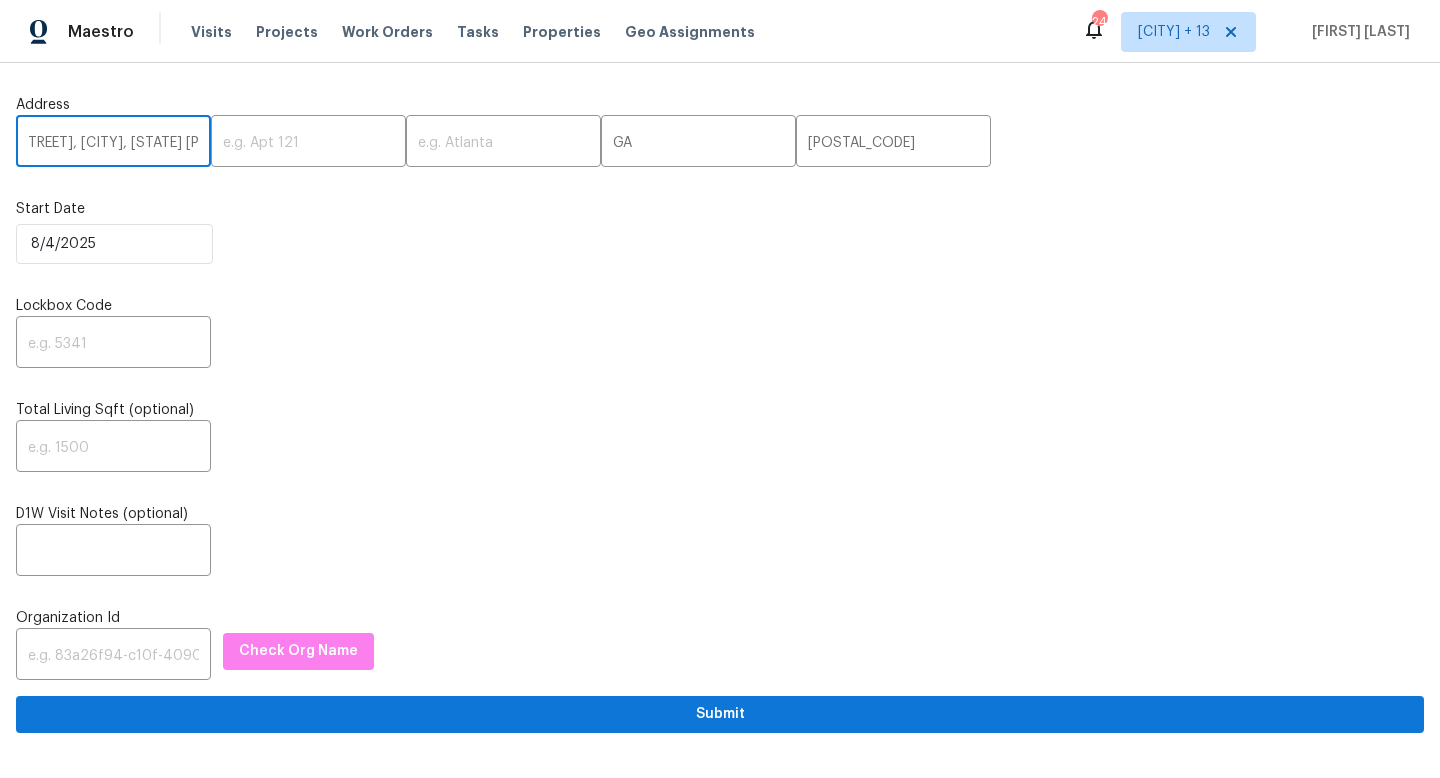 click on "[NUMBER] [STREET], [CITY], [STATE] [POSTAL_CODE]" at bounding box center [113, 143] 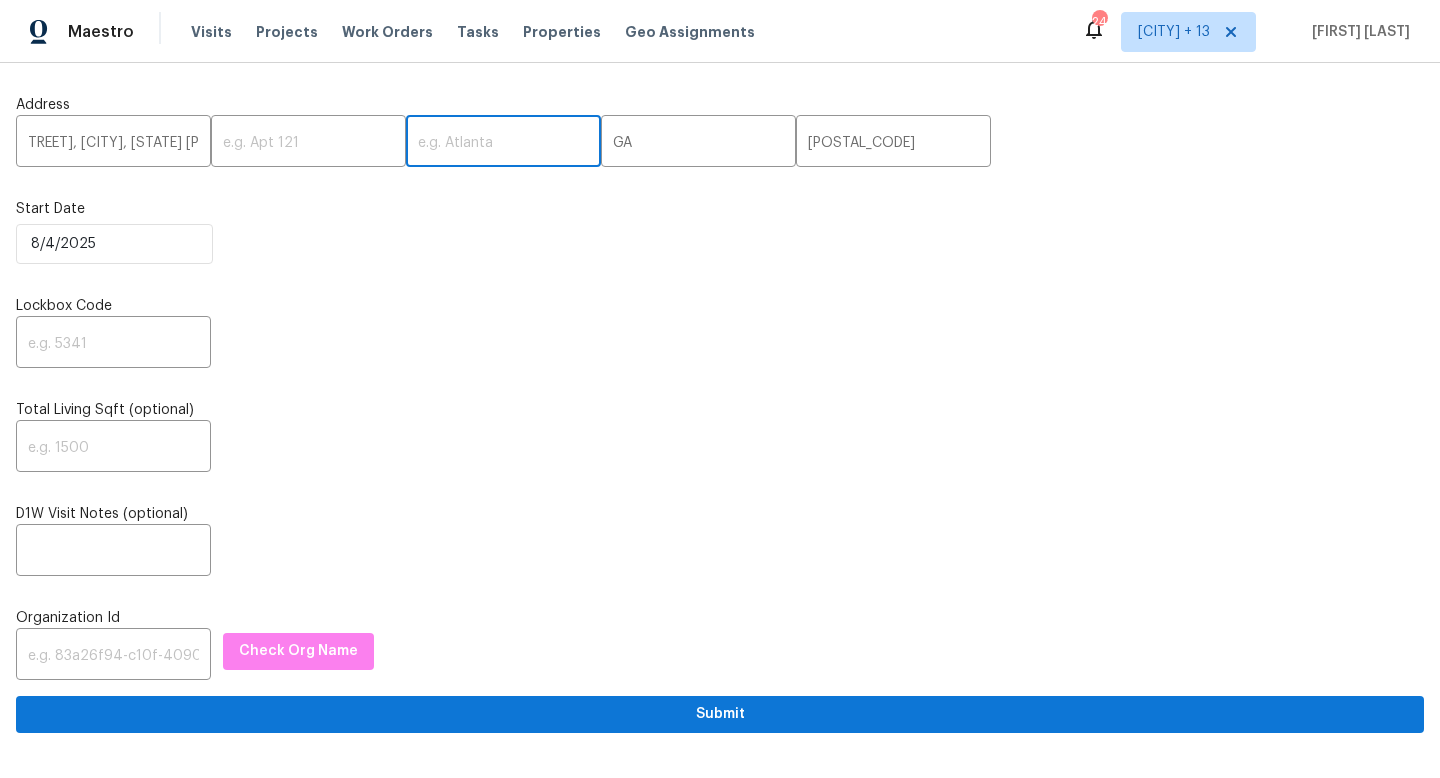 scroll, scrollTop: 0, scrollLeft: 0, axis: both 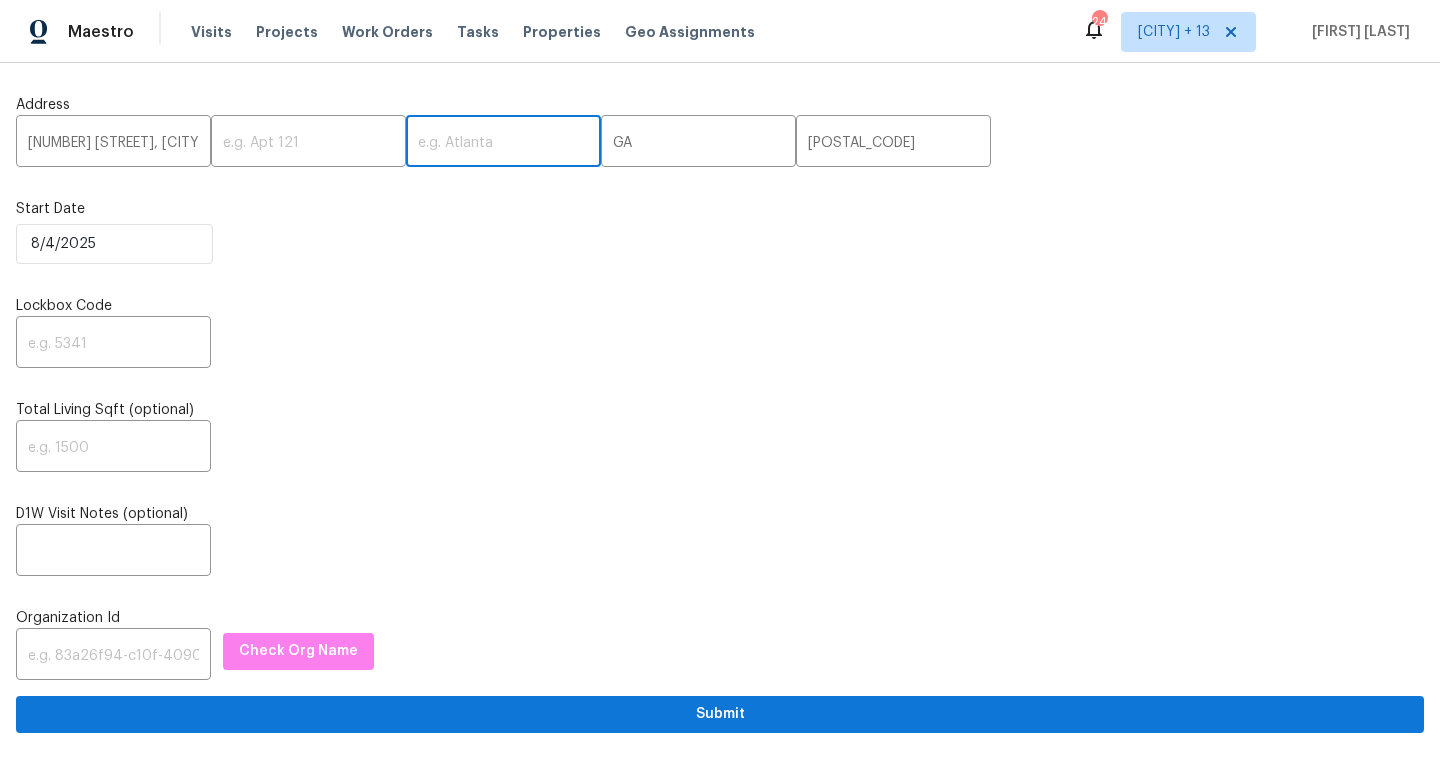 click at bounding box center (503, 143) 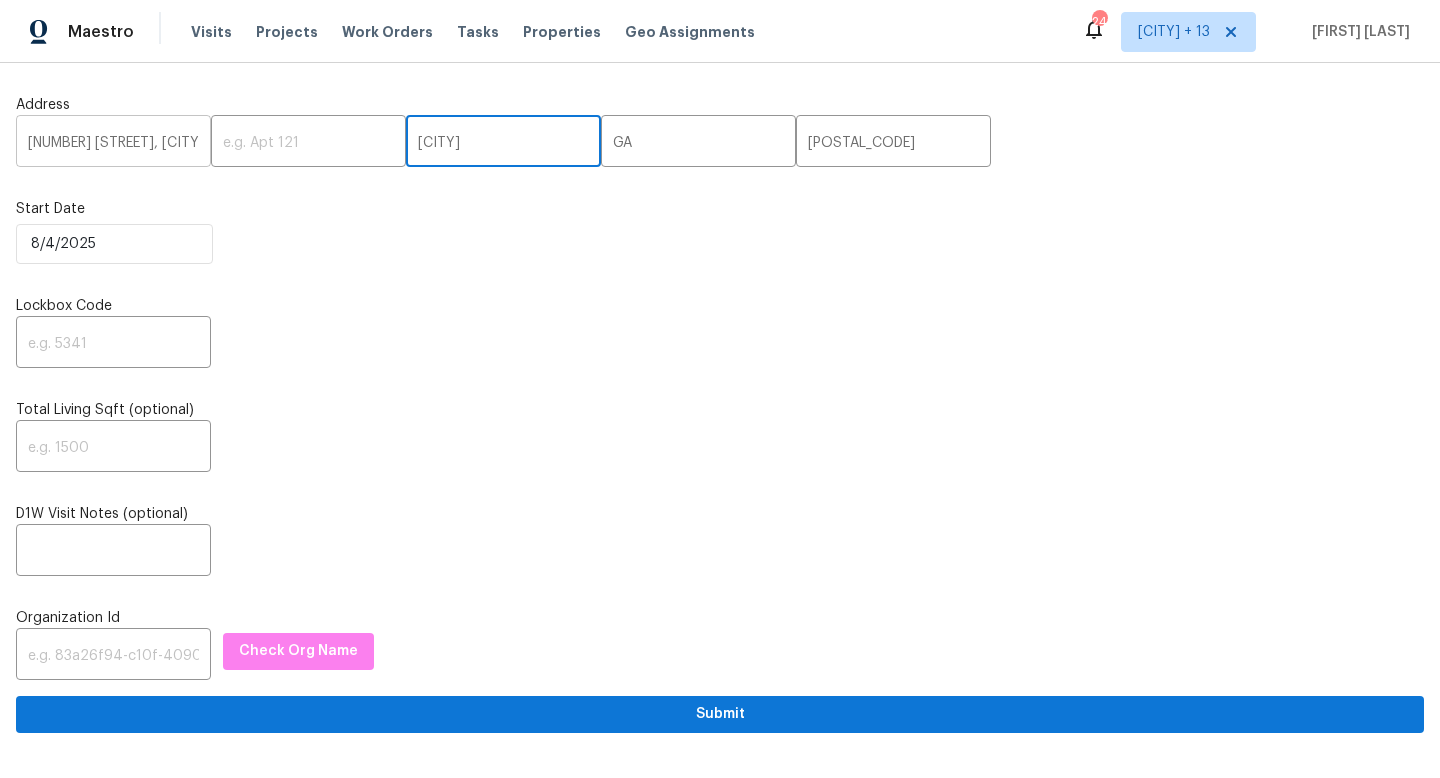 type on "Lawrenceville" 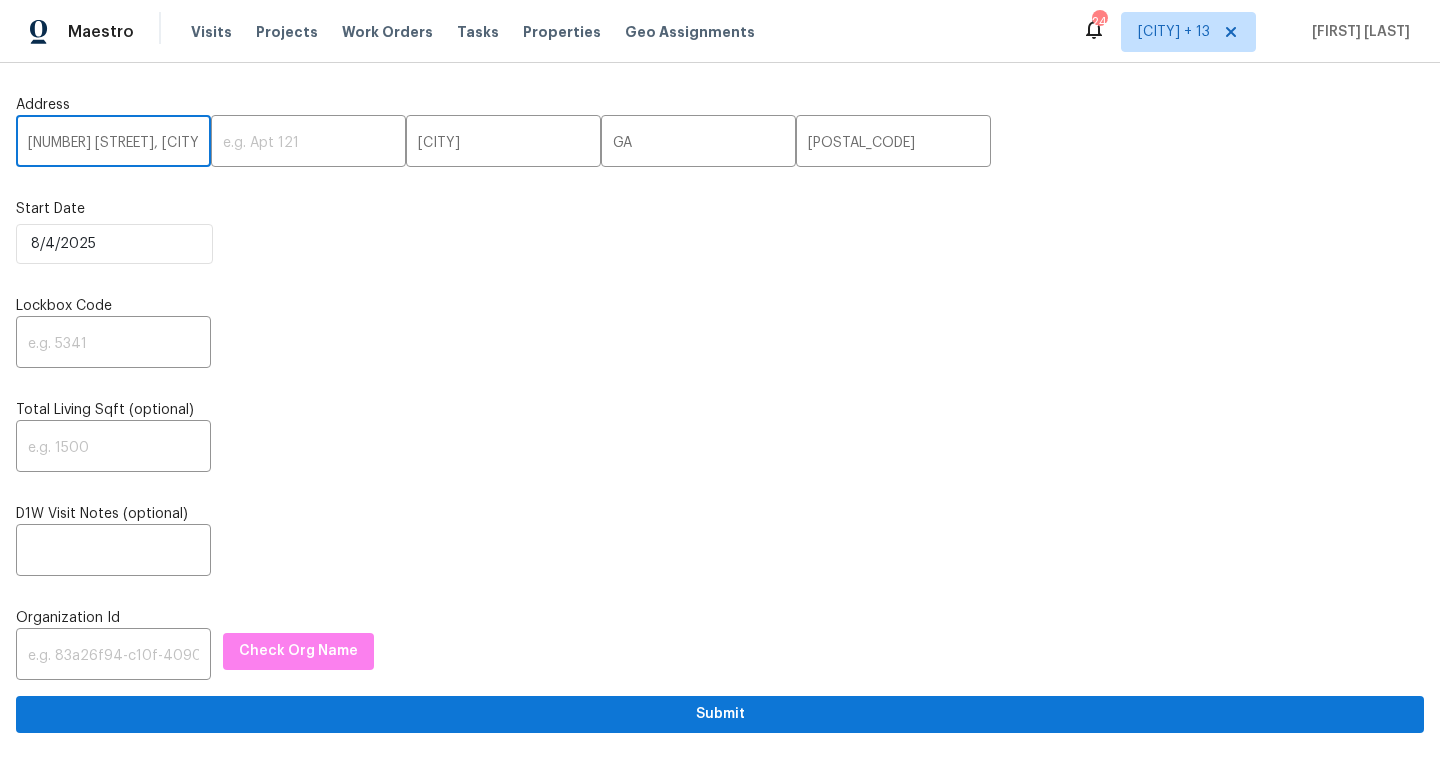 click on "[NUMBER] [STREET], [CITY], [STATE] [POSTAL_CODE]" at bounding box center [113, 143] 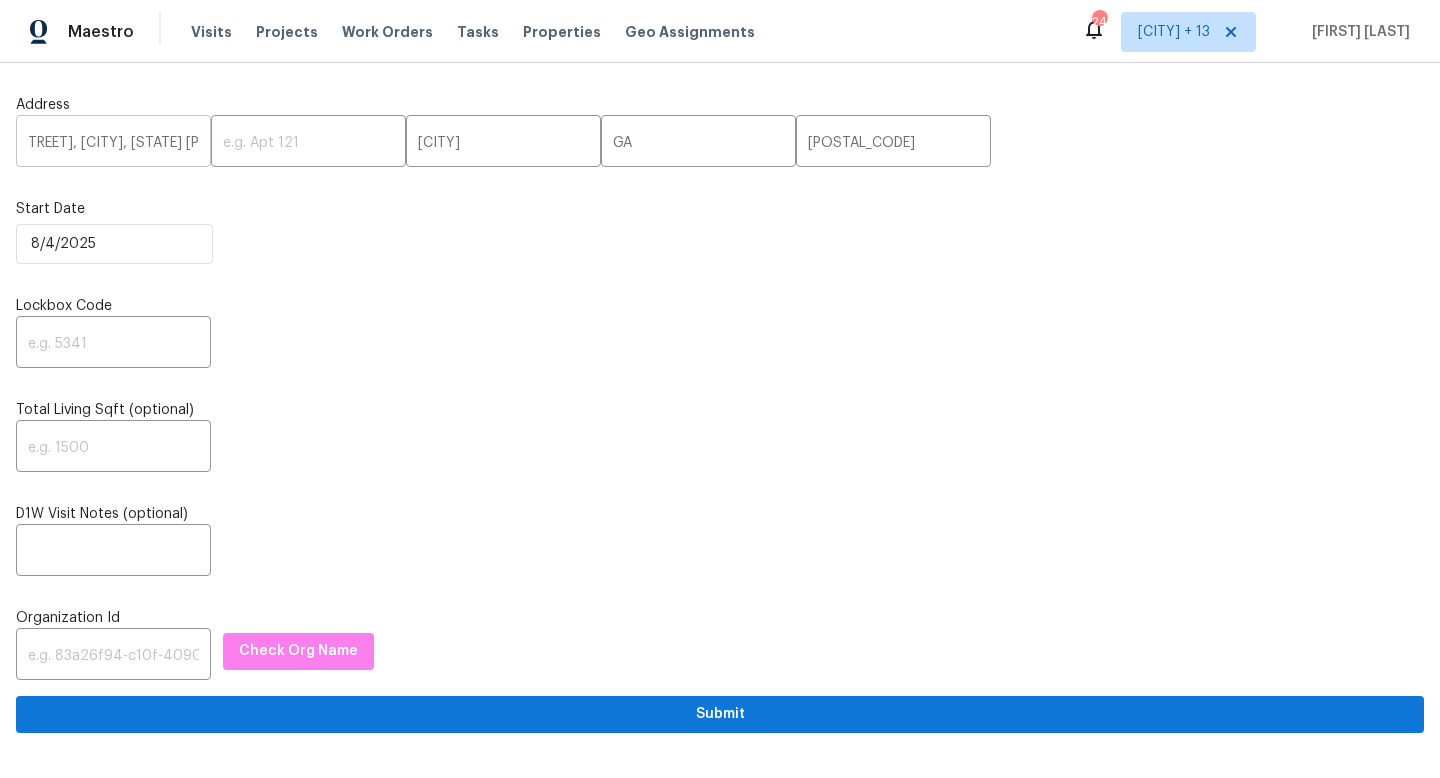scroll, scrollTop: 0, scrollLeft: 0, axis: both 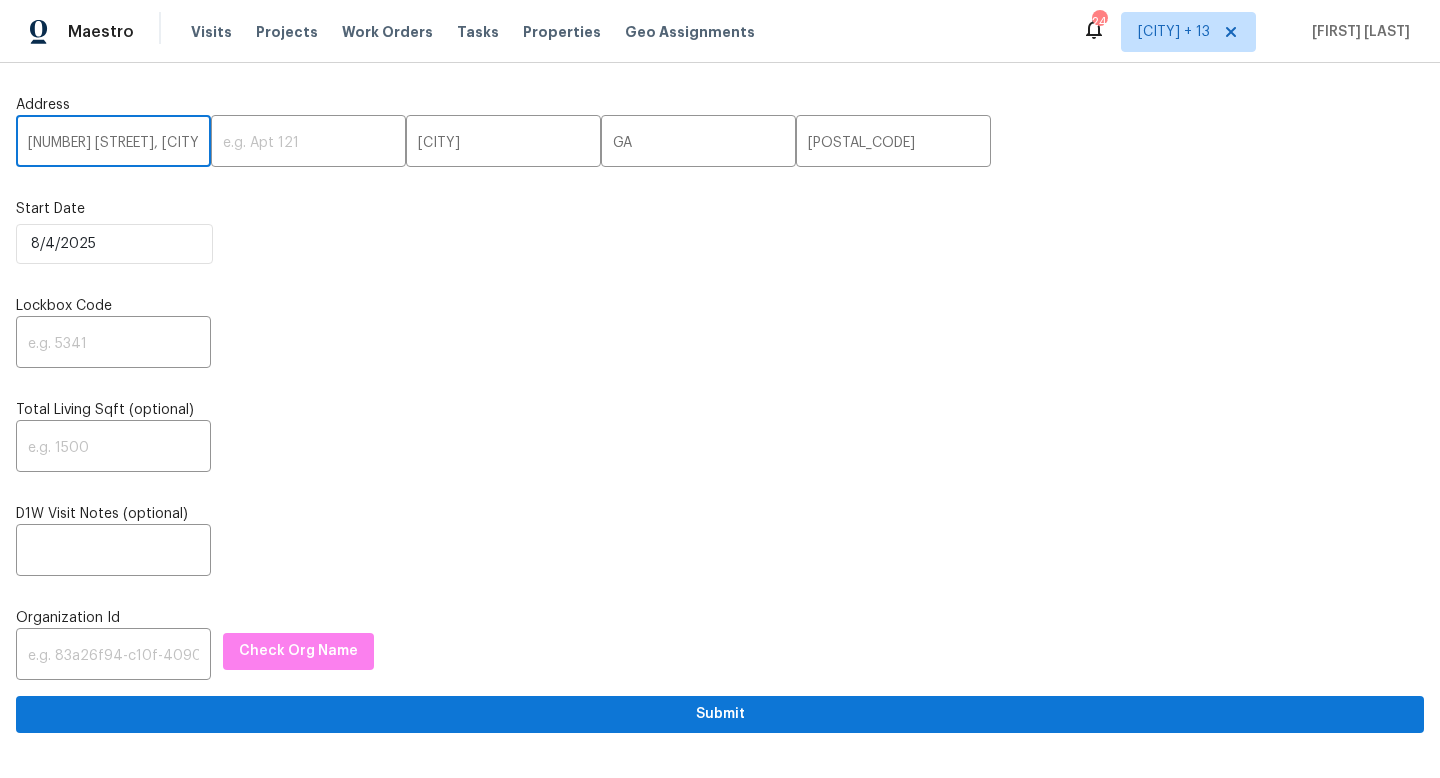 click on "[NUMBER] [STREET], [CITY], [STATE] [POSTAL_CODE]" at bounding box center [113, 143] 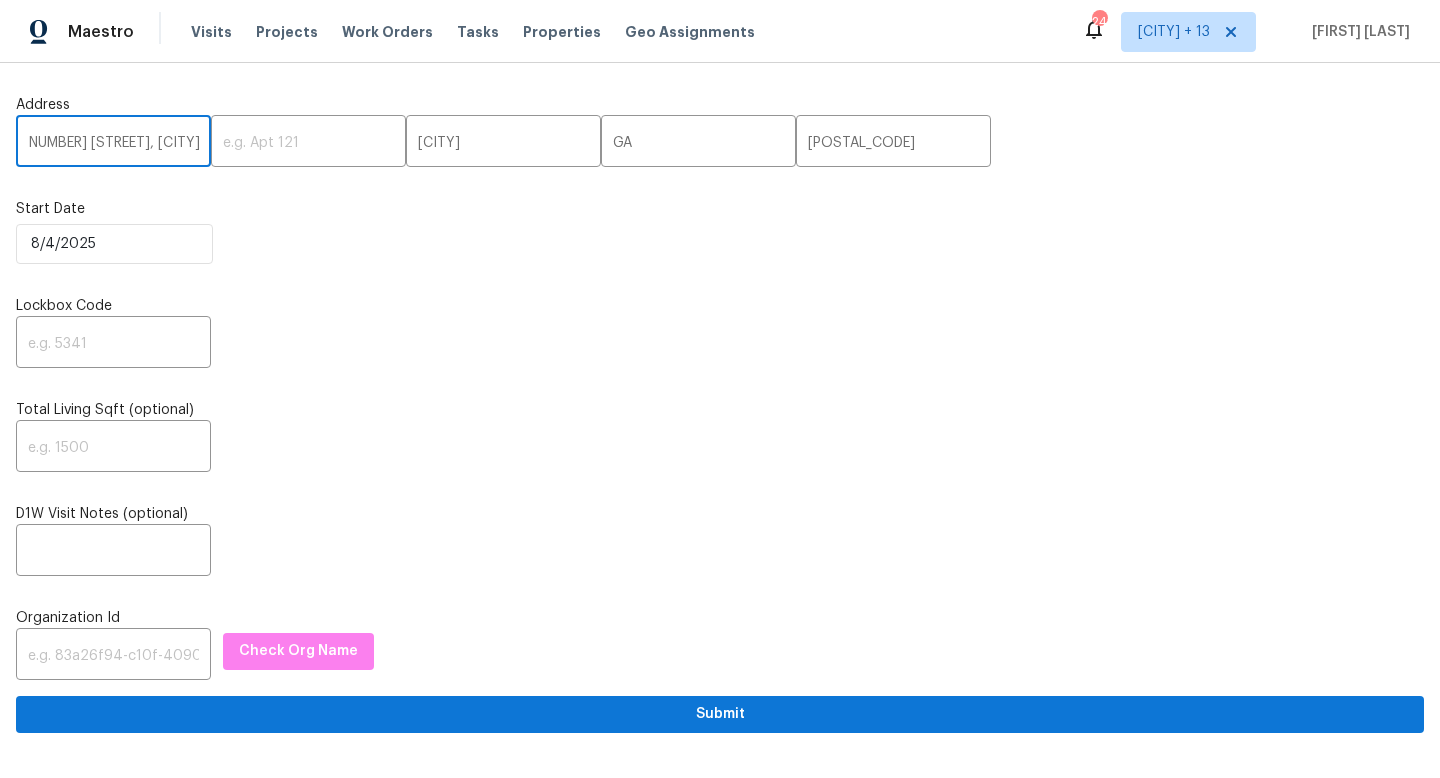 scroll, scrollTop: 0, scrollLeft: 0, axis: both 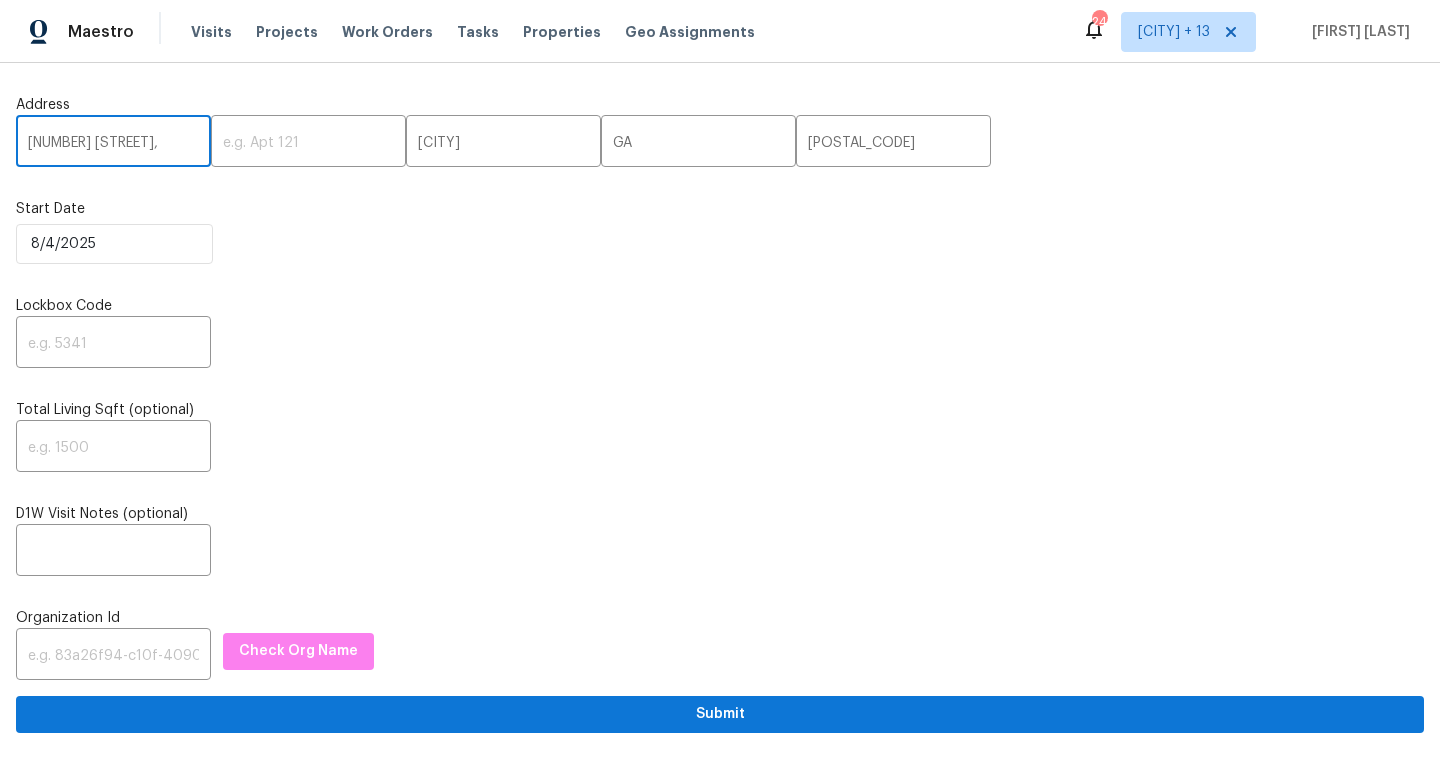 type on "1006 Eagle Vw," 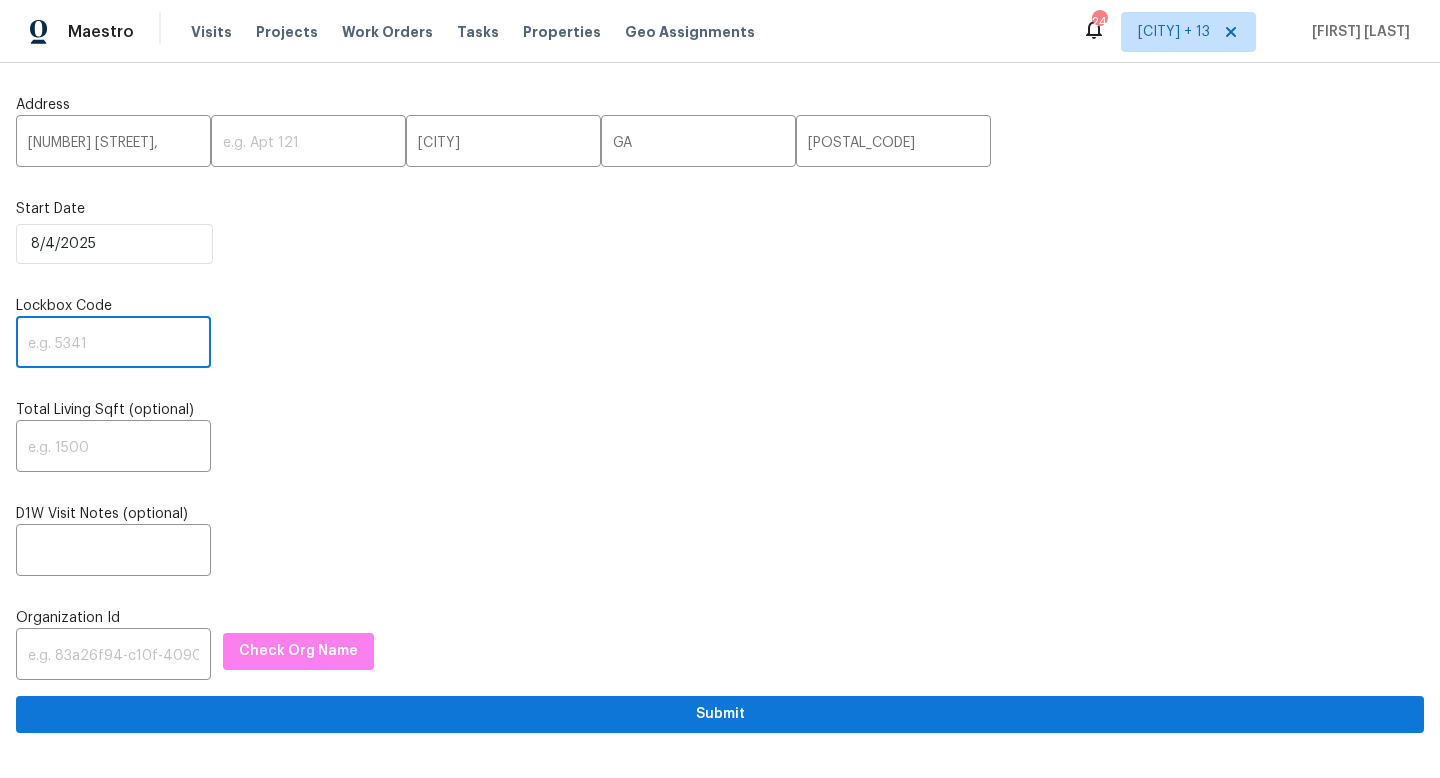 click at bounding box center [113, 344] 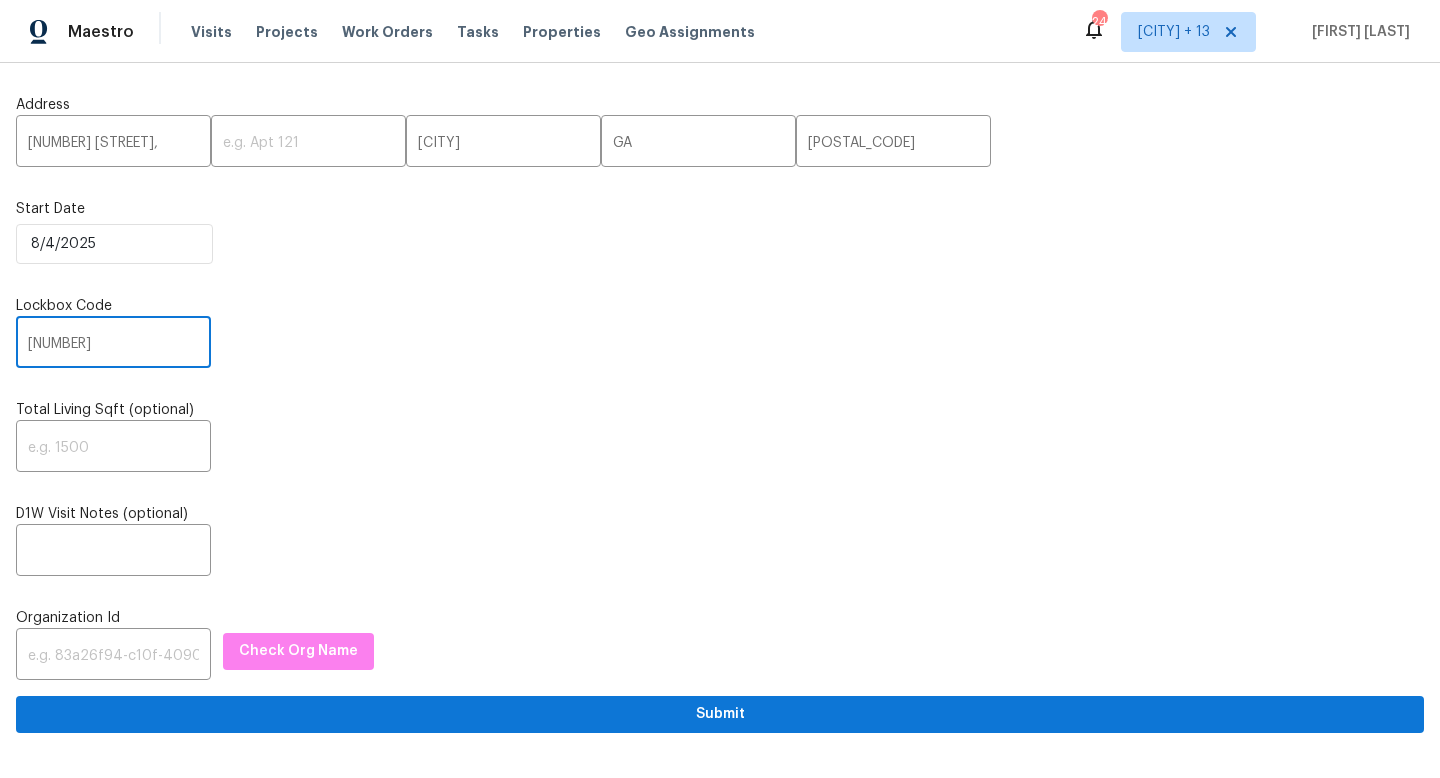 type on "0000" 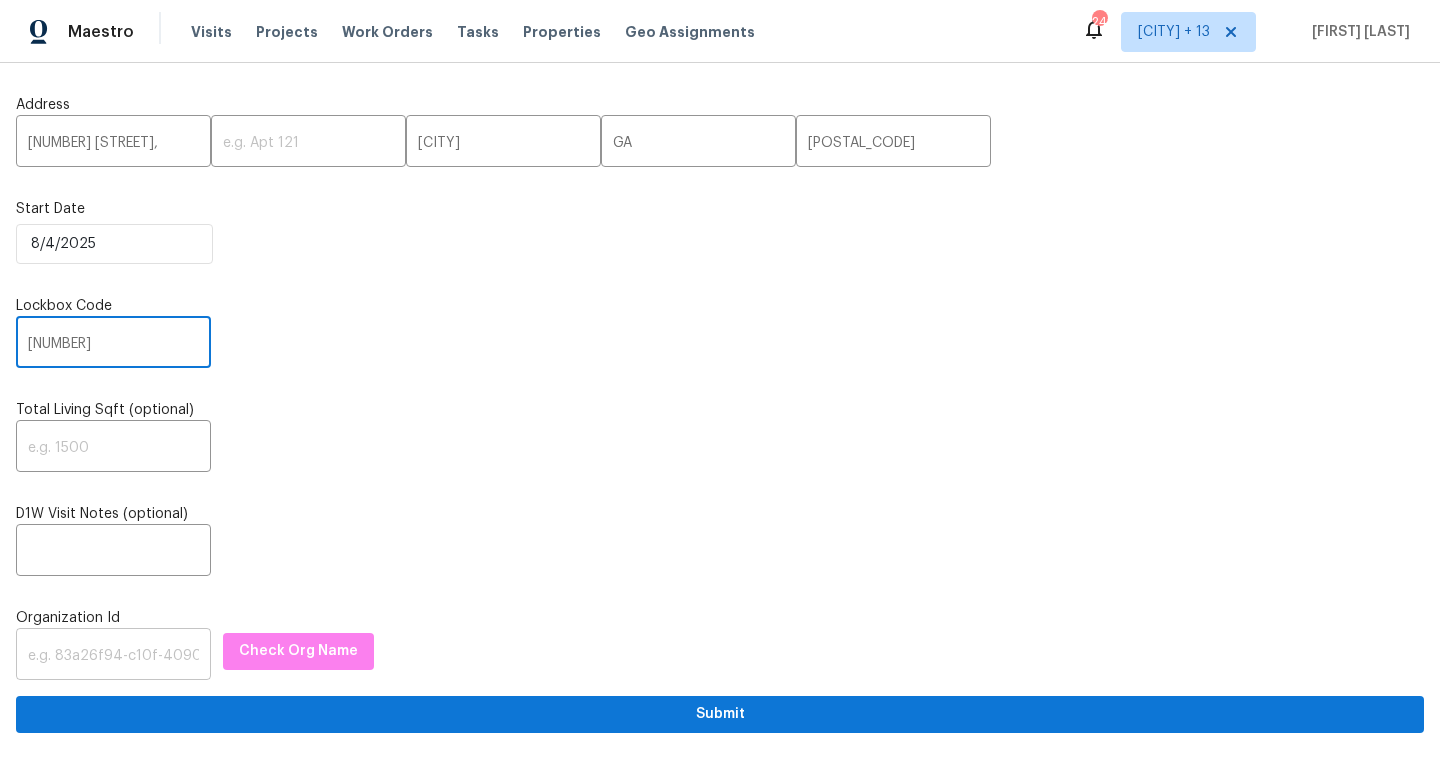click at bounding box center [113, 656] 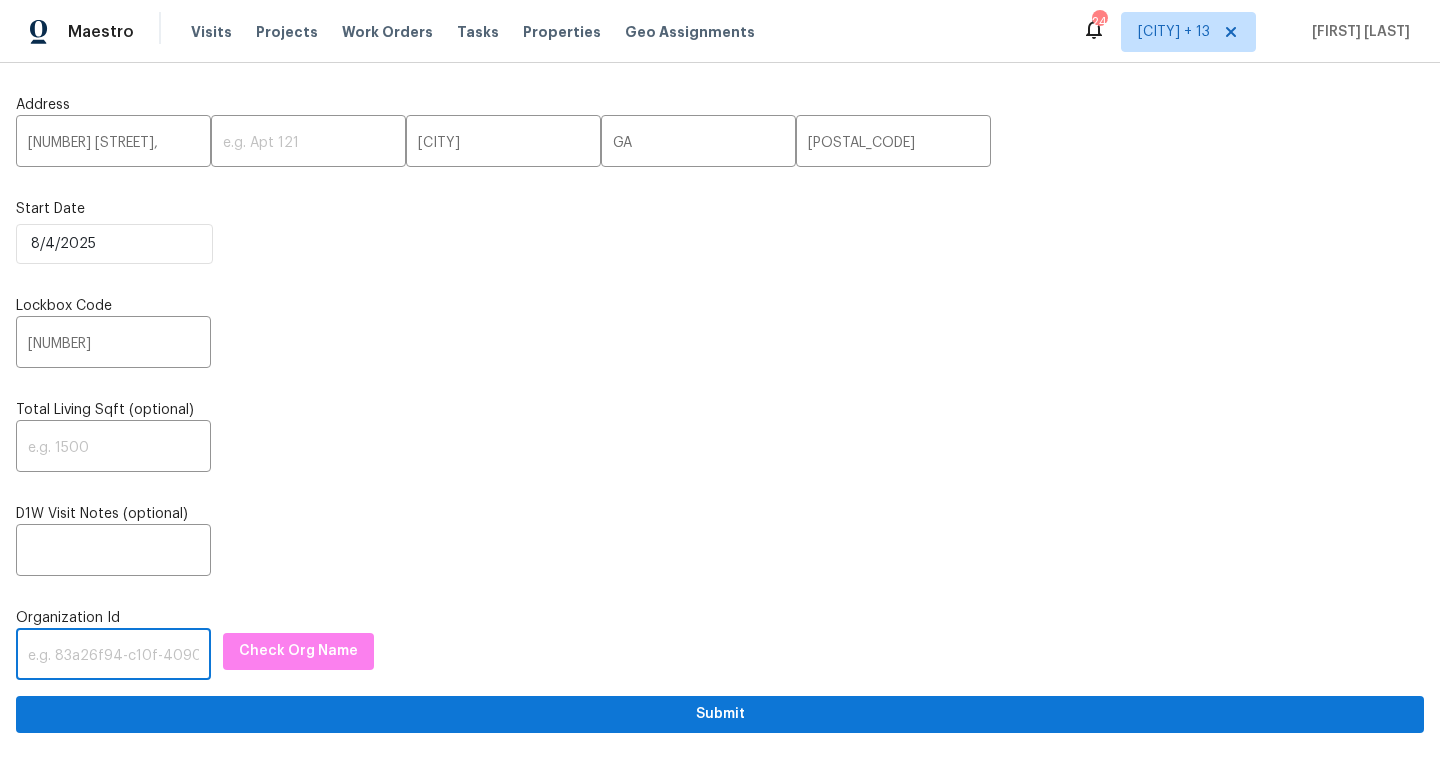 paste on "1349d153-b359-4f9b-b4dd-758ff939cc37" 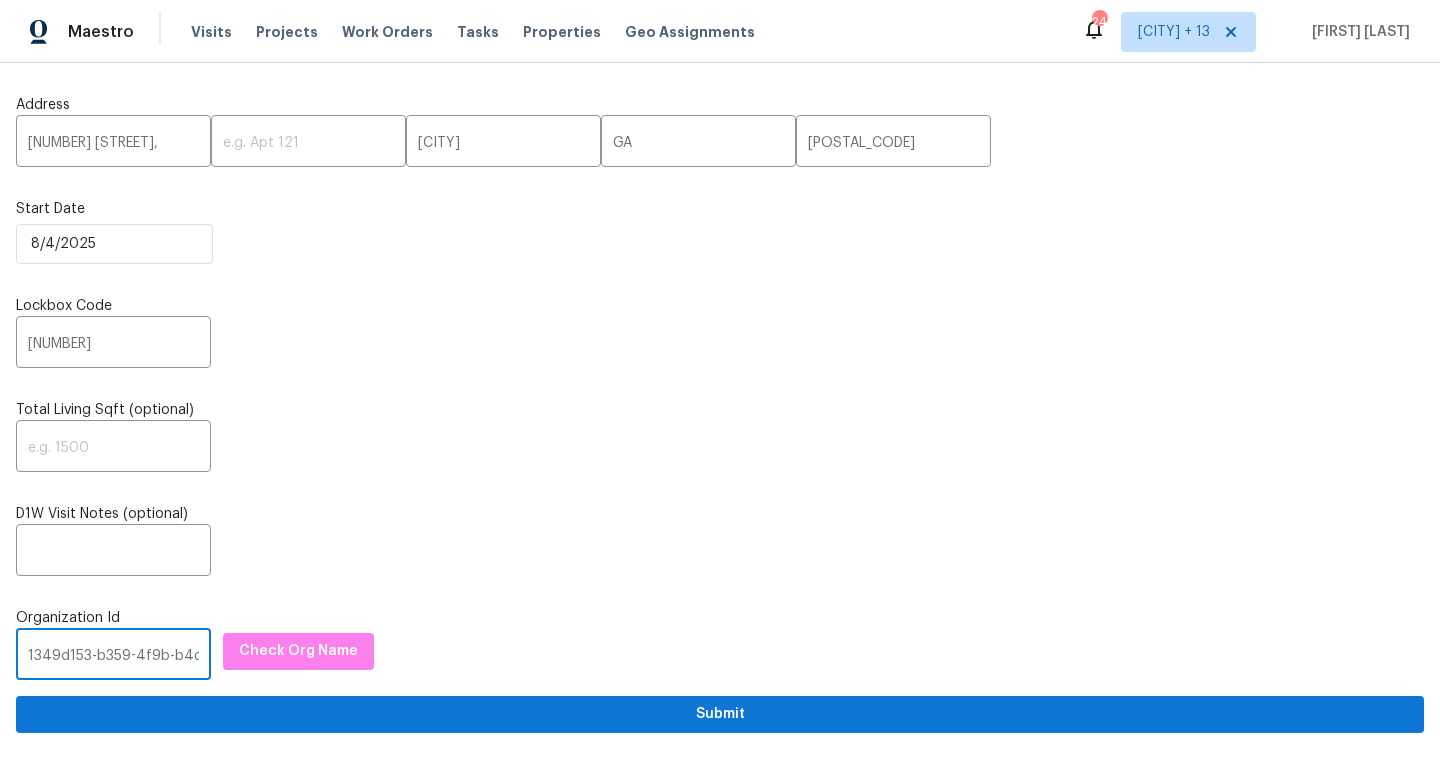 scroll, scrollTop: 0, scrollLeft: 116, axis: horizontal 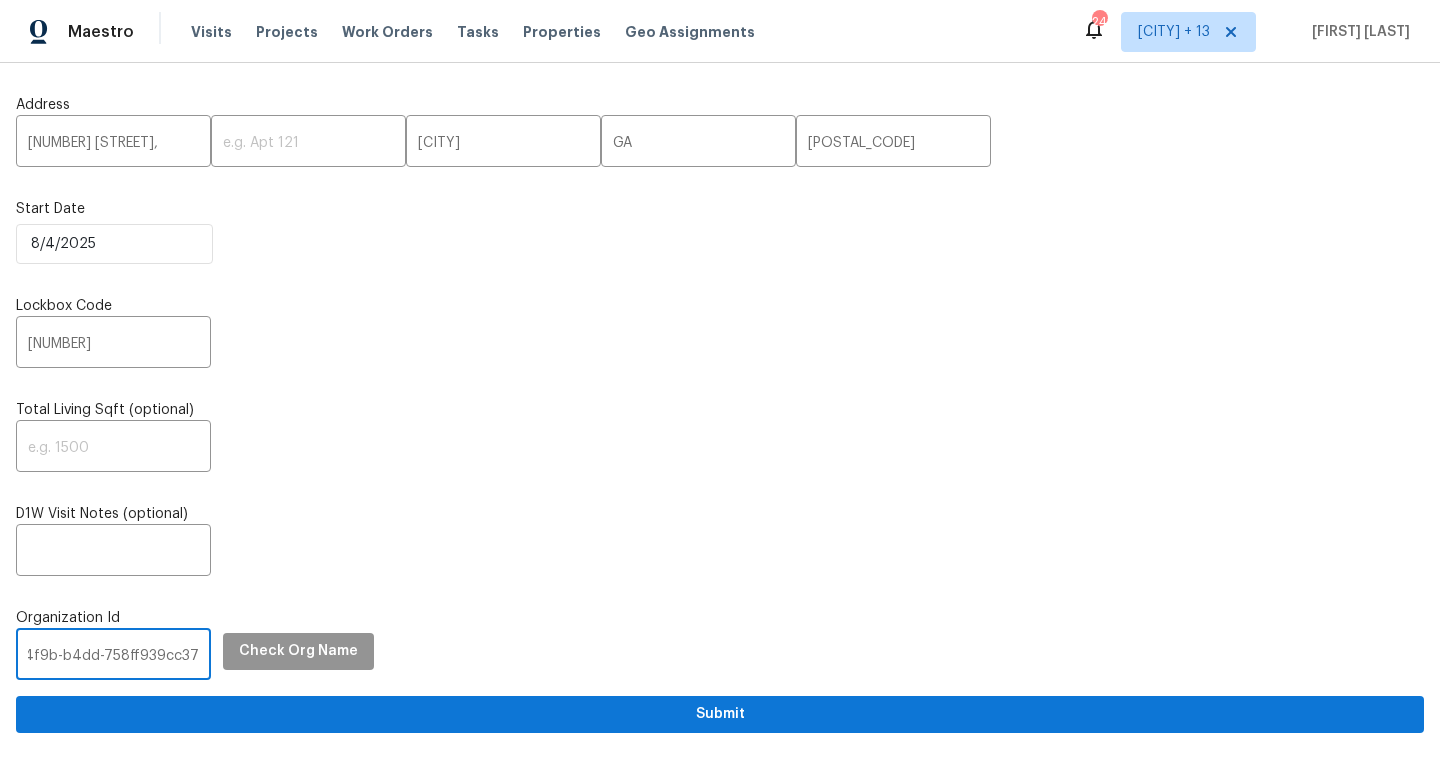 type on "1349d153-b359-4f9b-b4dd-758ff939cc37" 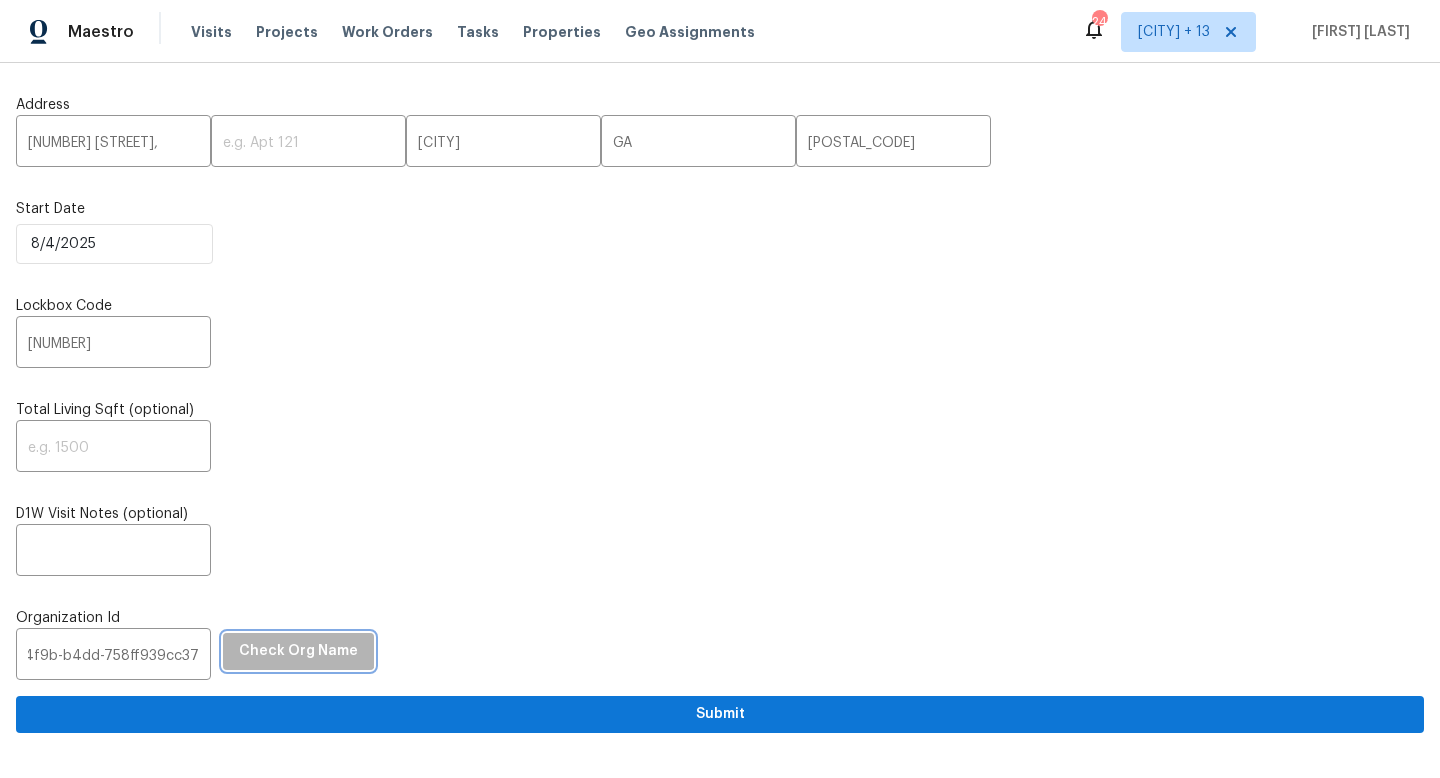 click on "Check Org Name" at bounding box center [298, 651] 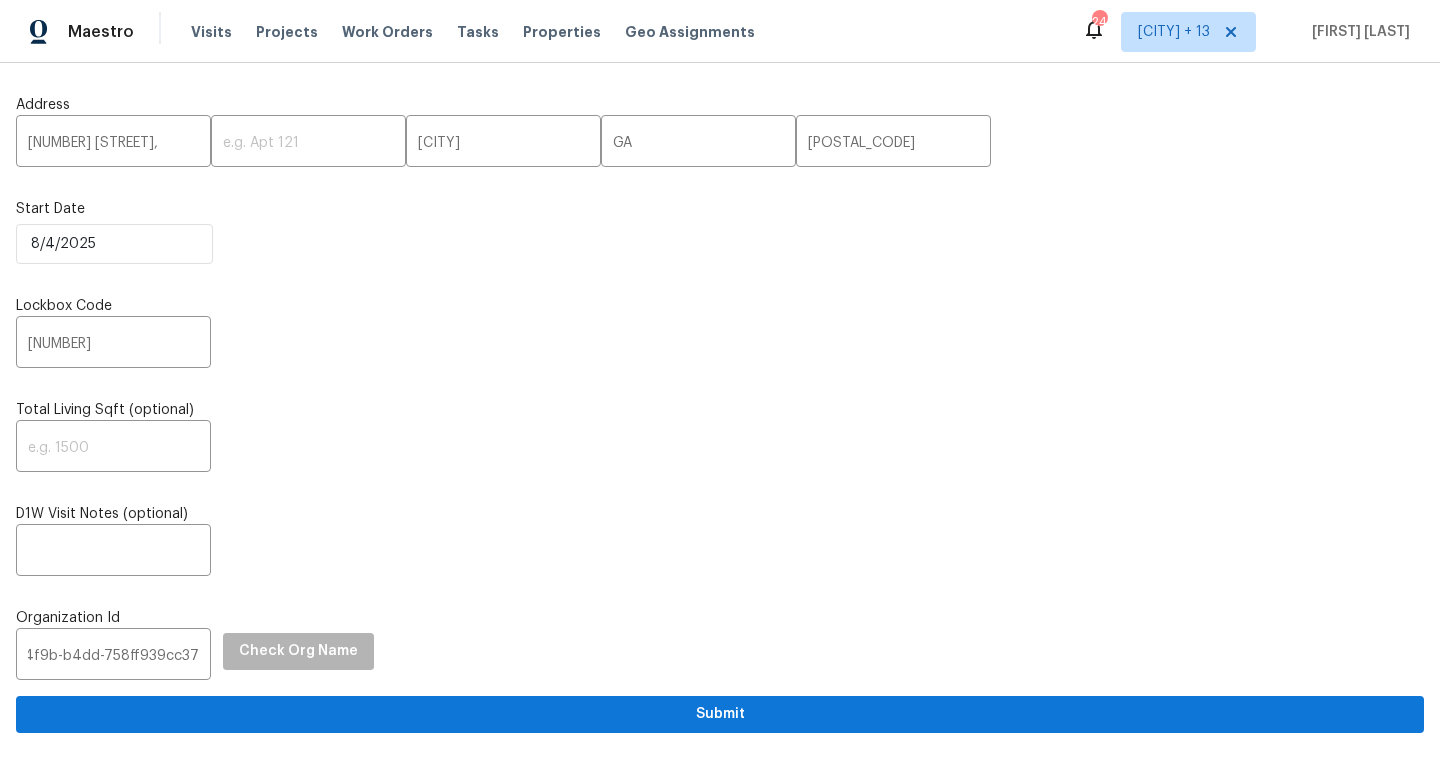 scroll, scrollTop: 0, scrollLeft: 0, axis: both 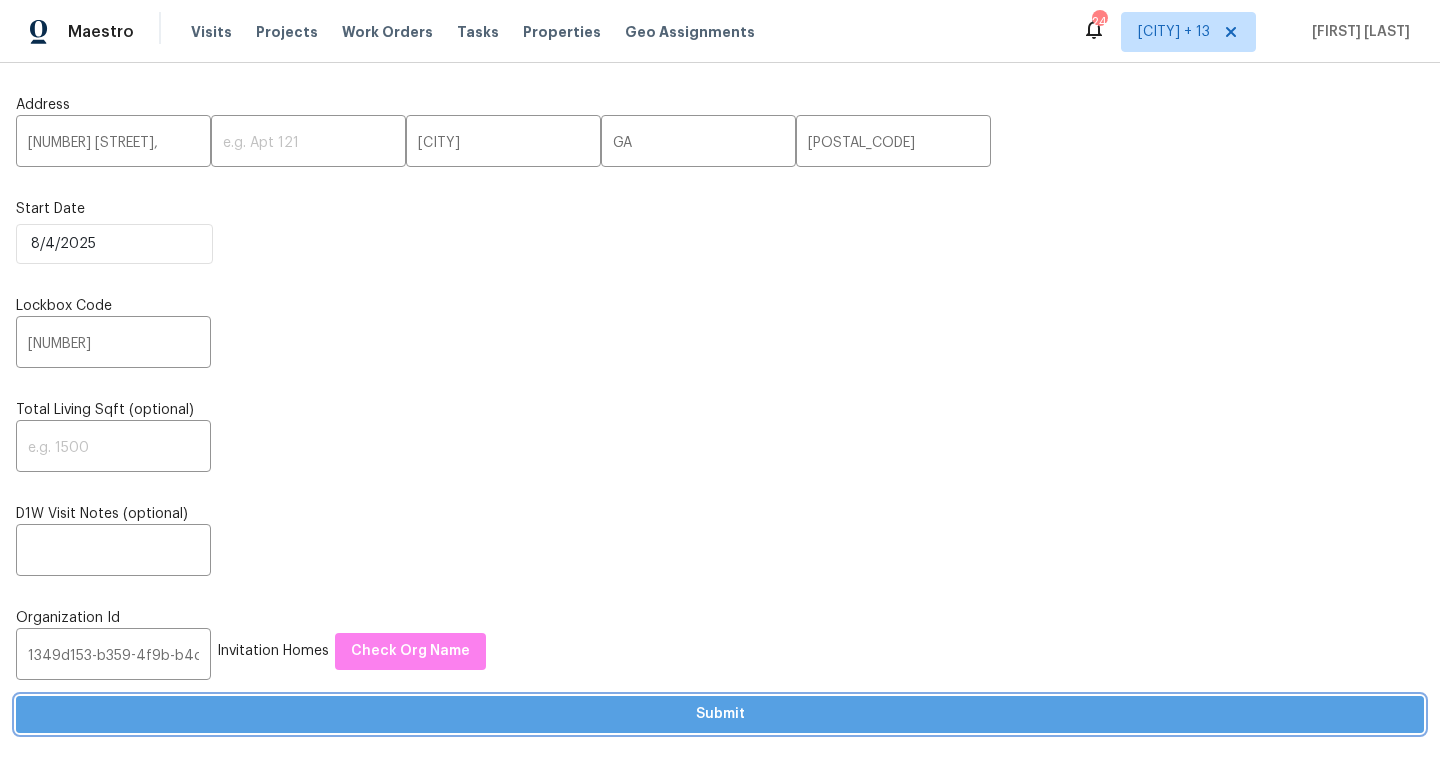click on "Submit" at bounding box center (720, 714) 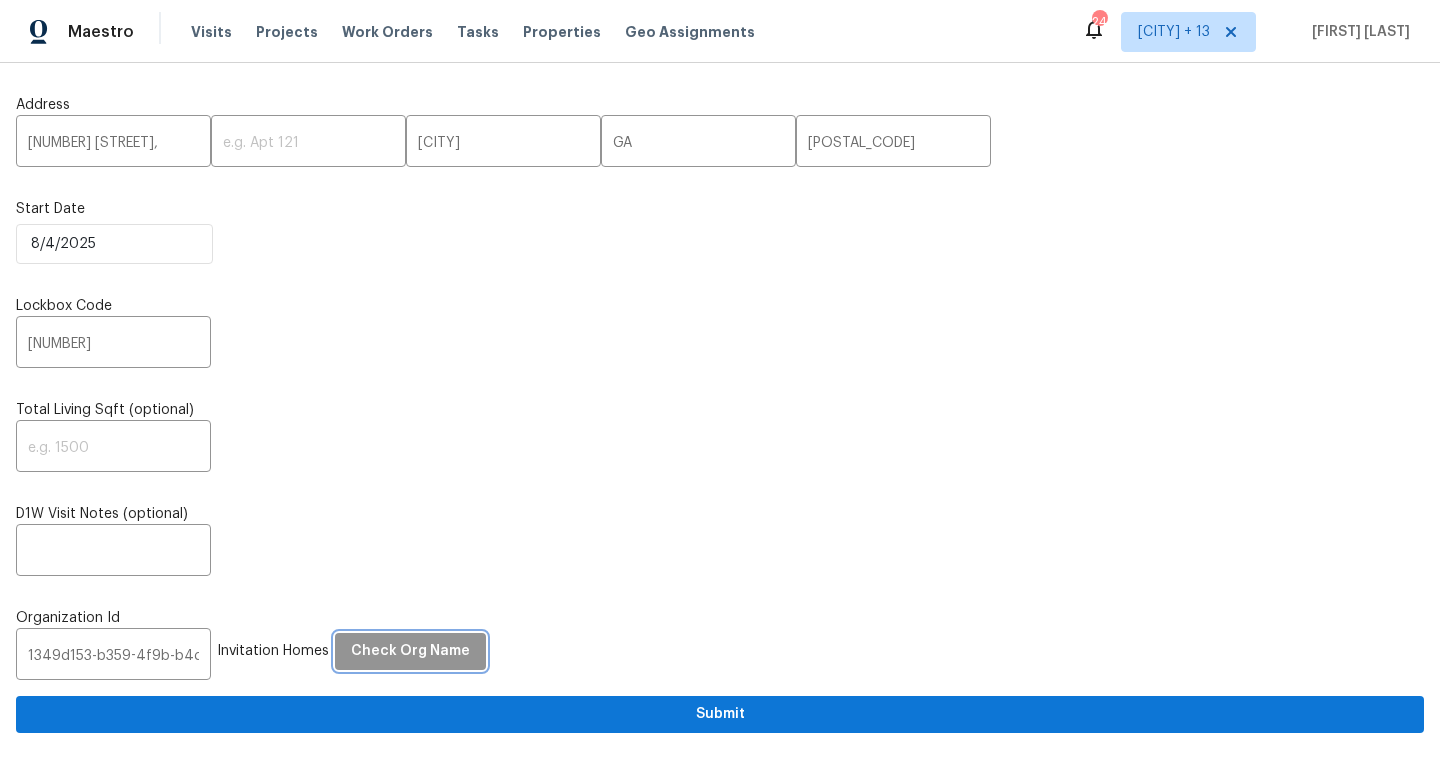 click on "Check Org Name" at bounding box center [410, 651] 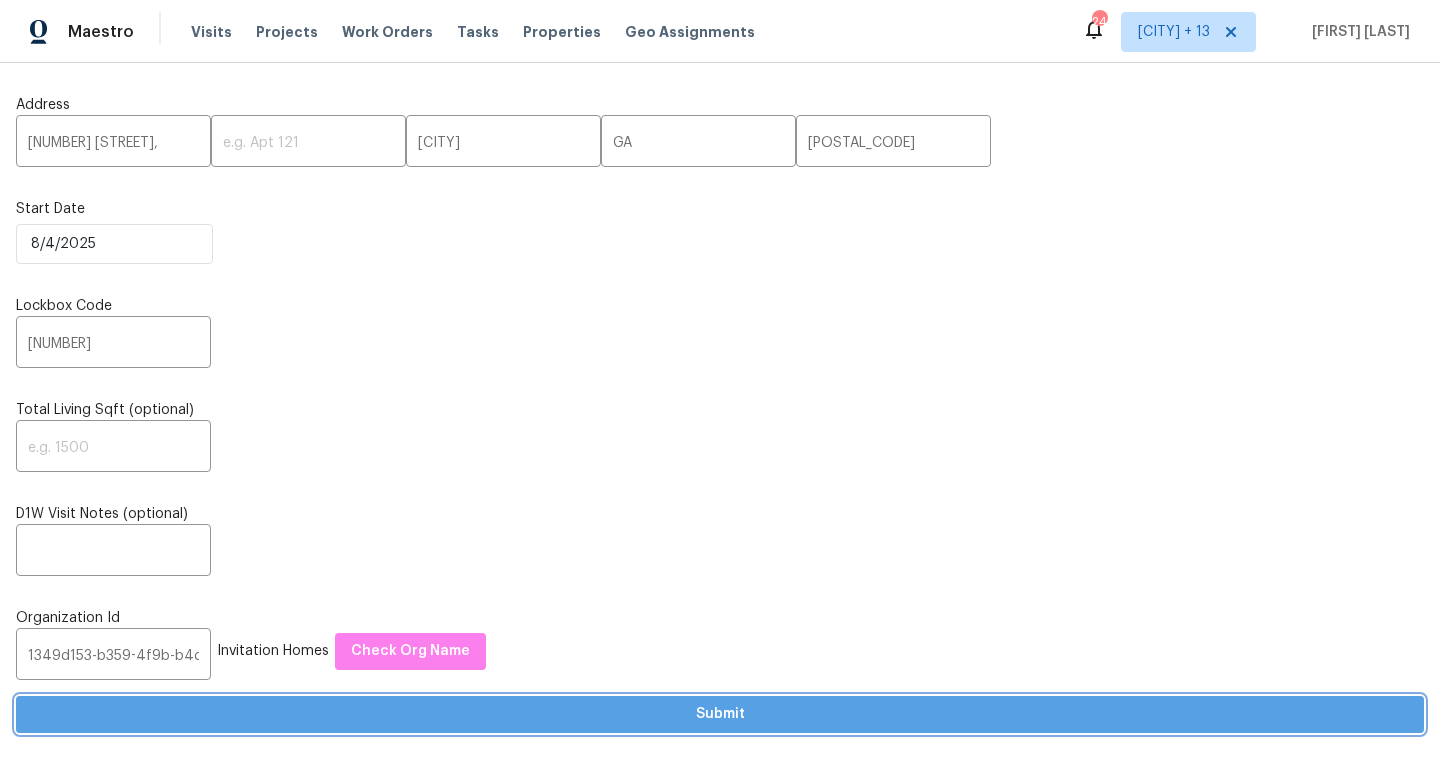 click on "Submit" at bounding box center [720, 714] 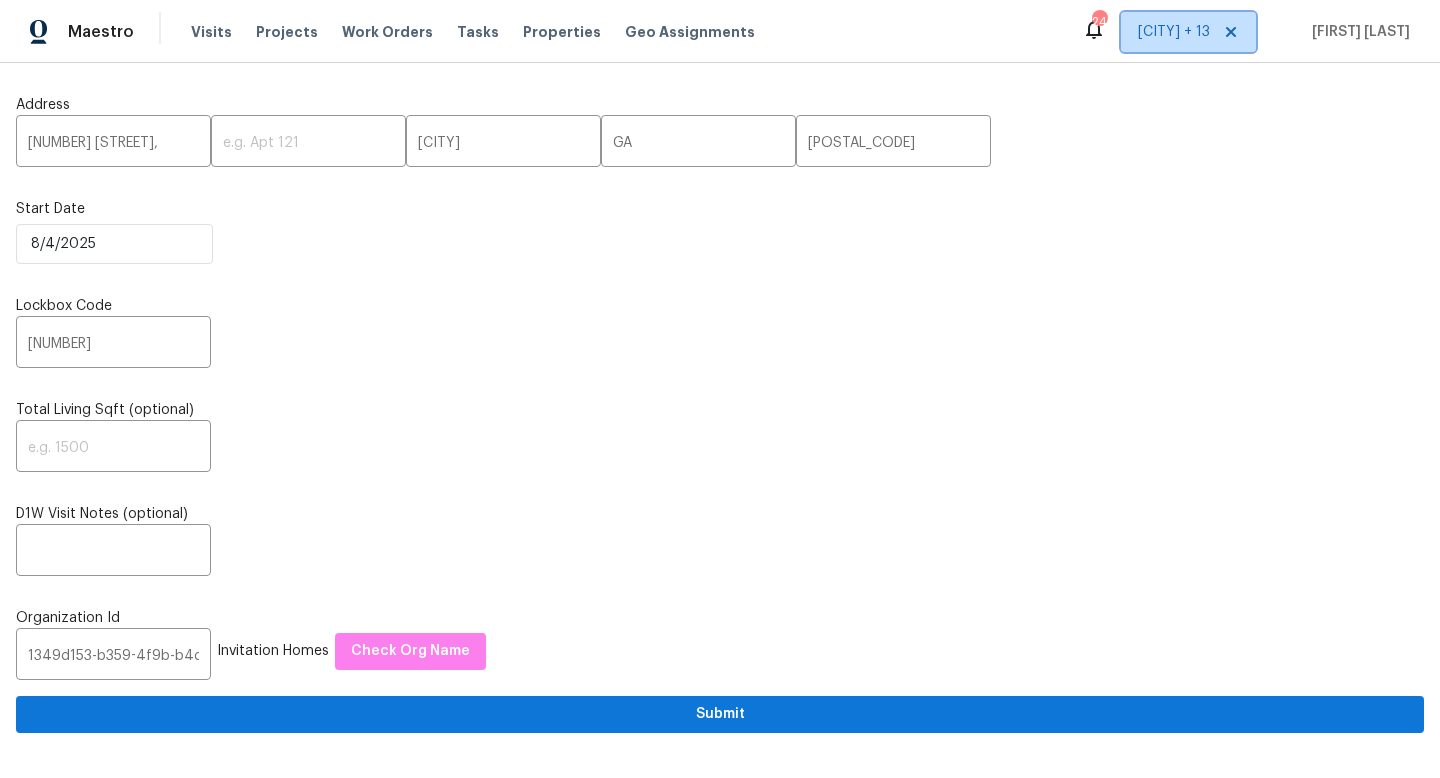 click on "Charlotte + 13" at bounding box center (1174, 32) 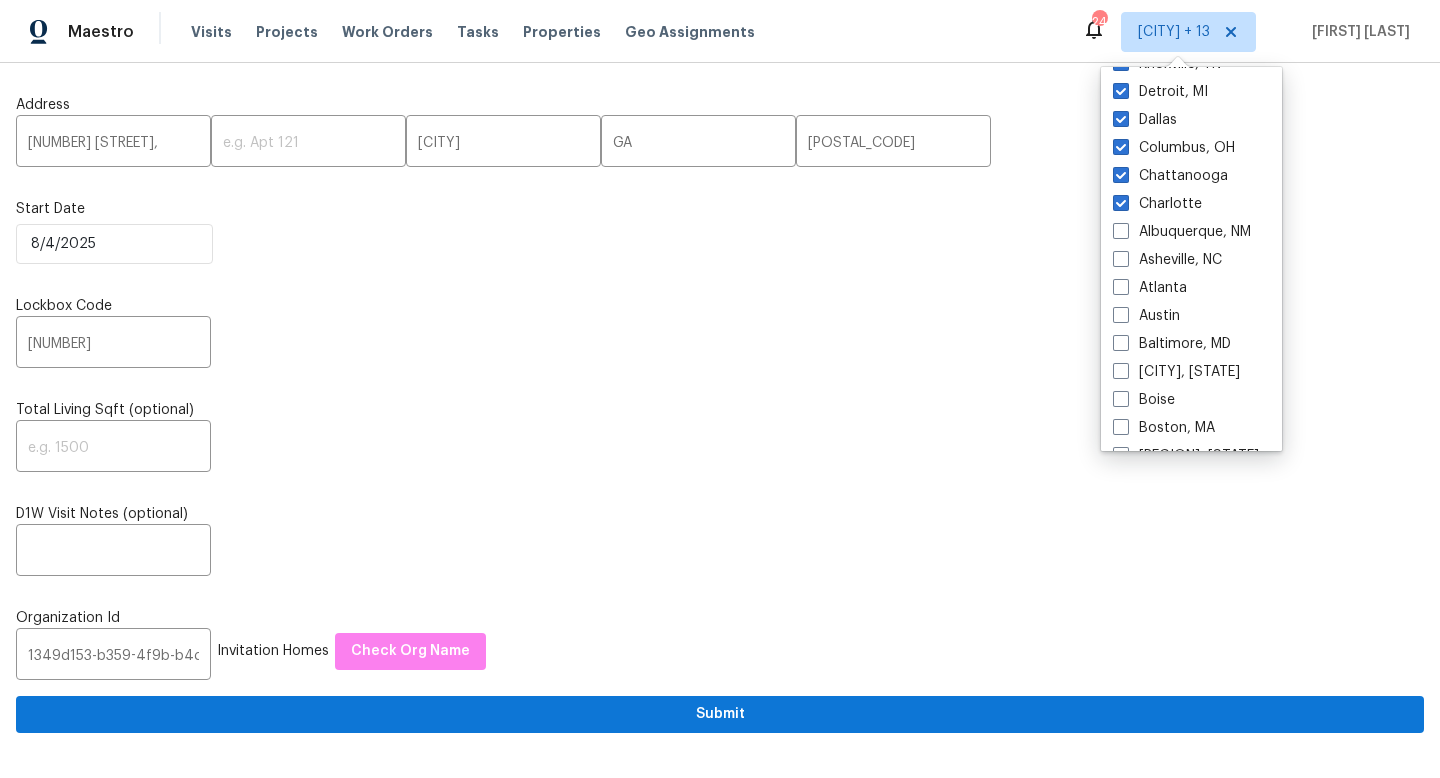 scroll, scrollTop: 256, scrollLeft: 0, axis: vertical 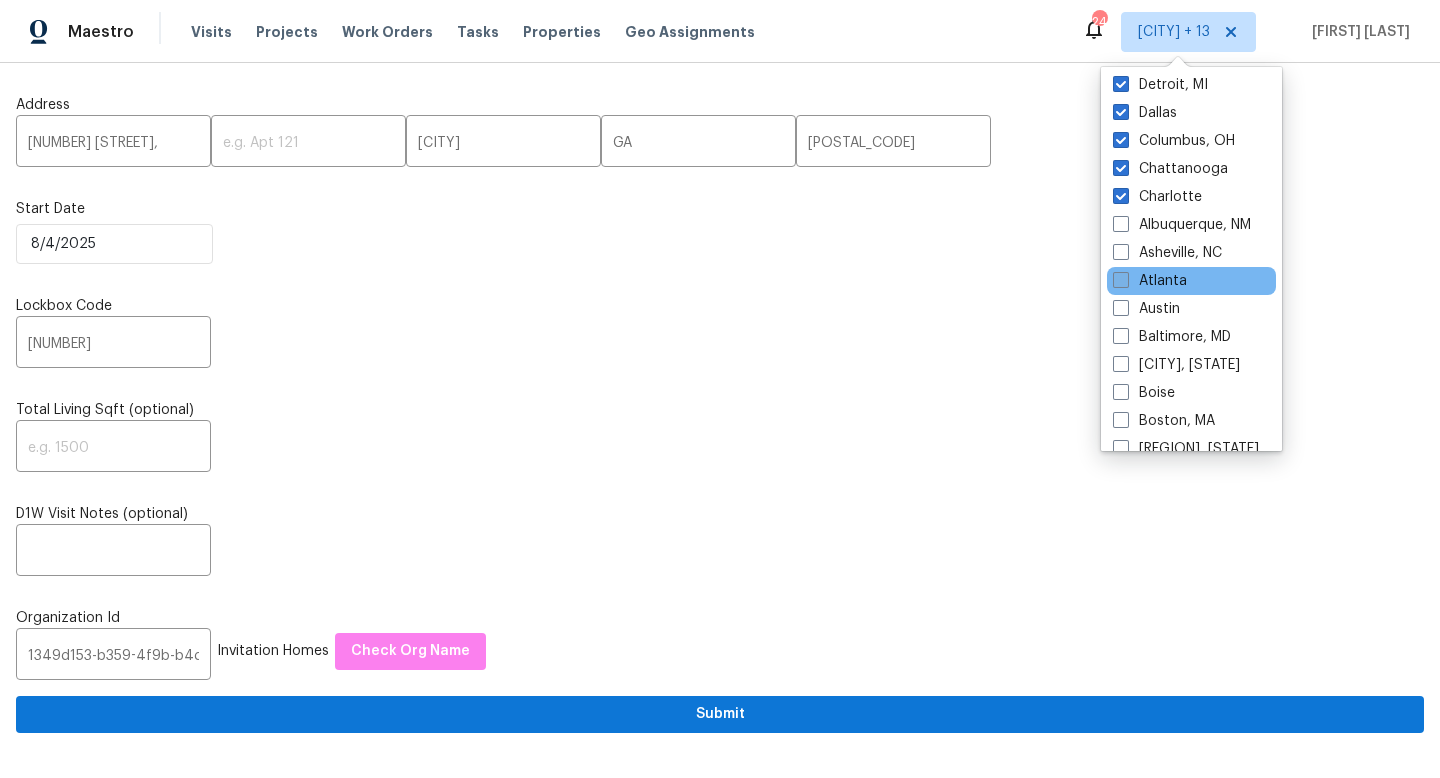 click at bounding box center [1121, 280] 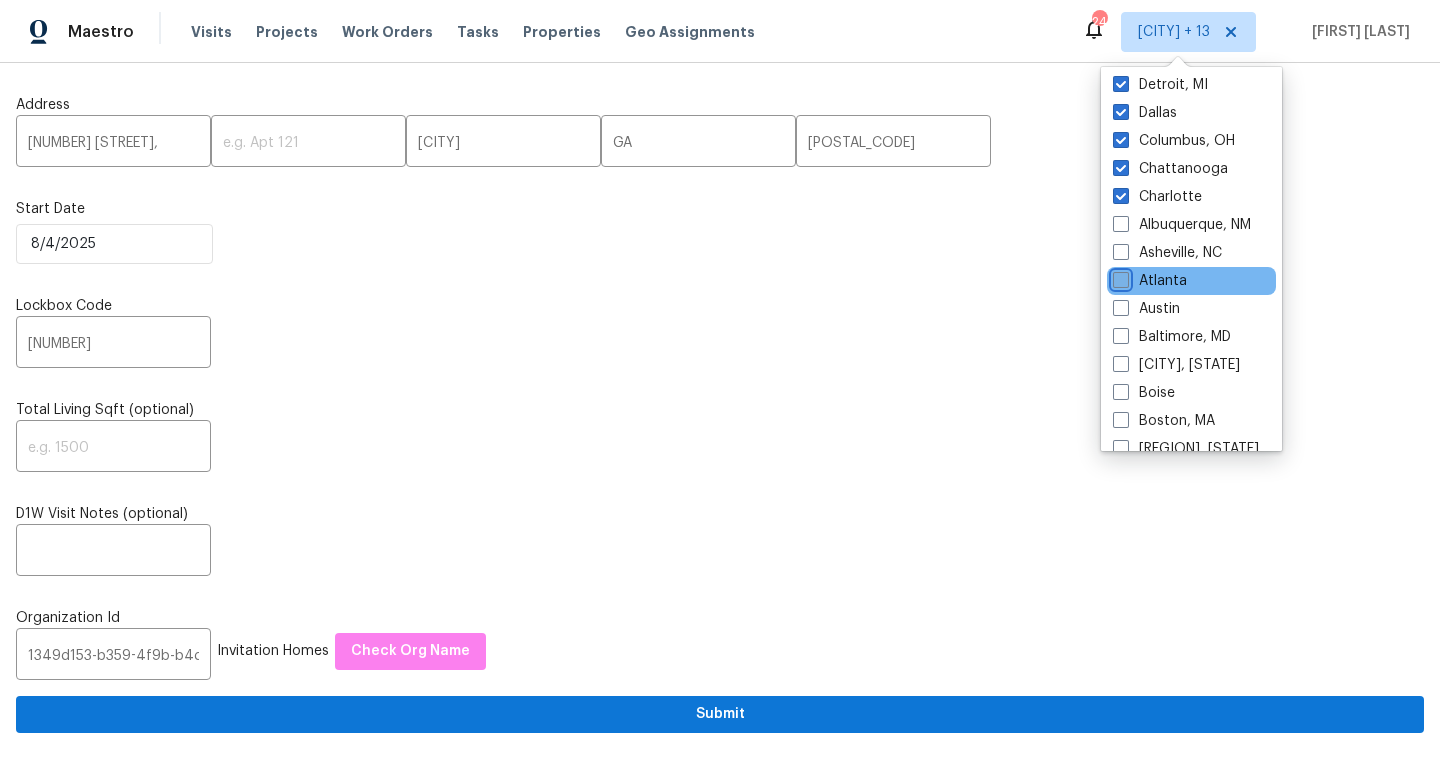 click on "Atlanta" at bounding box center [1119, 277] 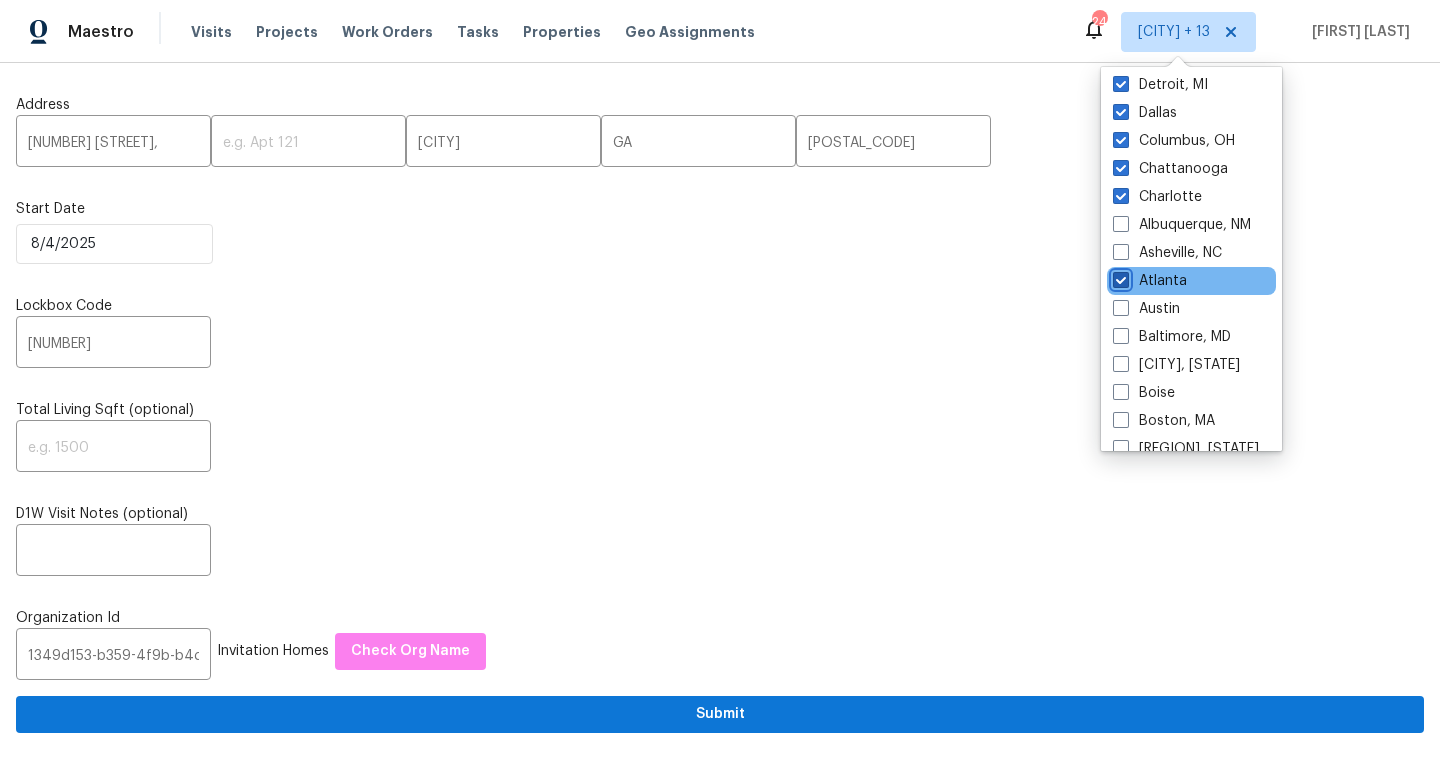 checkbox on "true" 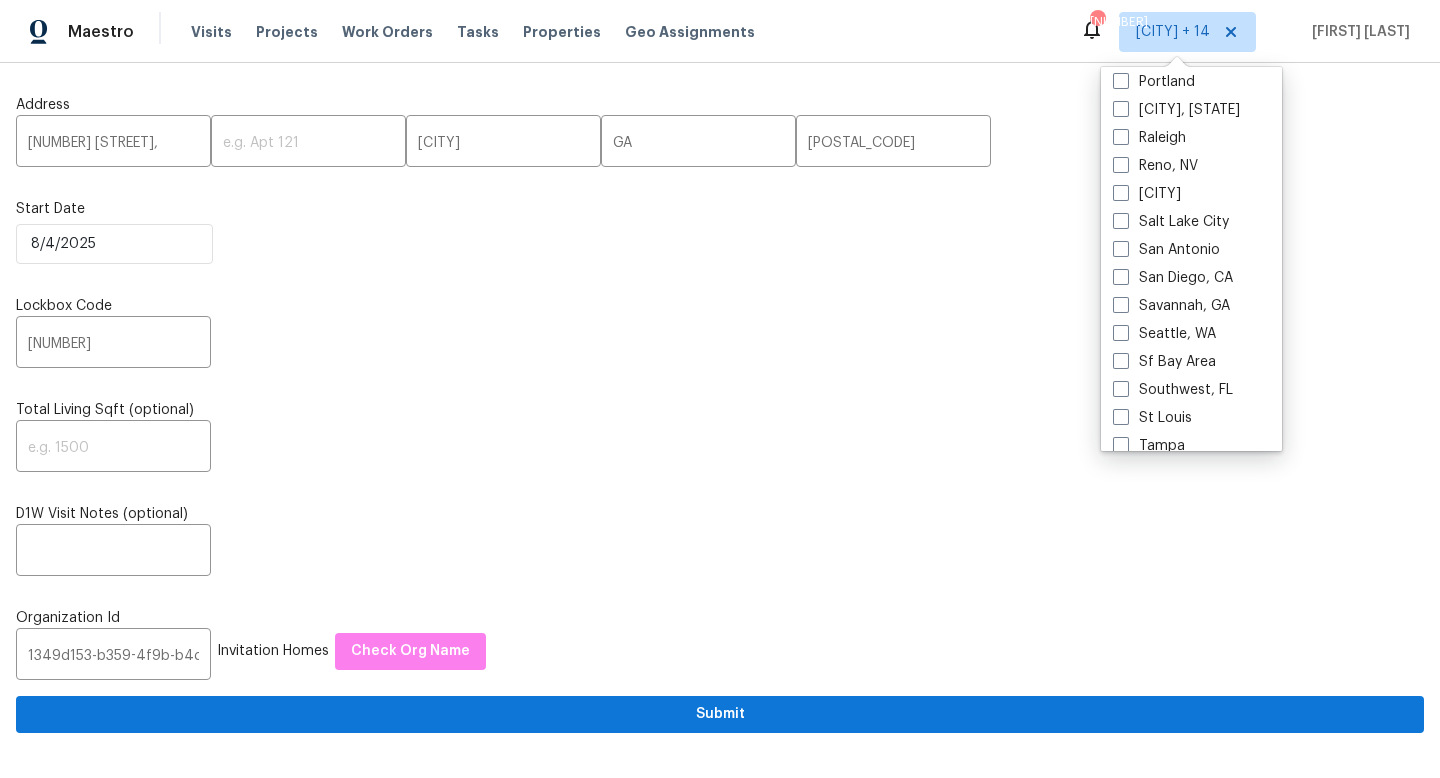scroll, scrollTop: 1307, scrollLeft: 0, axis: vertical 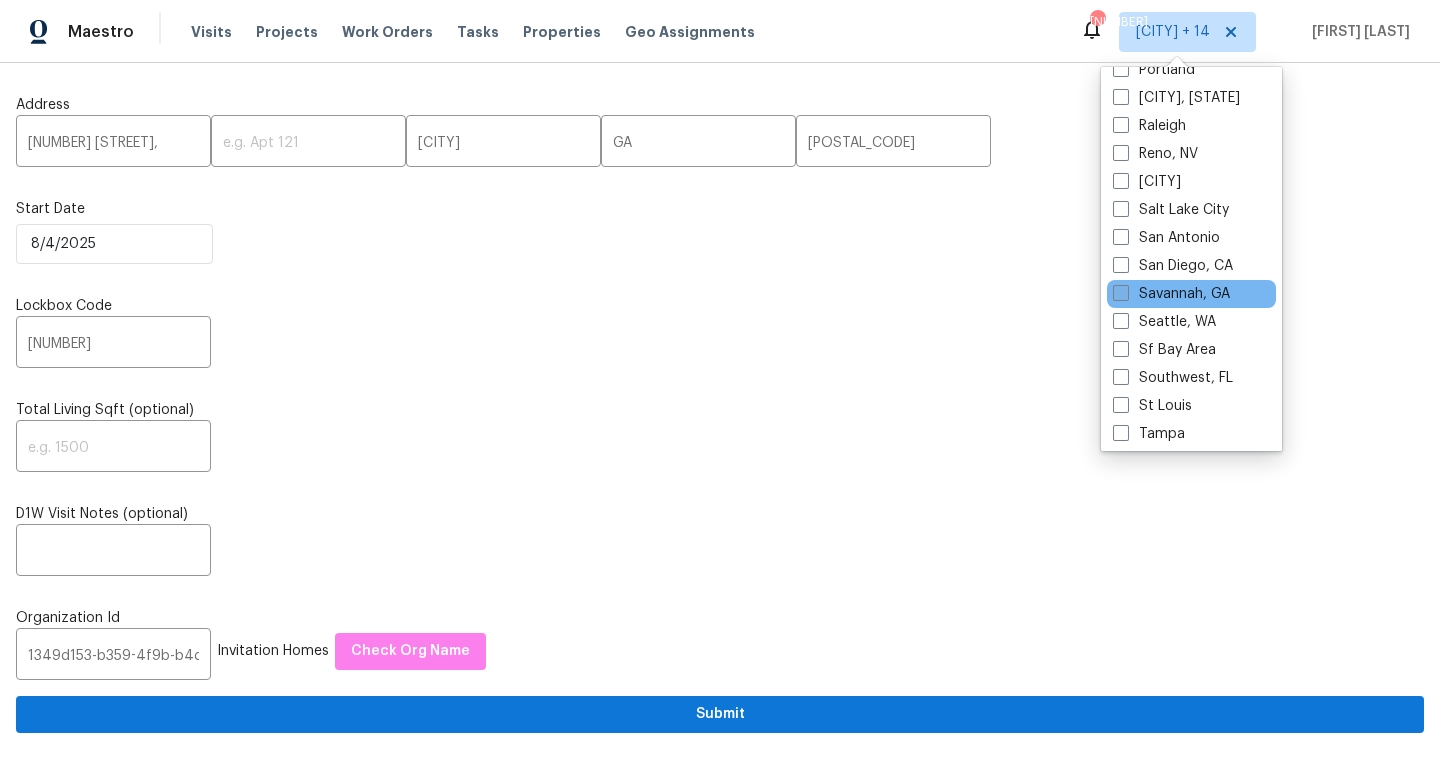 click at bounding box center (1121, 293) 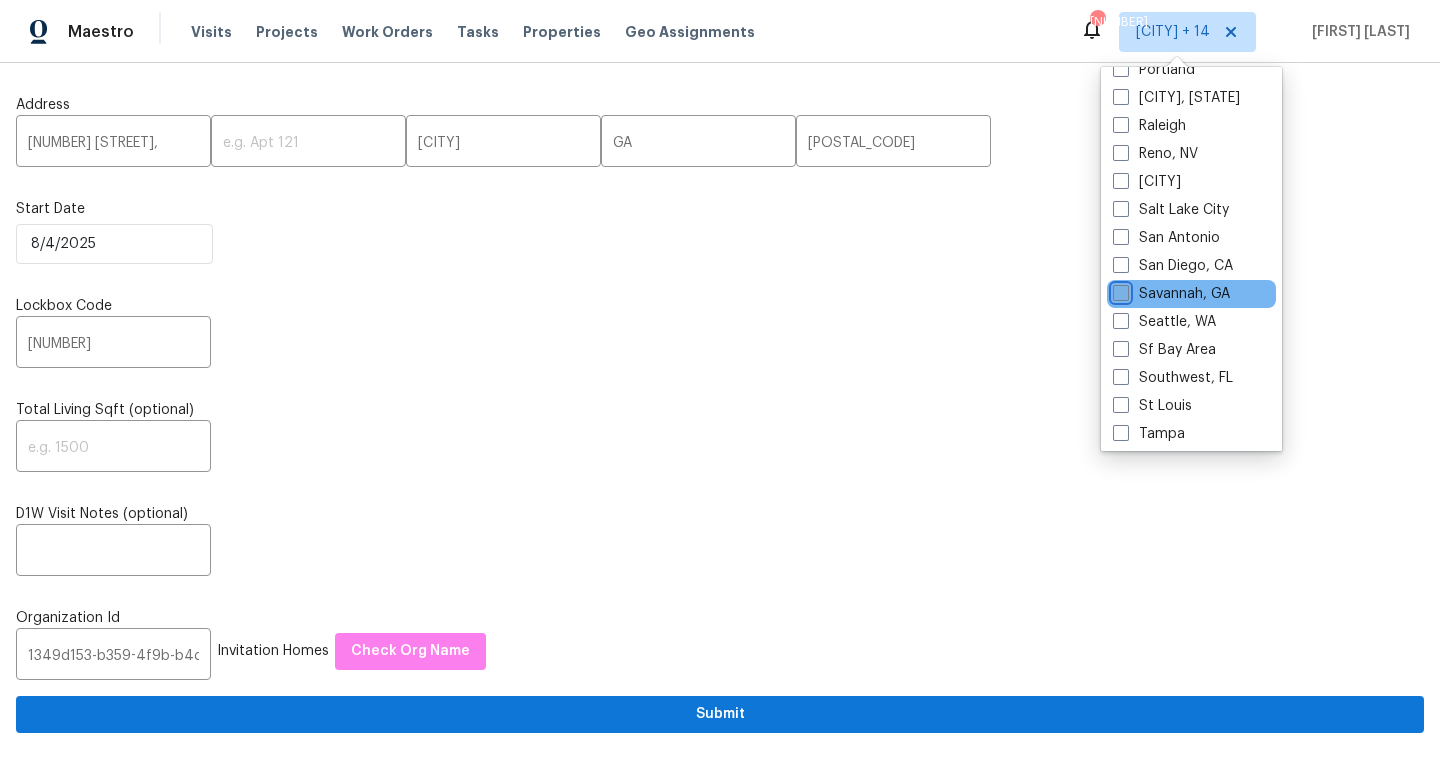 click on "Savannah, GA" at bounding box center (1119, 290) 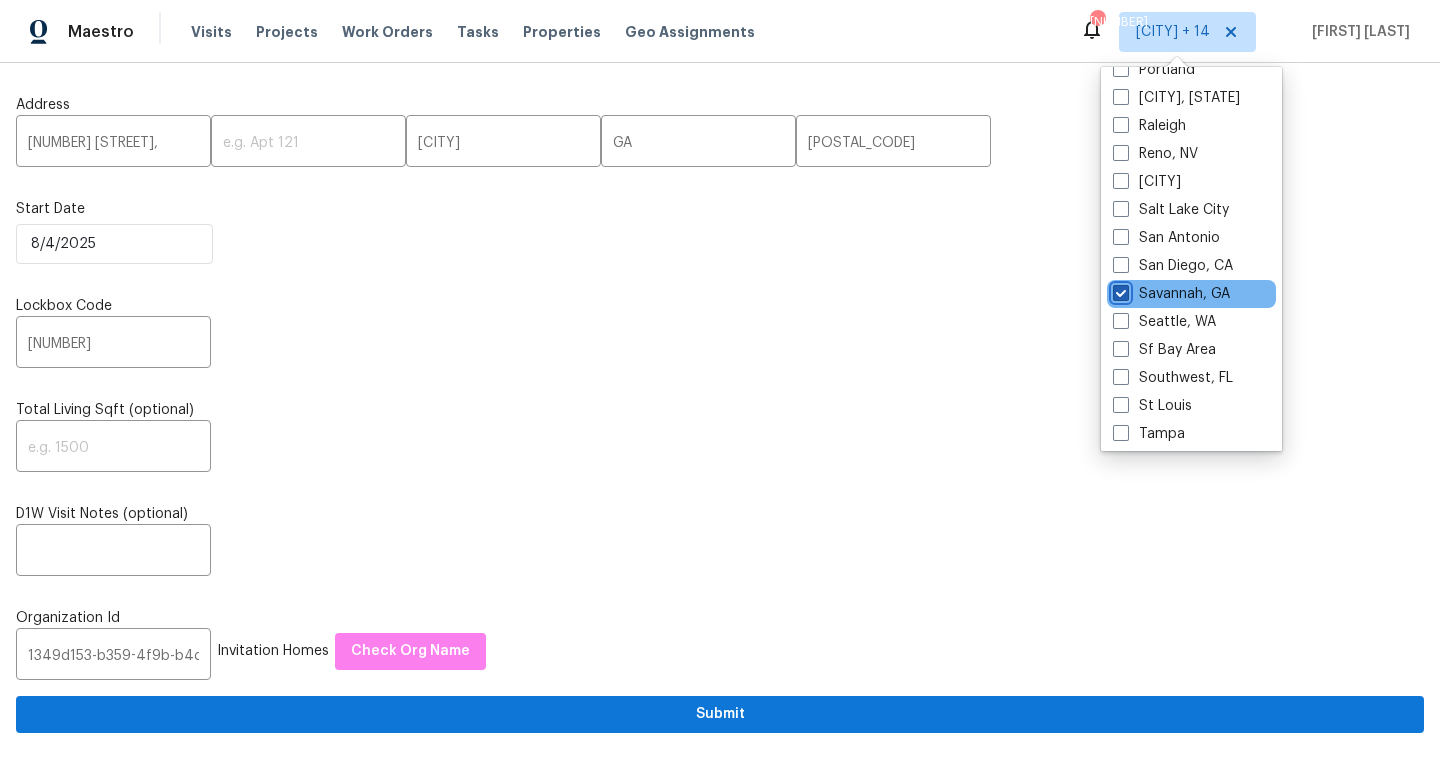 checkbox on "true" 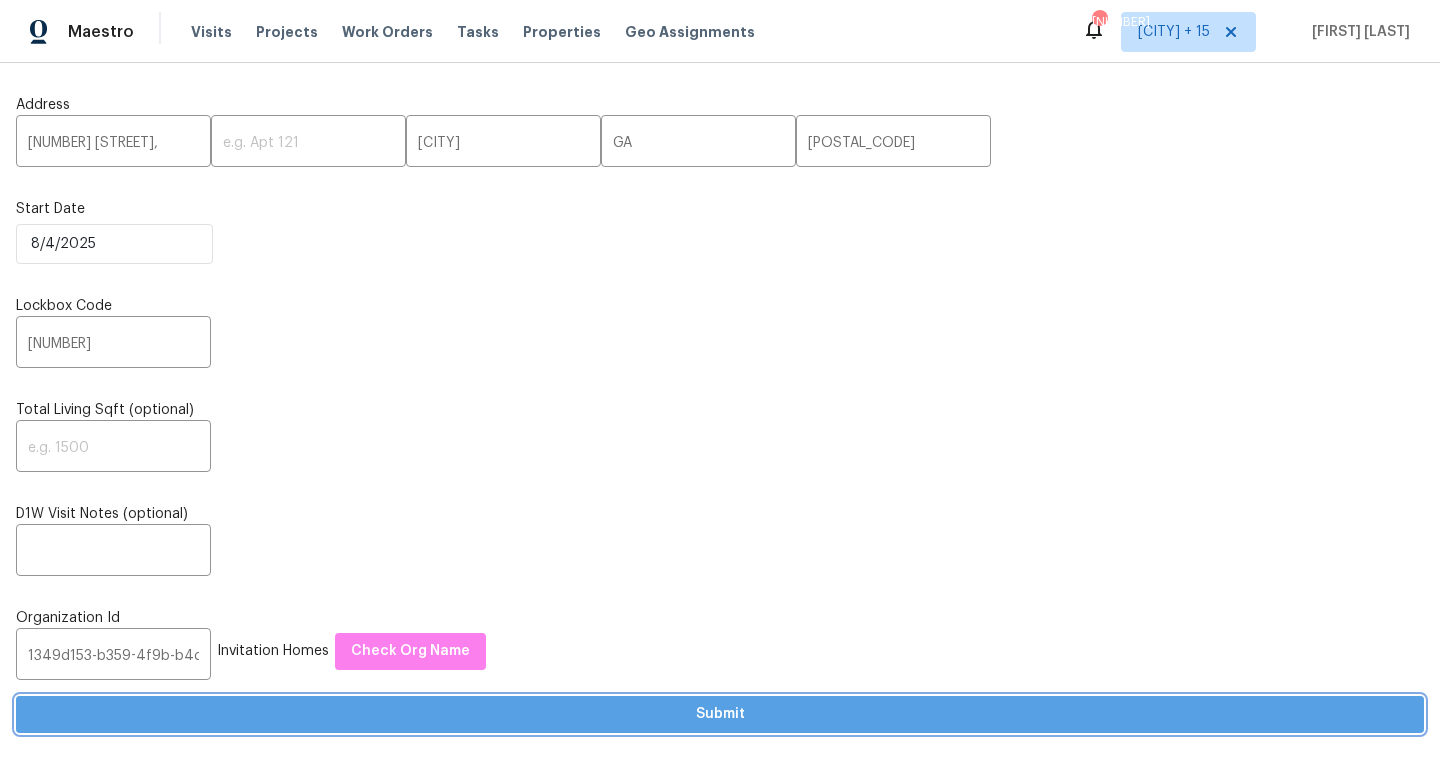 click on "Submit" at bounding box center (720, 714) 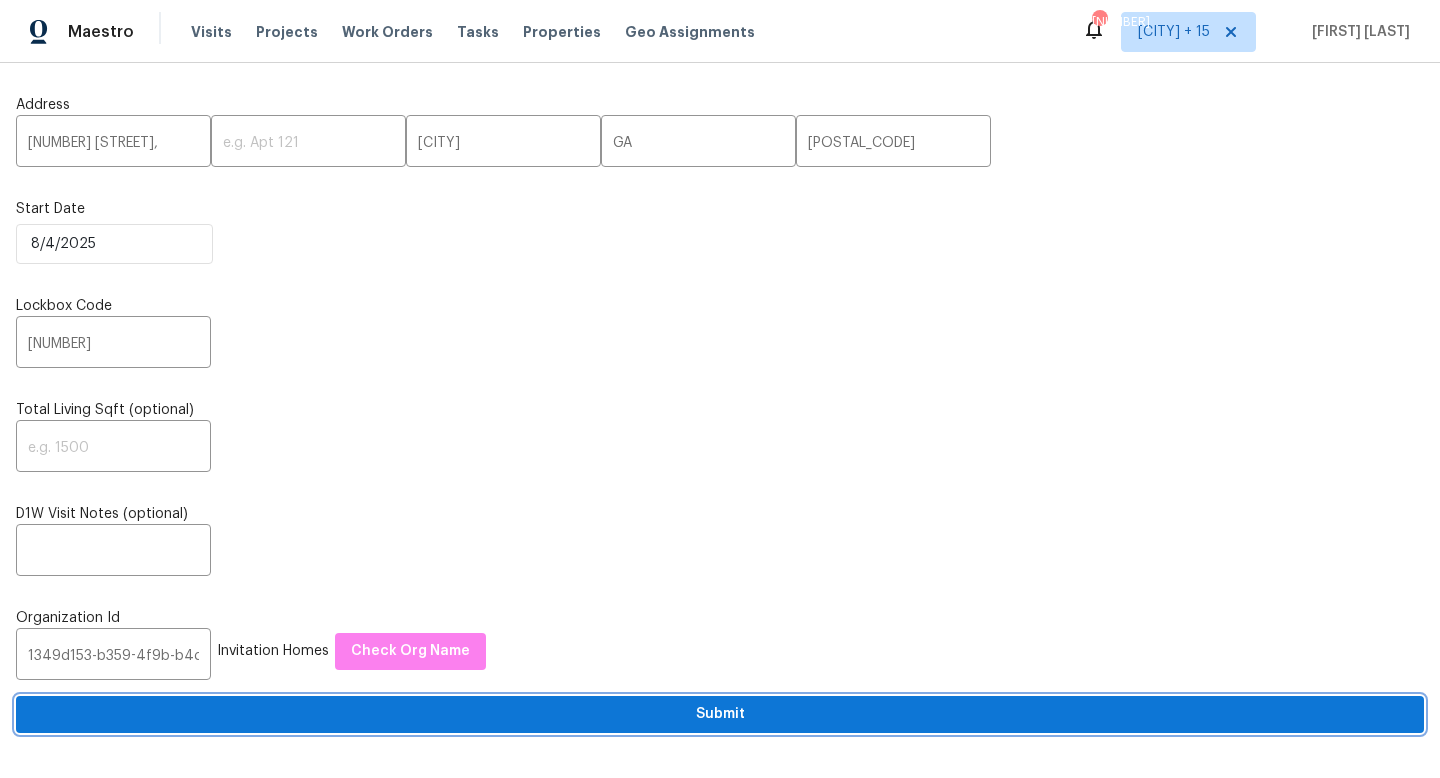 click on "Submit" at bounding box center (720, 714) 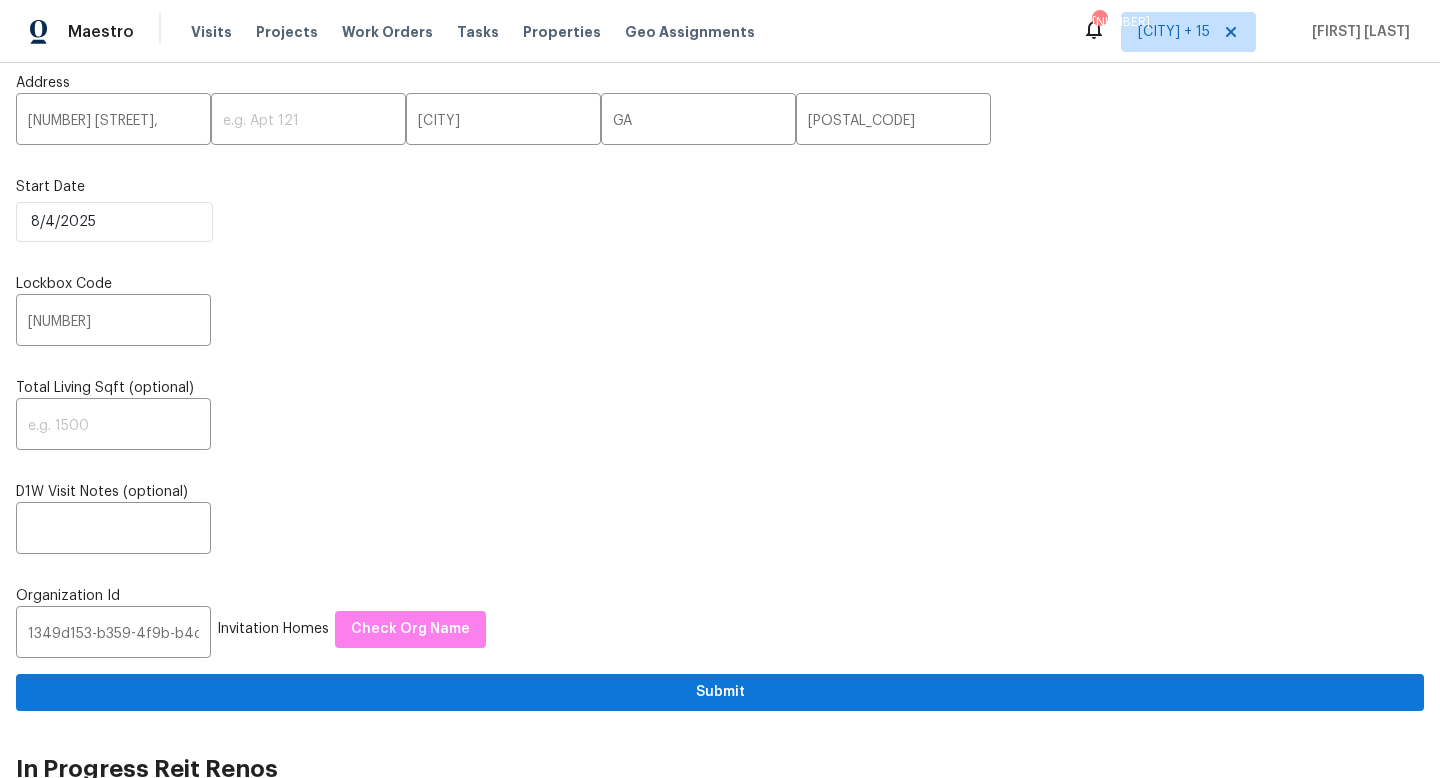 scroll, scrollTop: 0, scrollLeft: 0, axis: both 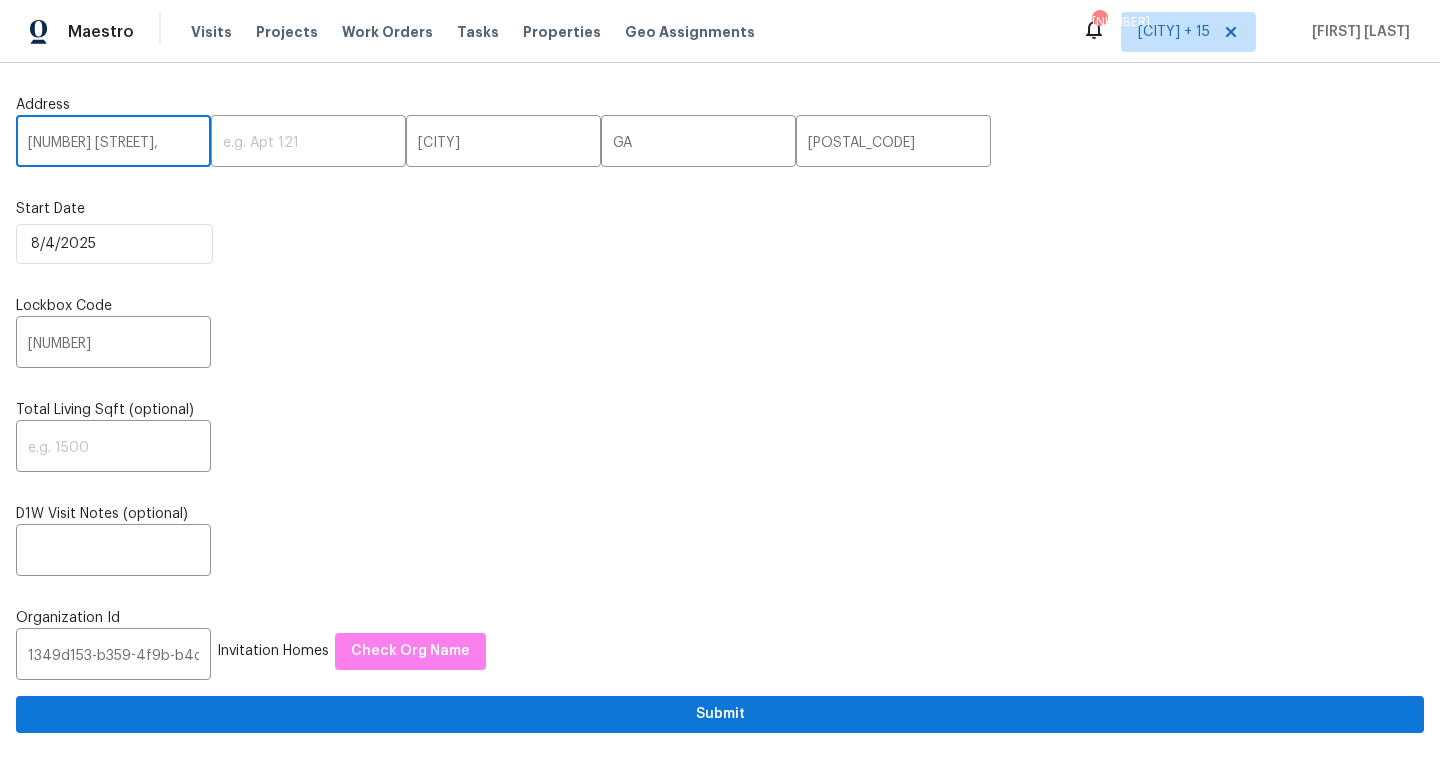 click on "1006 Eagle Vw," at bounding box center [113, 143] 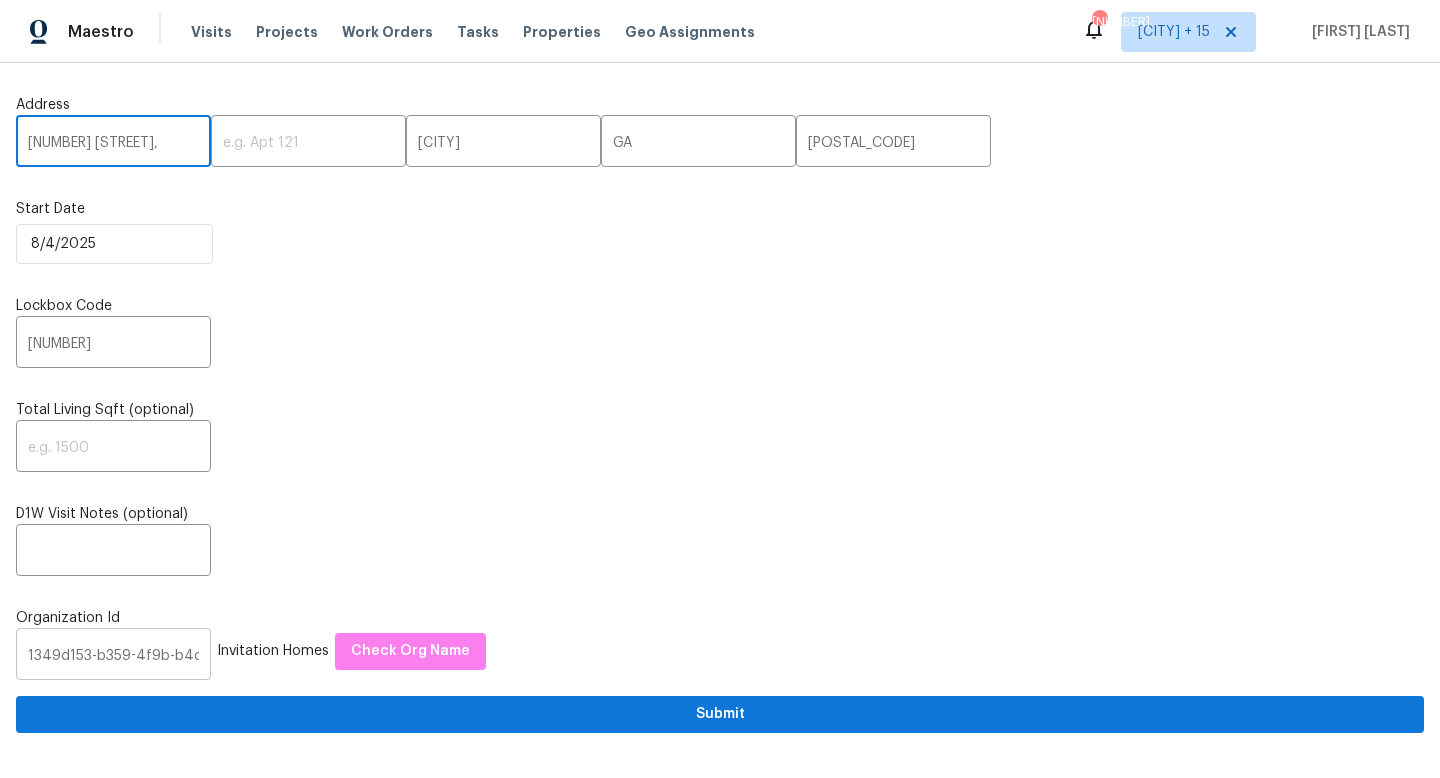 click on "1349d153-b359-4f9b-b4dd-758ff939cc37" at bounding box center (113, 656) 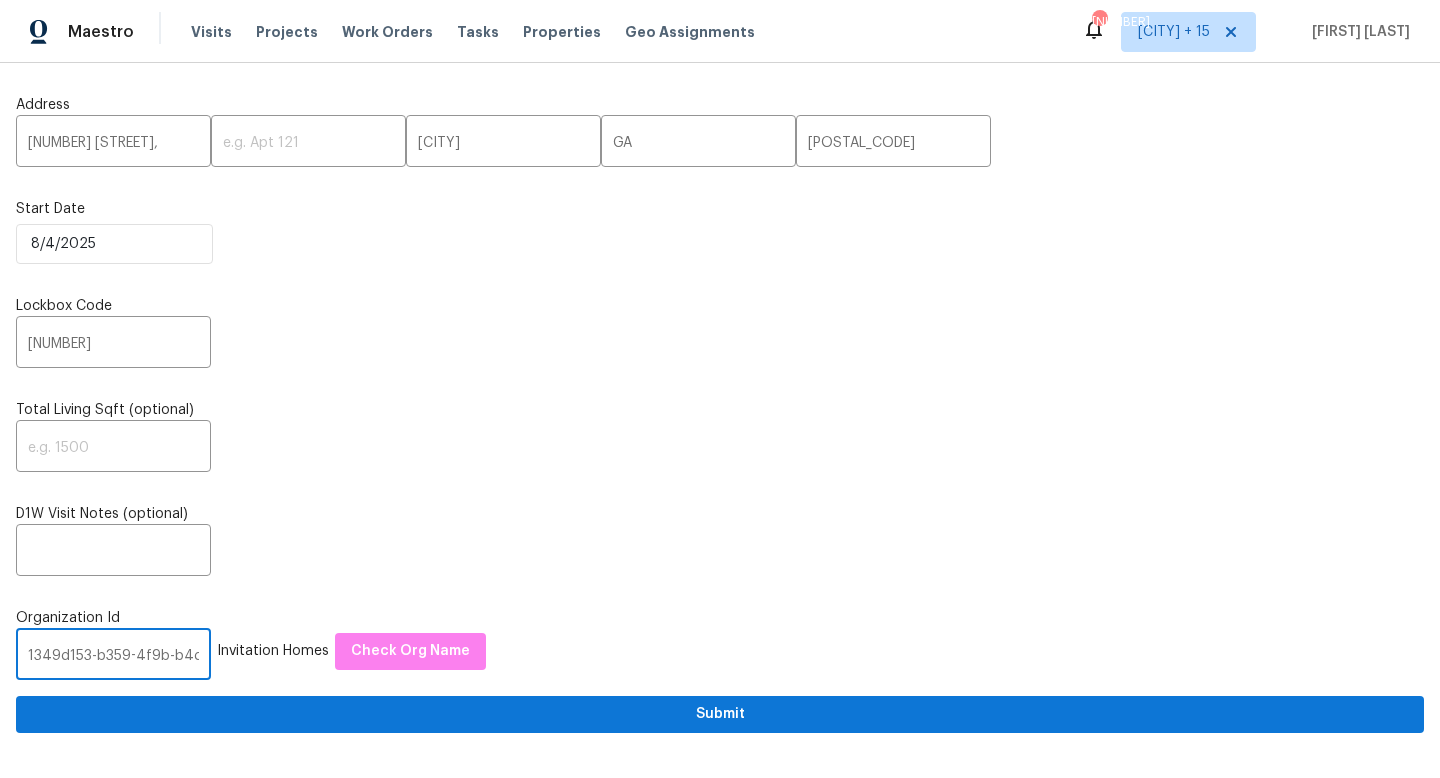 click on "1349d153-b359-4f9b-b4dd-758ff939cc37" at bounding box center (113, 656) 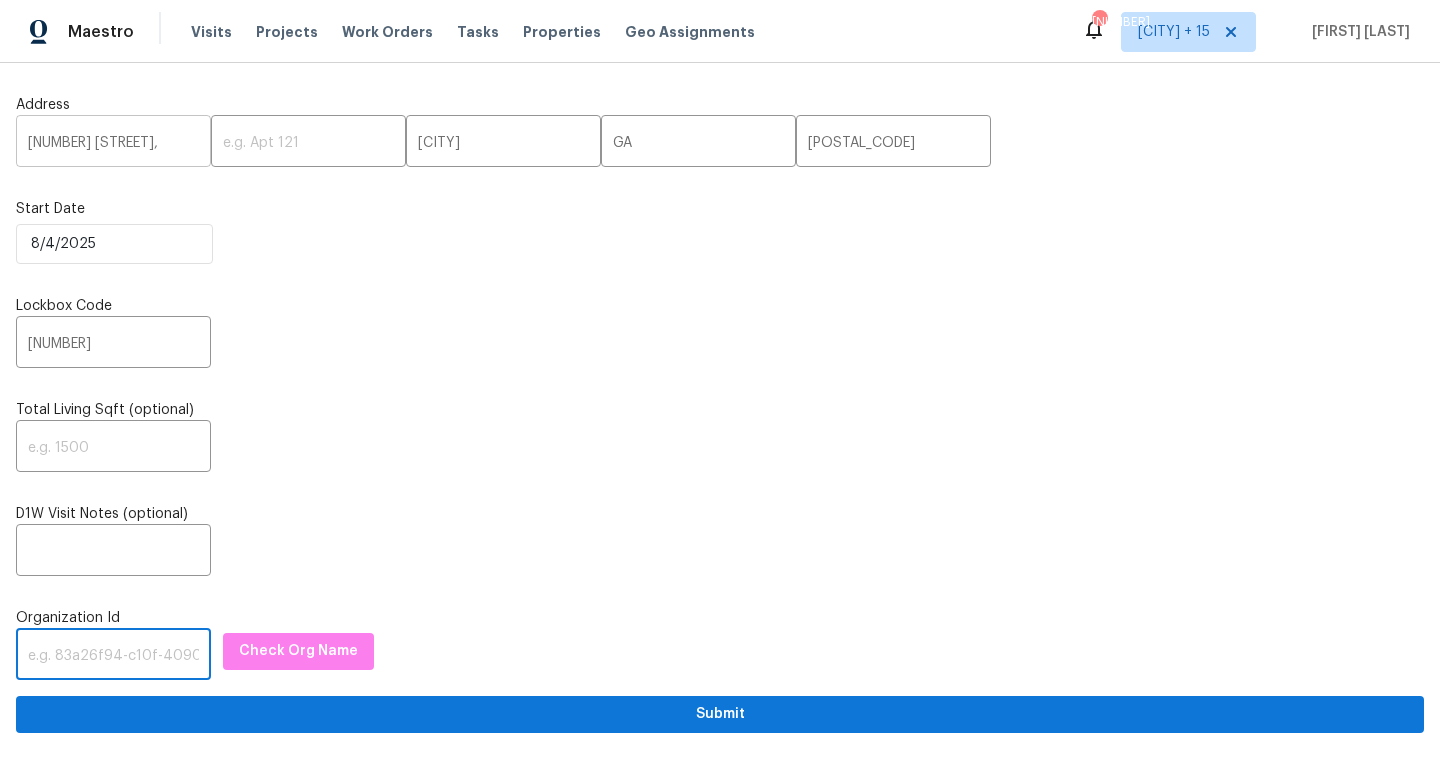 type 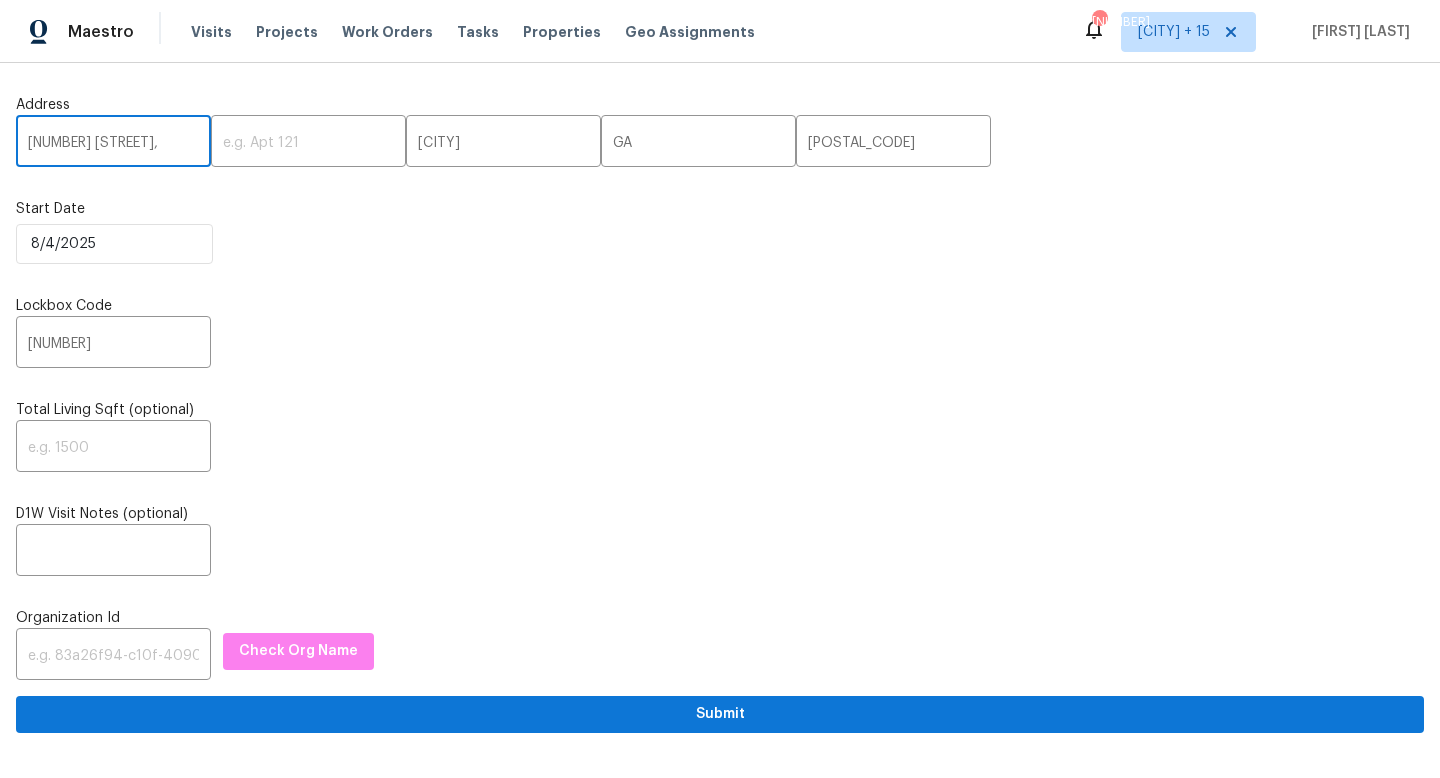 click on "1006 Eagle Vw," at bounding box center (113, 143) 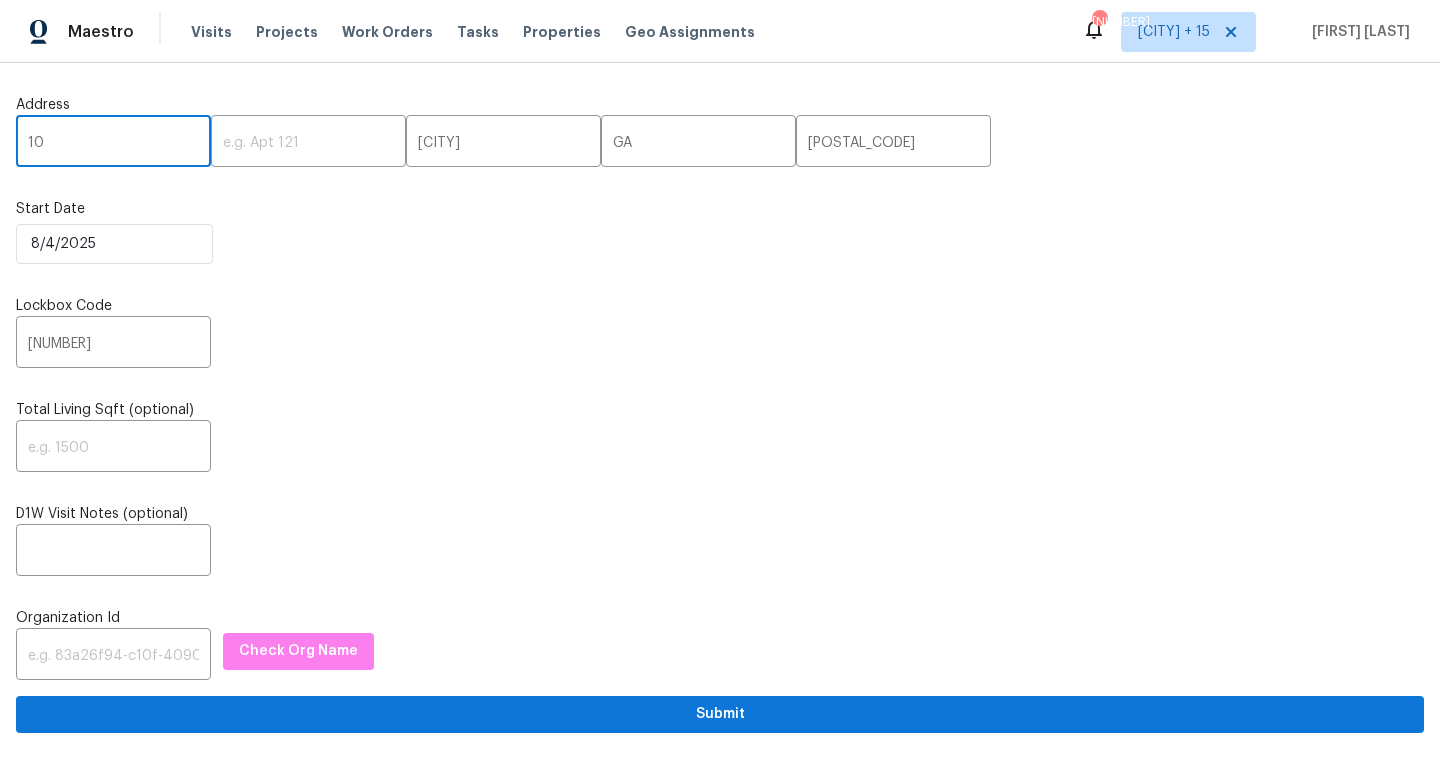 type on "1" 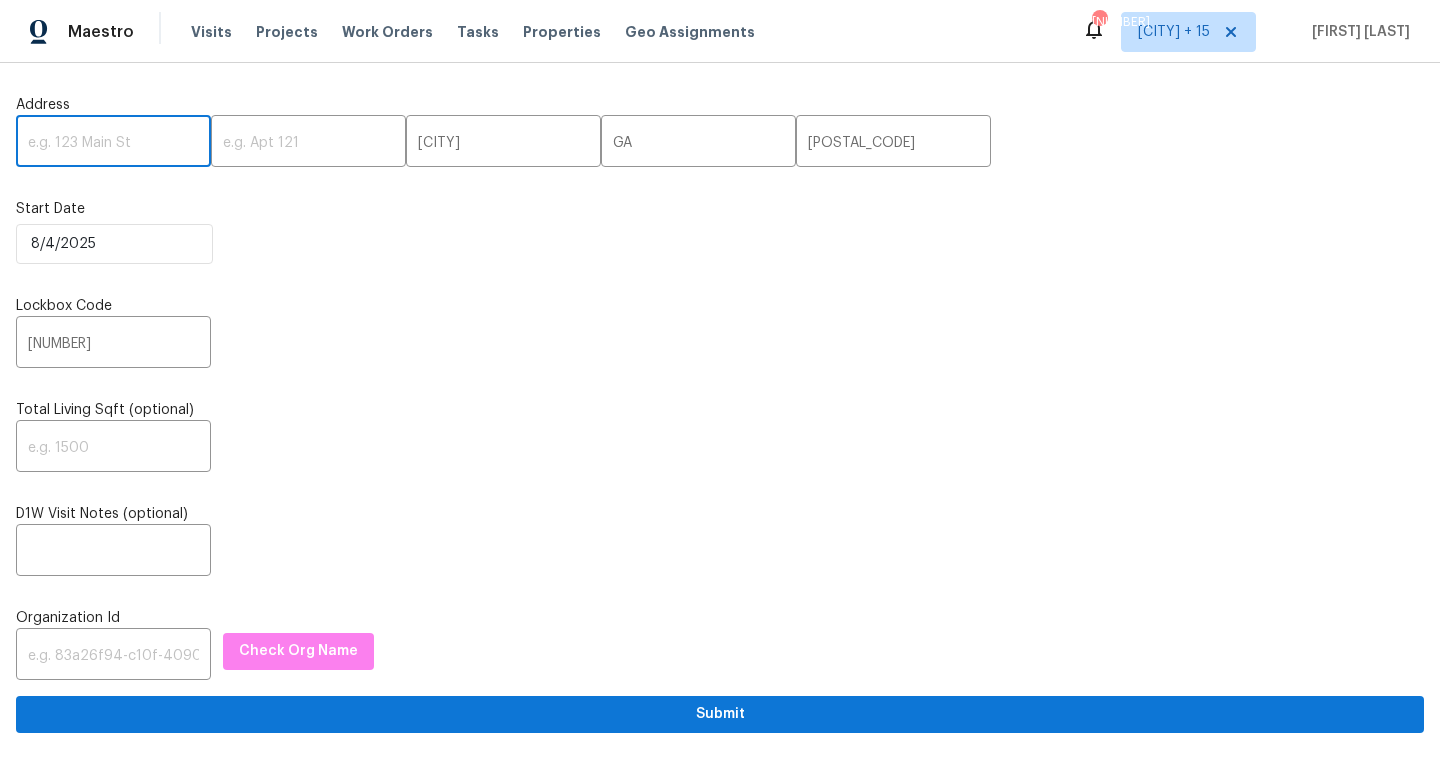 click at bounding box center [113, 143] 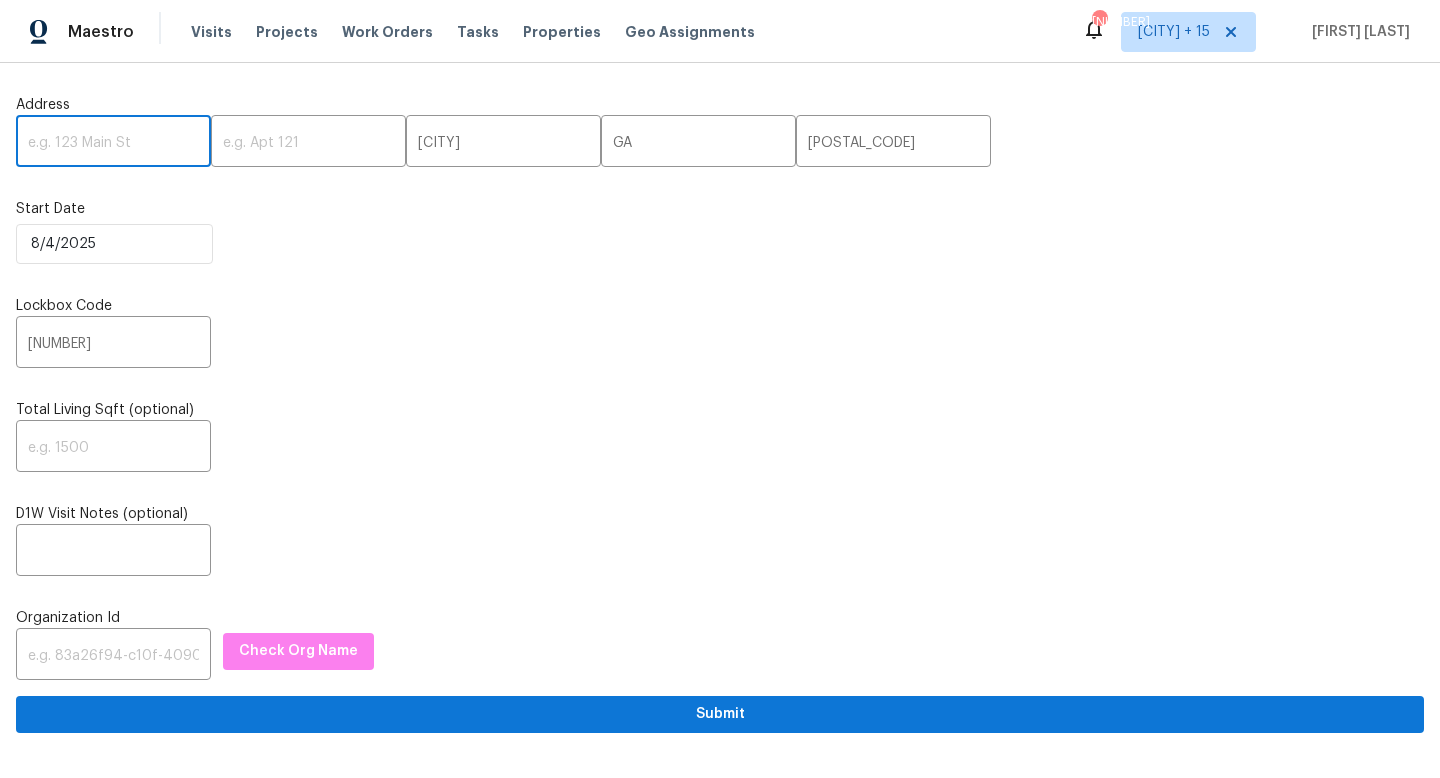 paste on "1006 Eagle Vw," 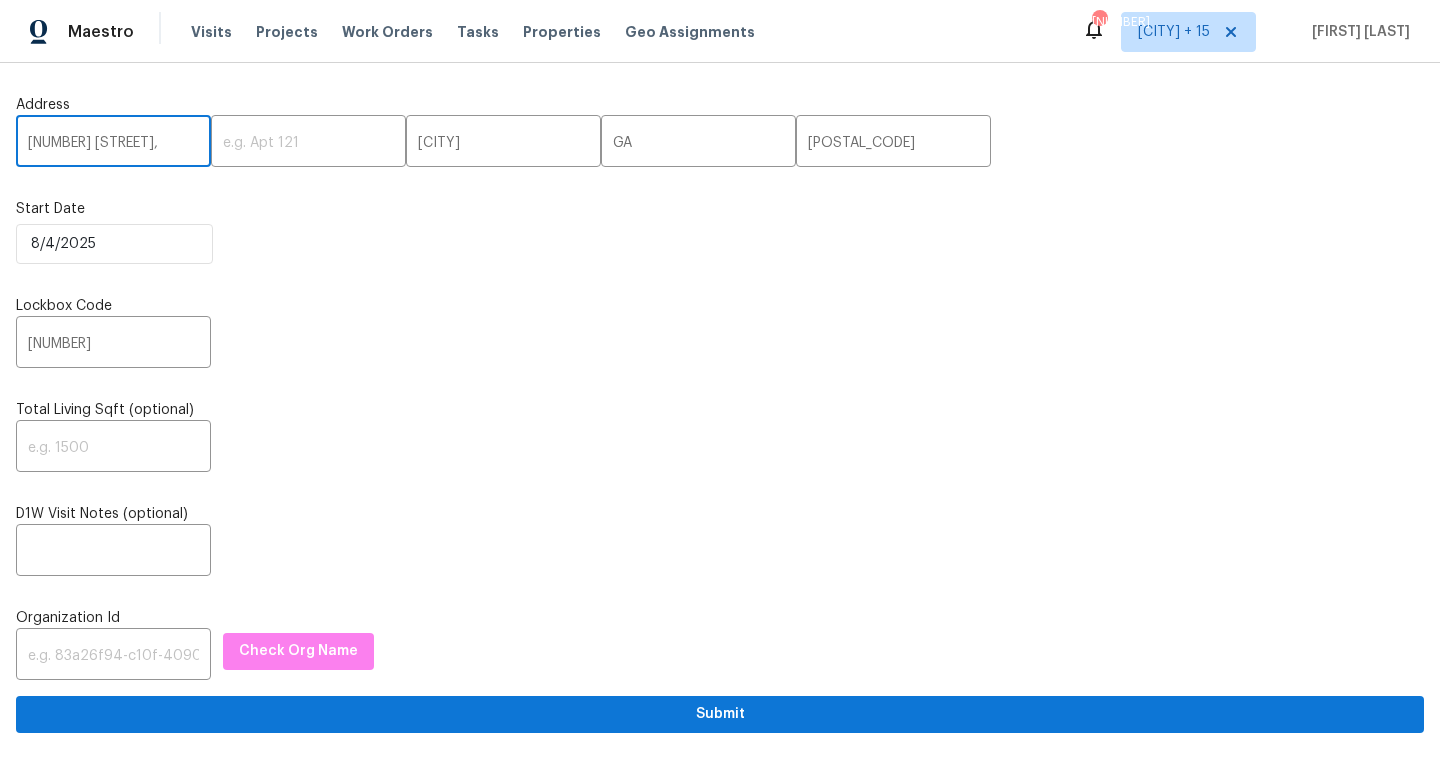 type on "1006 Eagle Vw," 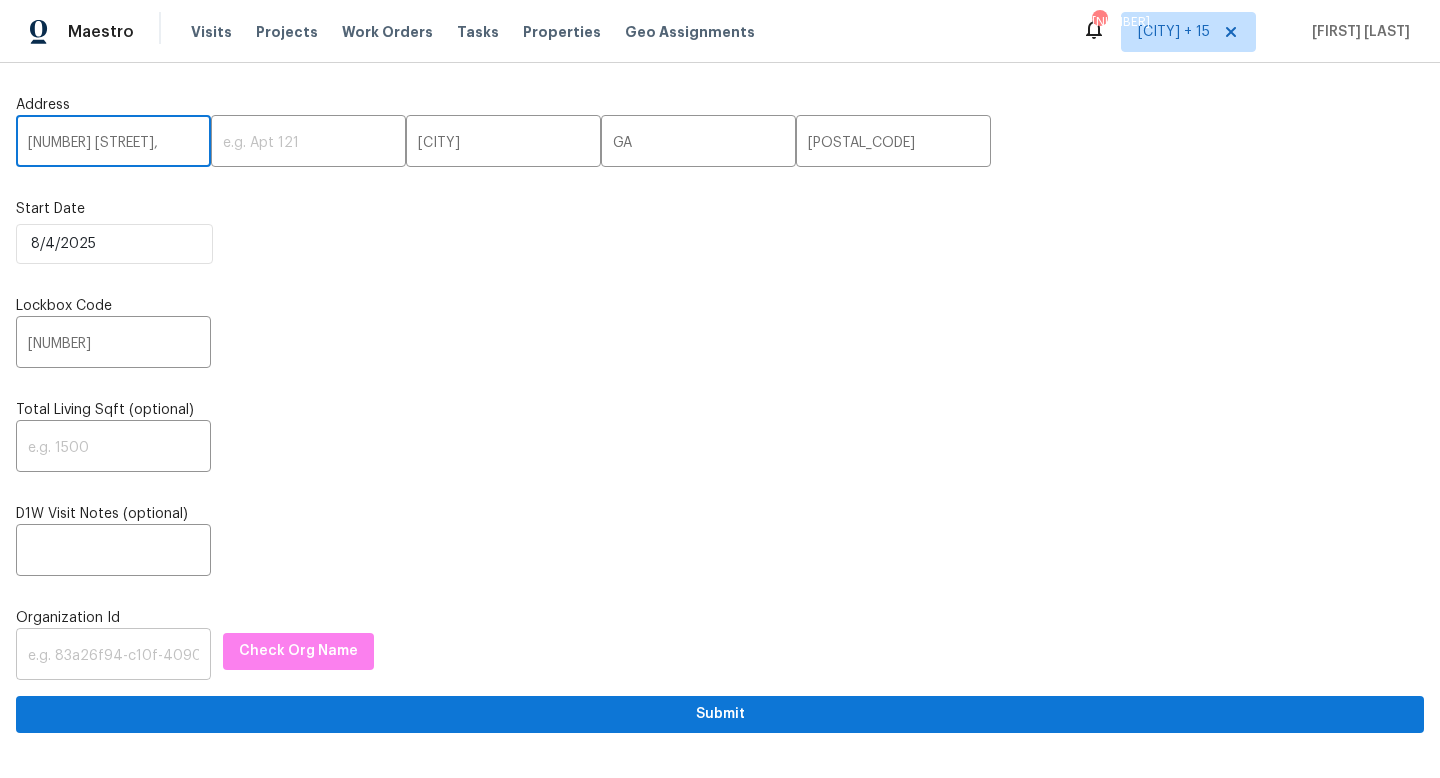 click at bounding box center (113, 656) 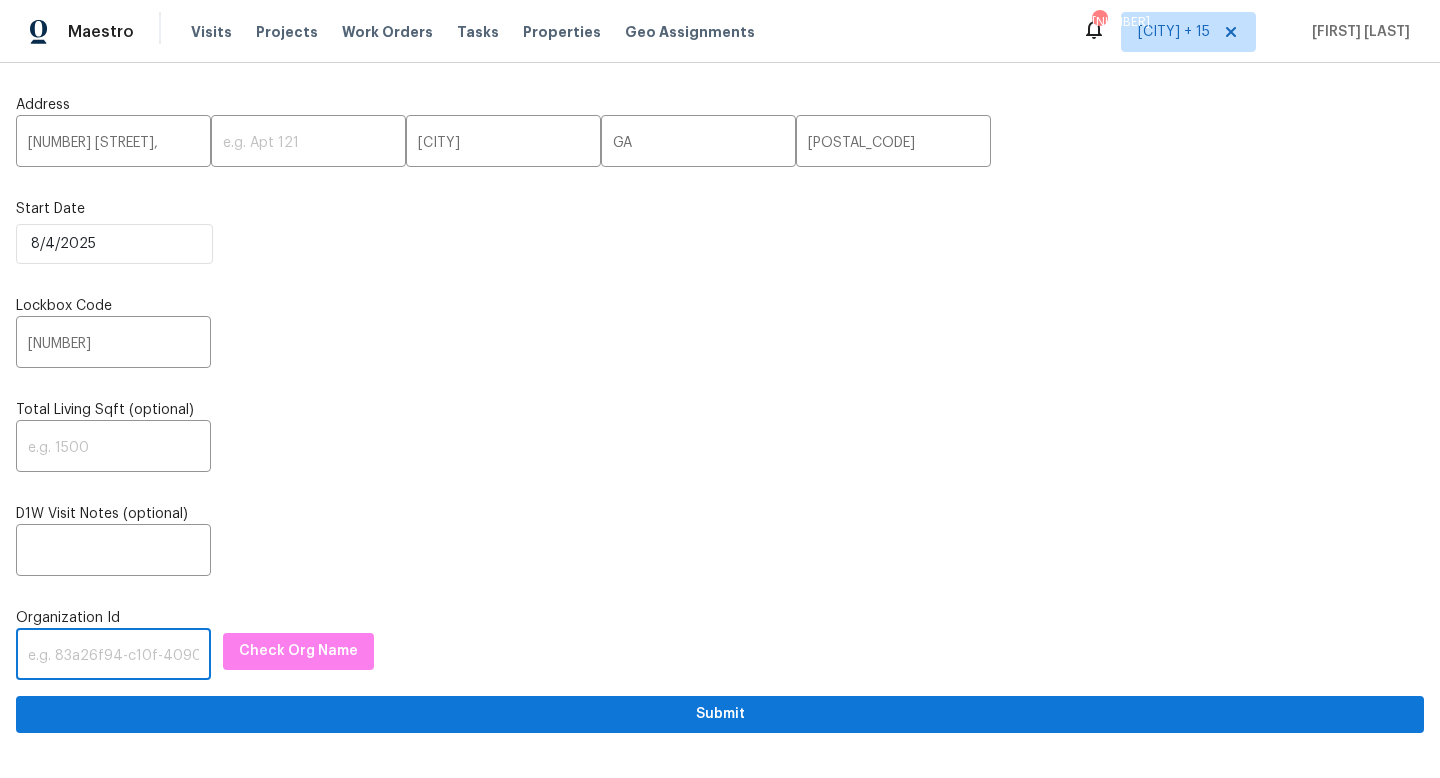 paste on "1349d153-b359-4f9b-b4dd-758ff939cc37" 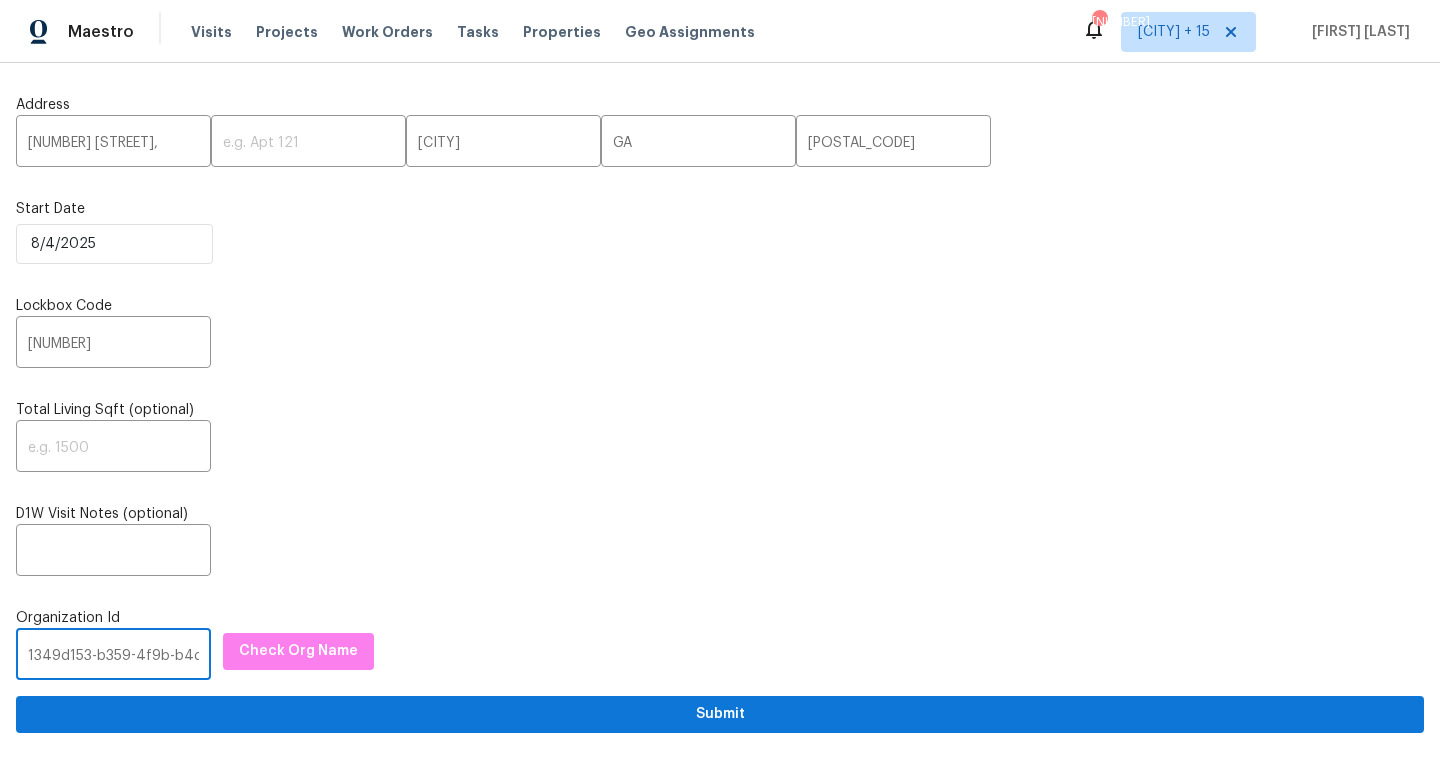 scroll, scrollTop: 0, scrollLeft: 116, axis: horizontal 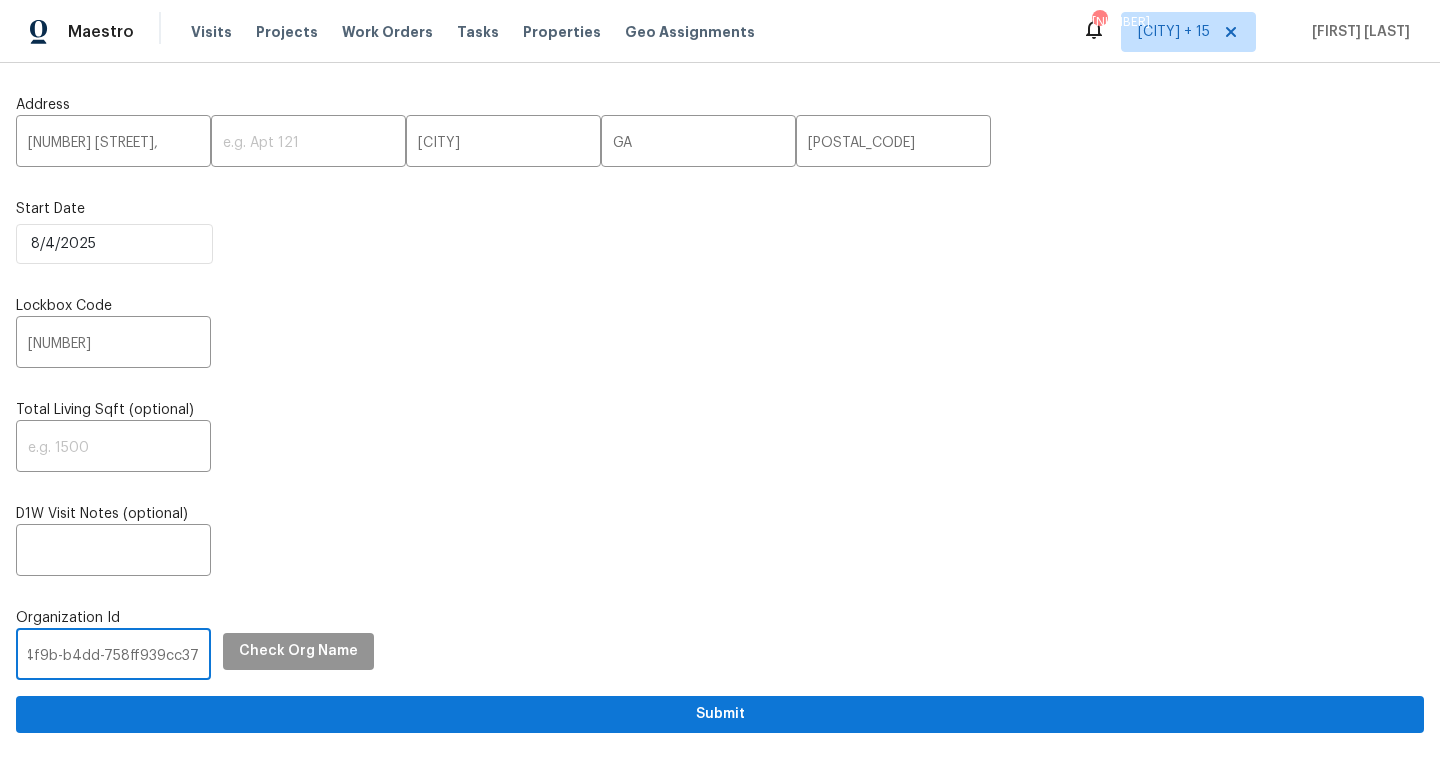 type on "1349d153-b359-4f9b-b4dd-758ff939cc37" 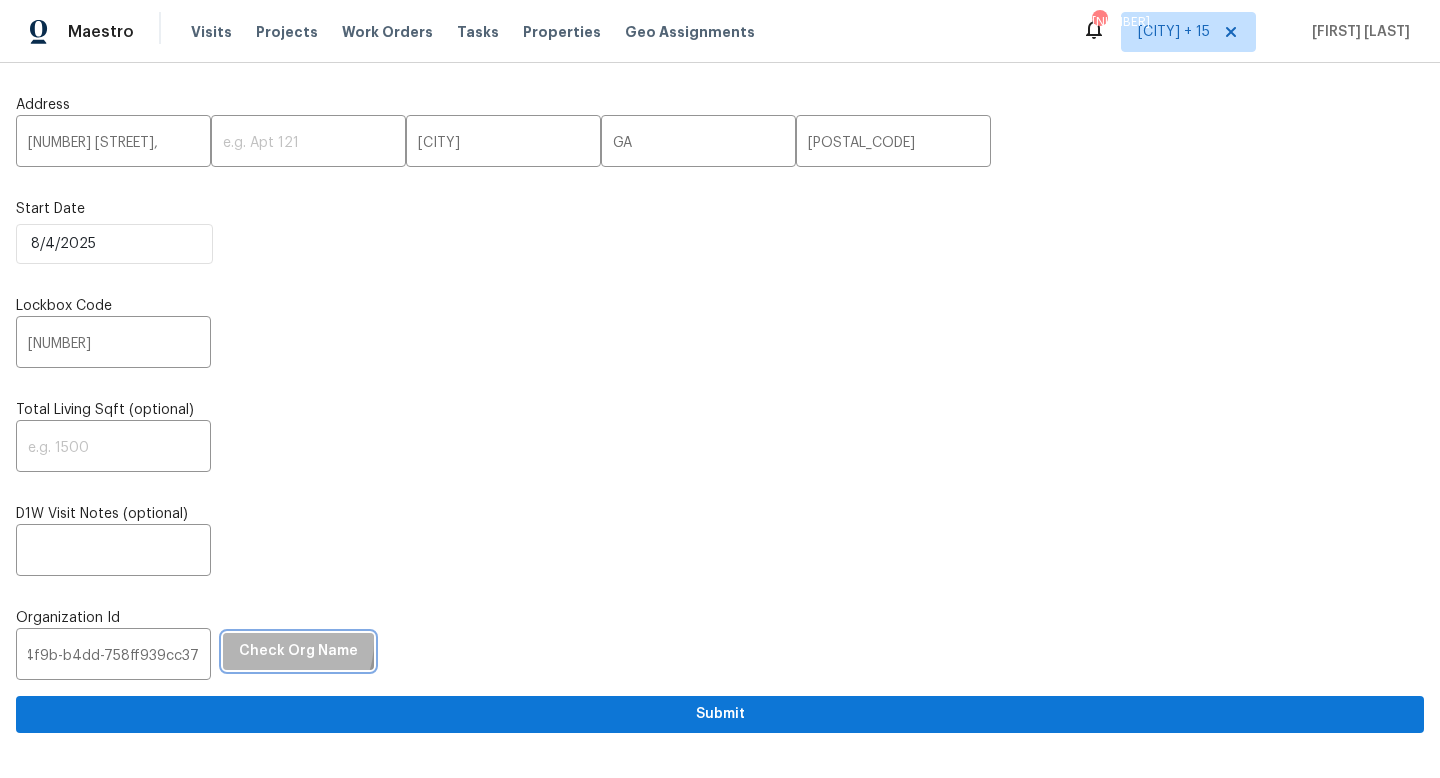 scroll, scrollTop: 0, scrollLeft: 0, axis: both 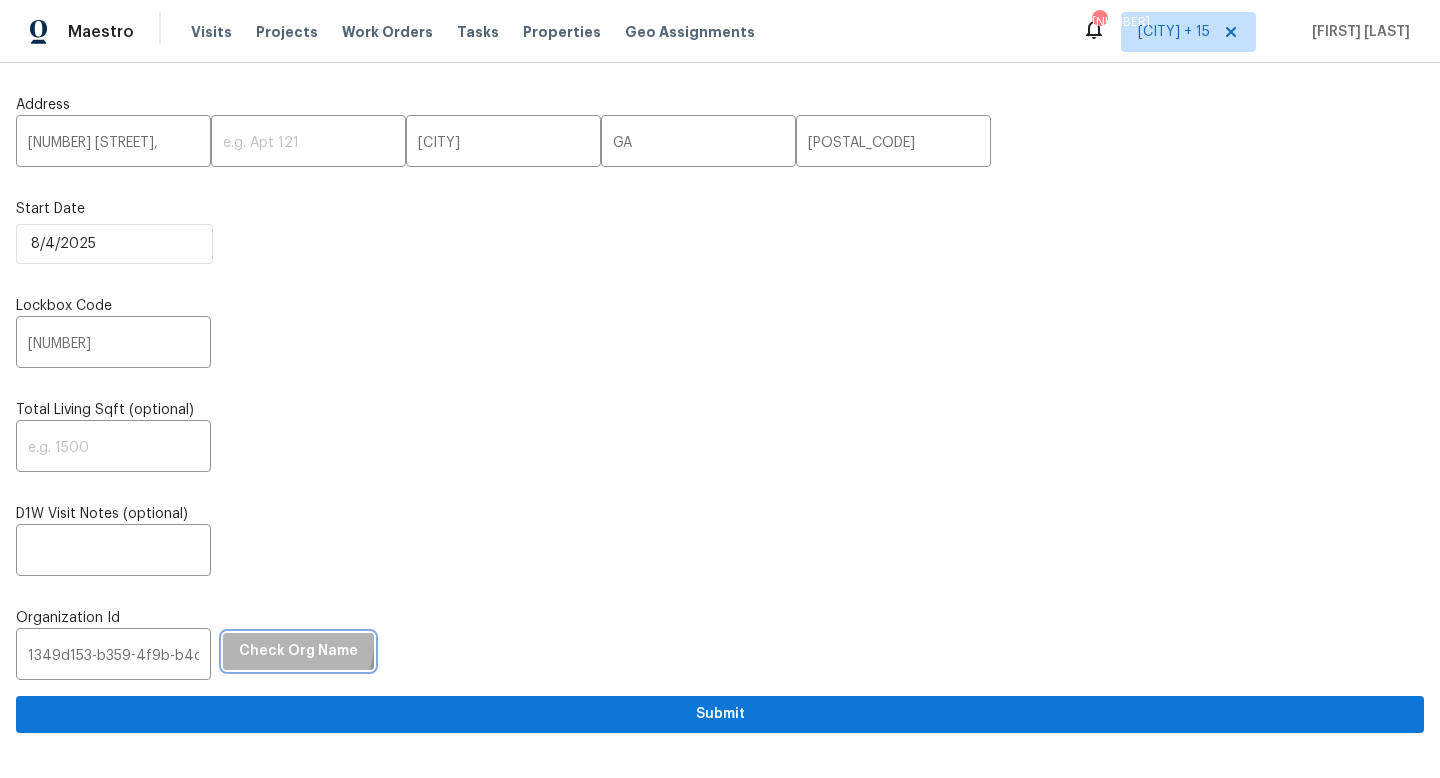 click on "Check Org Name" at bounding box center [298, 651] 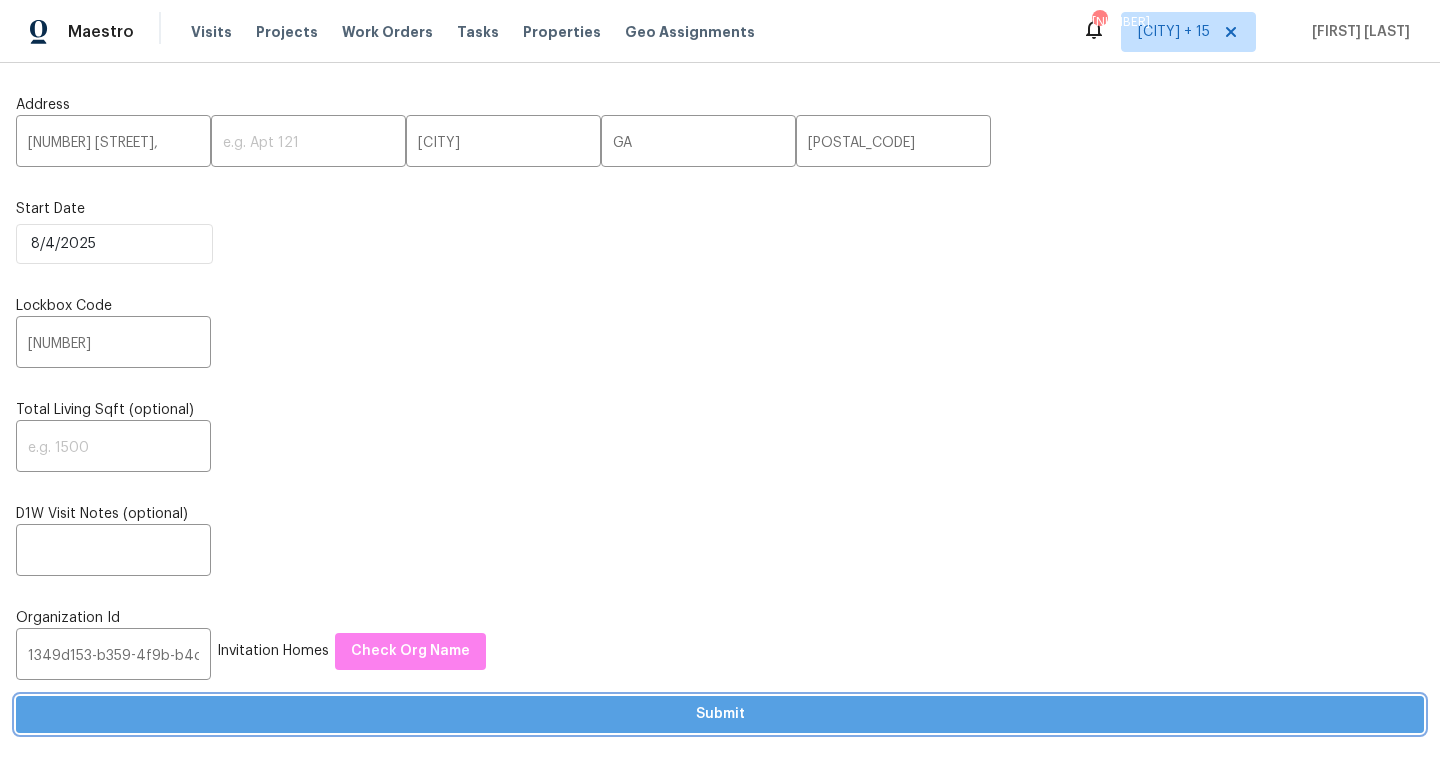 click on "Submit" at bounding box center [720, 714] 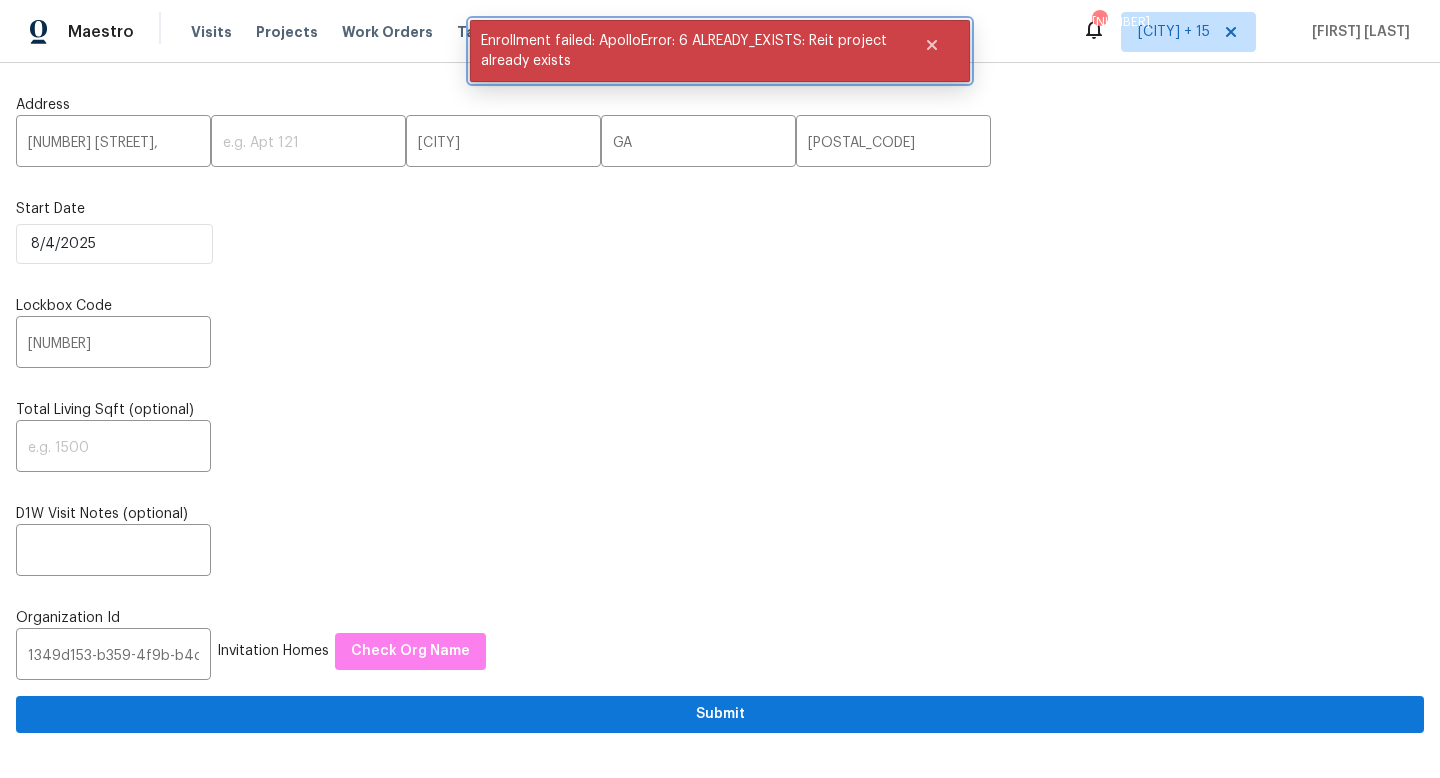 click on "Enrollment failed: ApolloError: 6 ALREADY_EXISTS: Reit project already exists" at bounding box center [684, 51] 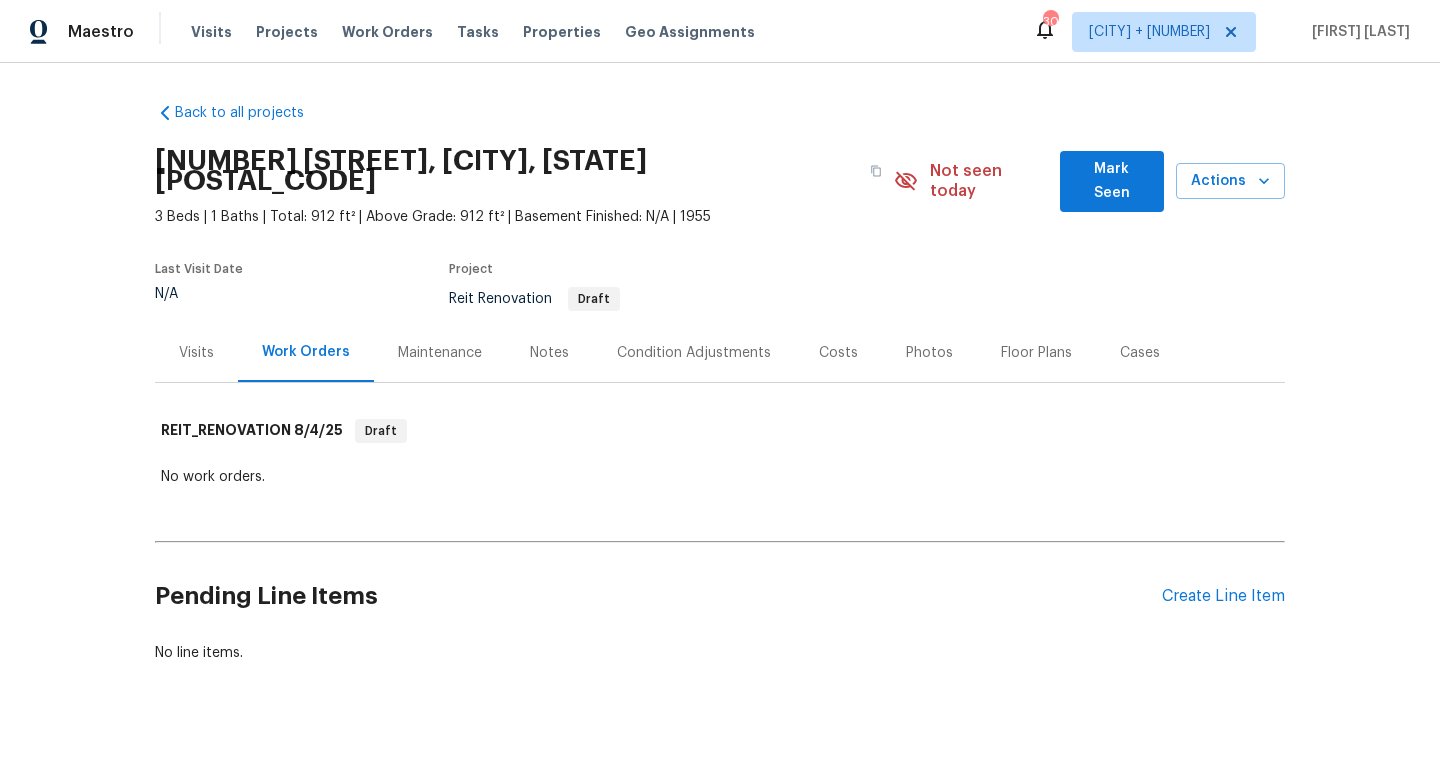 scroll, scrollTop: 0, scrollLeft: 0, axis: both 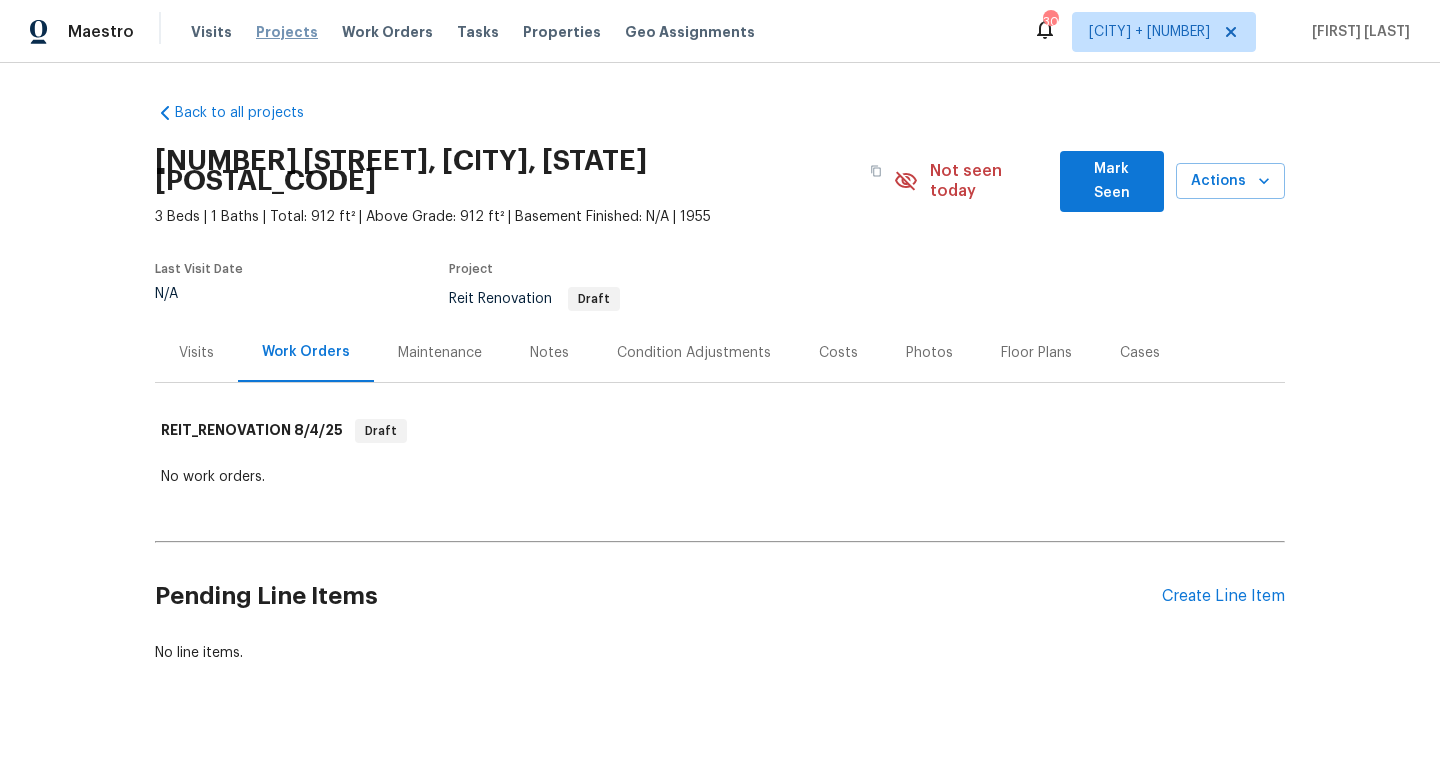 click on "Projects" at bounding box center [287, 32] 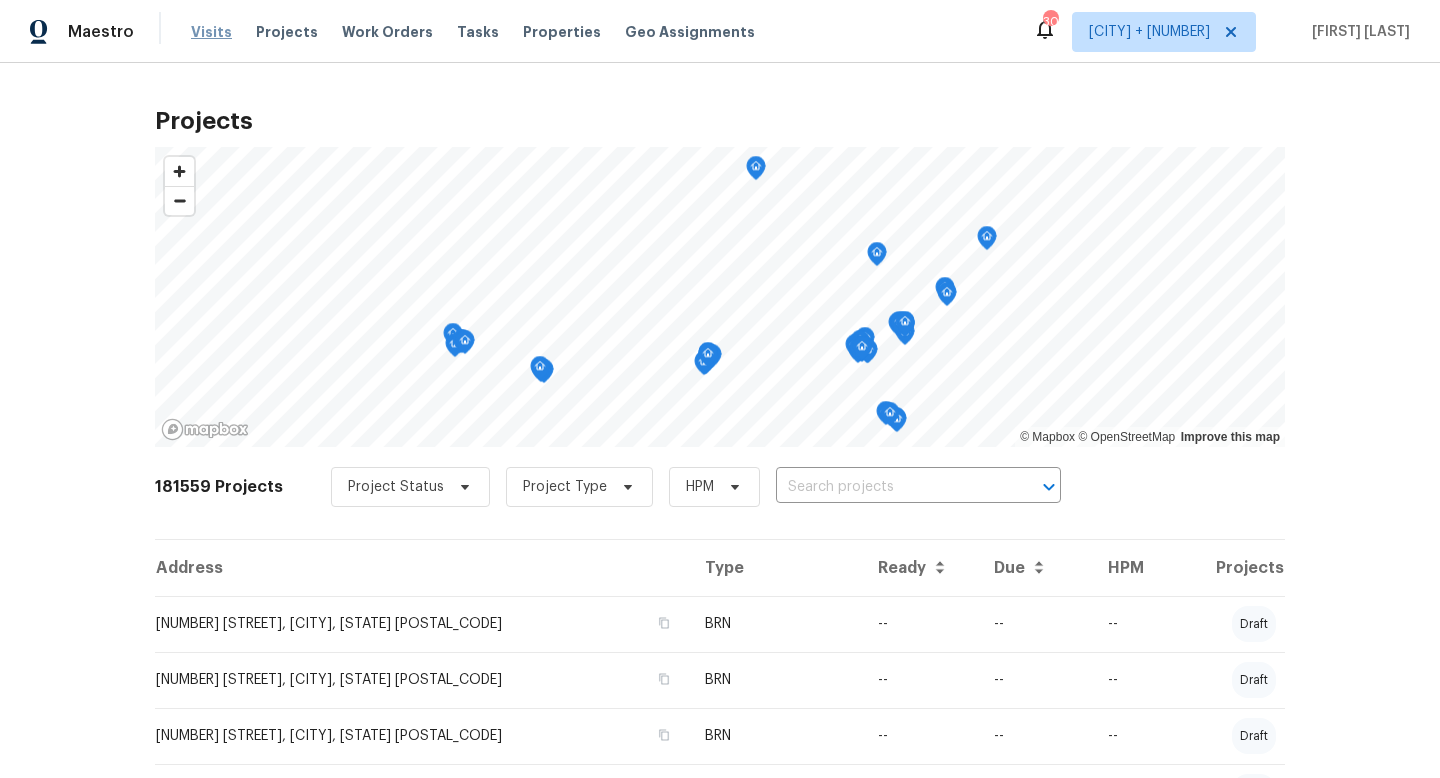 click on "Visits" at bounding box center [211, 32] 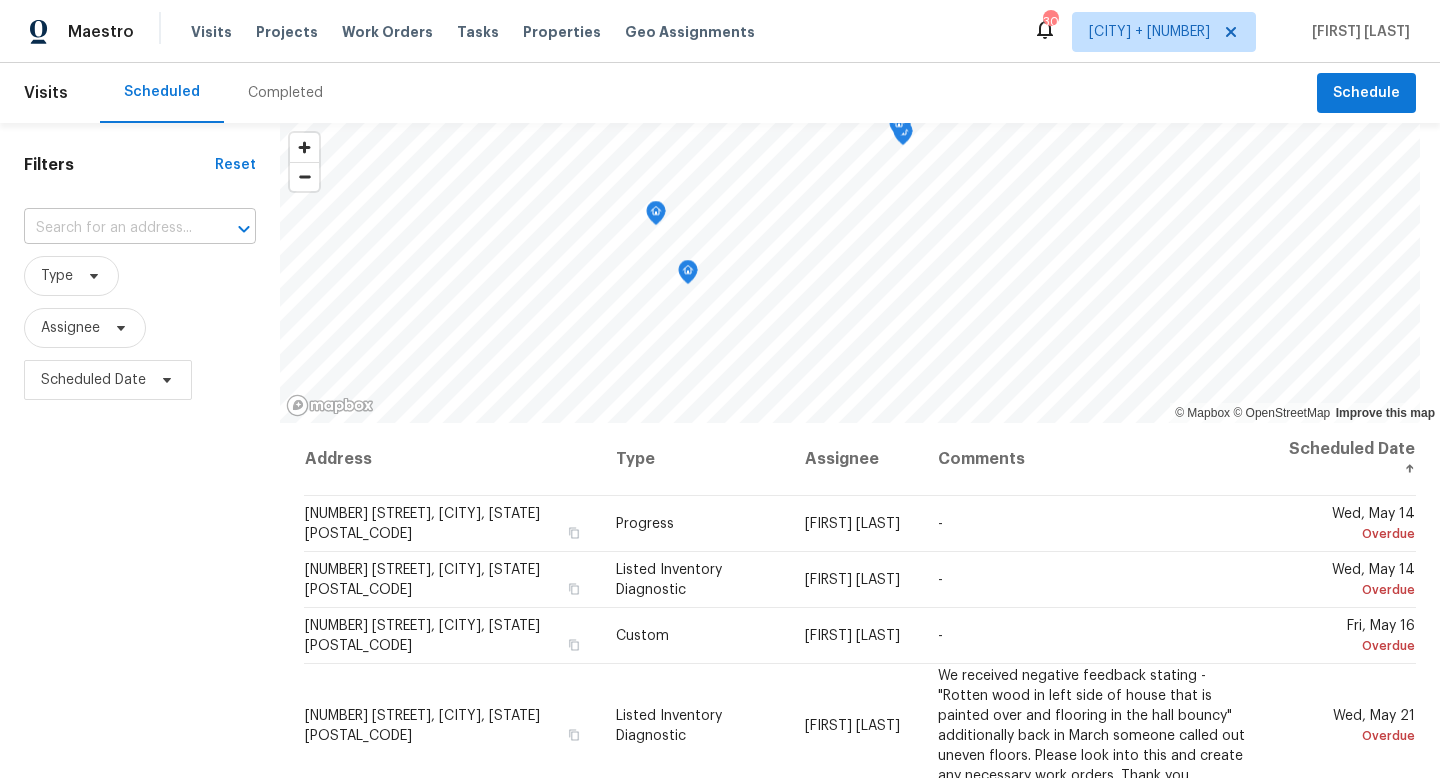 click at bounding box center (112, 228) 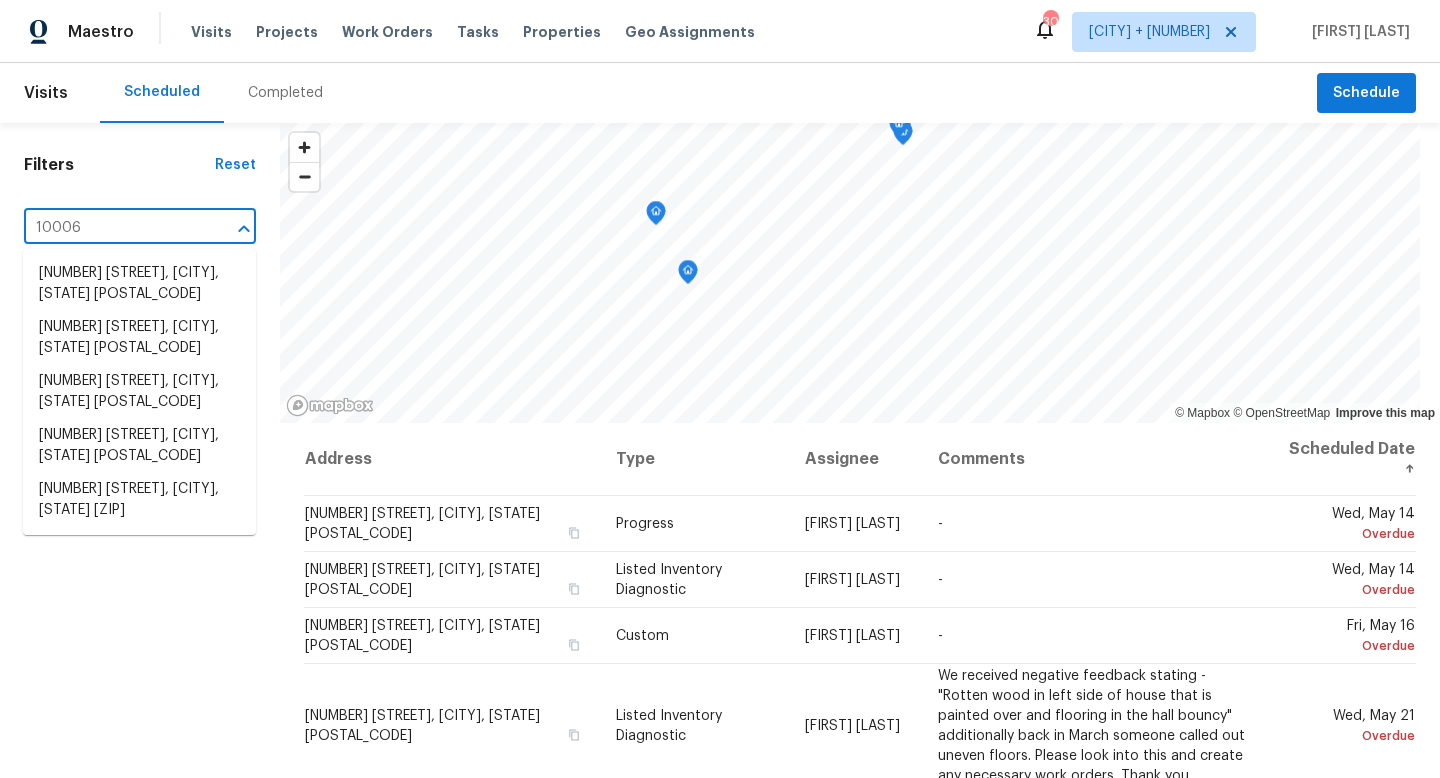 type on "10006" 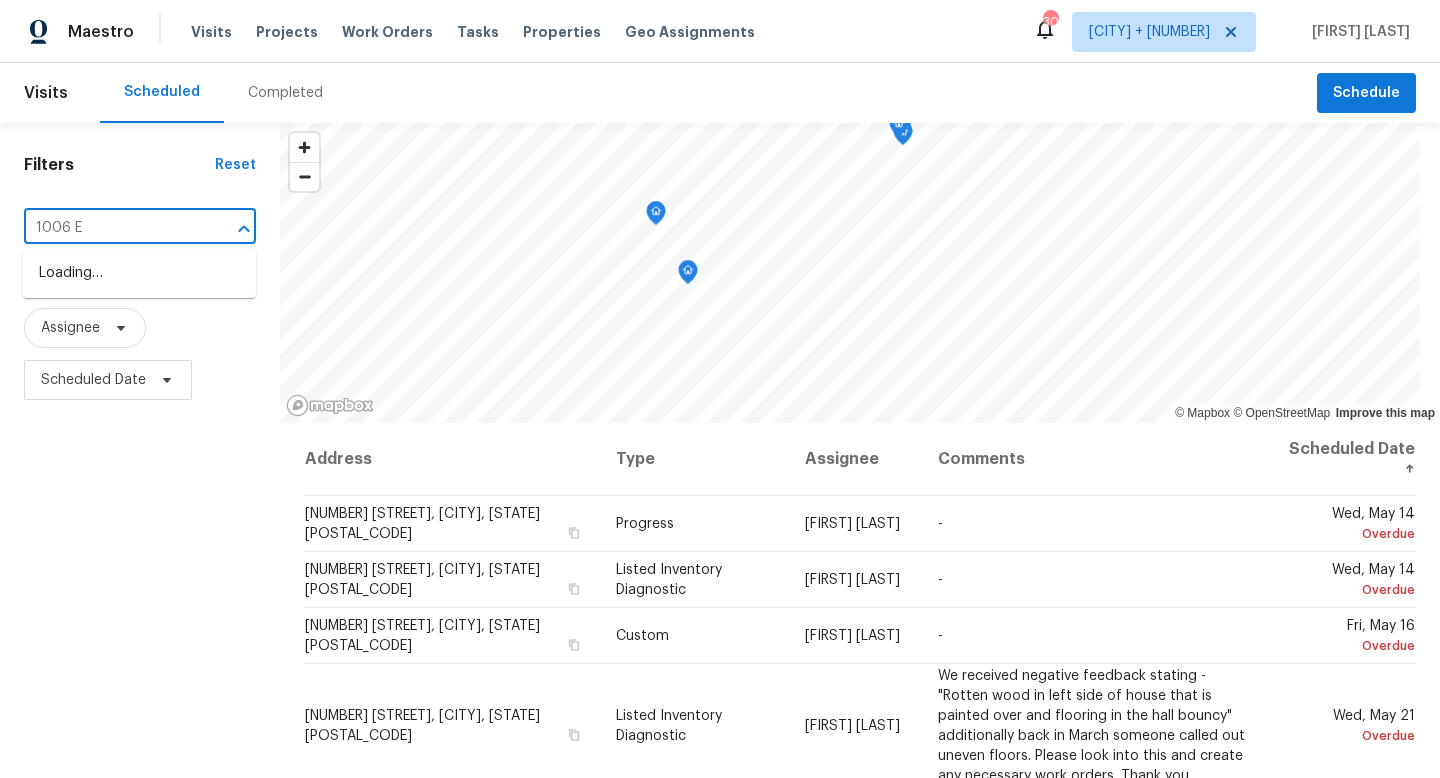 type on "1006 EA" 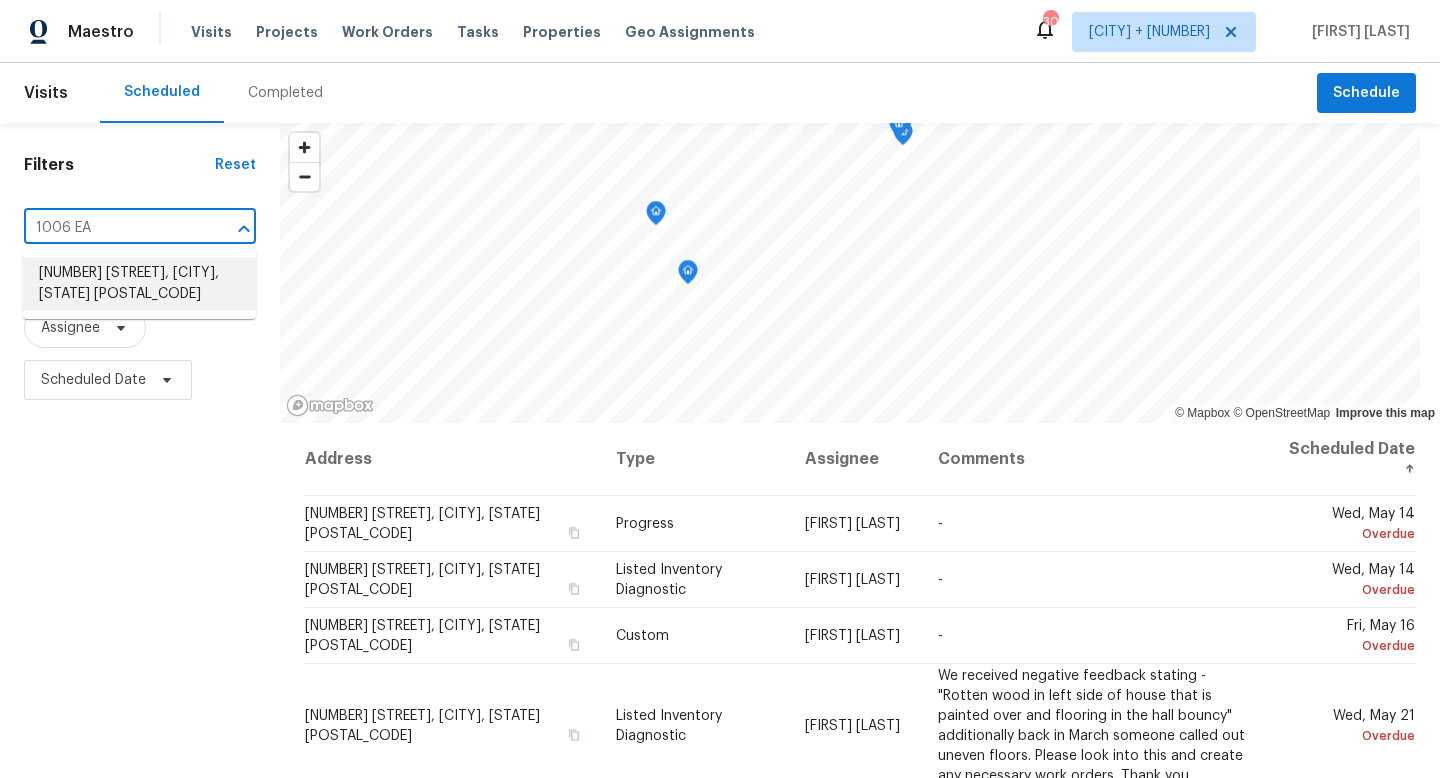 click on "[NUMBER] [STREET], [CITY], [STATE] [POSTAL_CODE]" at bounding box center (139, 284) 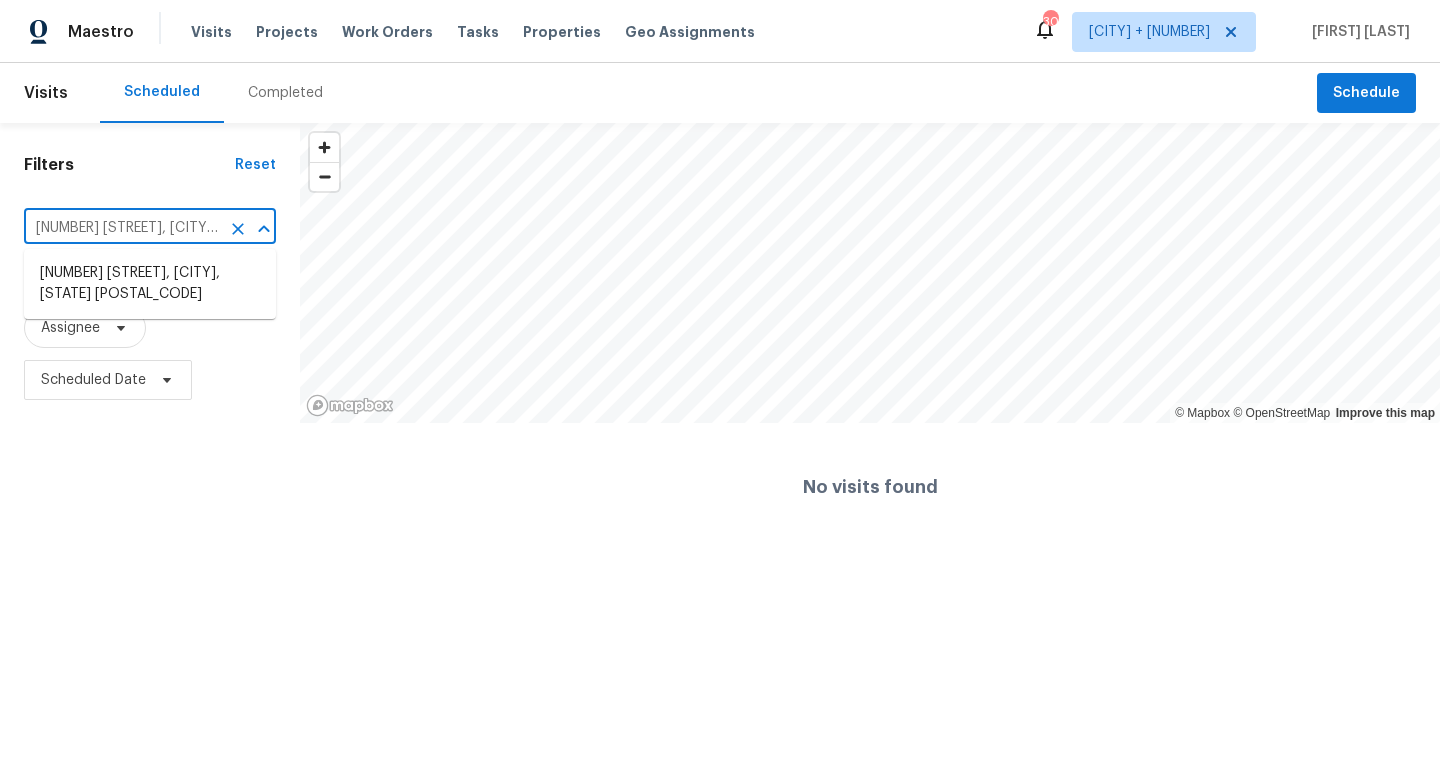click on "[NUMBER] [STREET], [CITY], [STATE] [POSTAL_CODE]" at bounding box center [122, 228] 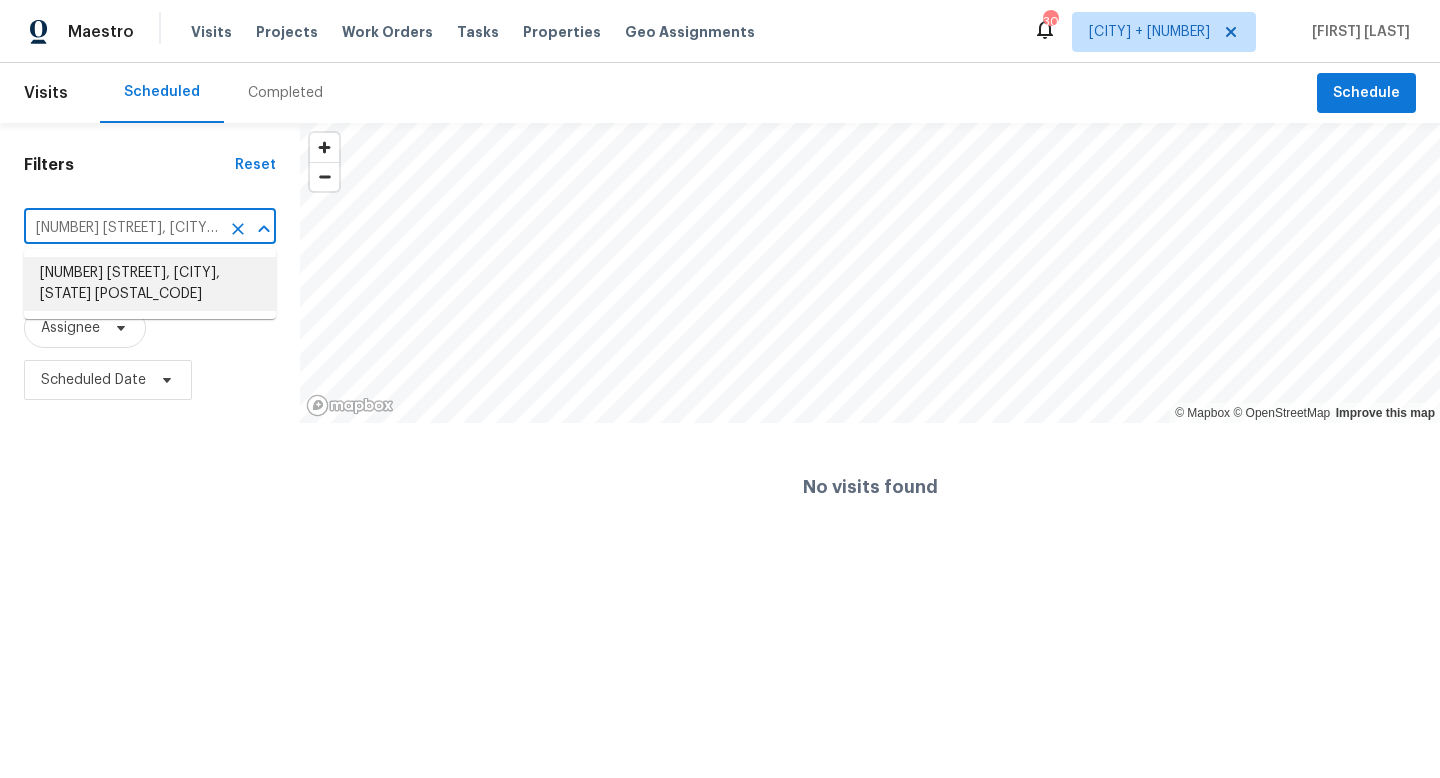 click on "[NUMBER] [STREET], [CITY], [STATE] [POSTAL_CODE]" at bounding box center [150, 284] 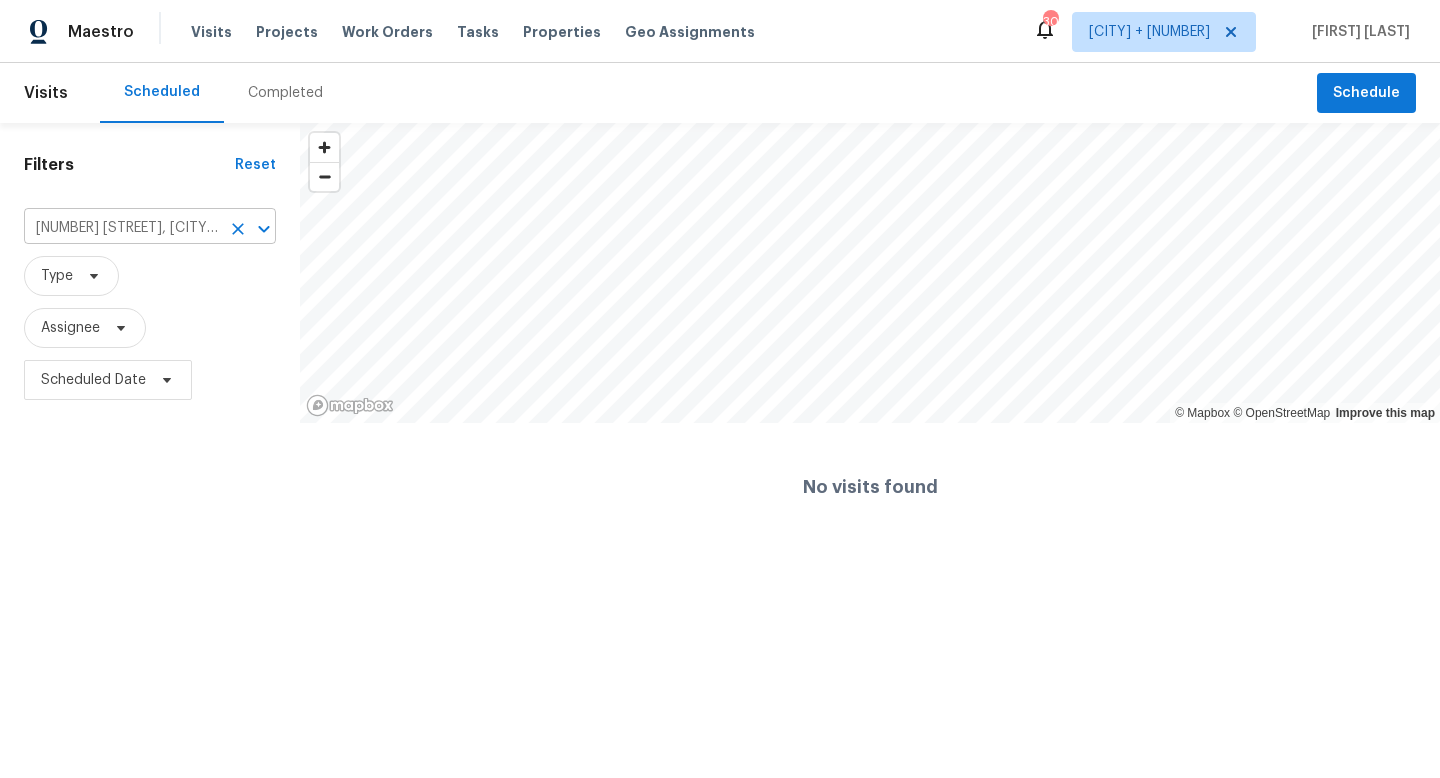 click on "[NUMBER] [STREET], [CITY], [STATE] [POSTAL_CODE]" at bounding box center [122, 228] 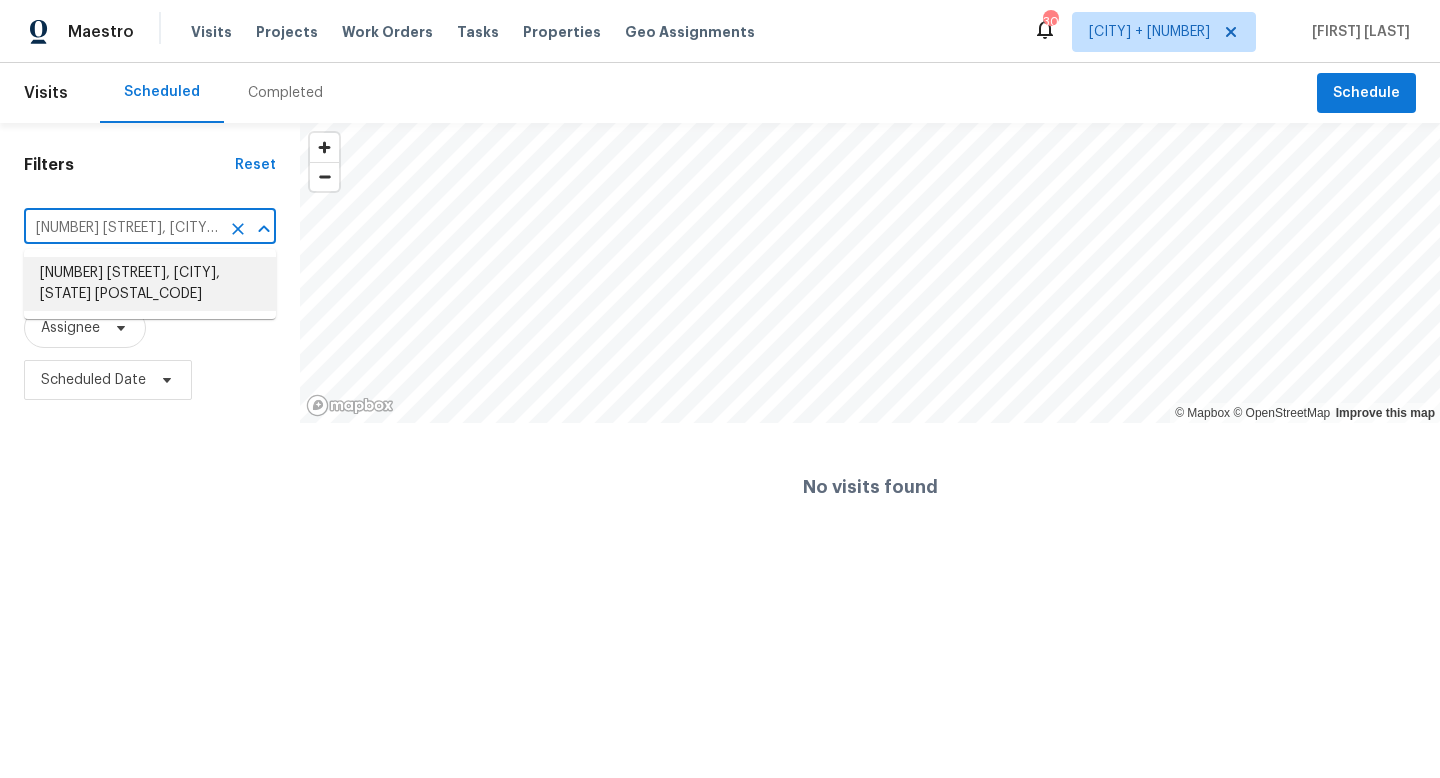 click on "[NUMBER] [STREET], [CITY], [STATE] [POSTAL_CODE]" at bounding box center [150, 284] 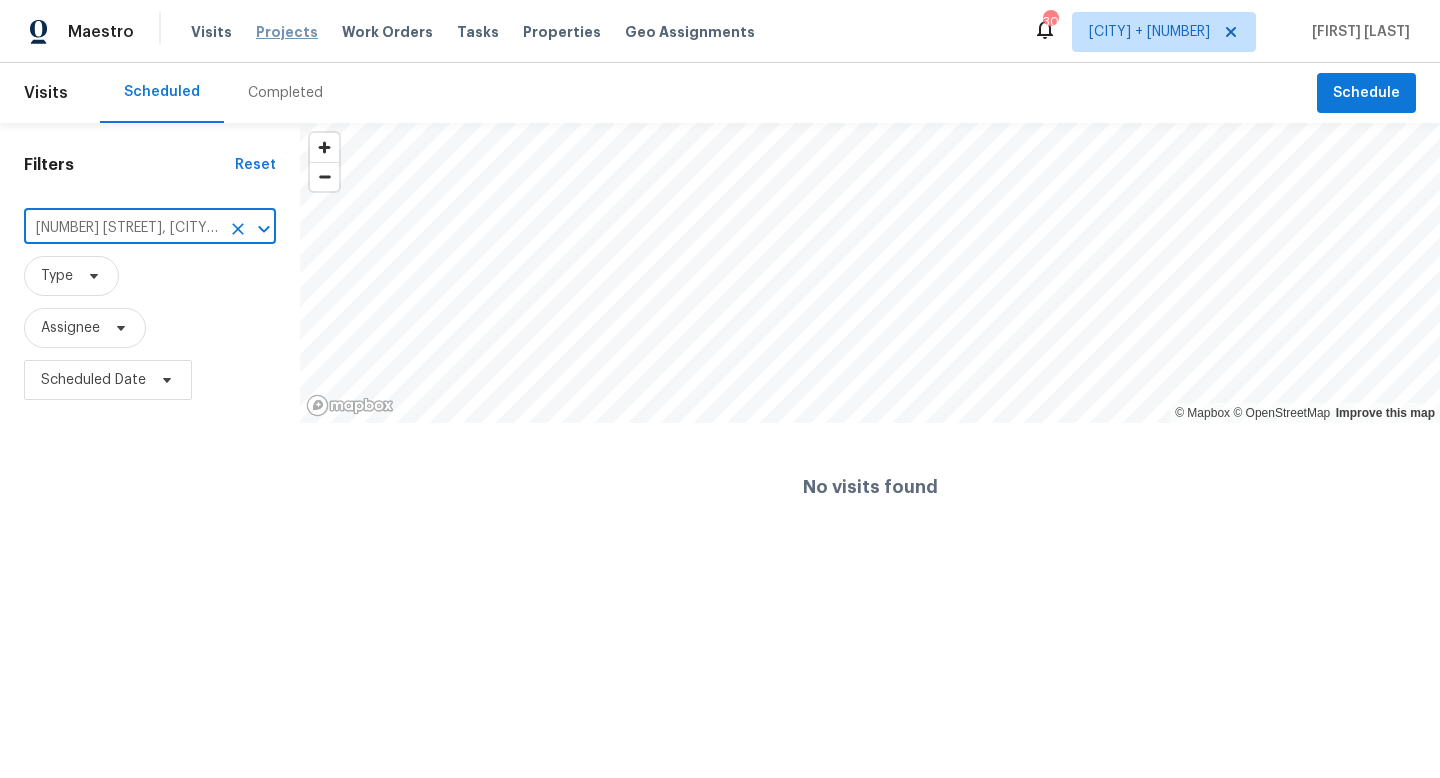 click on "Projects" at bounding box center (287, 32) 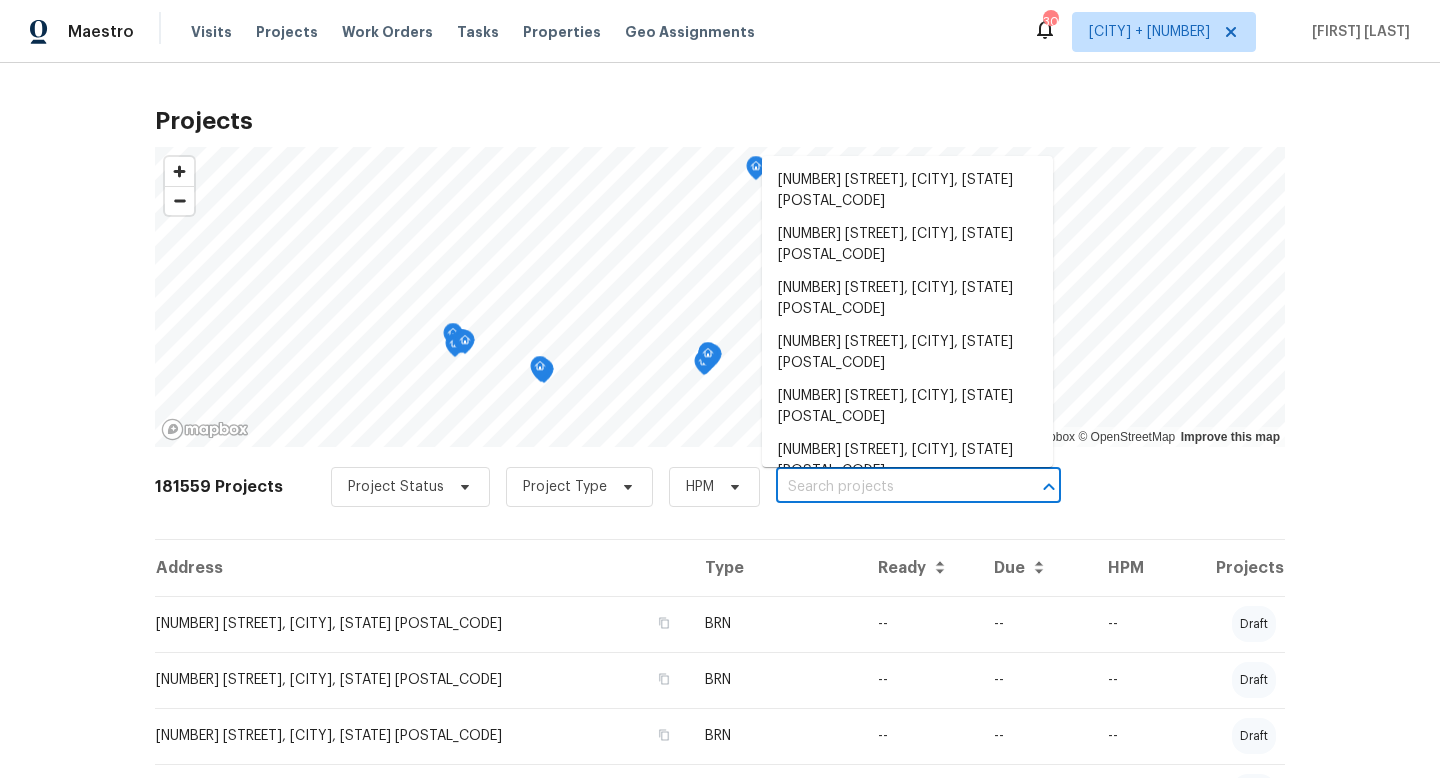click at bounding box center (890, 487) 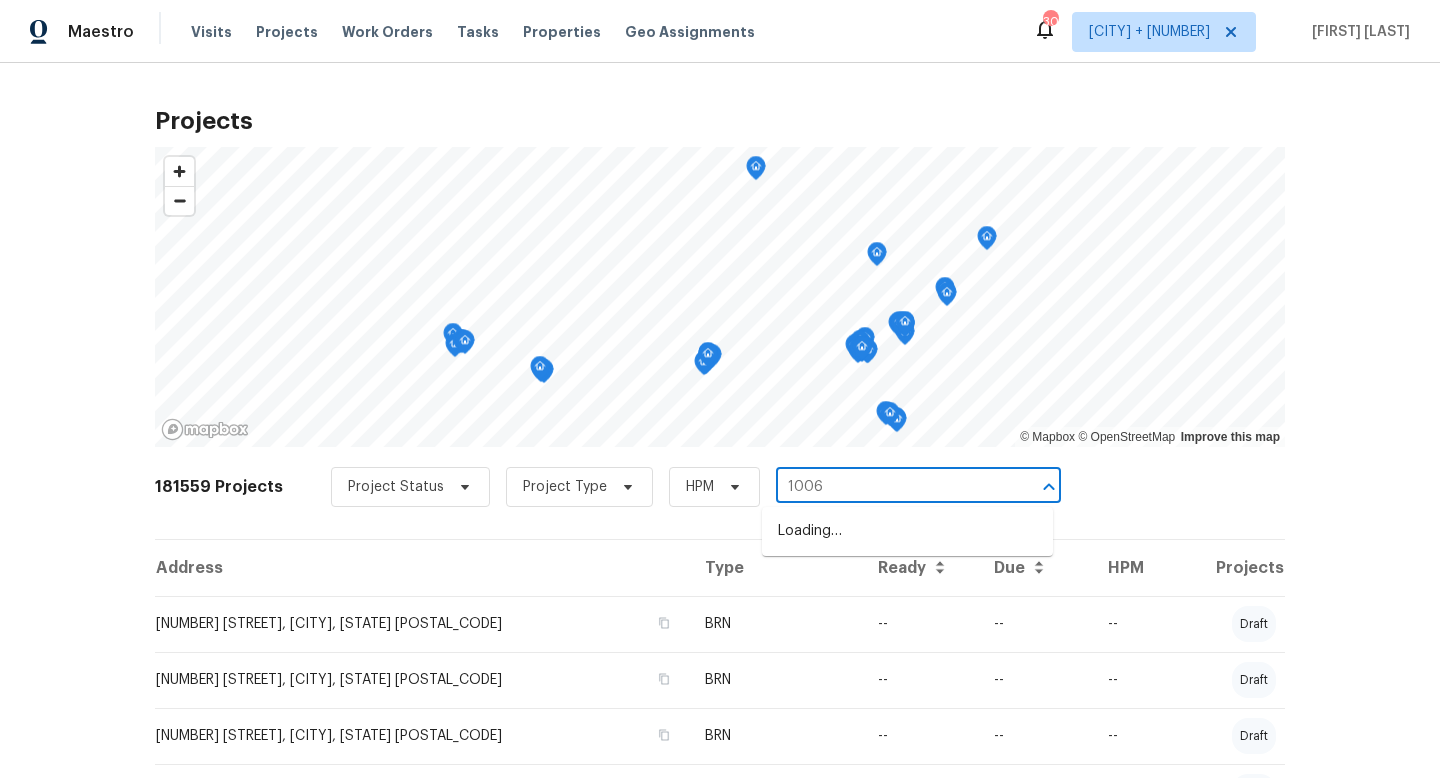 type on "1006 E" 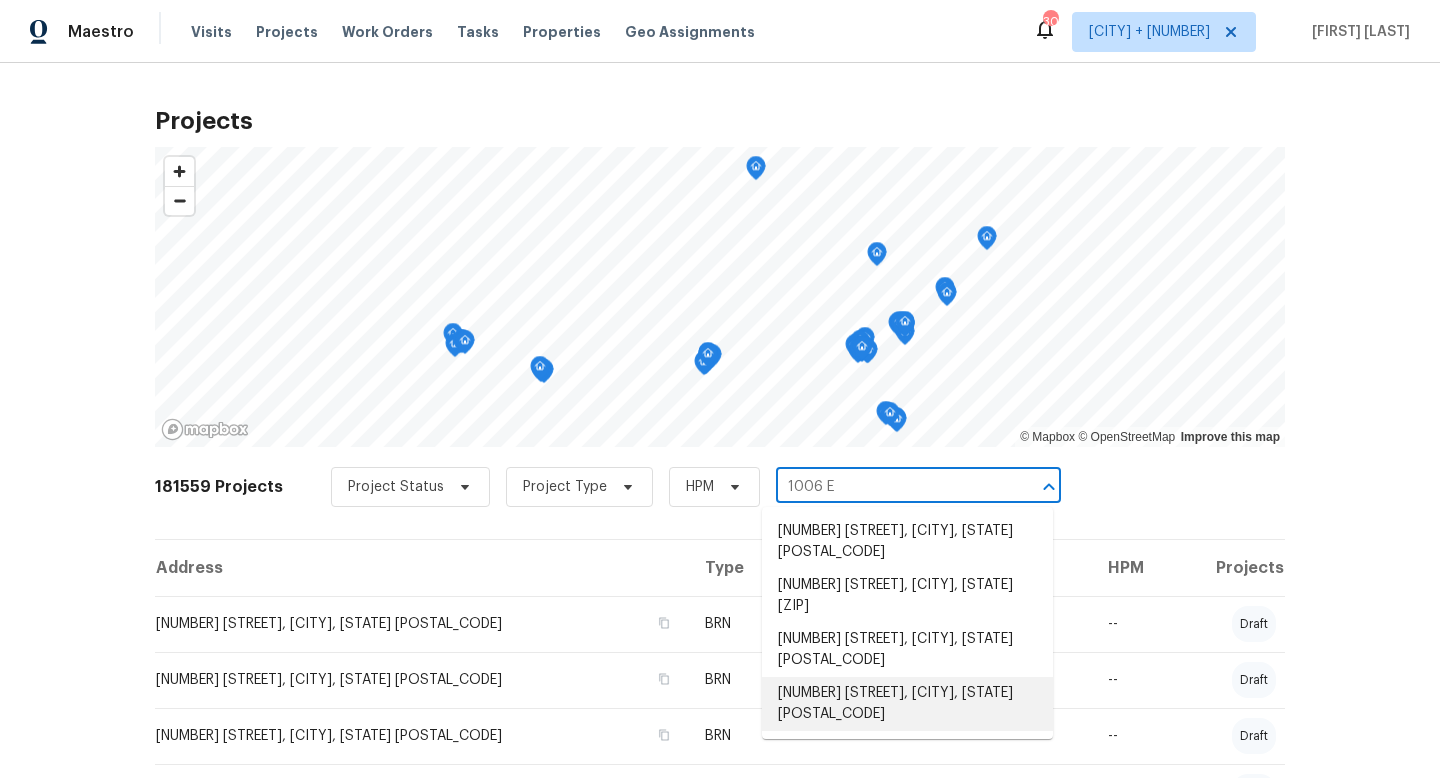click on "[NUMBER] [STREET], [CITY], [STATE] [POSTAL_CODE]" at bounding box center (907, 704) 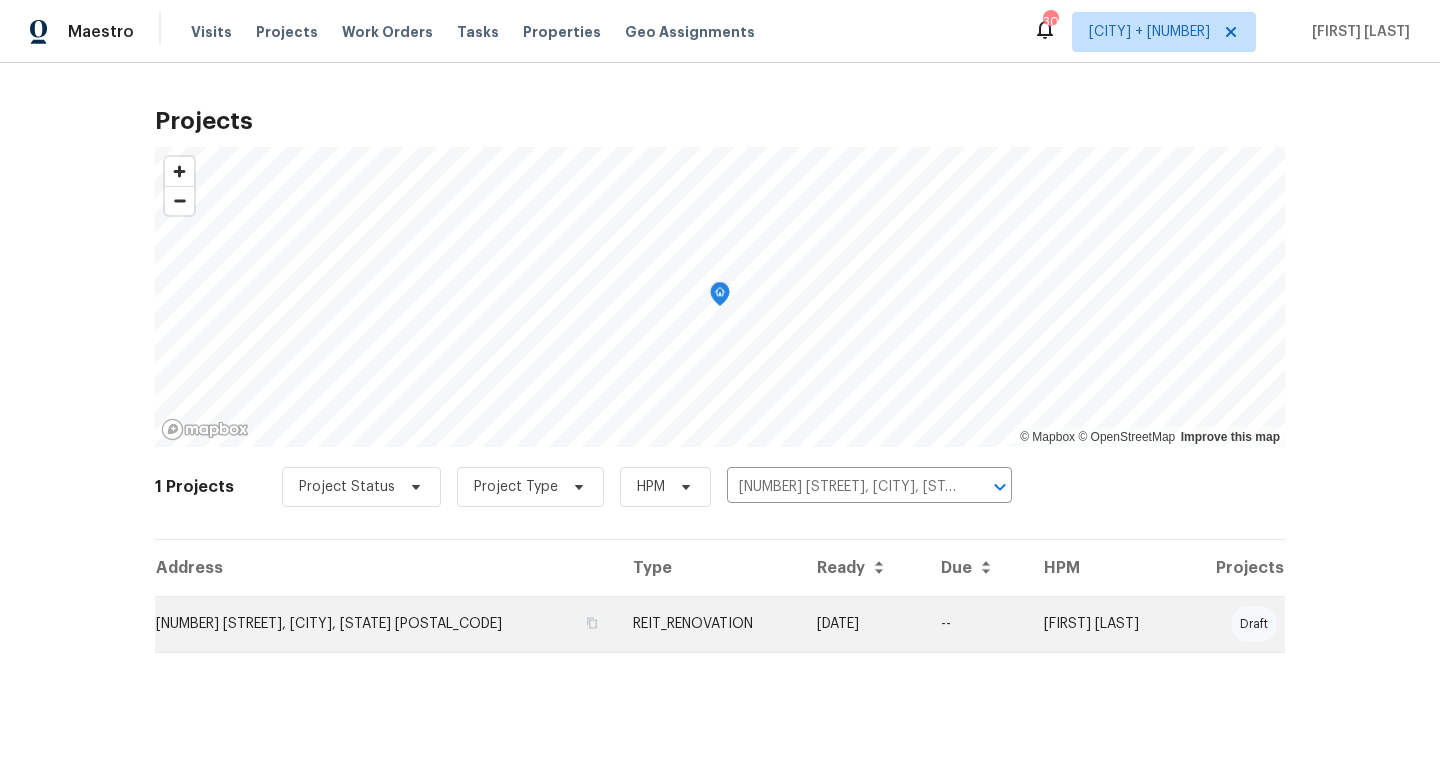 click on "REIT_RENOVATION" at bounding box center (709, 624) 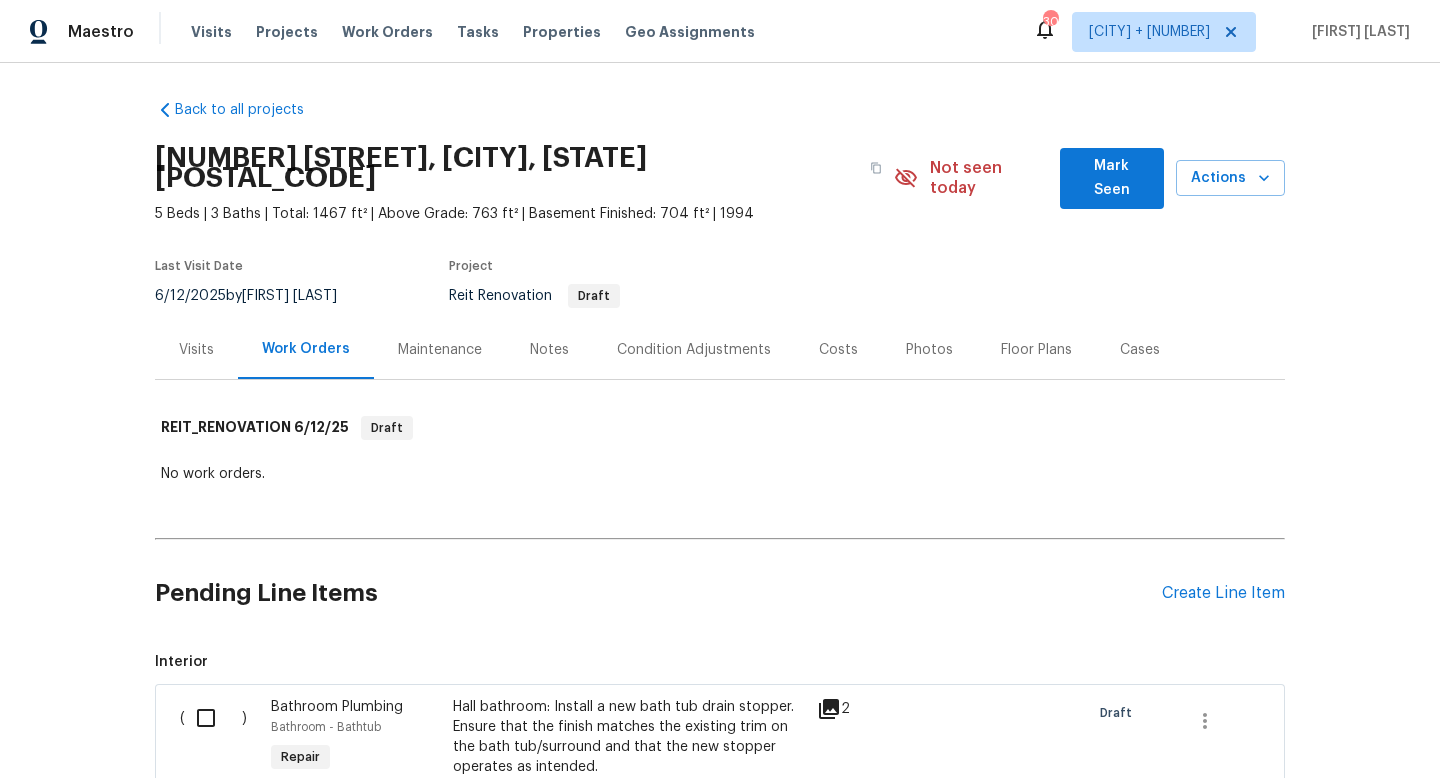 scroll, scrollTop: 0, scrollLeft: 0, axis: both 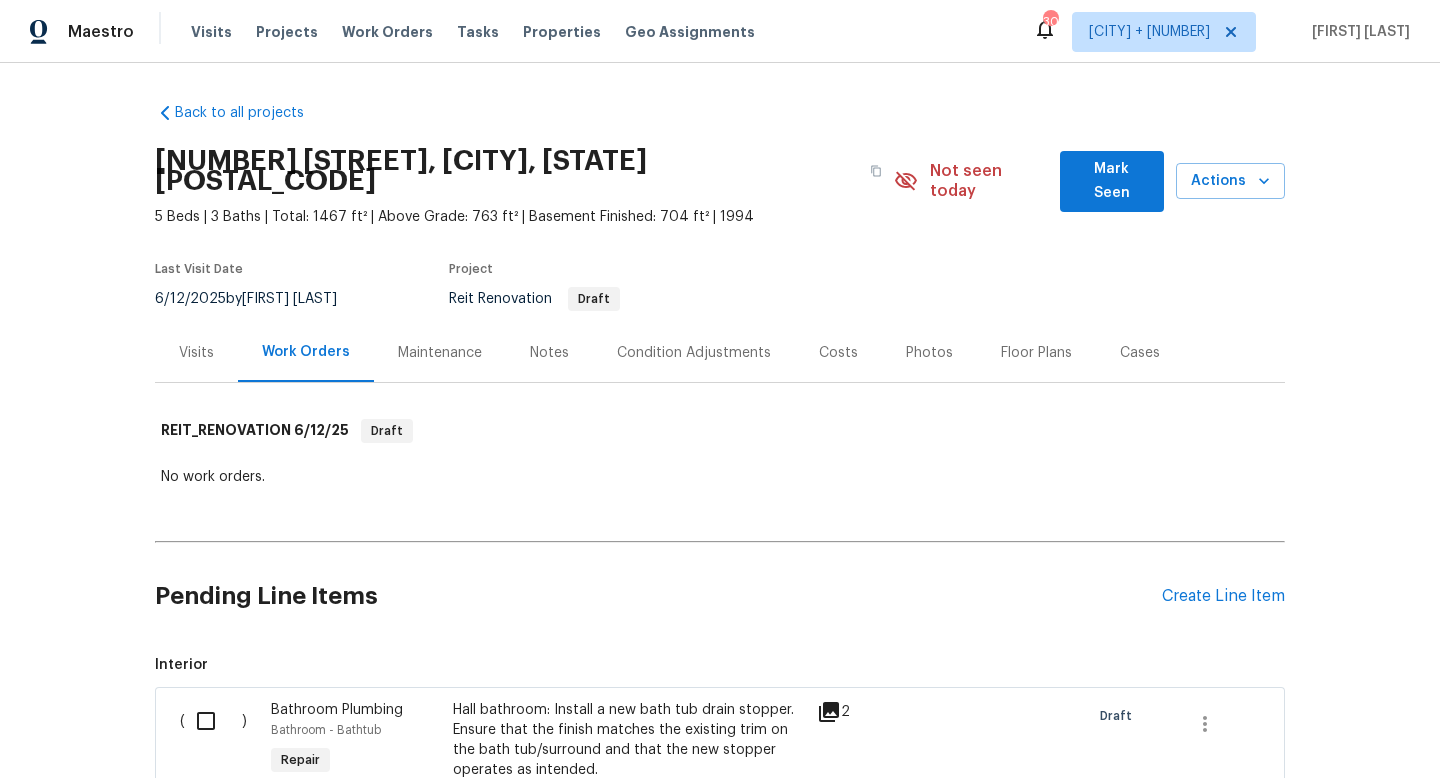click on "Visits" at bounding box center [196, 353] 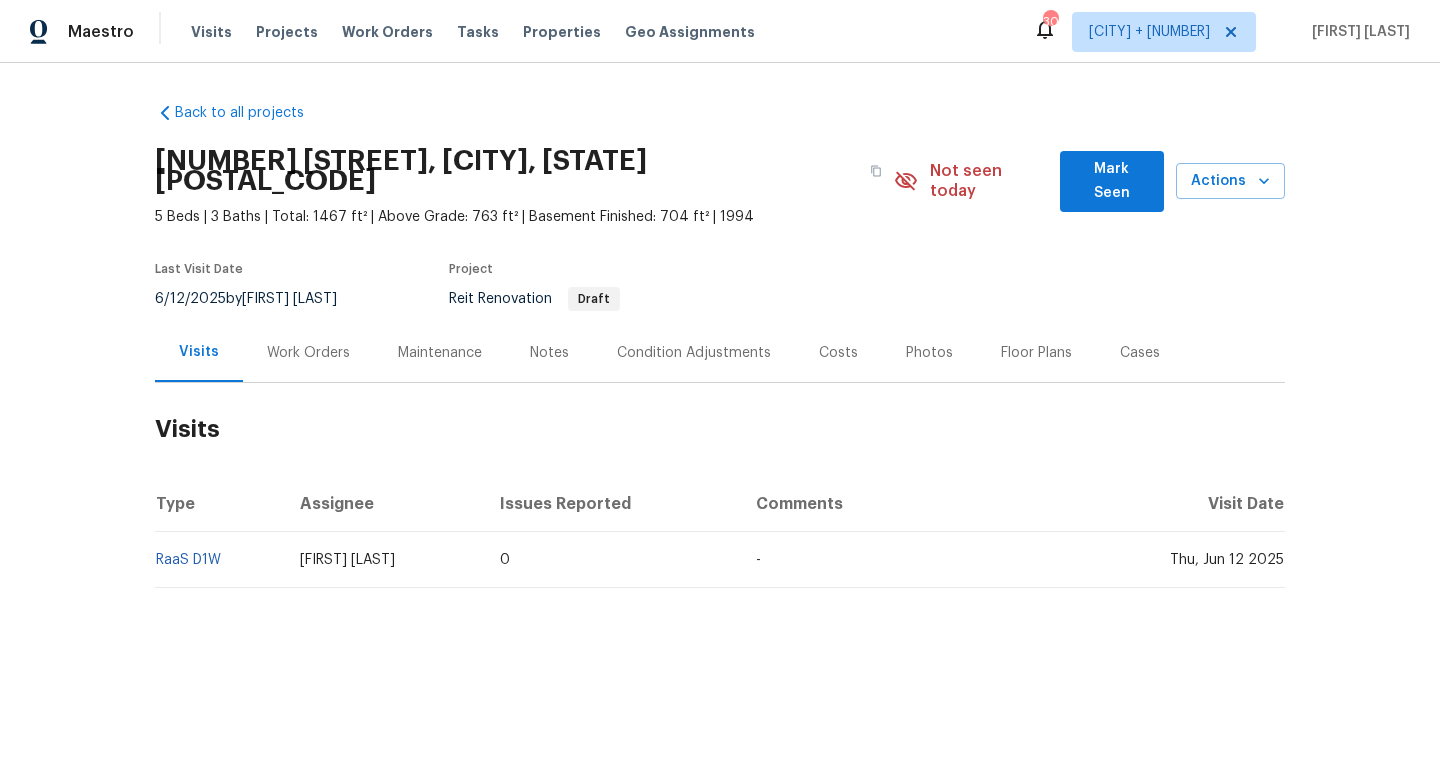 click on "Work Orders" at bounding box center [308, 353] 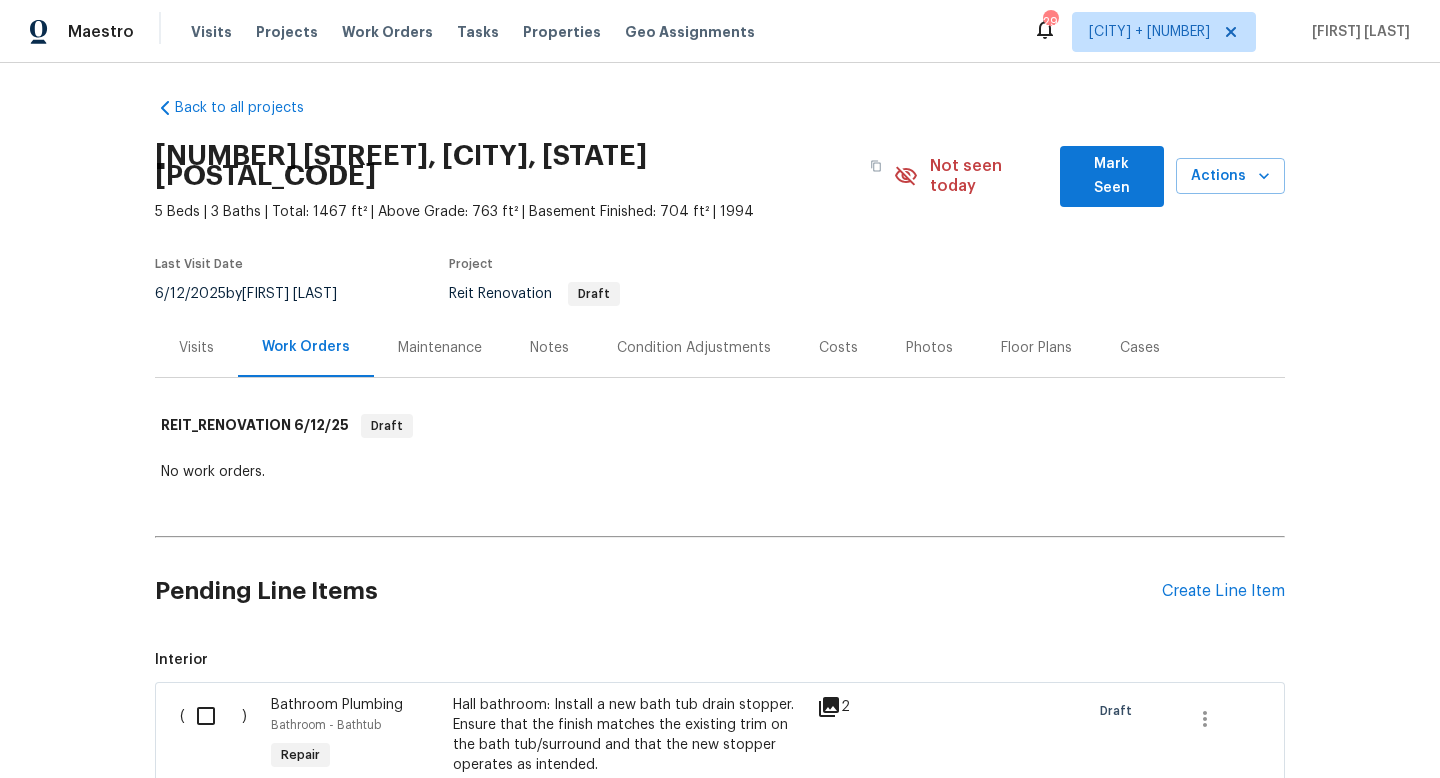 scroll, scrollTop: 0, scrollLeft: 0, axis: both 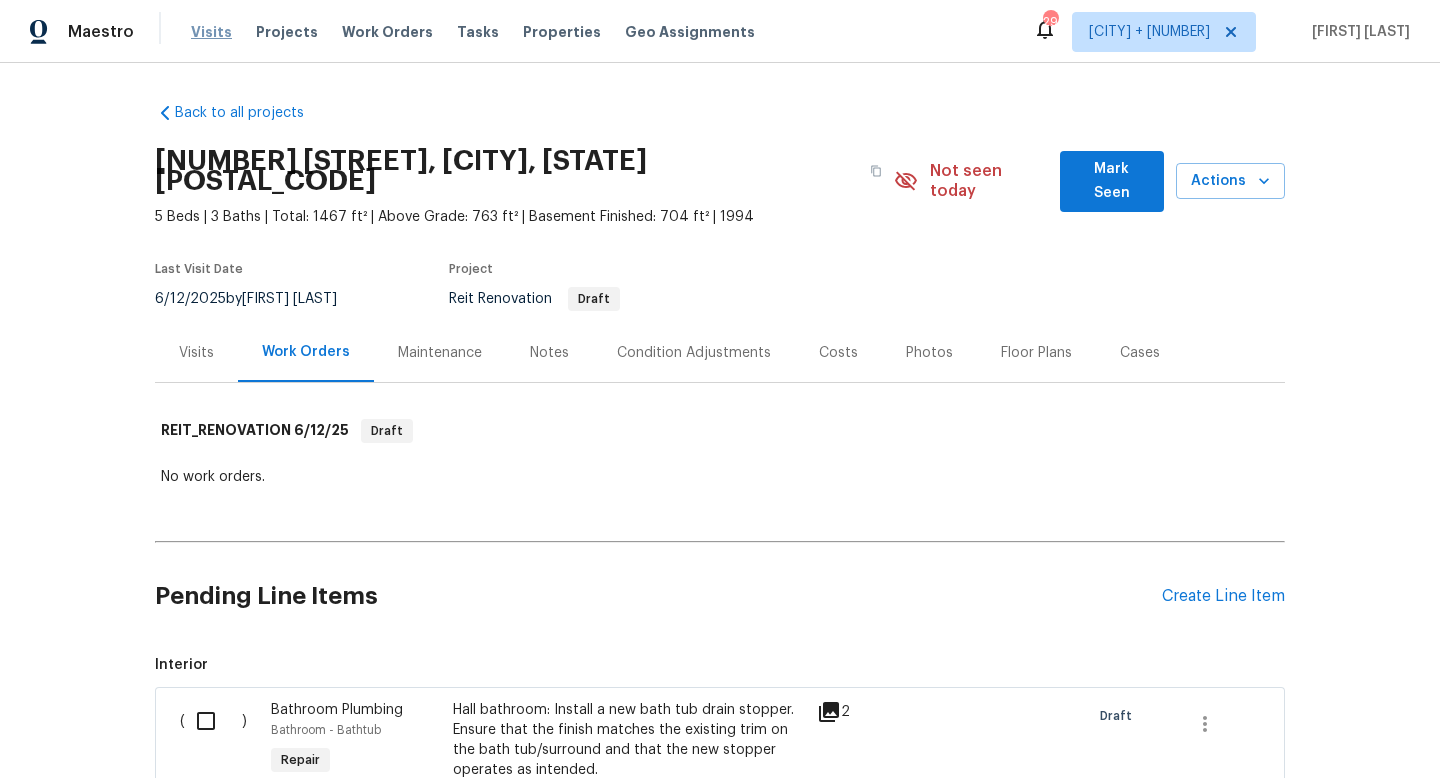 click on "Visits" at bounding box center [211, 32] 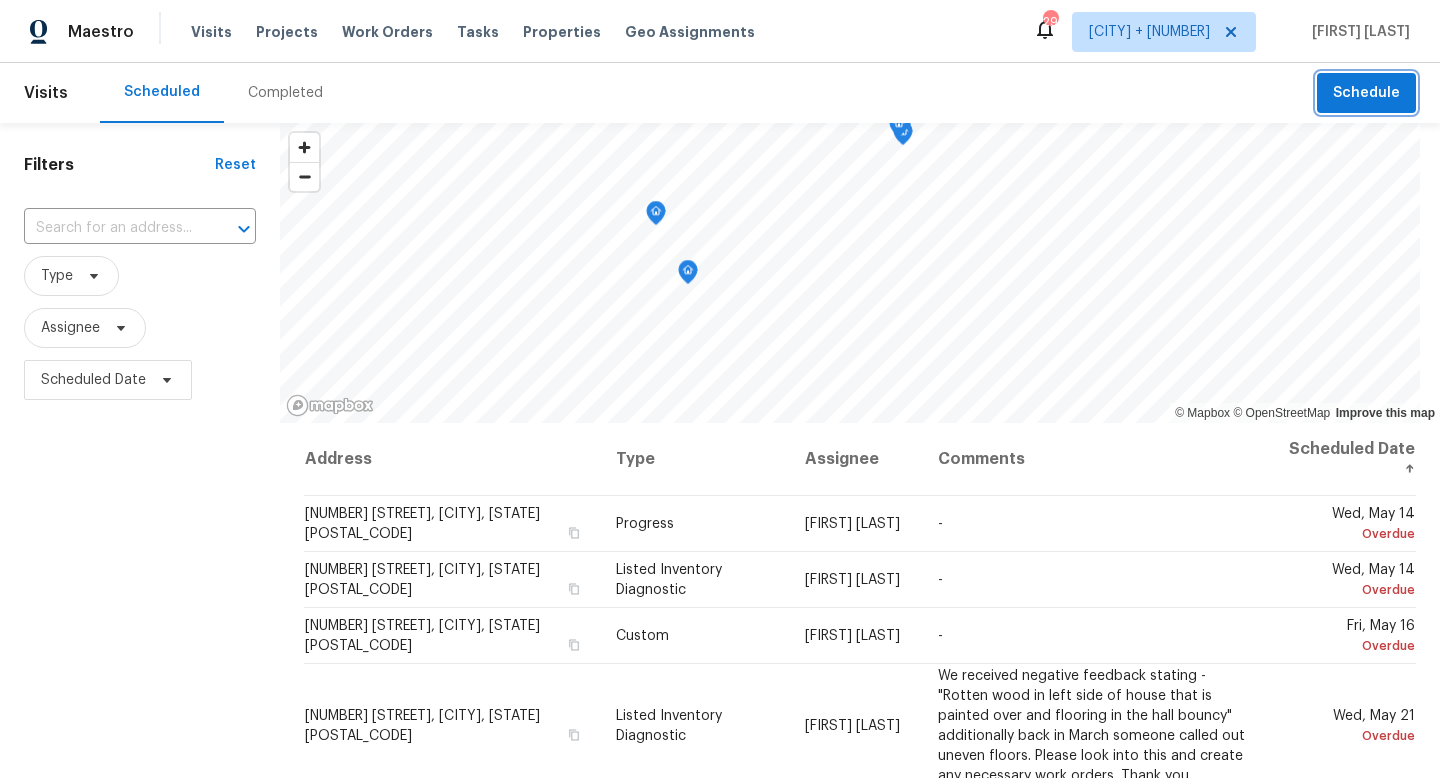 click on "Schedule" at bounding box center [1366, 93] 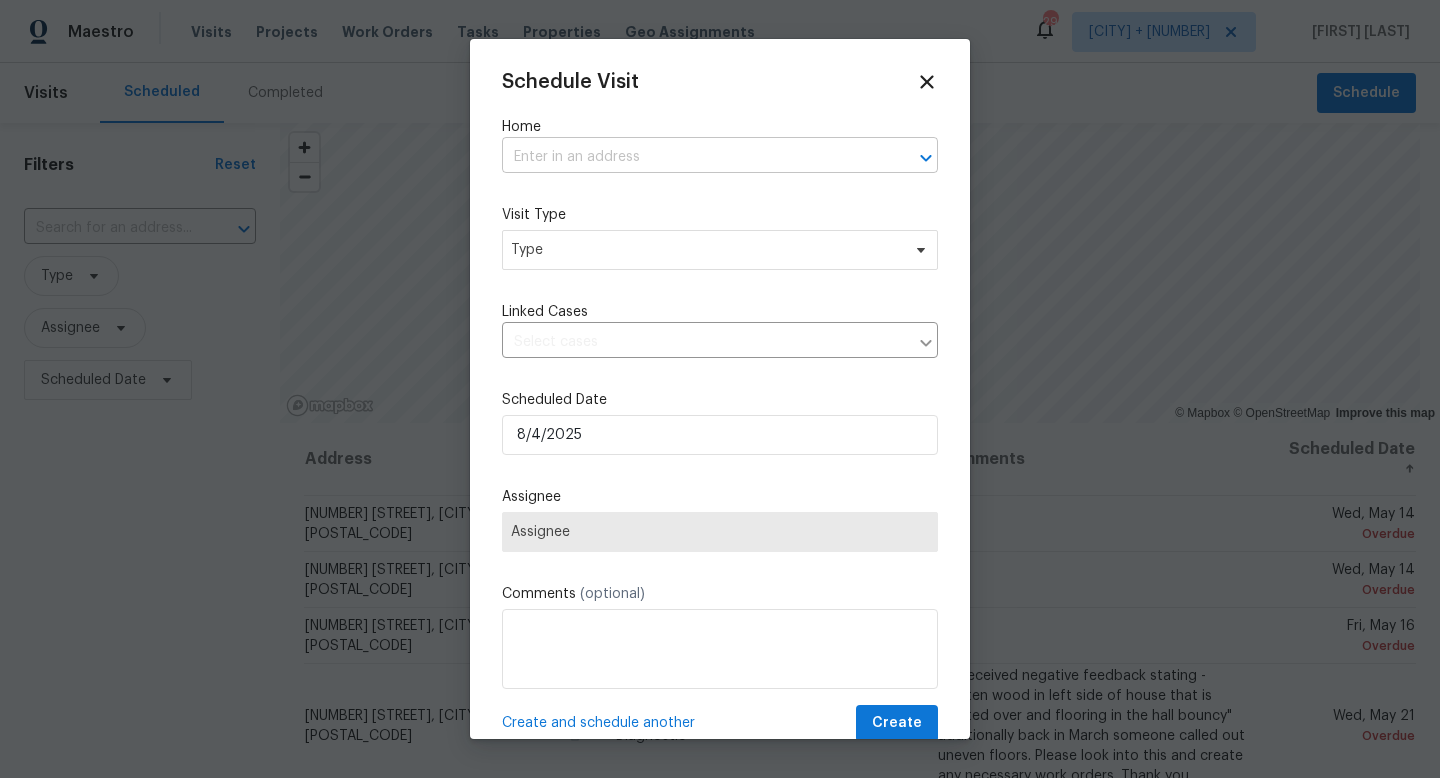 click at bounding box center [692, 157] 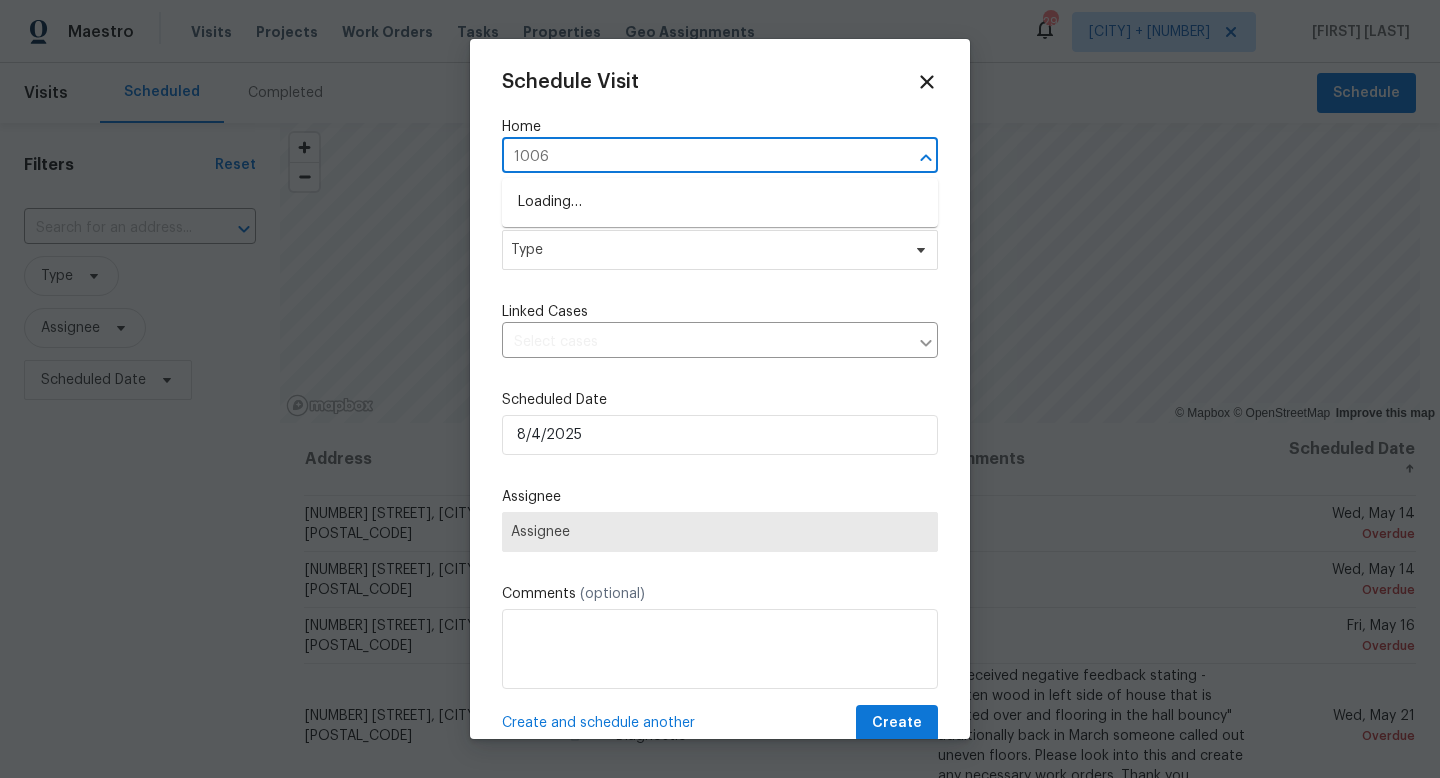 type on "1006 E" 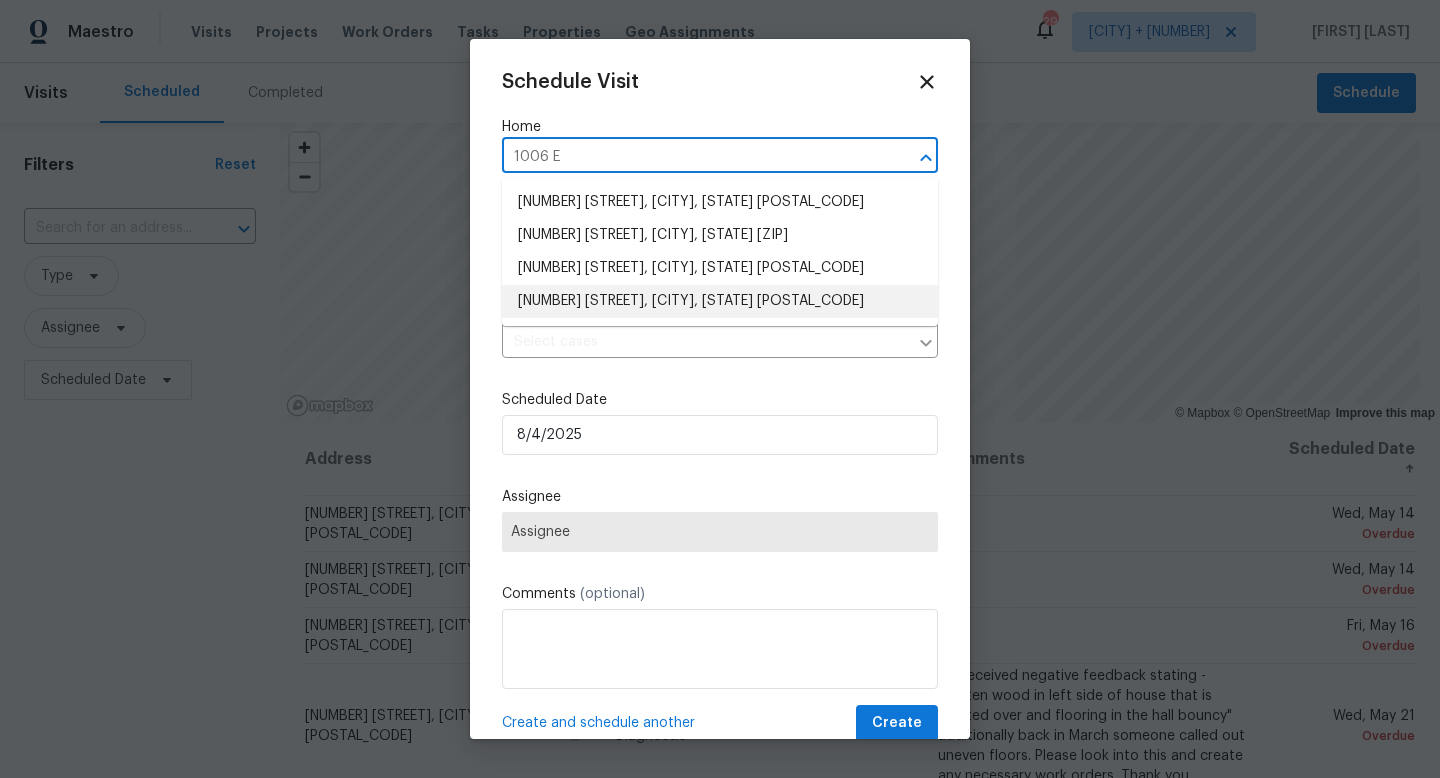 click on "[NUMBER] [STREET], [CITY], [STATE] [POSTAL_CODE]" at bounding box center (720, 301) 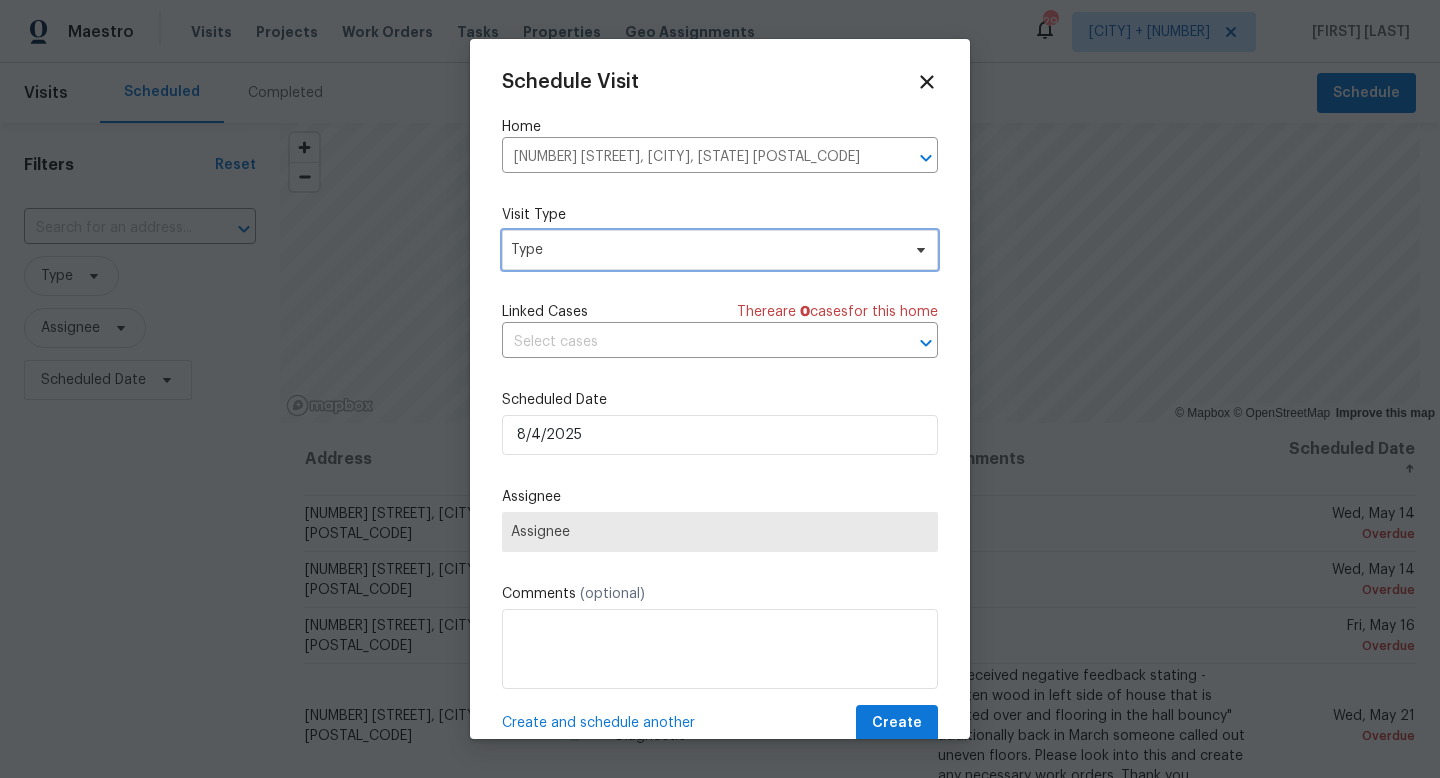 click on "Type" at bounding box center [705, 250] 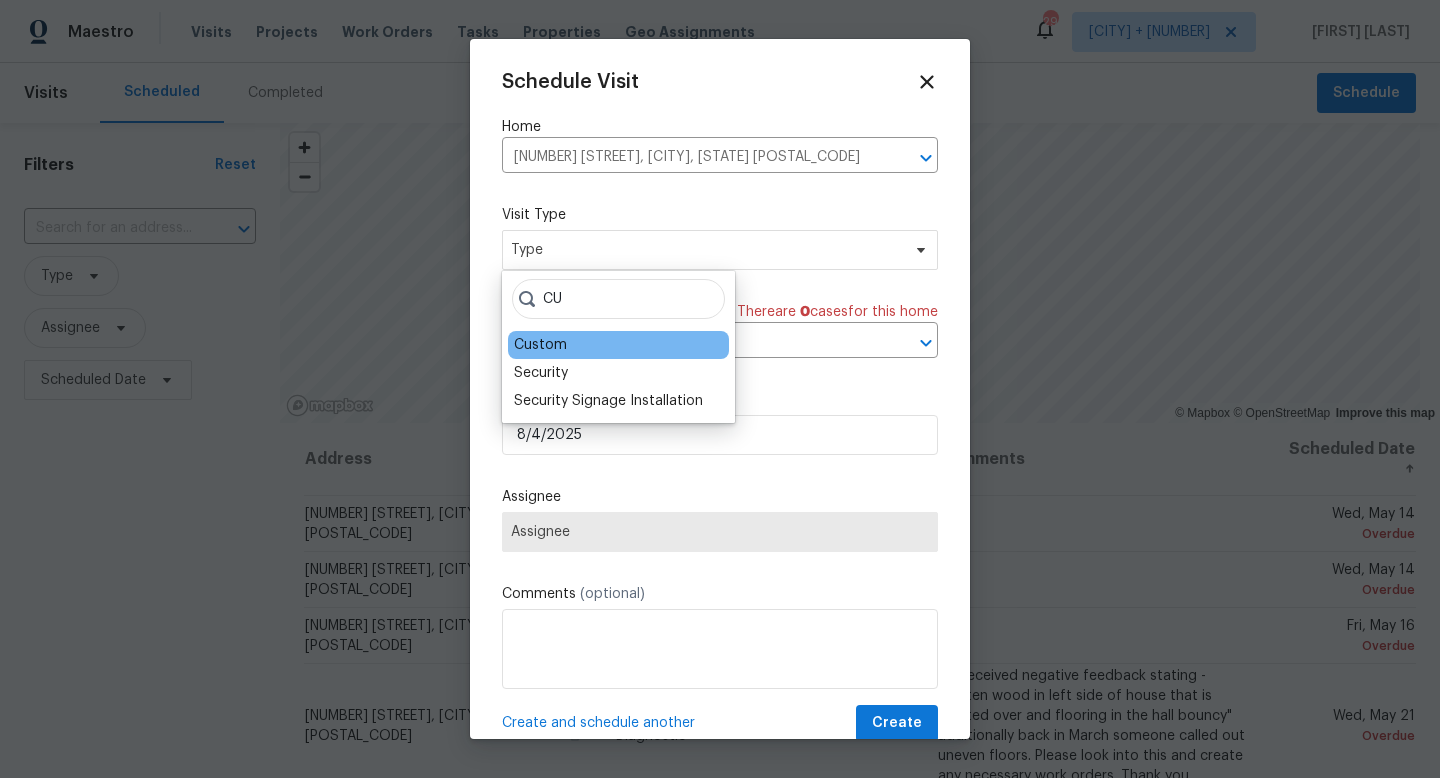 type on "CU" 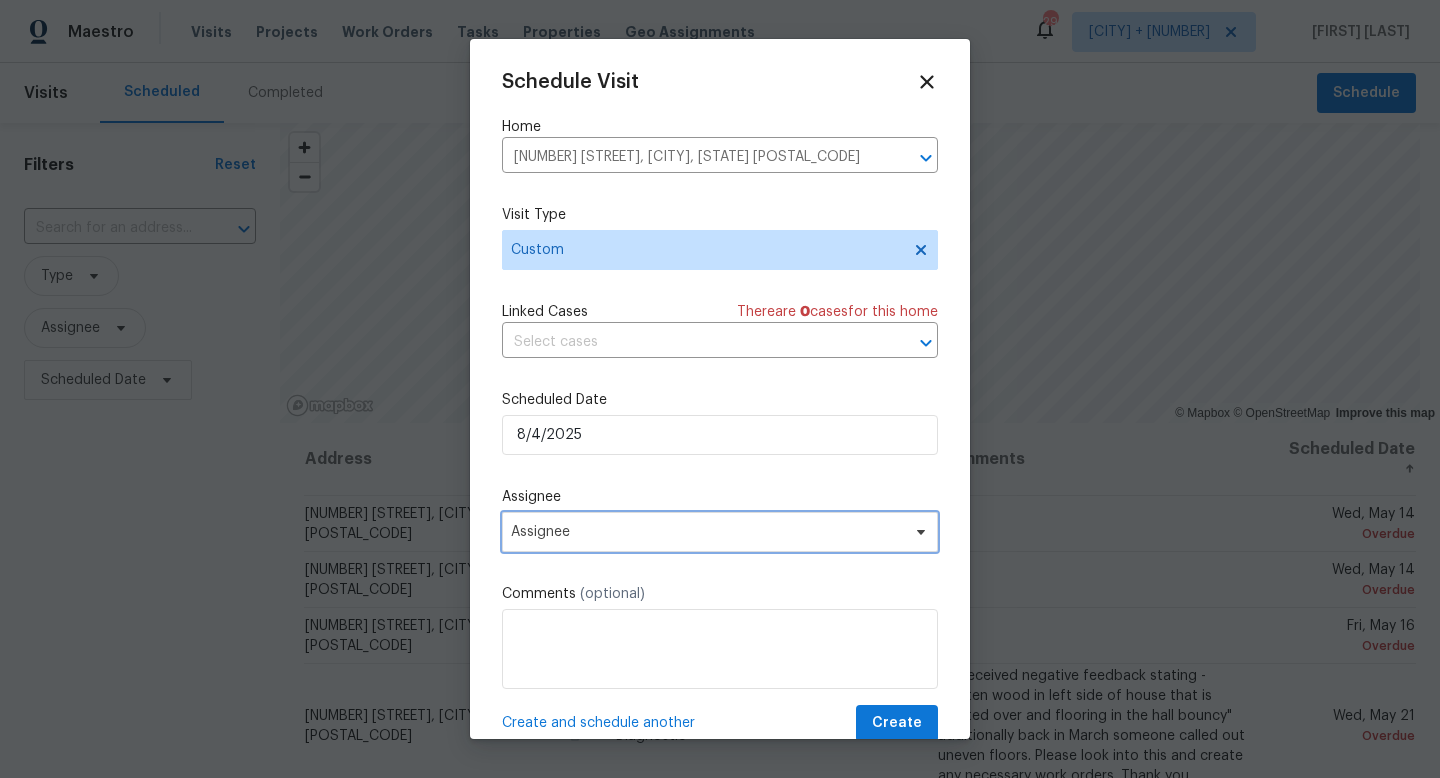 click on "Assignee" at bounding box center (707, 532) 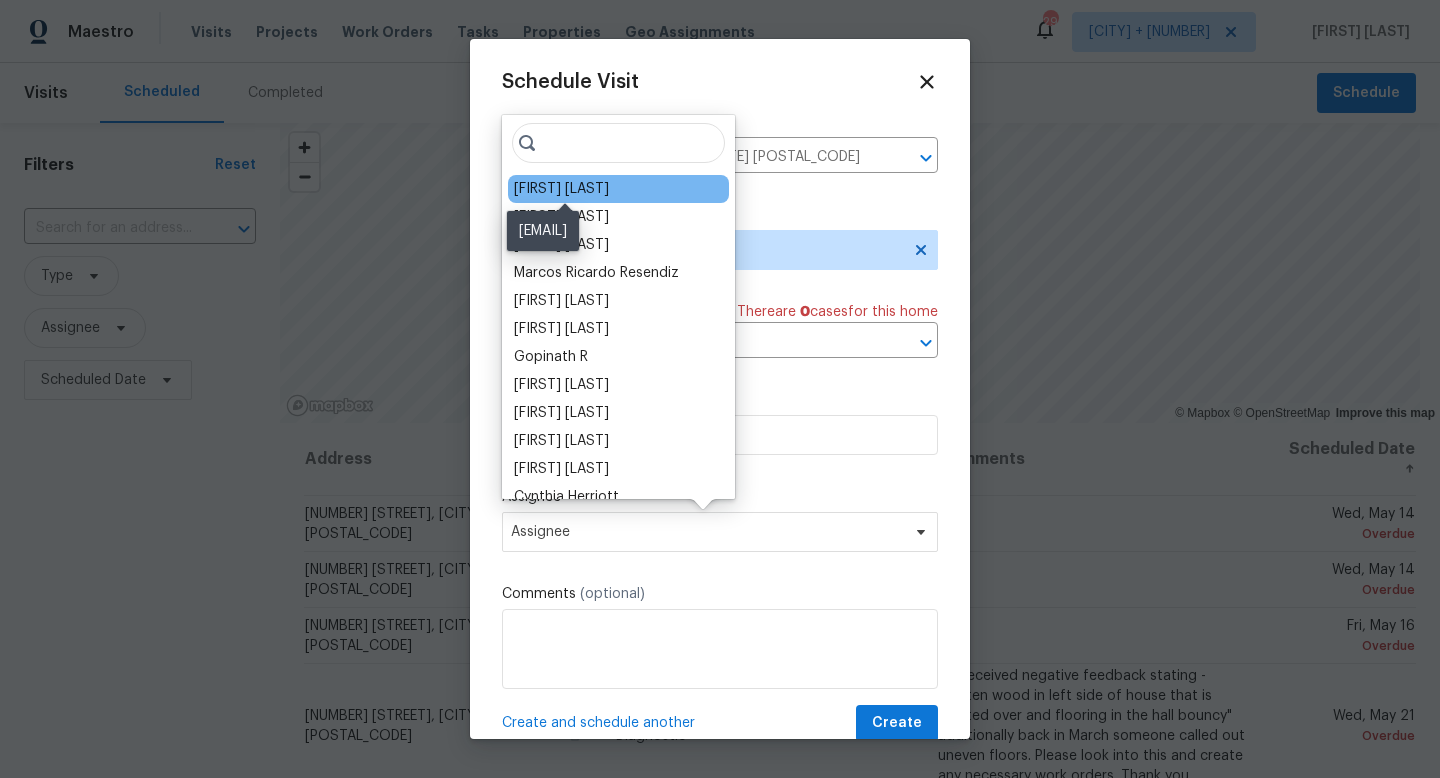 click on "[FIRST] [LAST]" at bounding box center [561, 189] 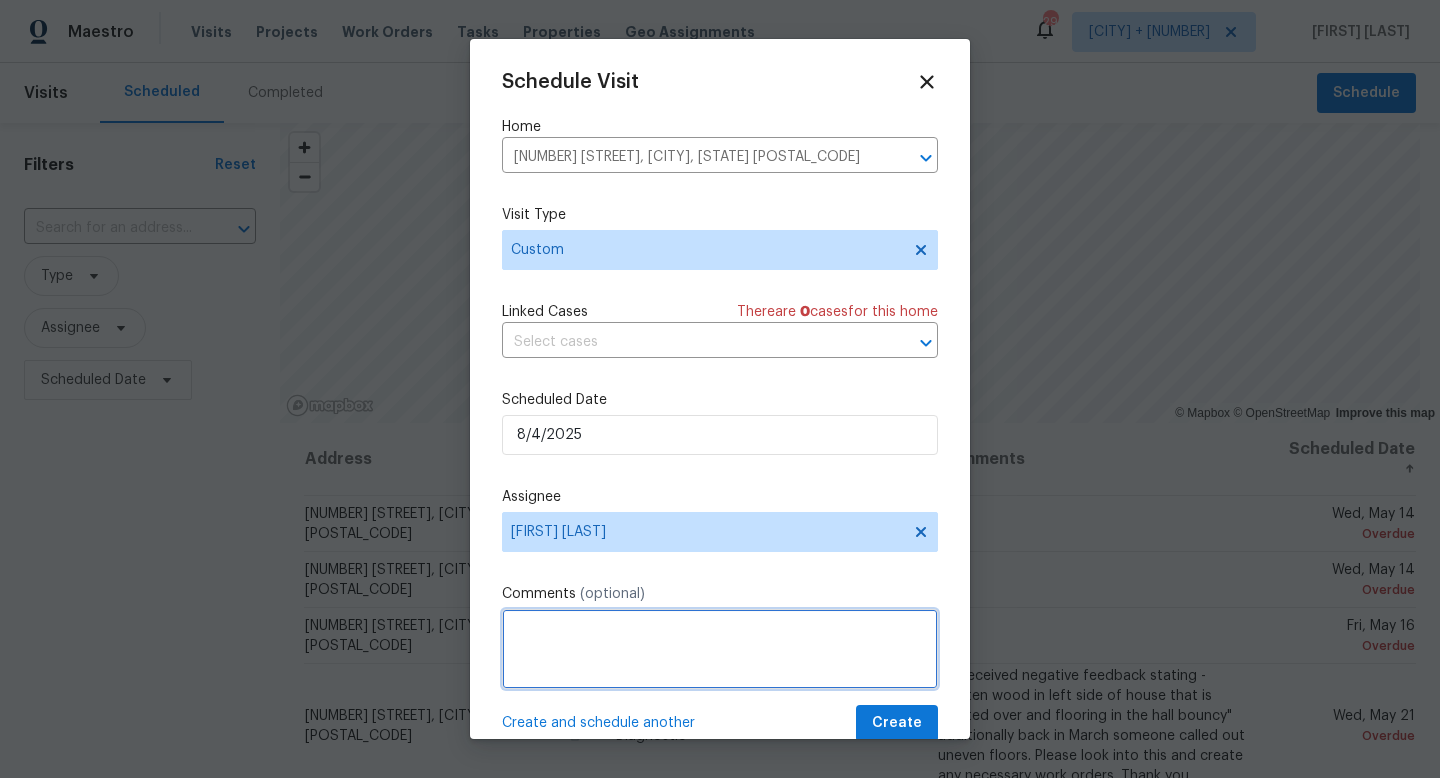 click at bounding box center [720, 649] 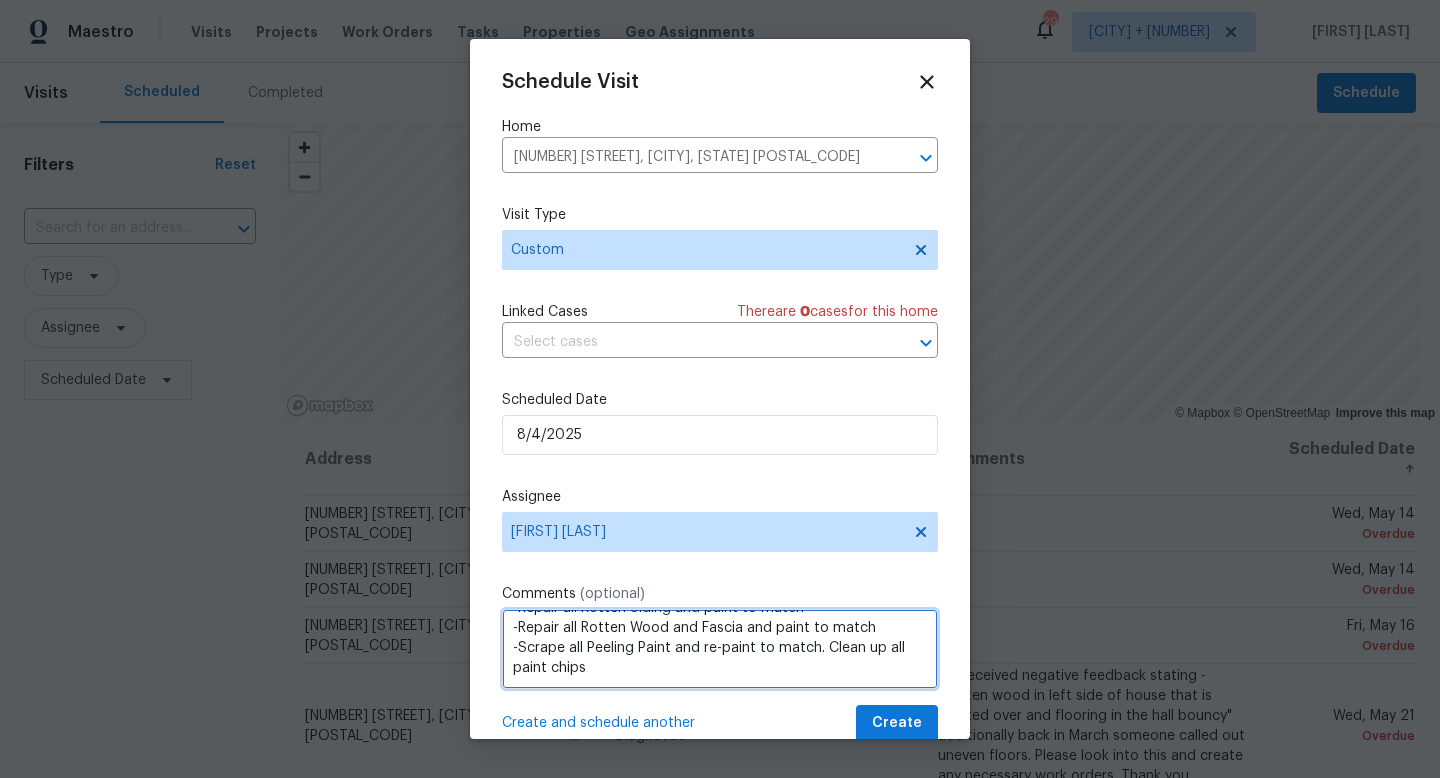 scroll, scrollTop: 109, scrollLeft: 0, axis: vertical 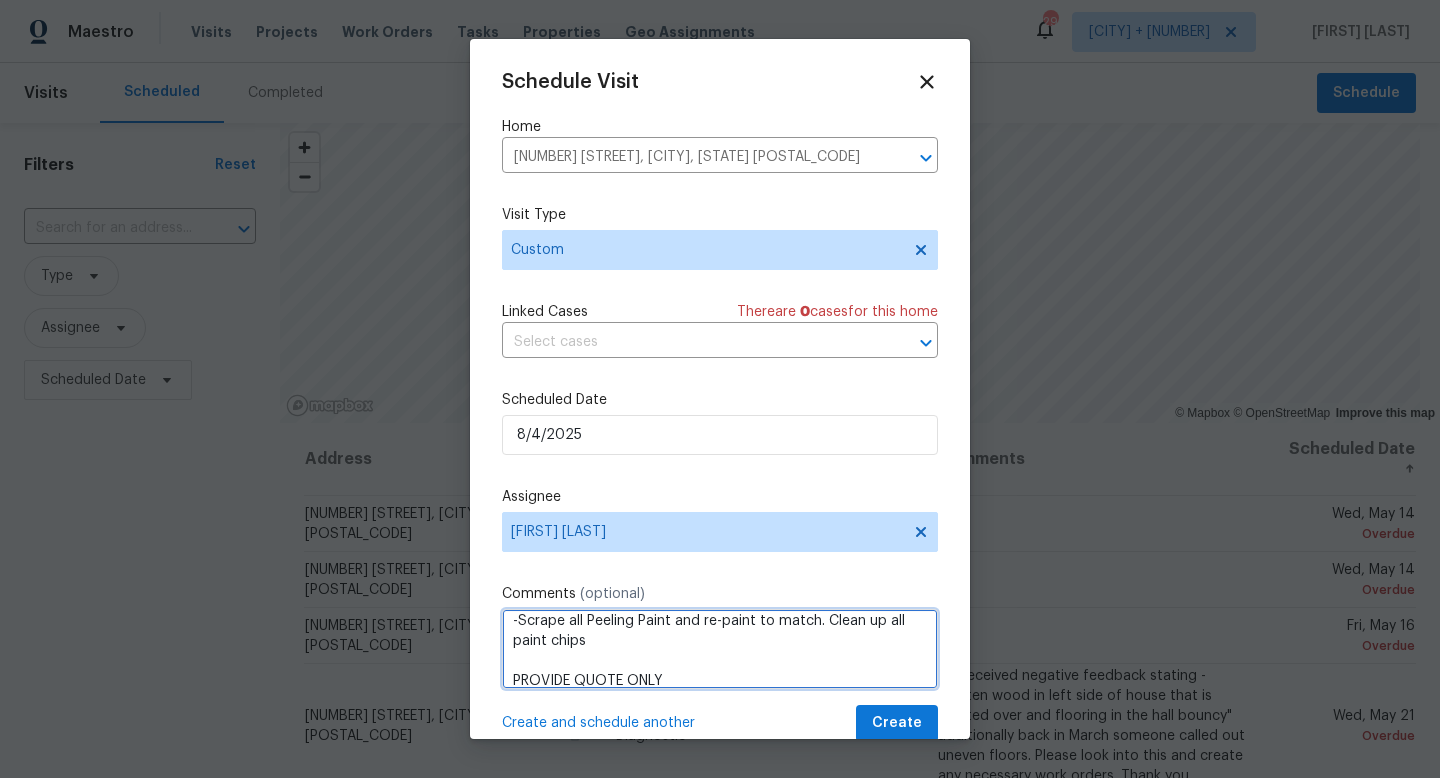 type on "Additional Details: The following repairs are being required. Seller would like a quote for the following:
-Repair all Rotten Siding and paint to match
-Repair all Rotten Wood and Fascia and paint to match
-Scrape all Peeling Paint and re-paint to match. Clean up all paint chips
PROVIDE QUOTE ONLY" 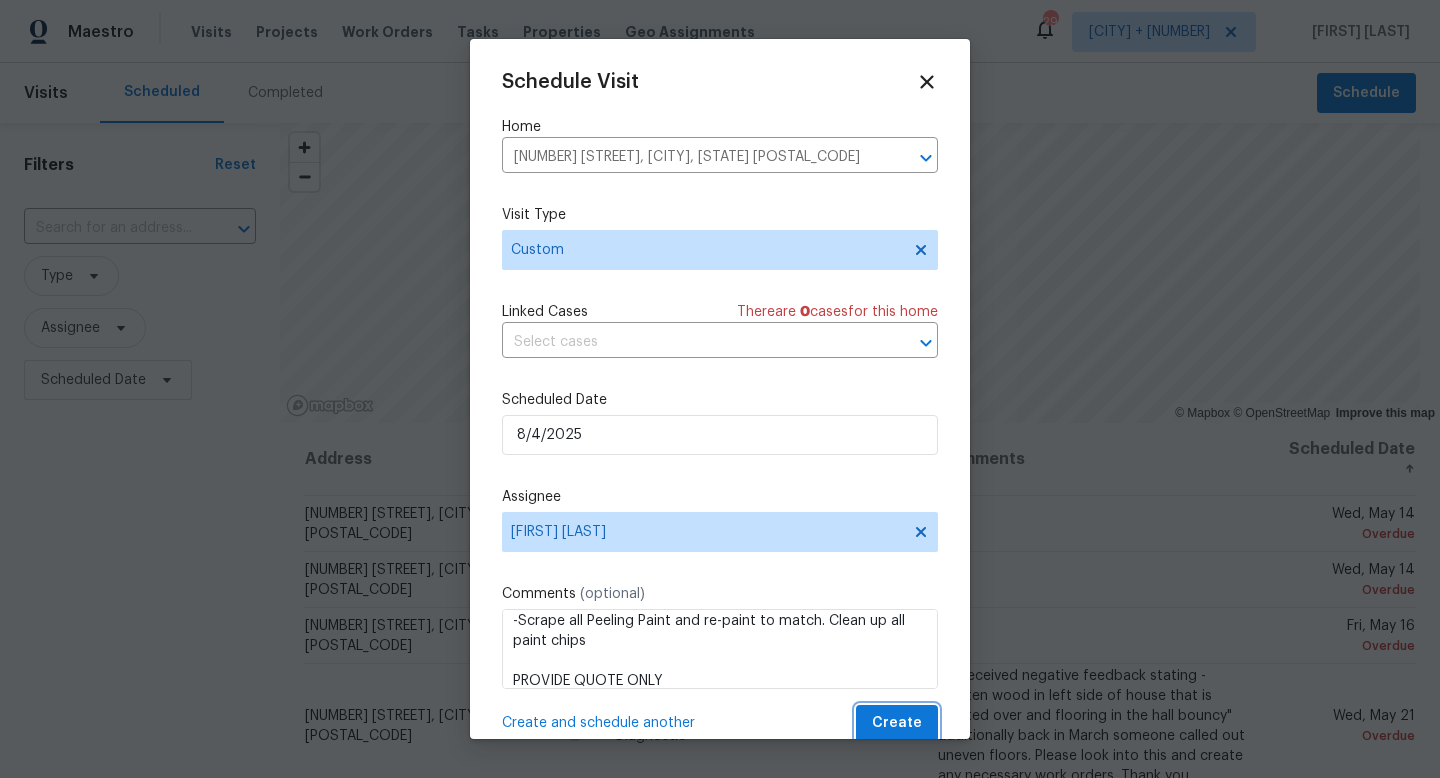 click on "Create" at bounding box center [897, 723] 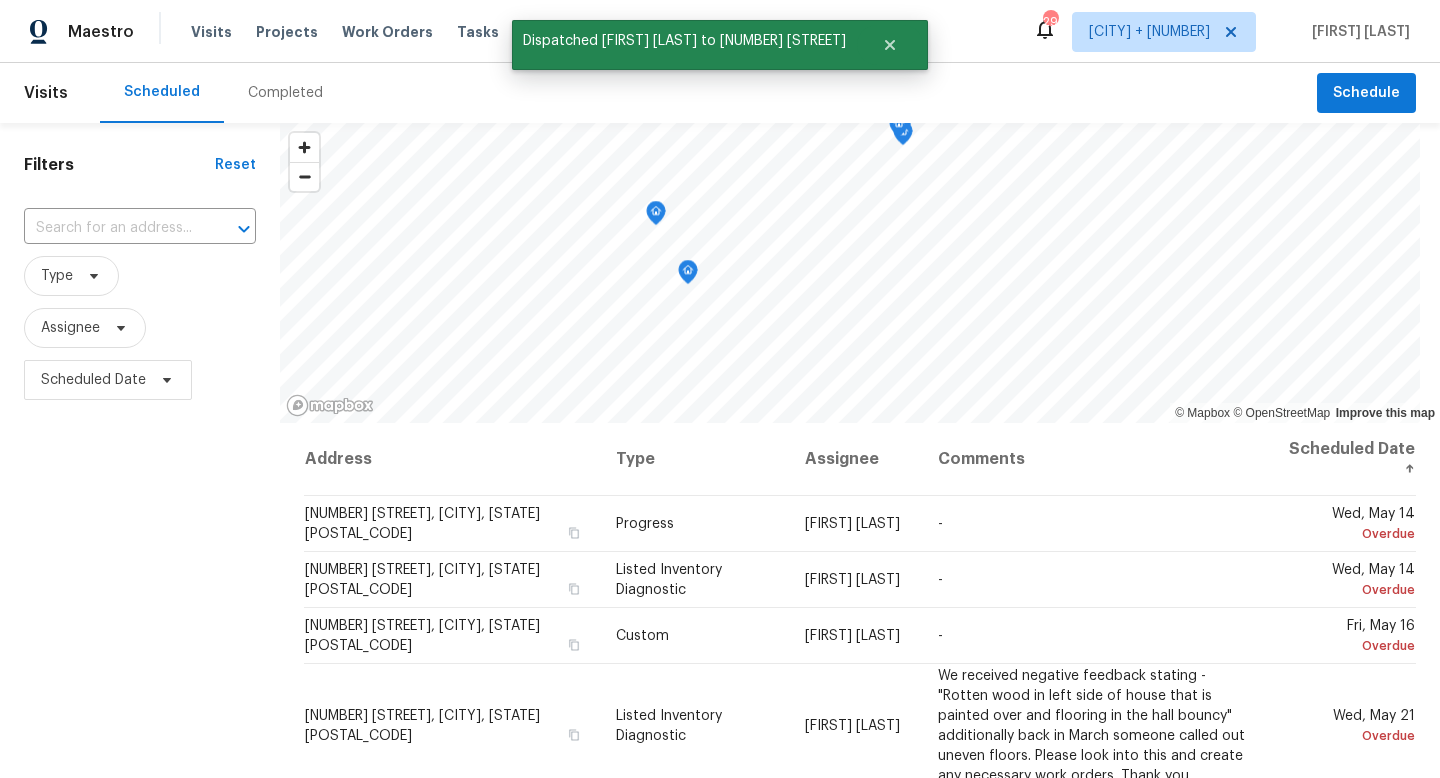 click on "Scheduled Completed" at bounding box center (708, 93) 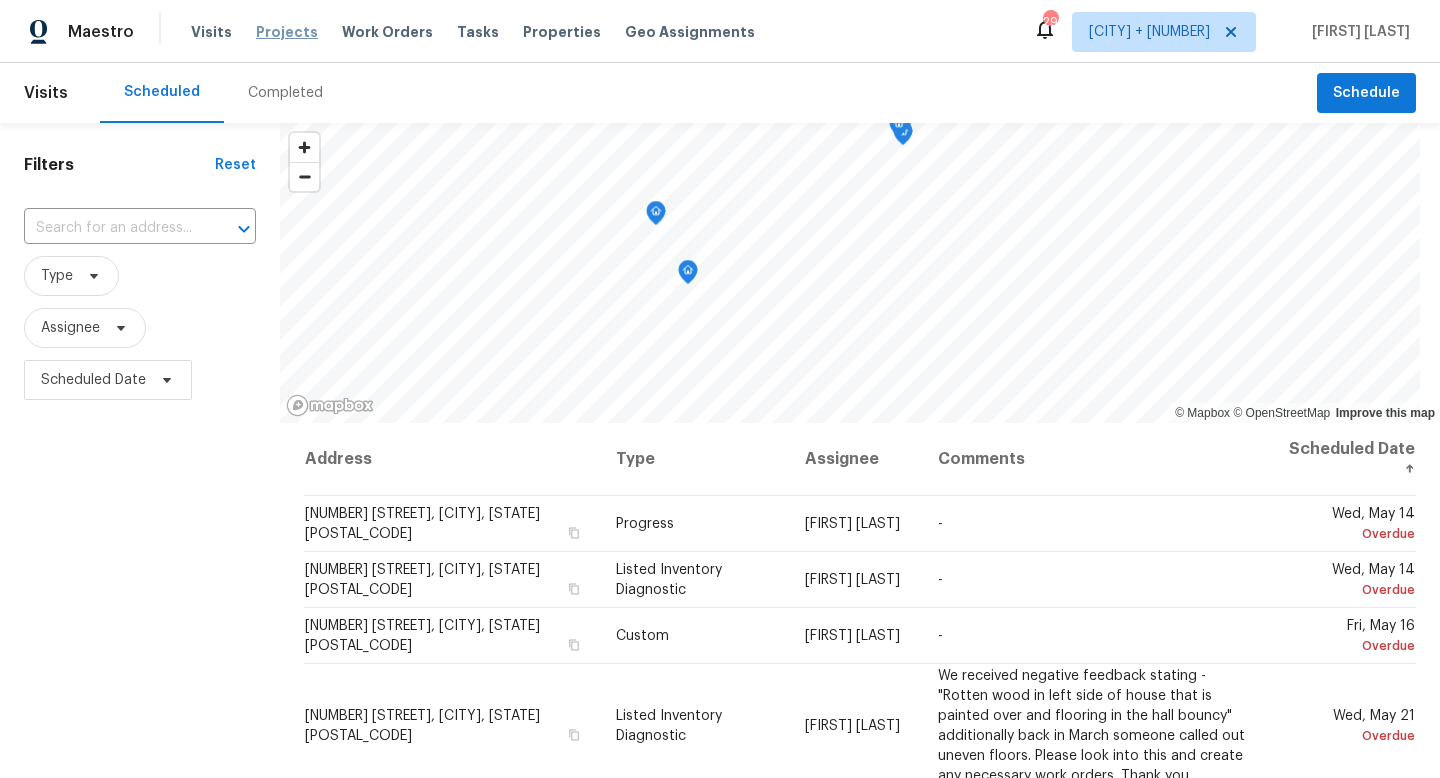 click on "Projects" at bounding box center [287, 32] 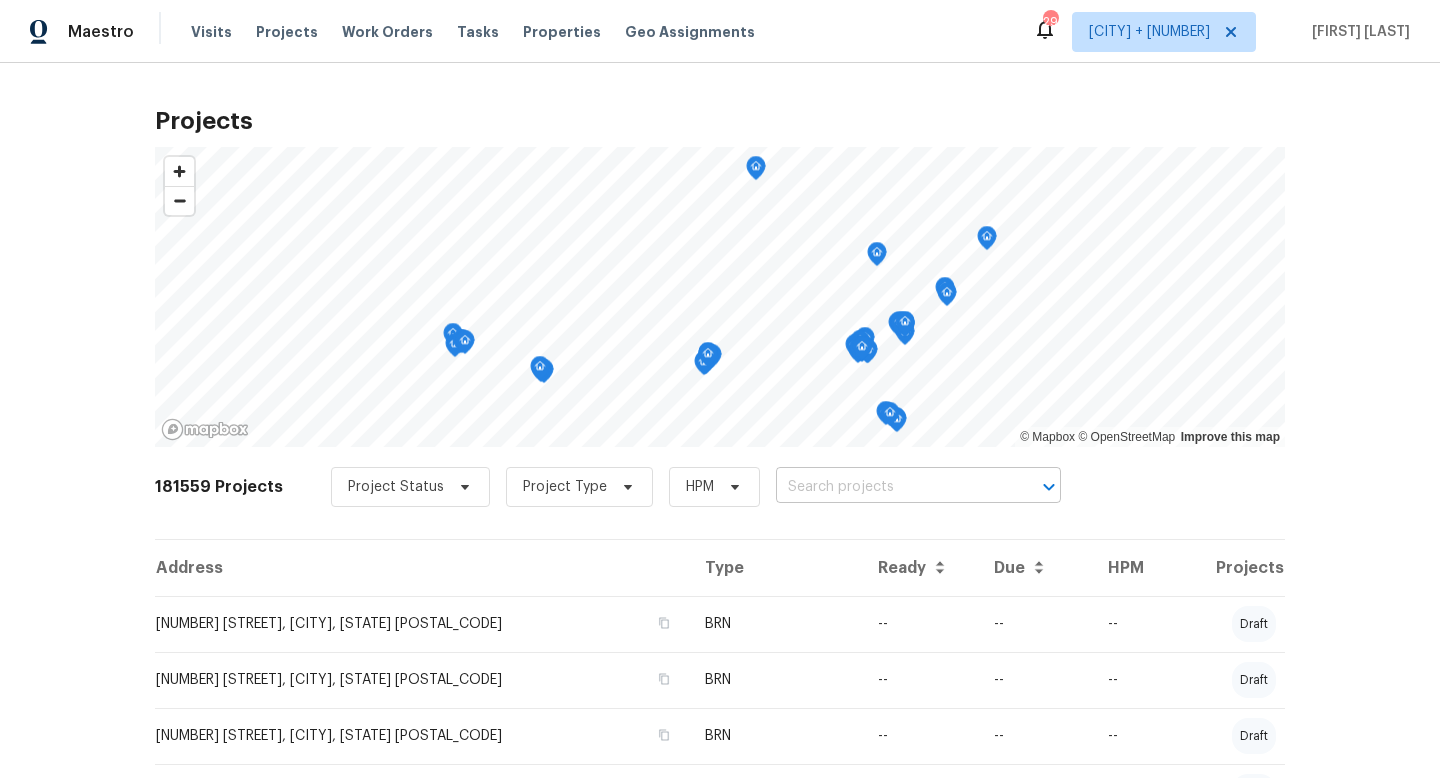 click at bounding box center (890, 487) 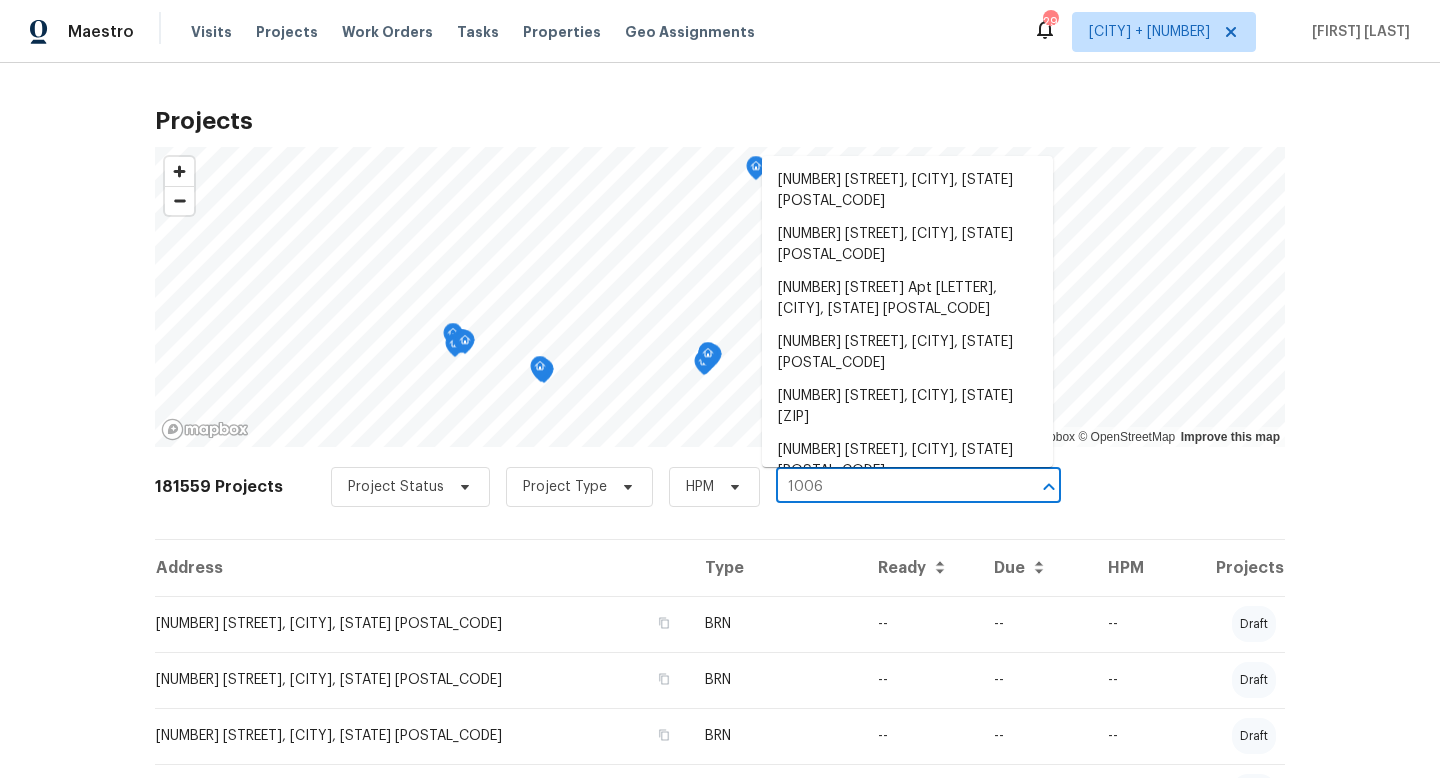 type on "1006 E" 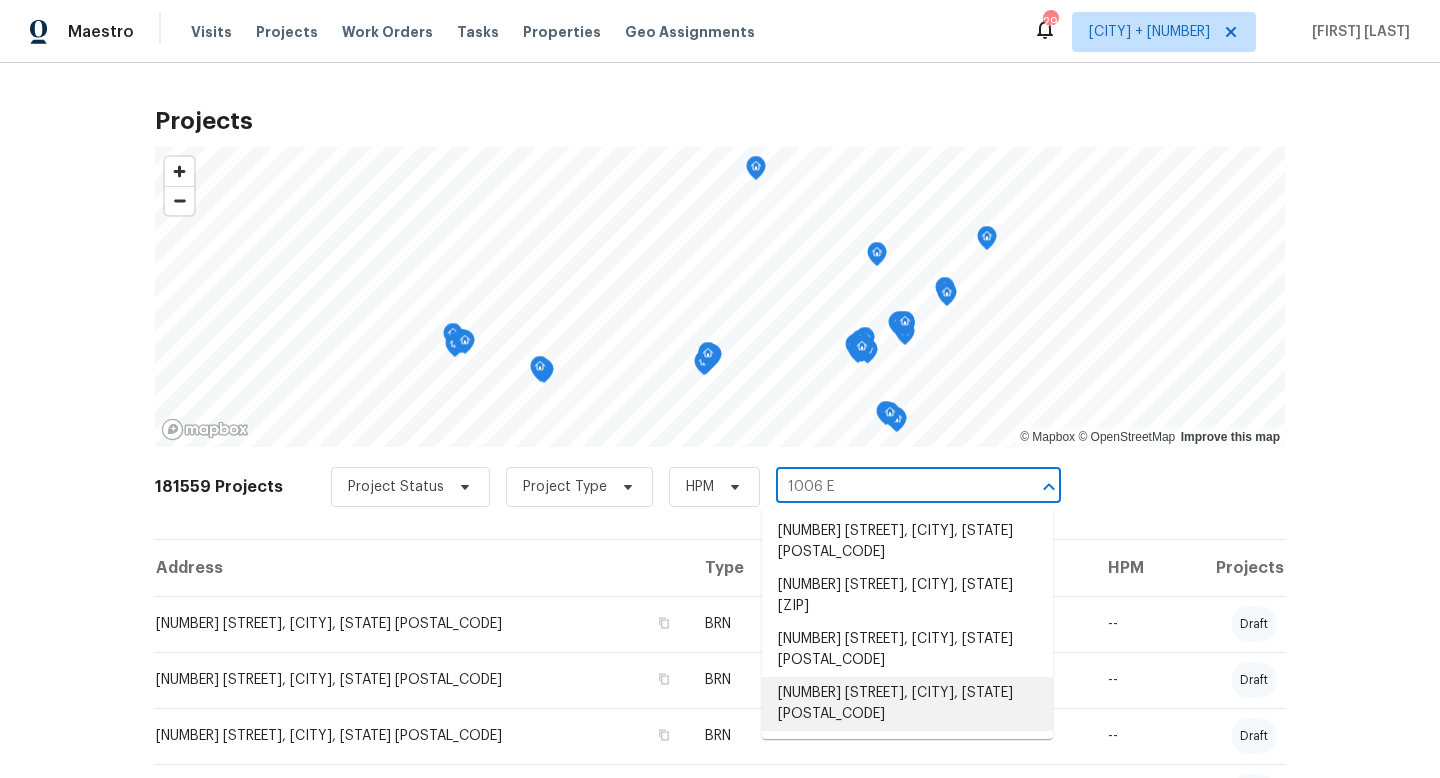 click on "[NUMBER] [STREET], [CITY], [STATE] [POSTAL_CODE]" at bounding box center (907, 704) 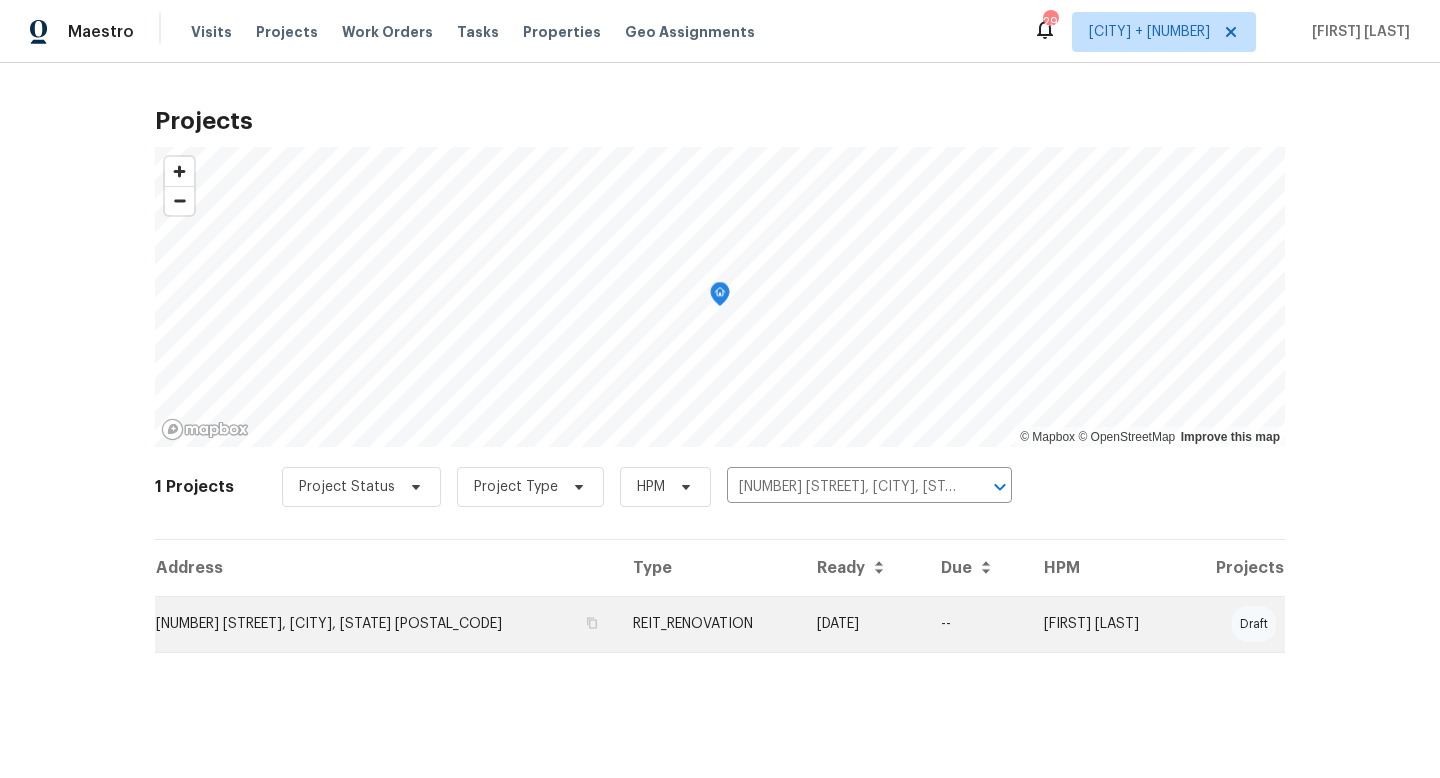 click on "REIT_RENOVATION" at bounding box center (709, 624) 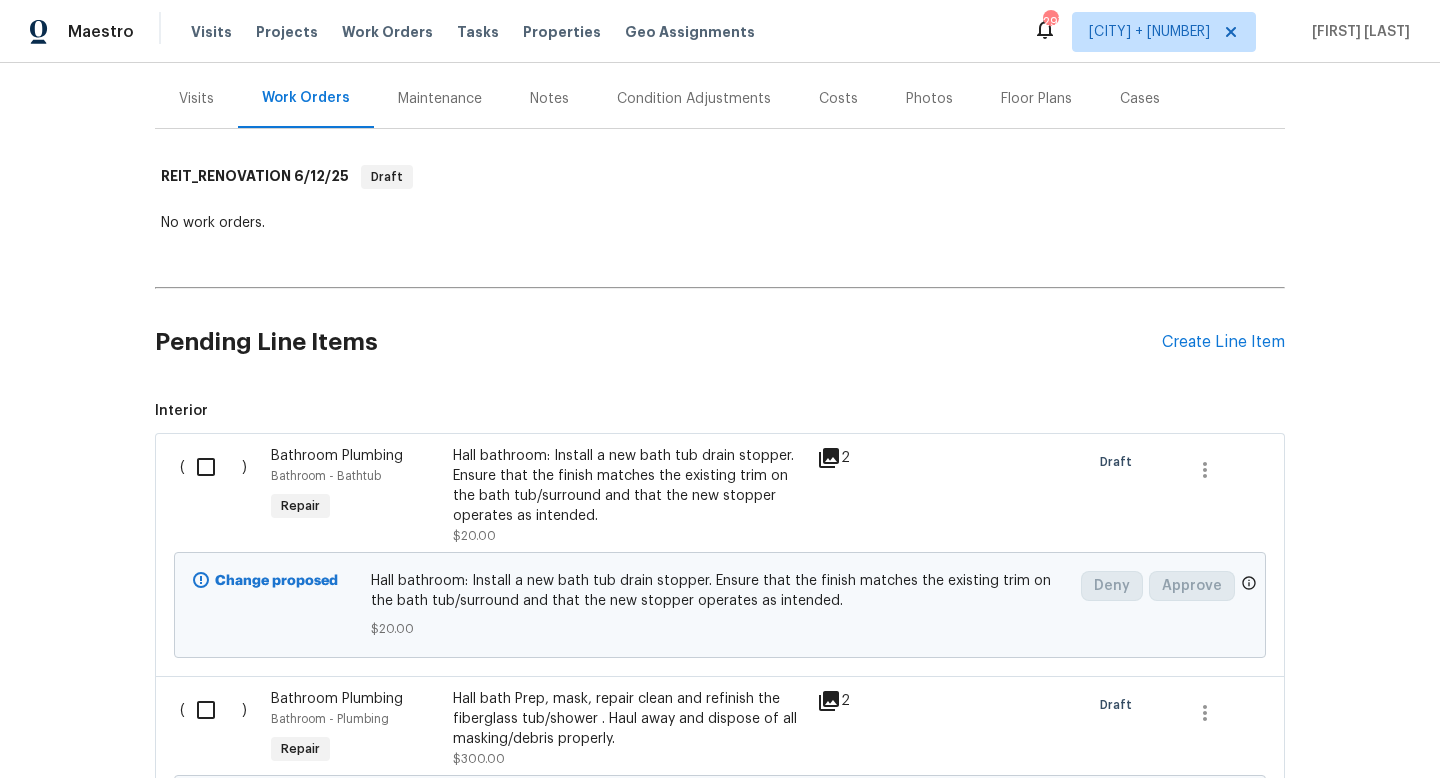 scroll, scrollTop: 0, scrollLeft: 0, axis: both 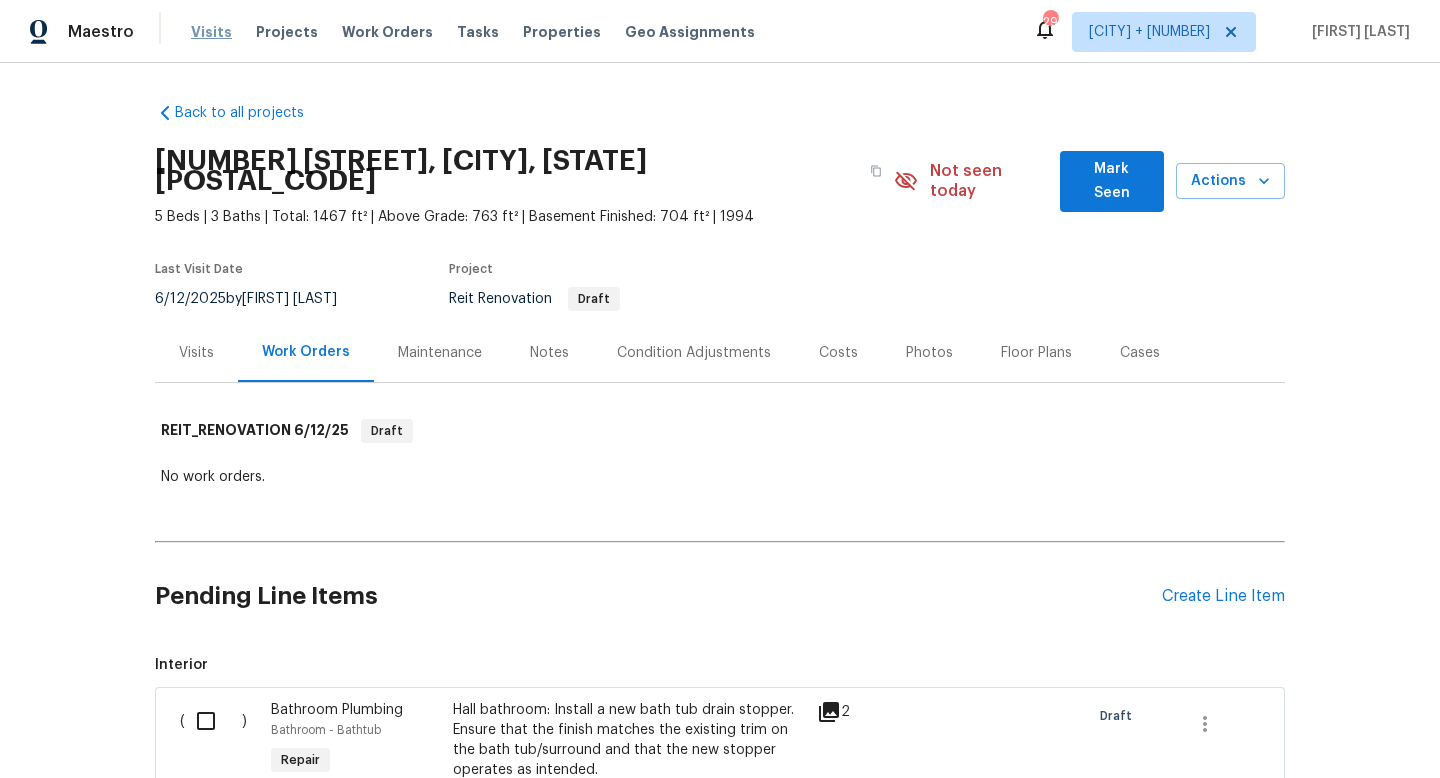 click on "Visits" at bounding box center (211, 32) 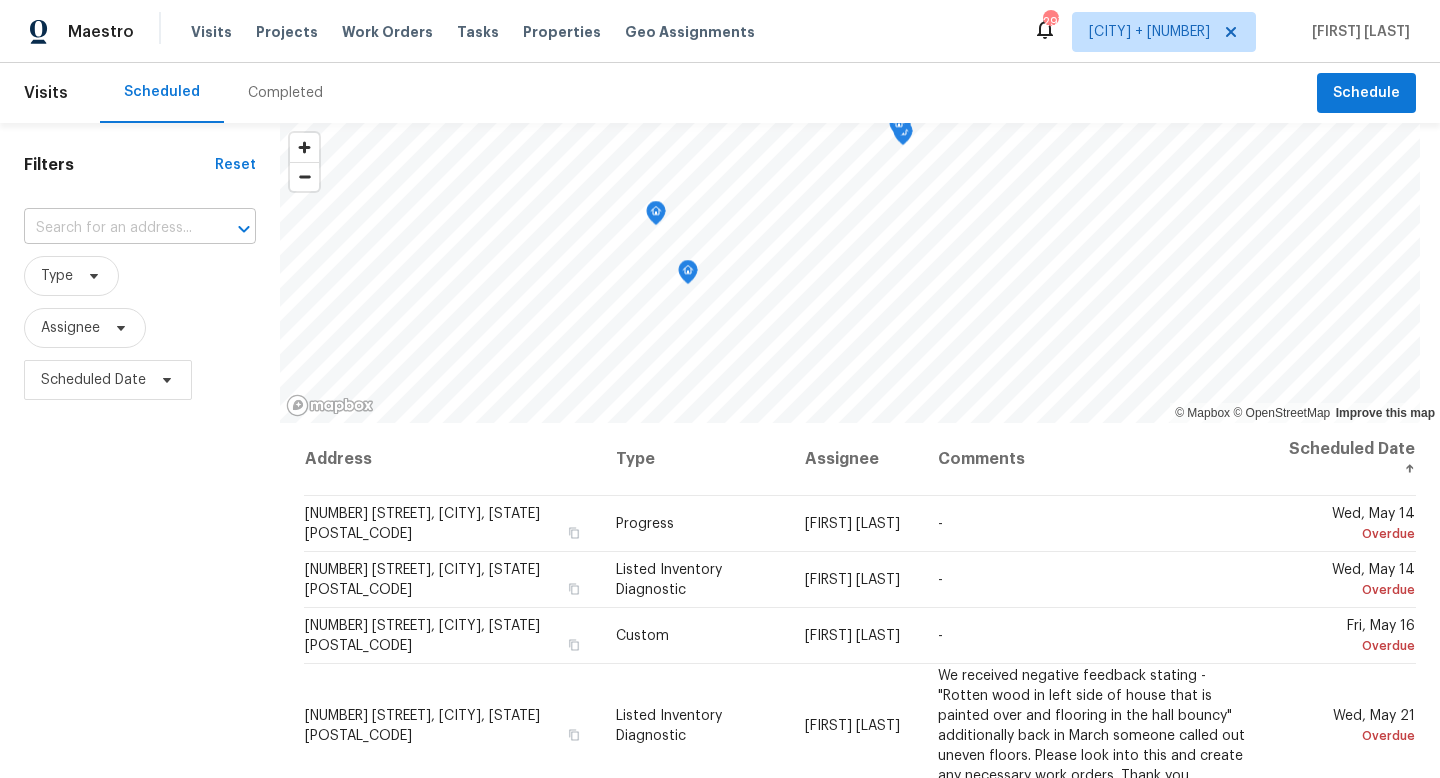 click at bounding box center (112, 228) 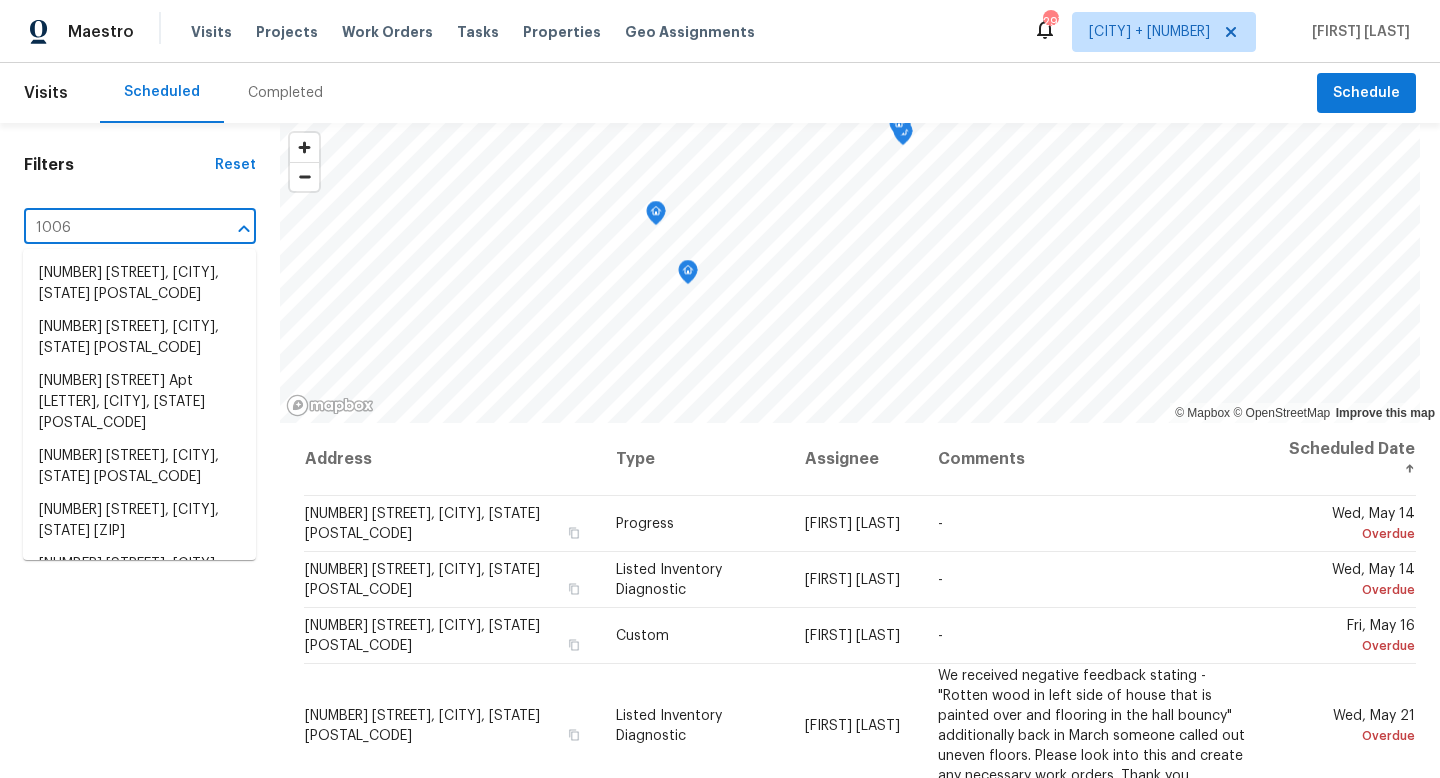 type on "1006 E" 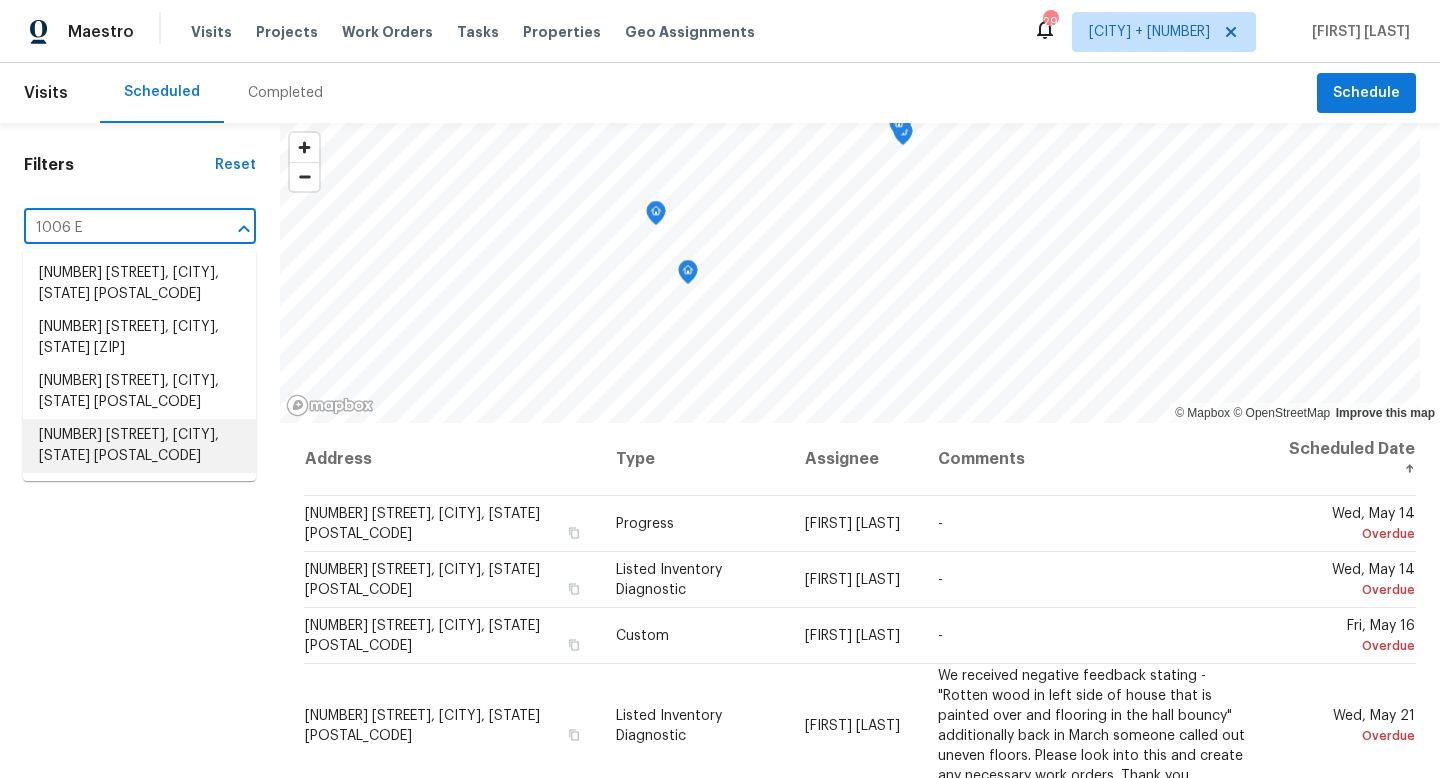click on "[NUMBER] [STREET], [CITY], [STATE] [POSTAL_CODE]" at bounding box center (139, 446) 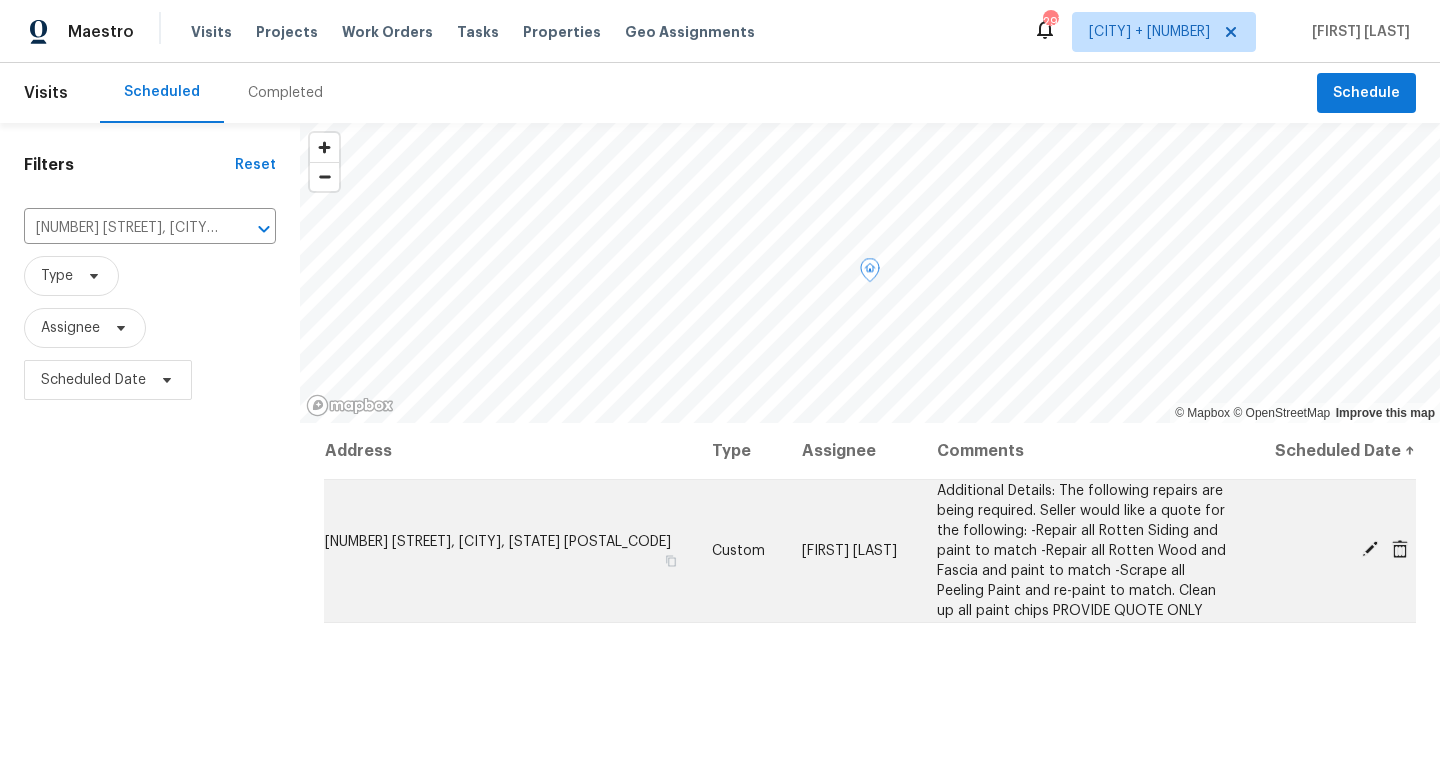 click on "[NUMBER] [STREET], [CITY], [STATE] [POSTAL_CODE]" at bounding box center (510, 550) 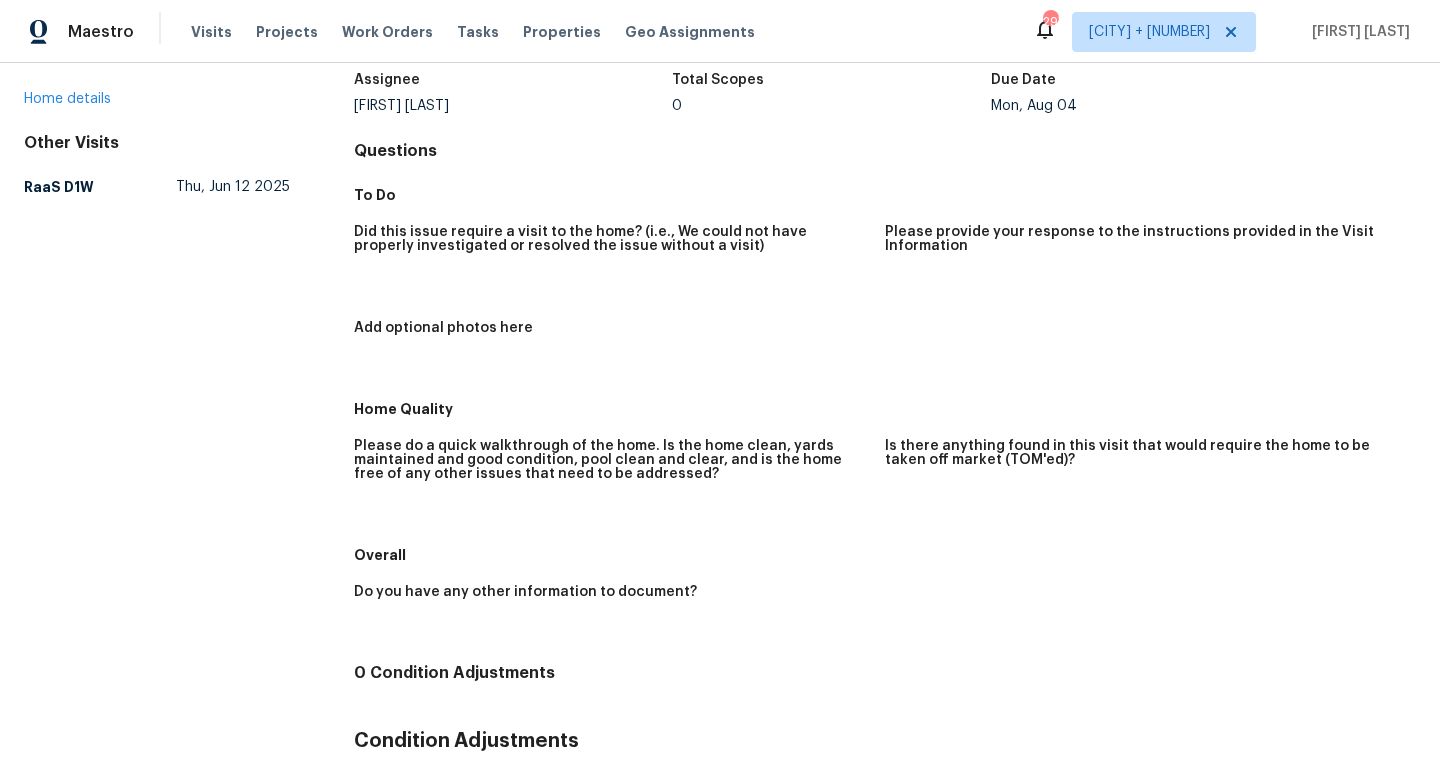scroll, scrollTop: 0, scrollLeft: 0, axis: both 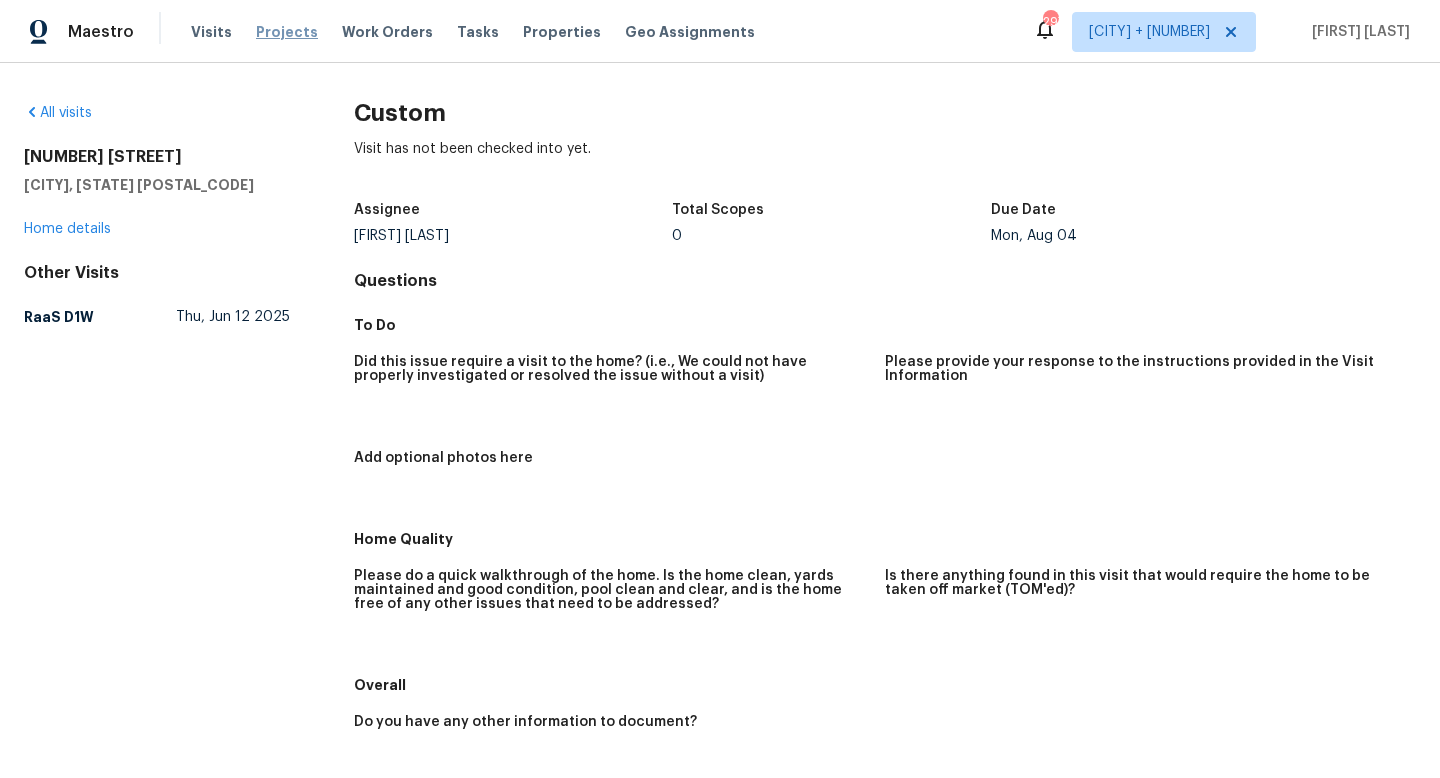 click on "Projects" at bounding box center (287, 32) 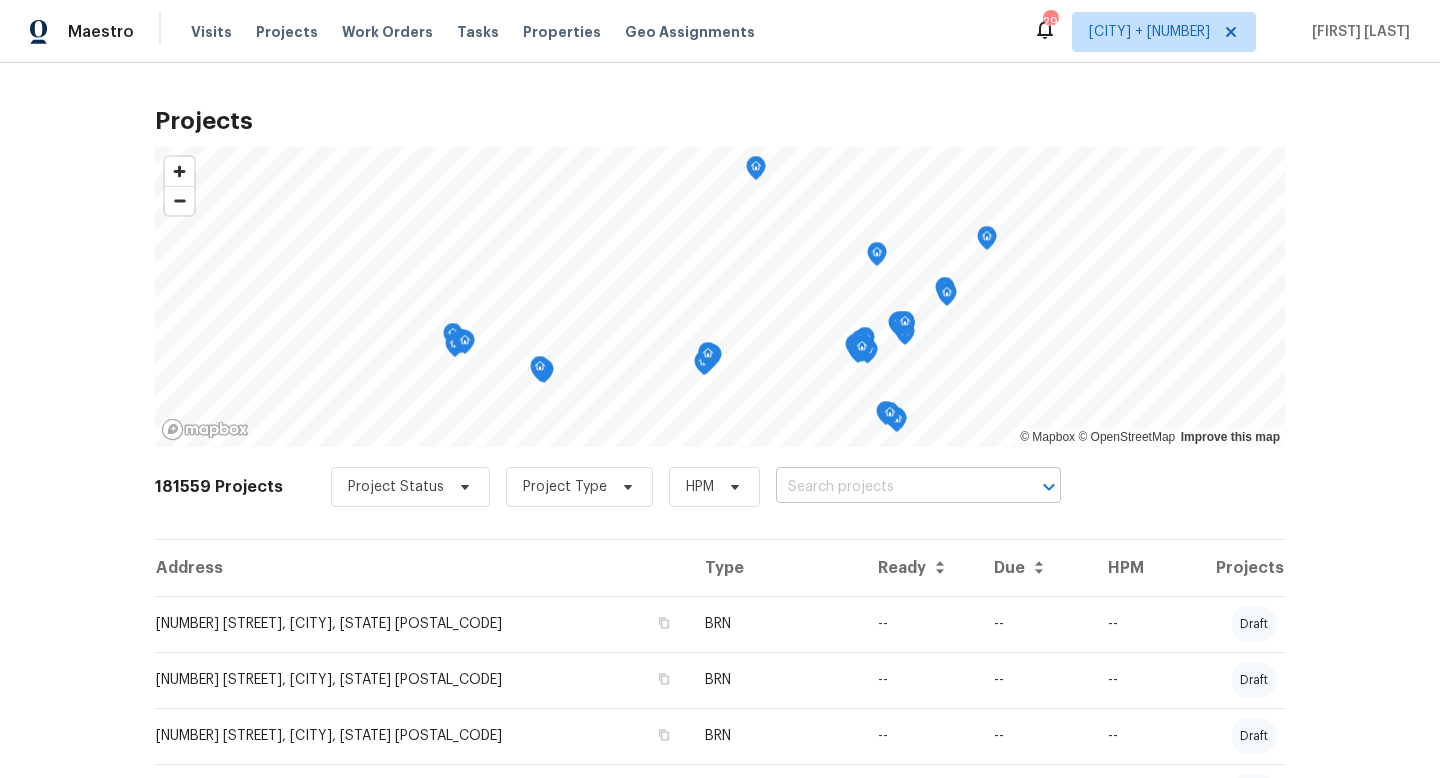 click at bounding box center [890, 487] 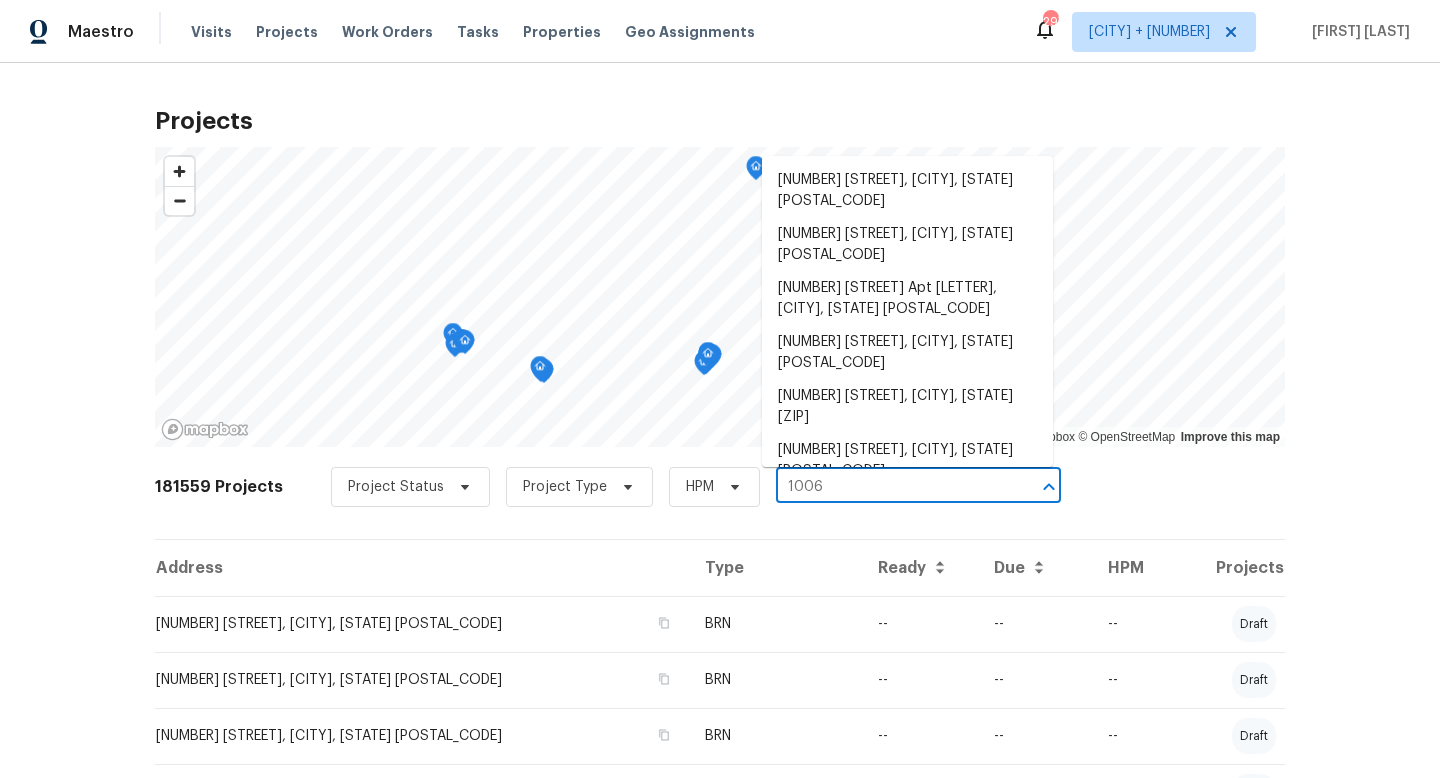 type on "1006 E" 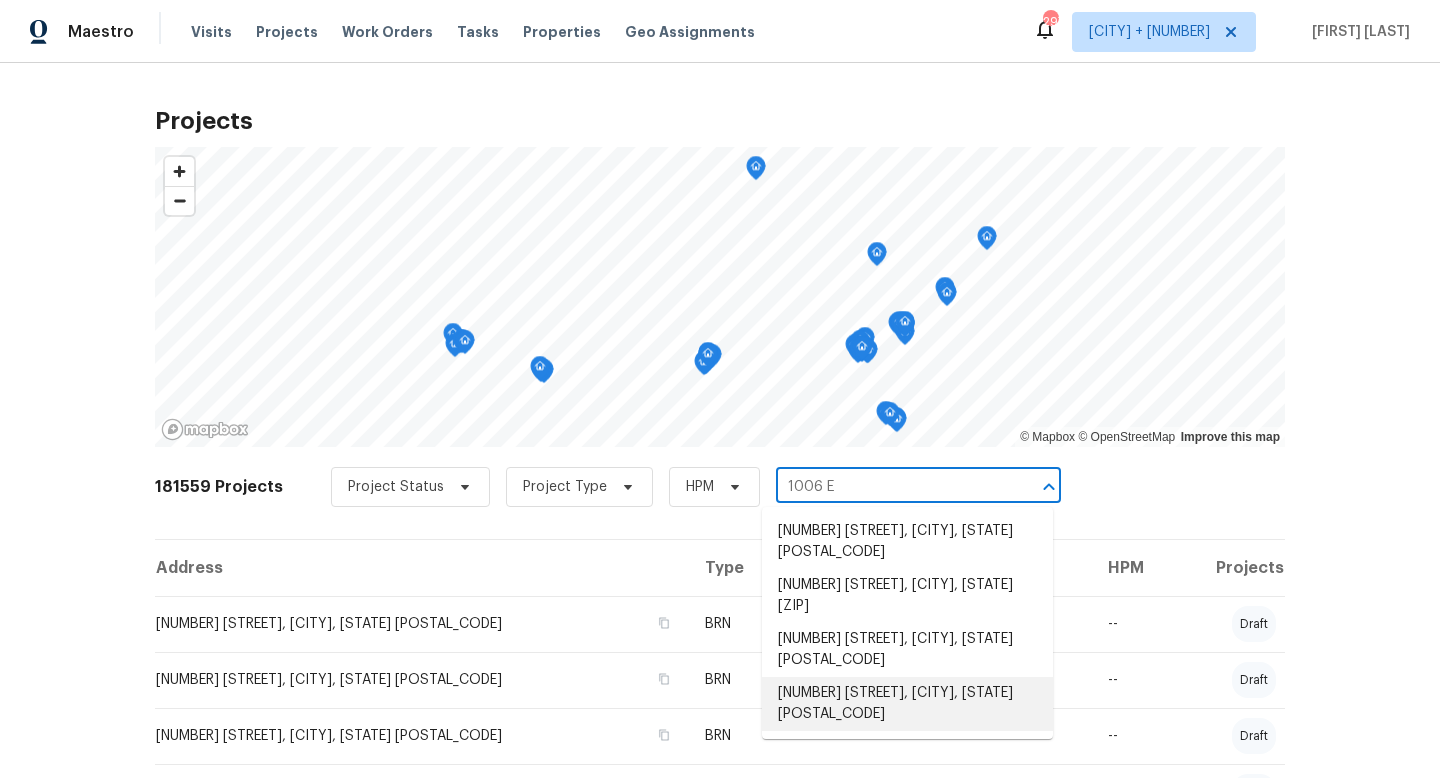 click on "[NUMBER] [STREET], [CITY], [STATE] [POSTAL_CODE]" at bounding box center [907, 704] 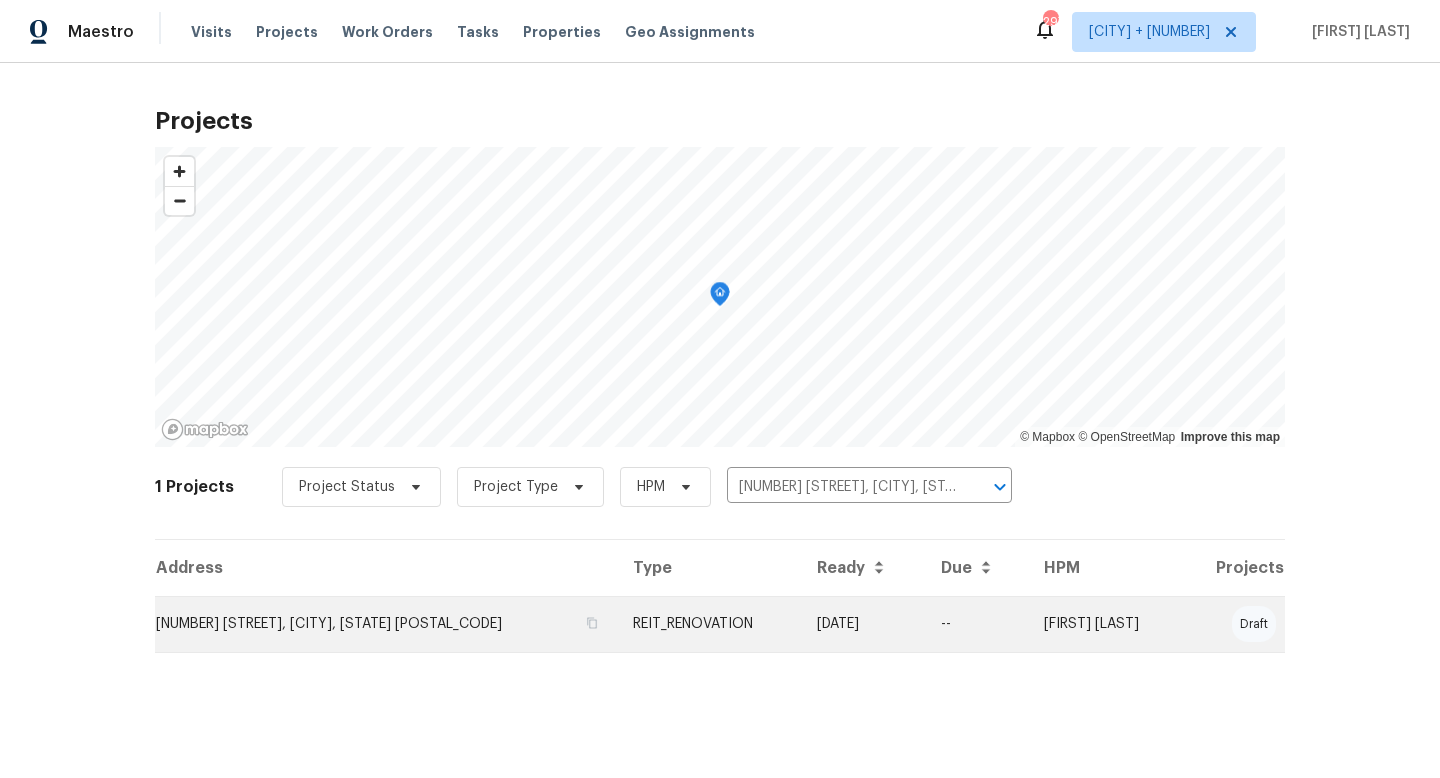 click on "REIT_RENOVATION" at bounding box center (709, 624) 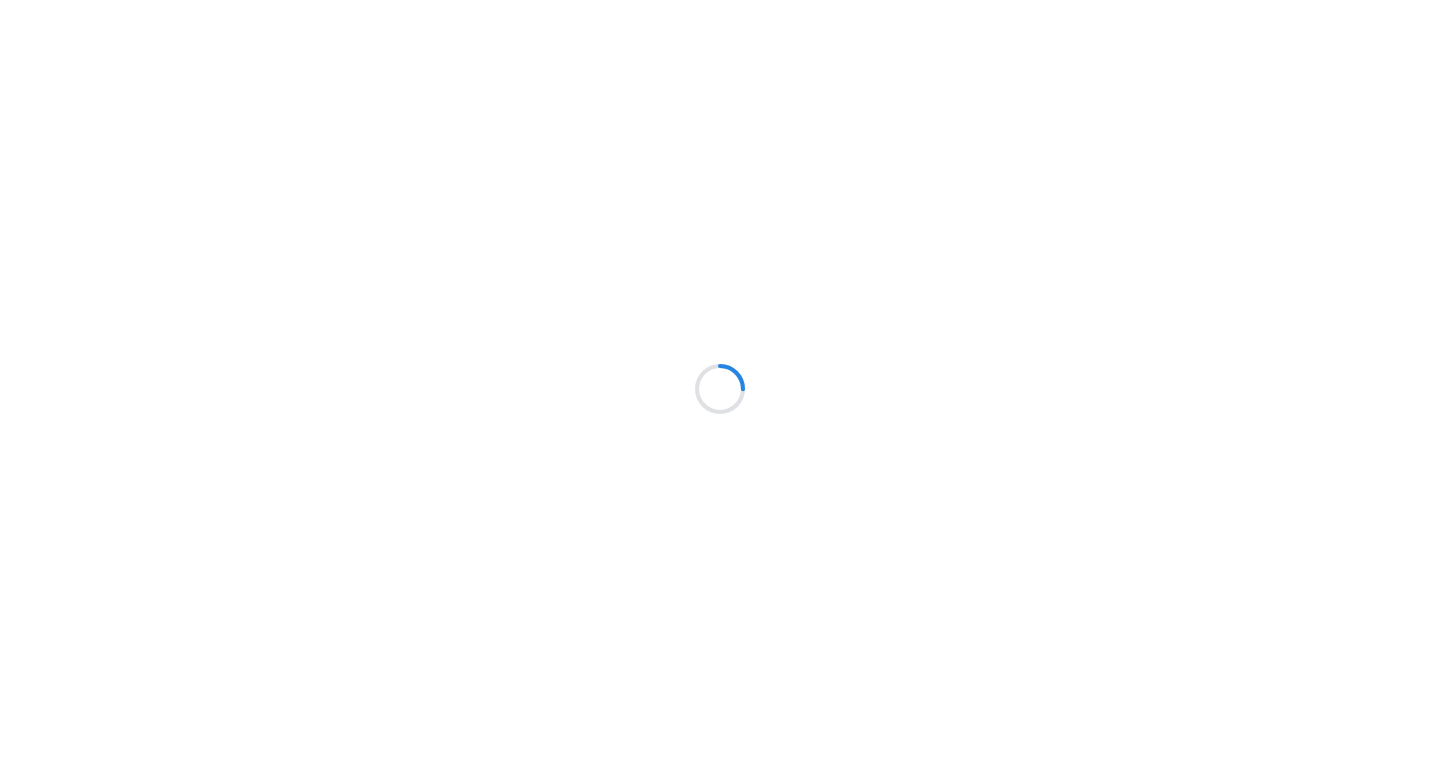 scroll, scrollTop: 0, scrollLeft: 0, axis: both 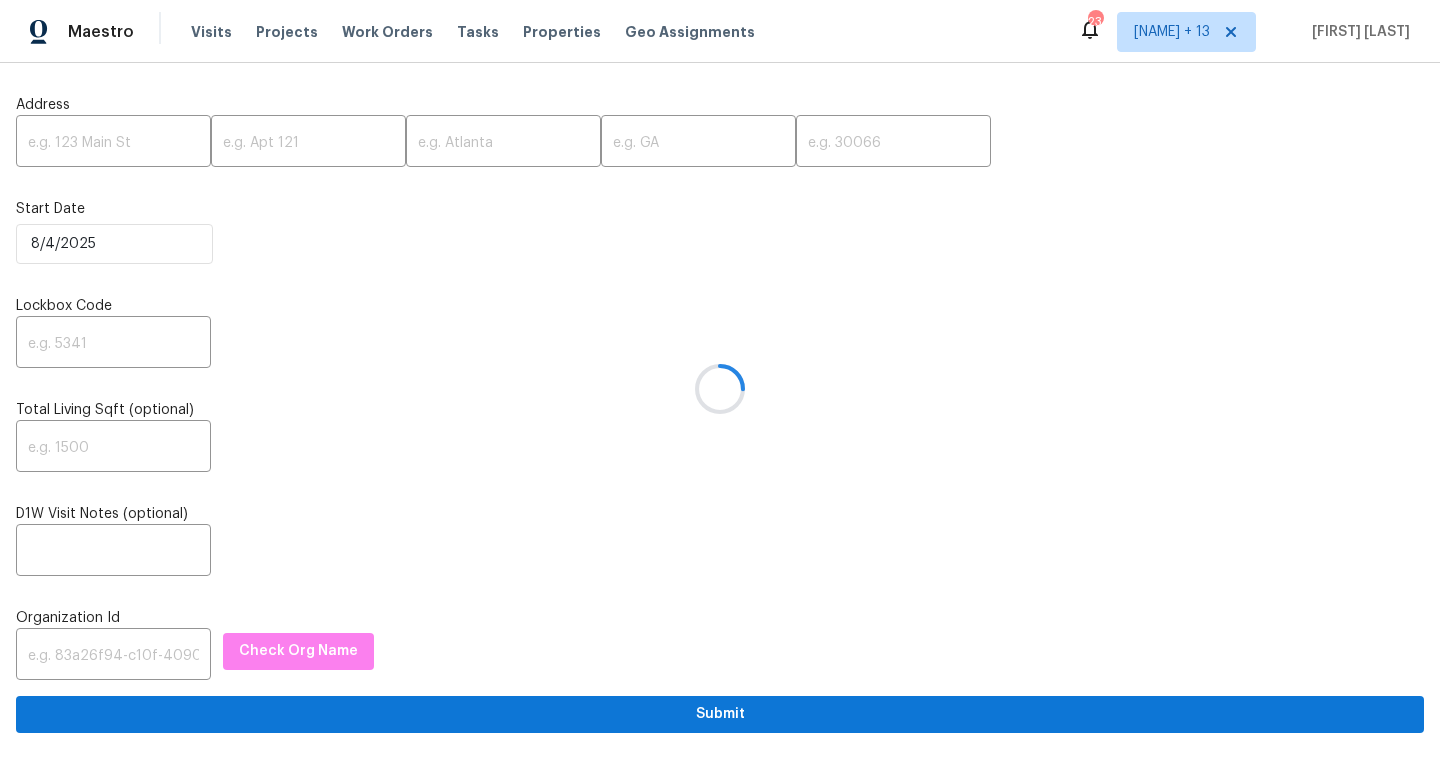click at bounding box center [720, 389] 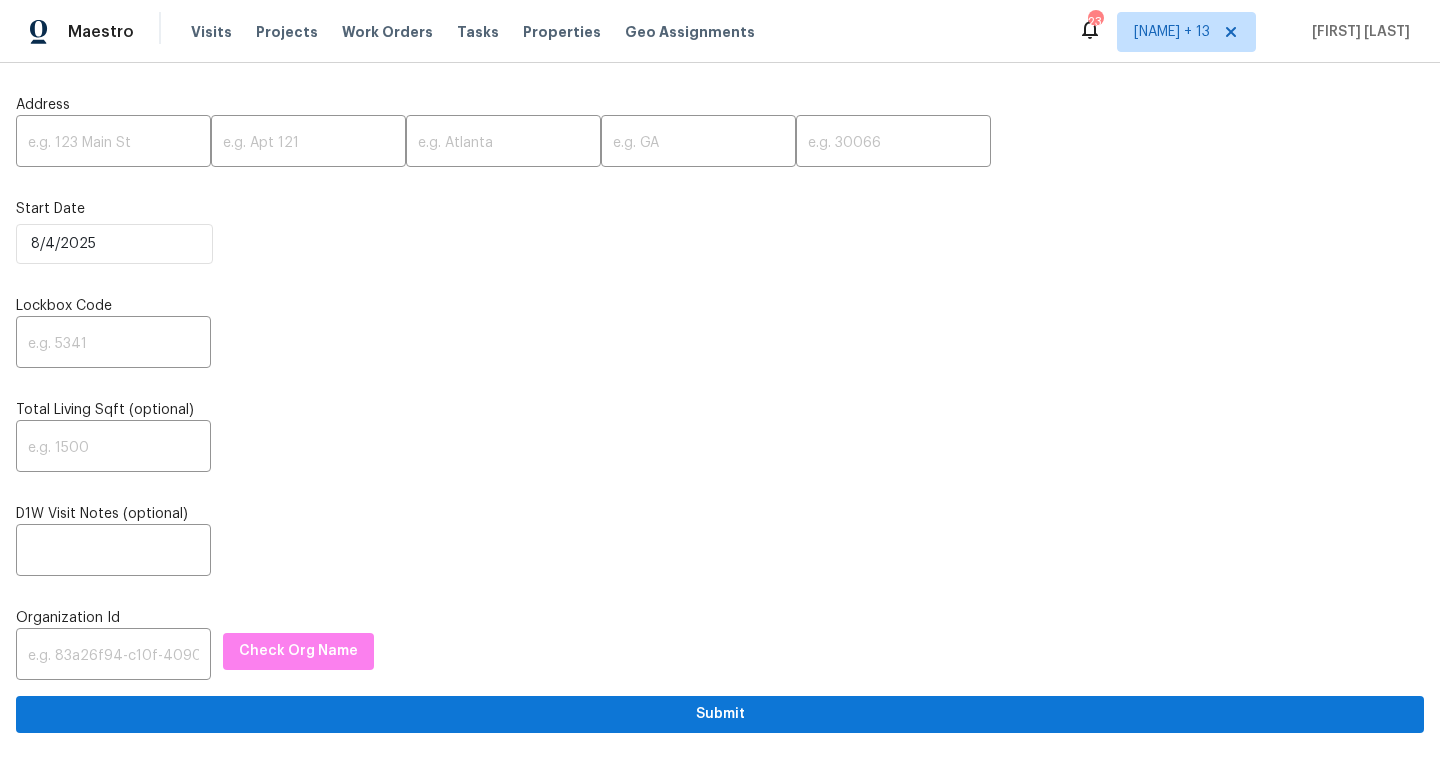 click at bounding box center (113, 143) 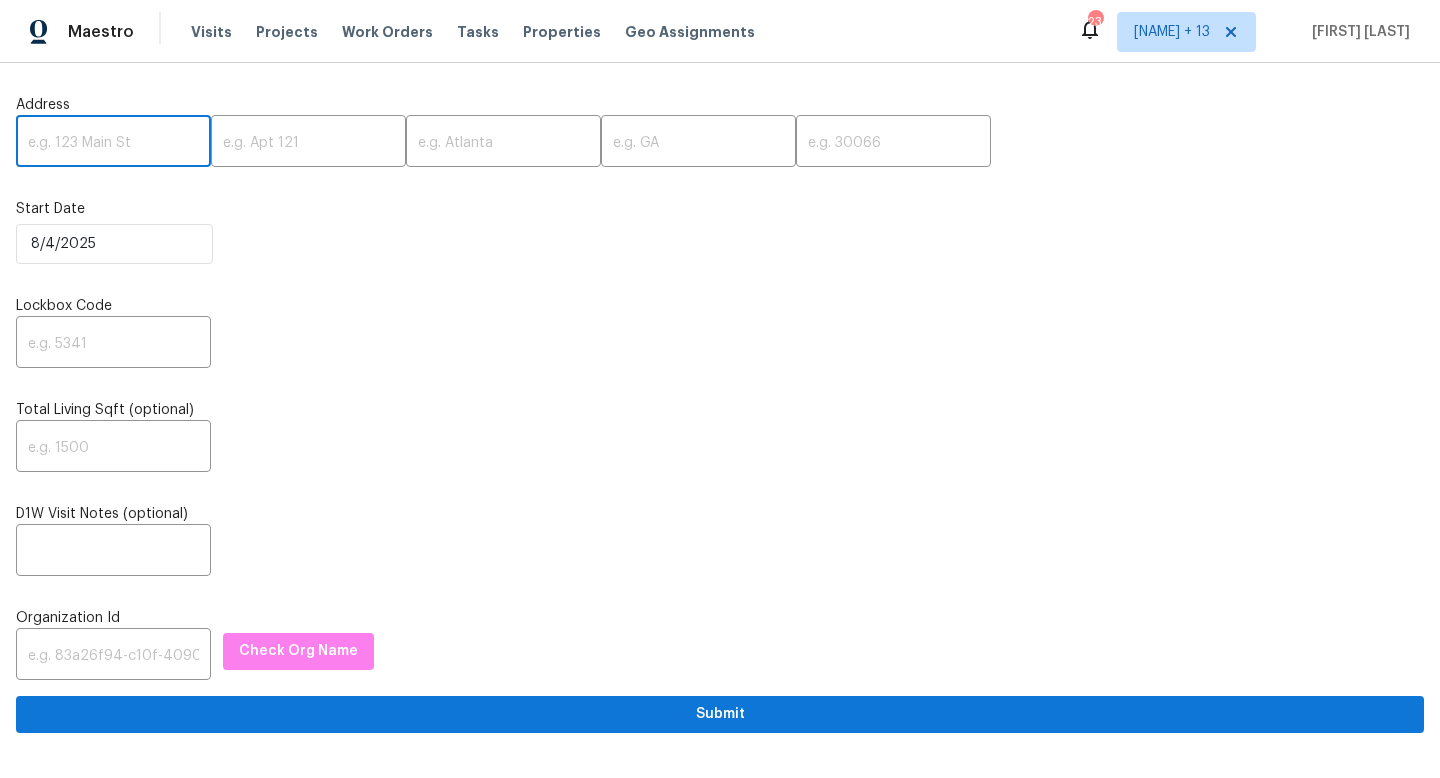 paste on "1707 Gammon Ln, Orlando, FL 32811" 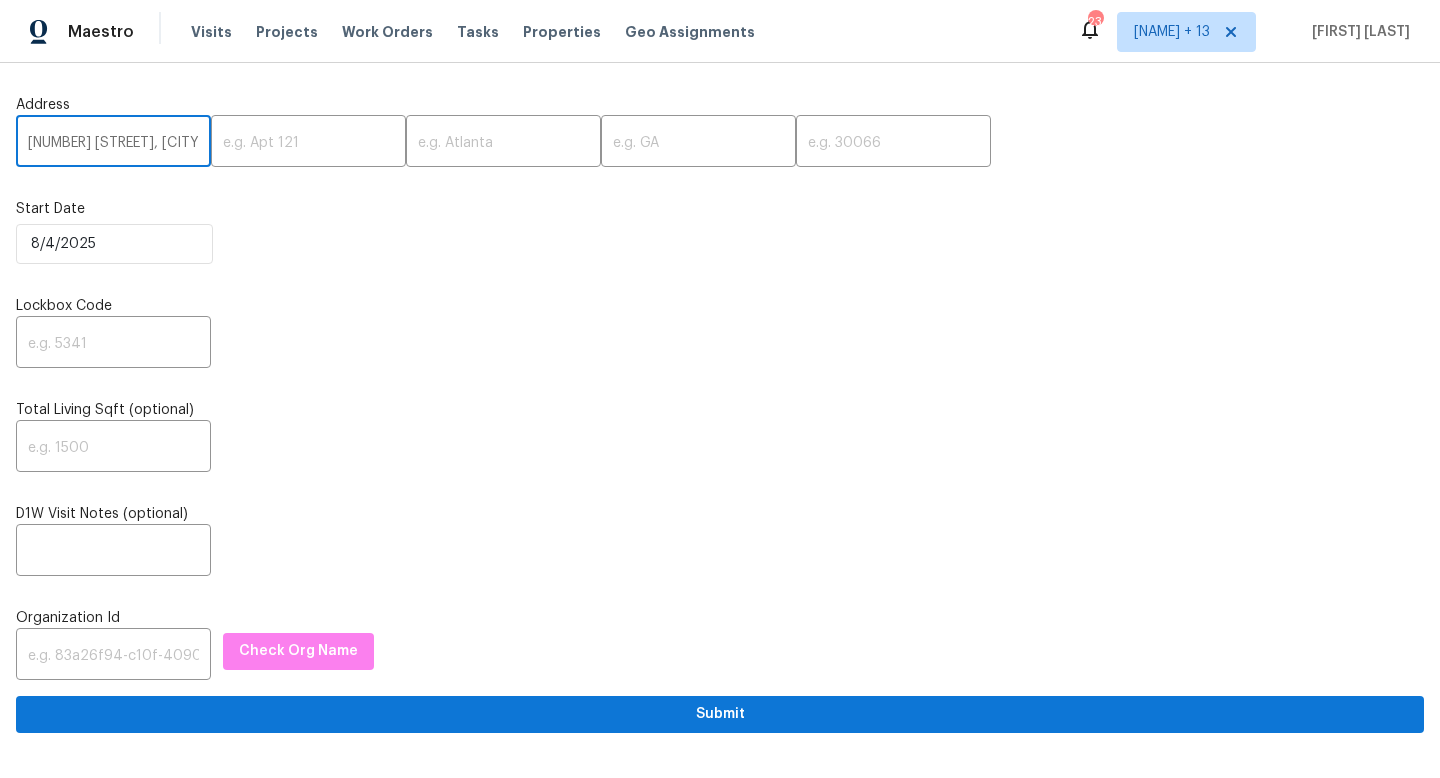 scroll, scrollTop: 0, scrollLeft: 81, axis: horizontal 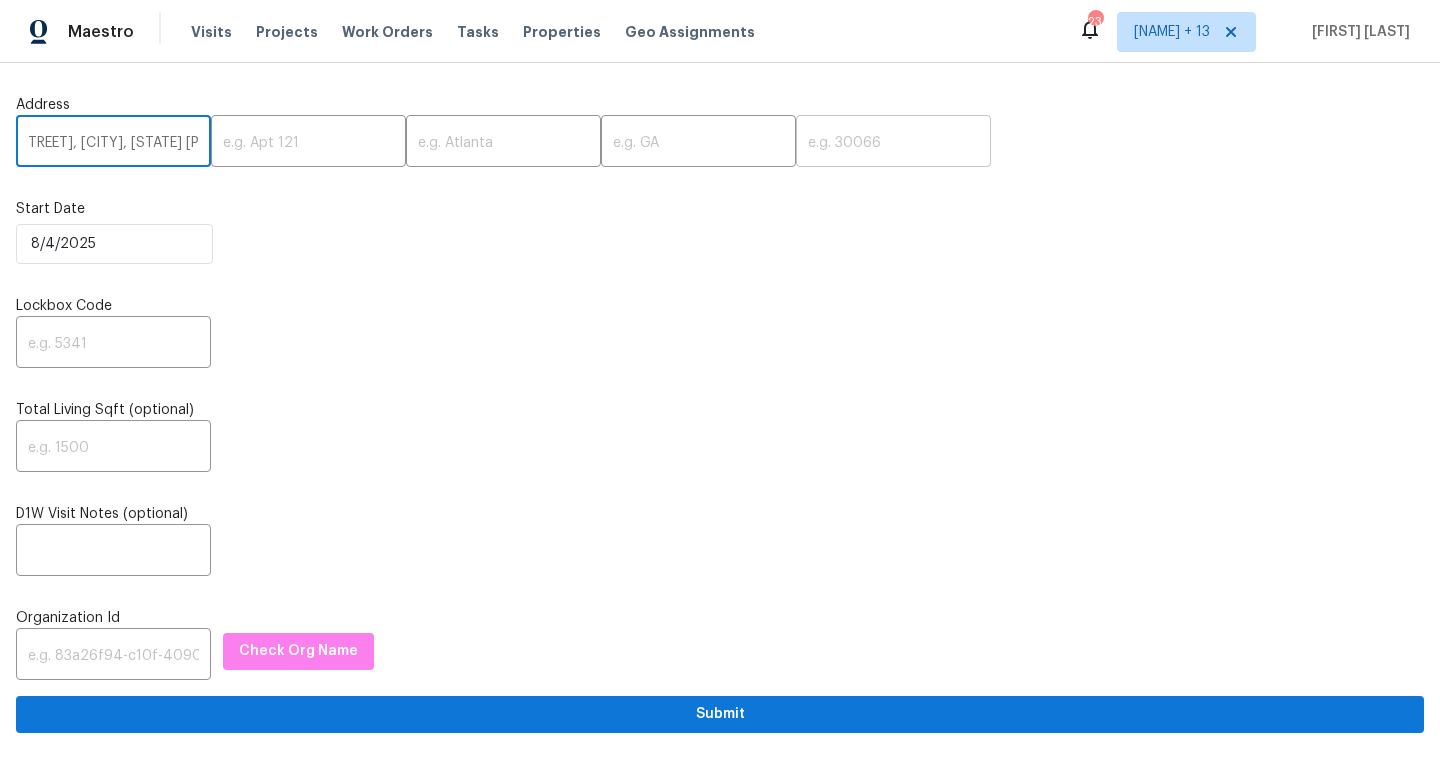 type on "1707 Gammon Ln, Orlando, FL 32811" 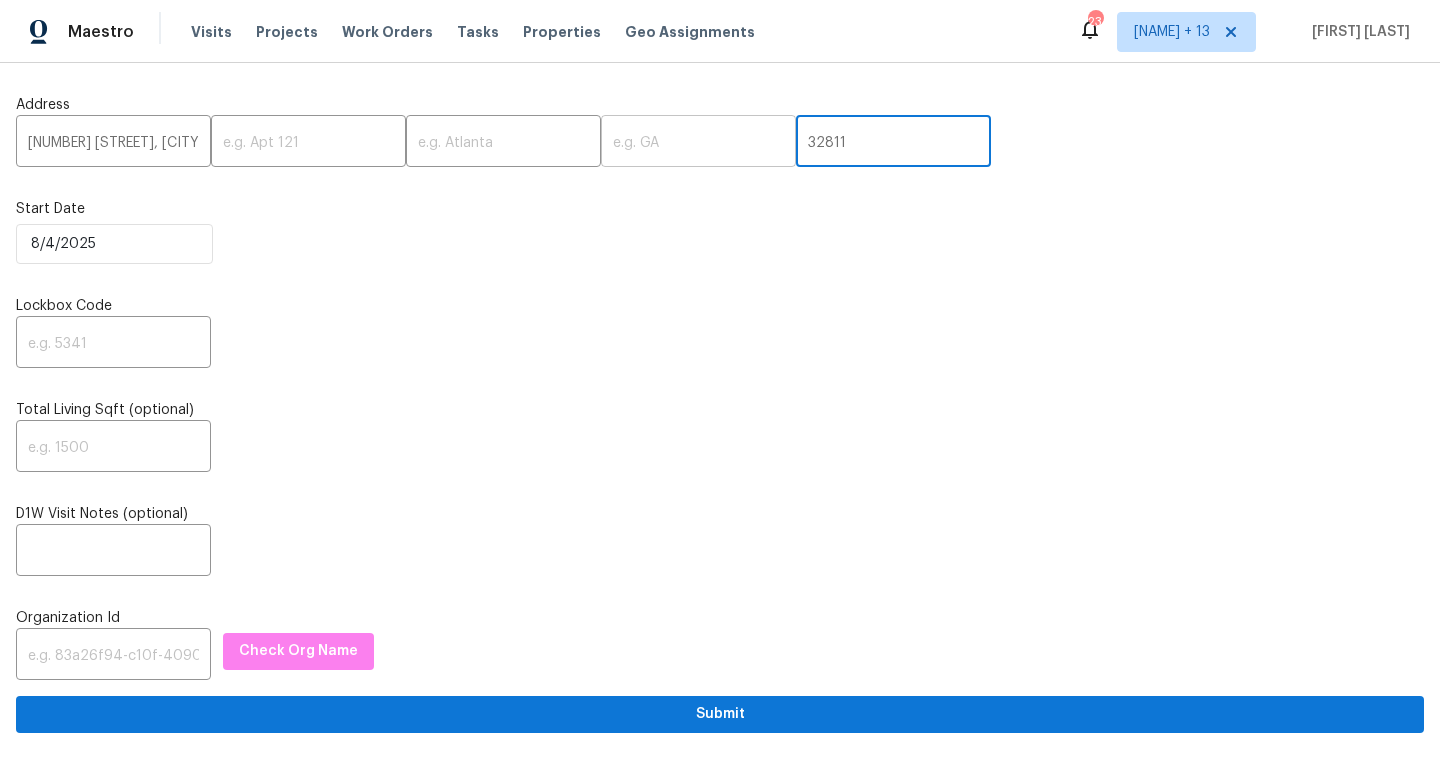 type on "32811" 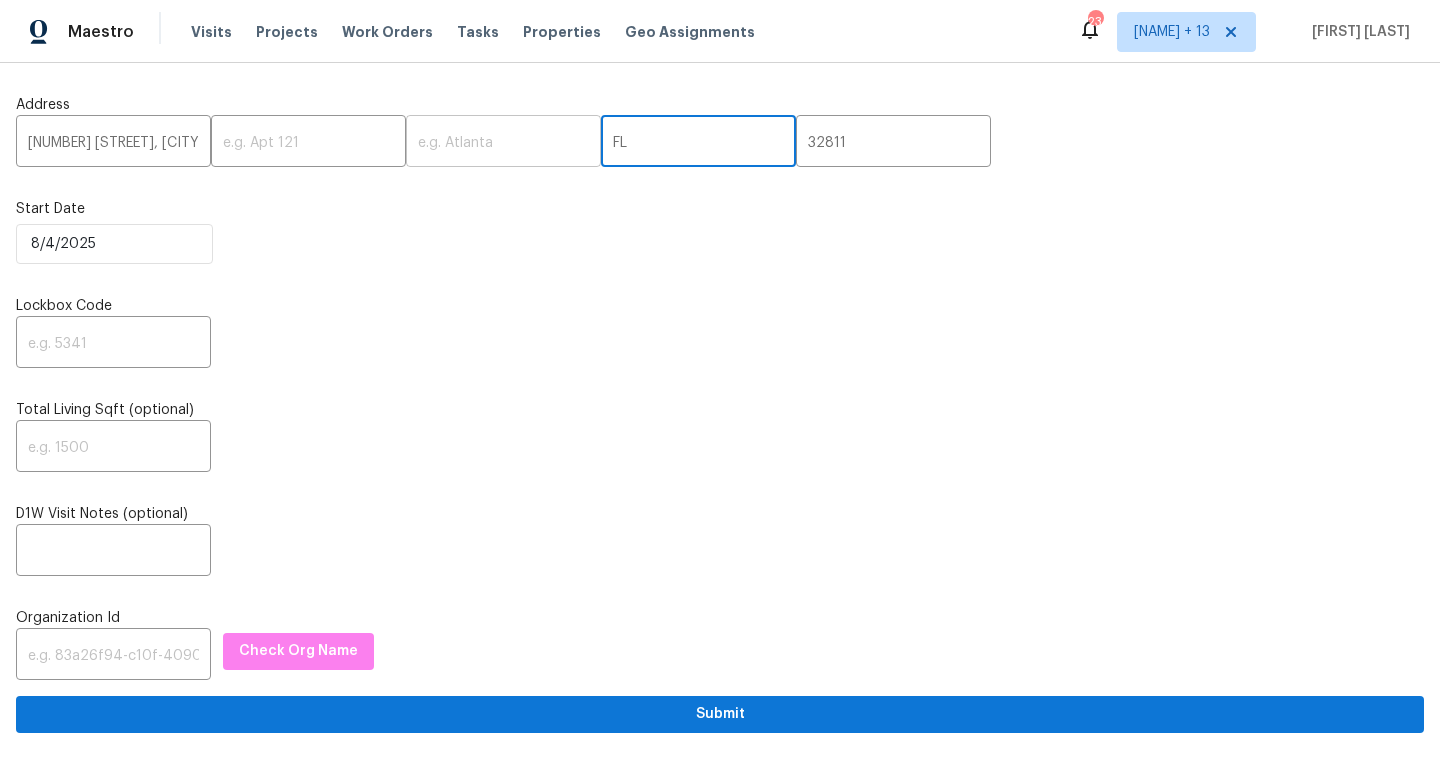 type on "FL" 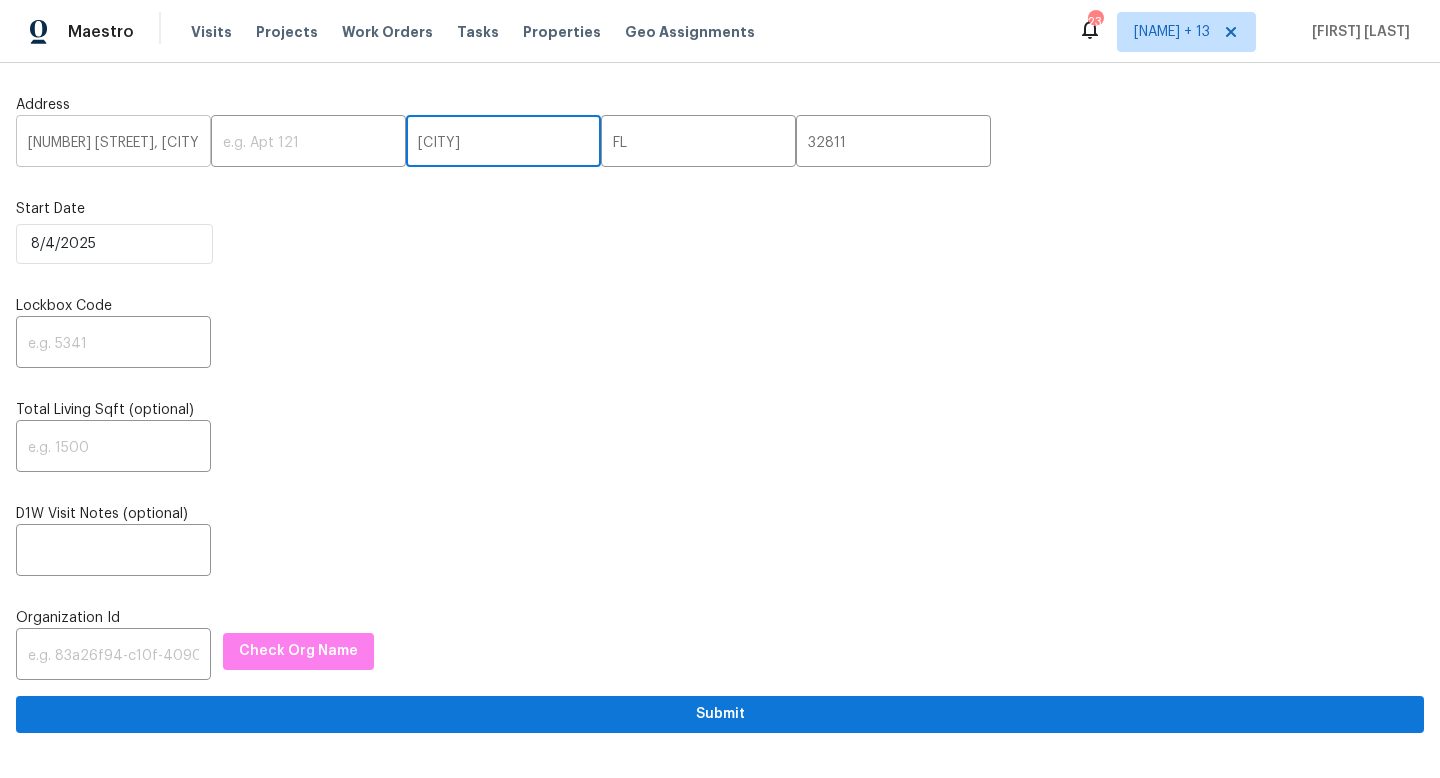 type on "oRLANDO" 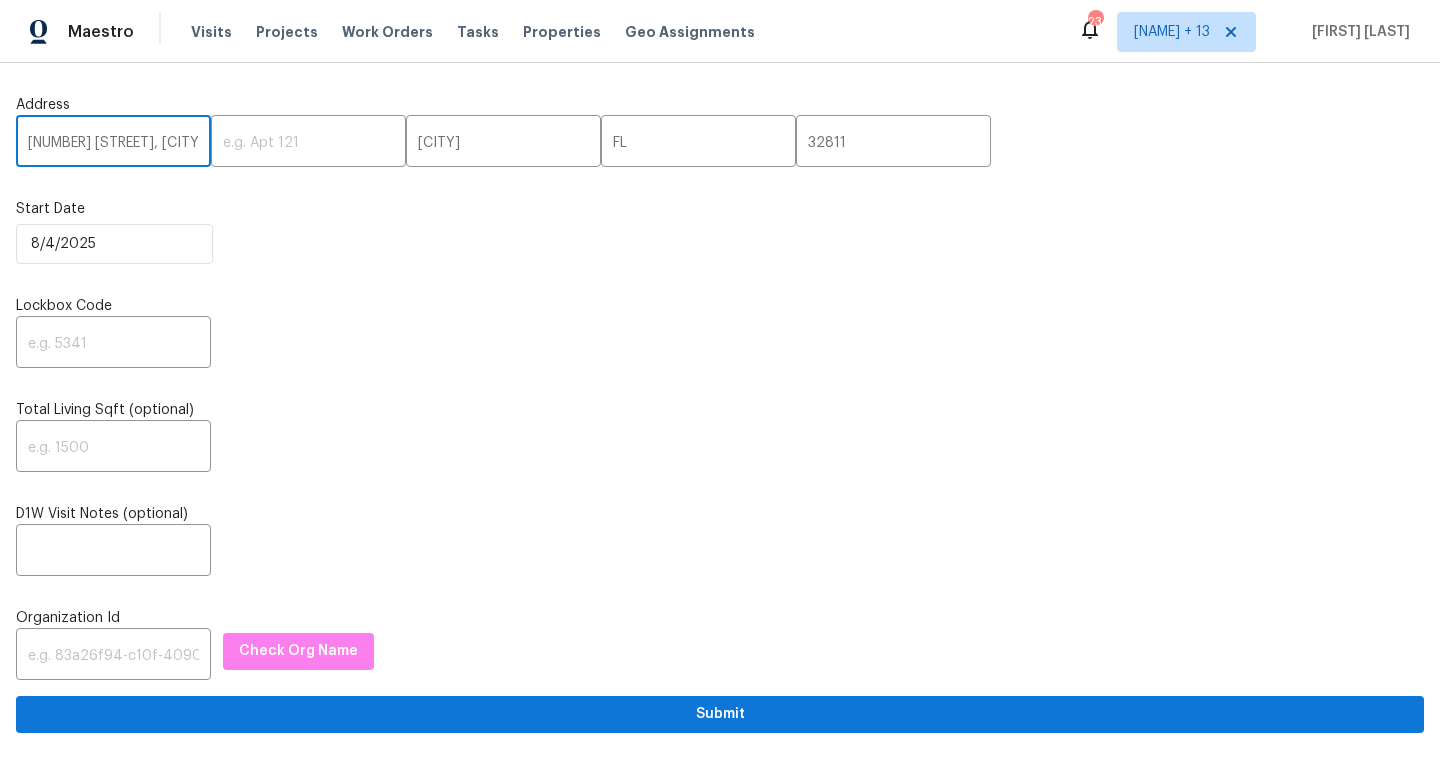 click on "1707 Gammon Ln, Orlando, FL 32811" at bounding box center (113, 143) 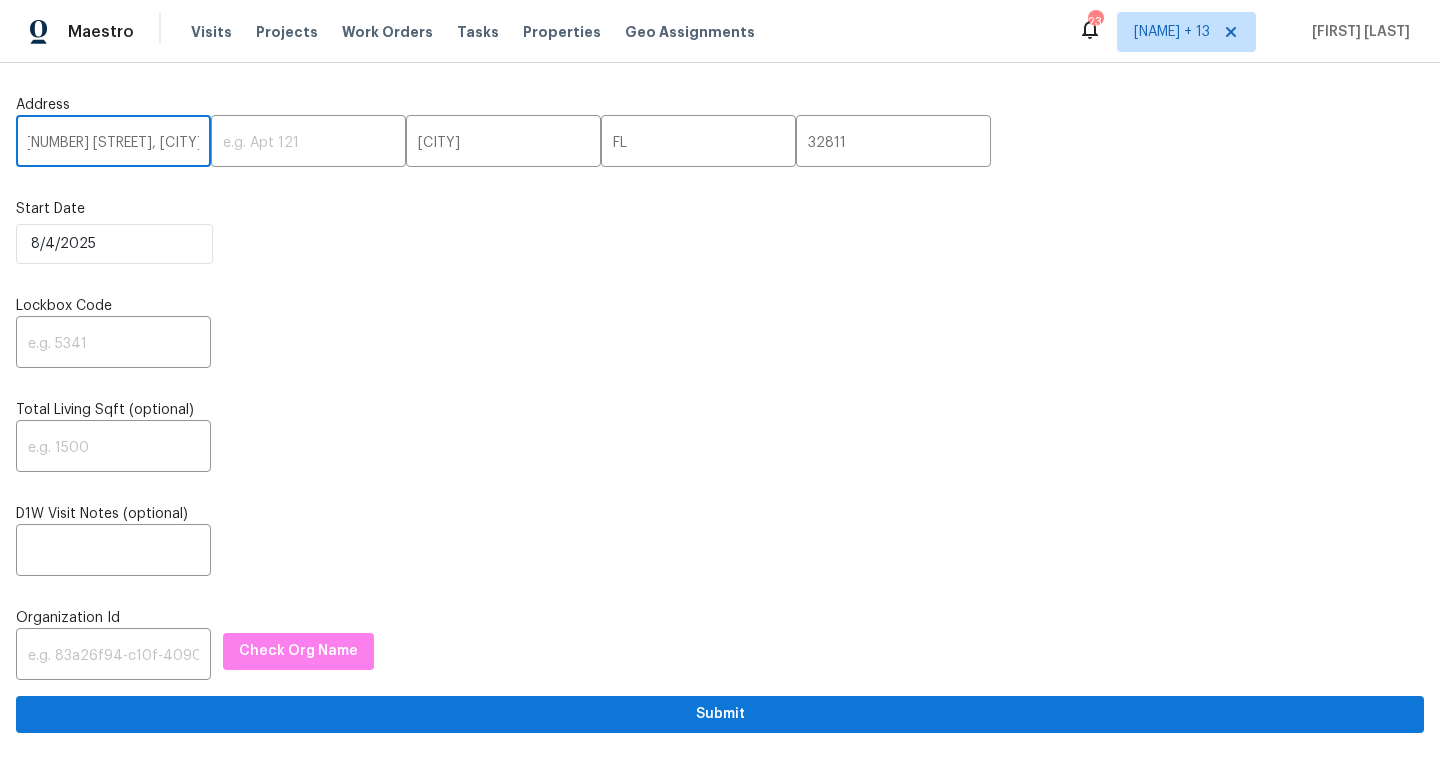 scroll, scrollTop: 0, scrollLeft: 0, axis: both 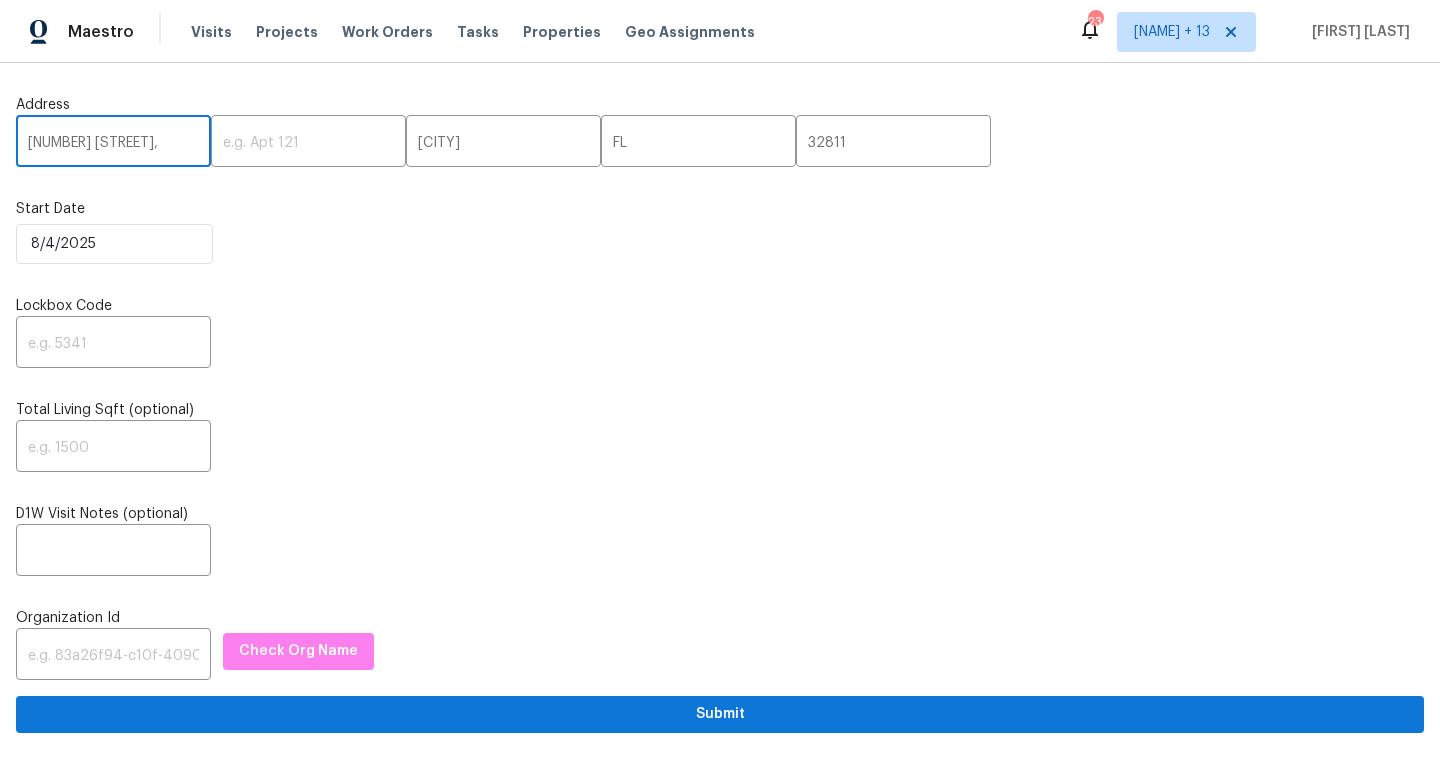type on "1707 Gammon Ln," 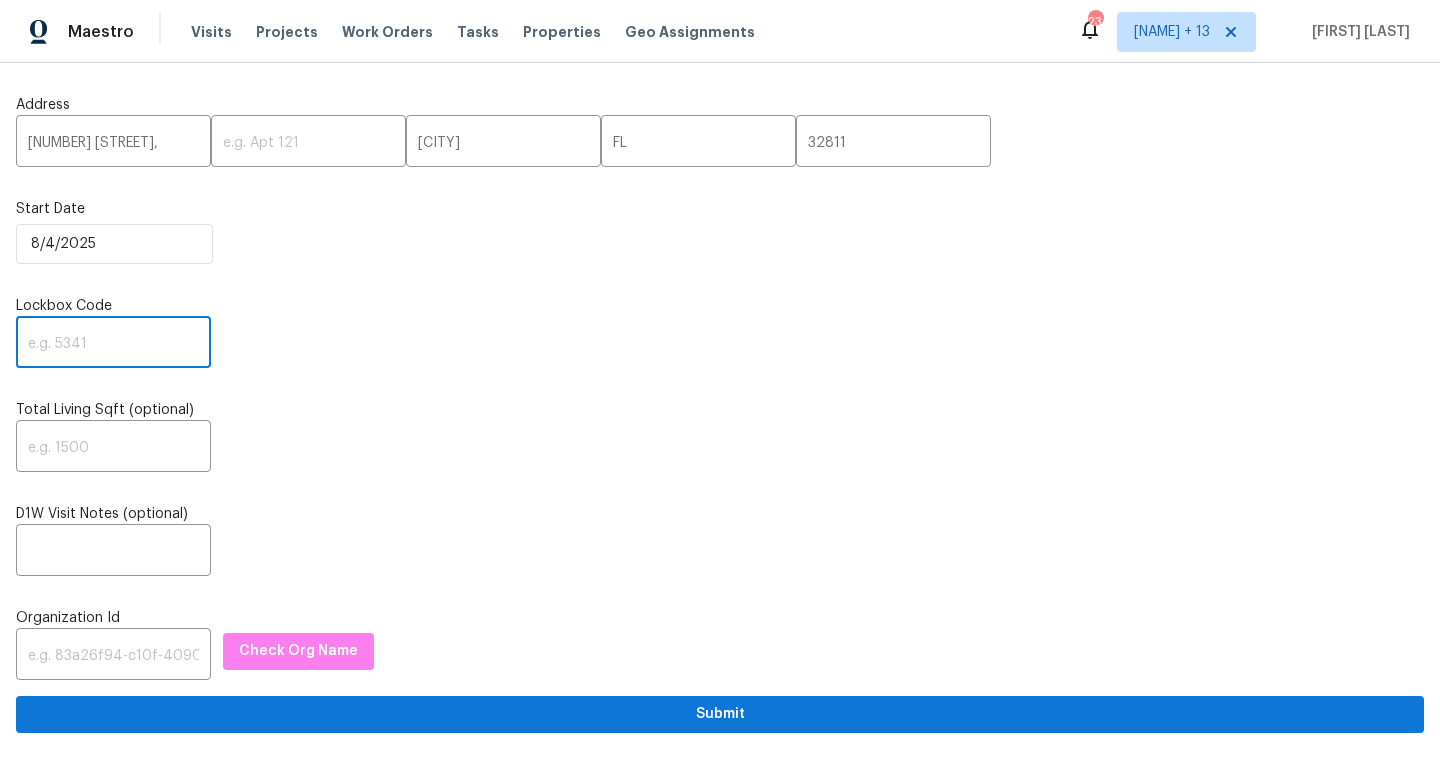 click at bounding box center [113, 344] 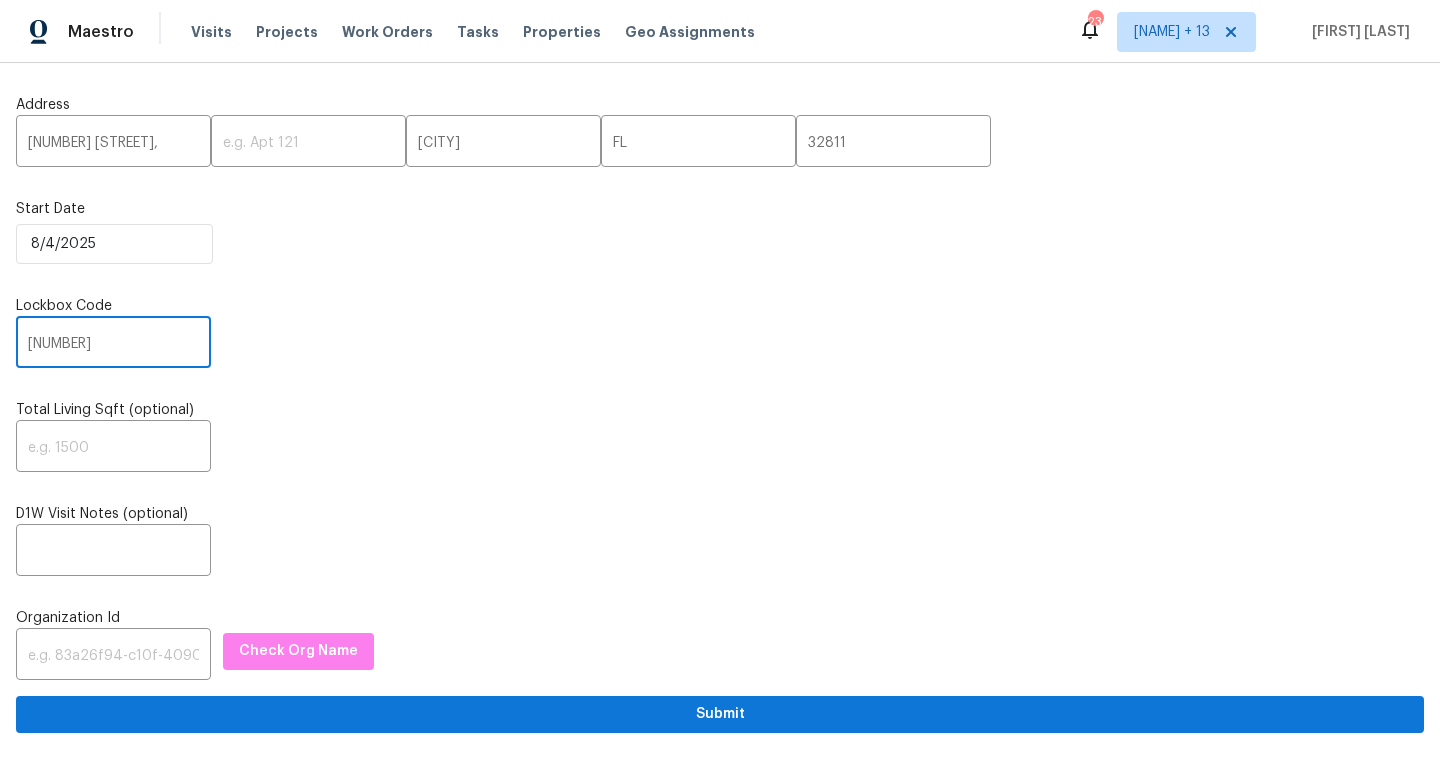type on "0581" 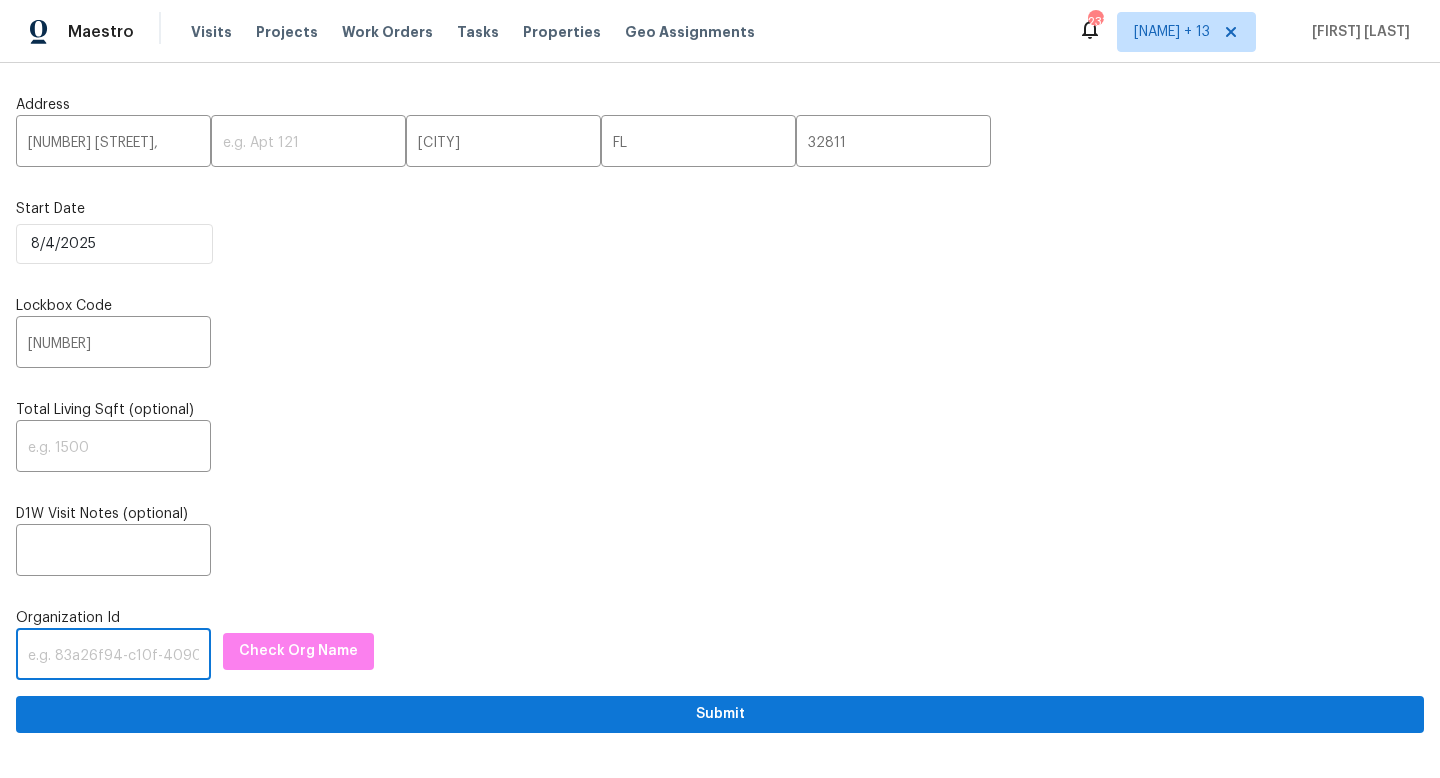 click at bounding box center (113, 656) 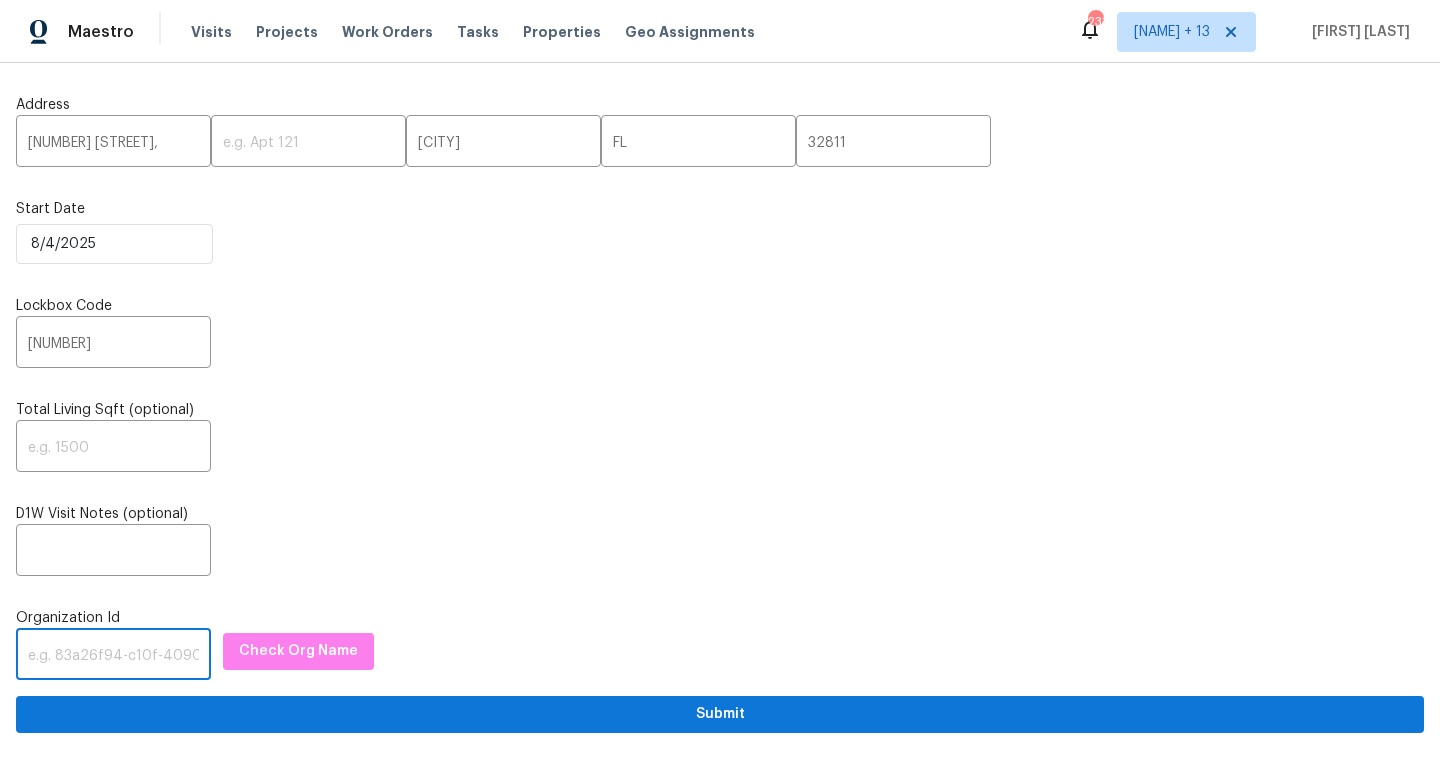 paste on "1349d153-b359-4f9b-b4dd-758ff939cc37" 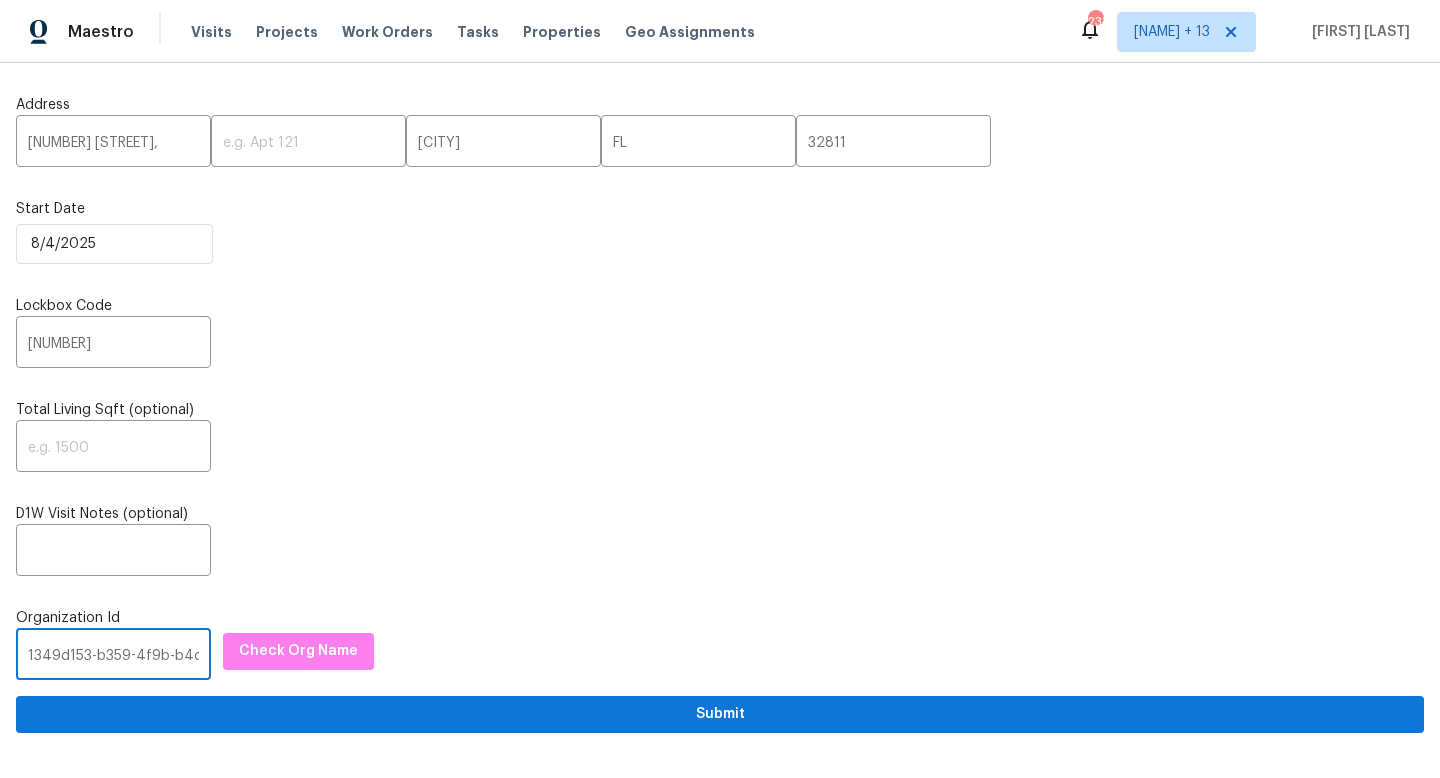 scroll, scrollTop: 0, scrollLeft: 116, axis: horizontal 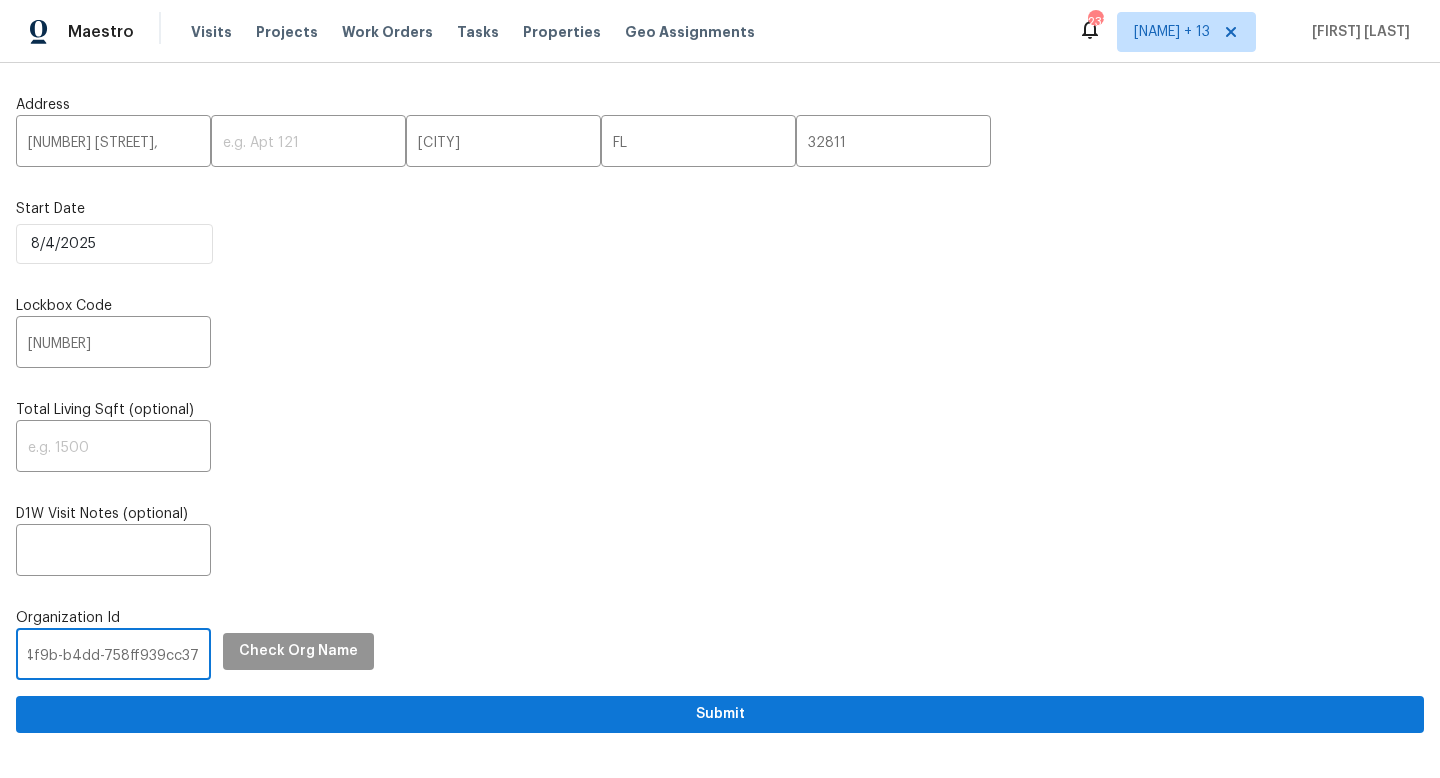 type on "1349d153-b359-4f9b-b4dd-758ff939cc37" 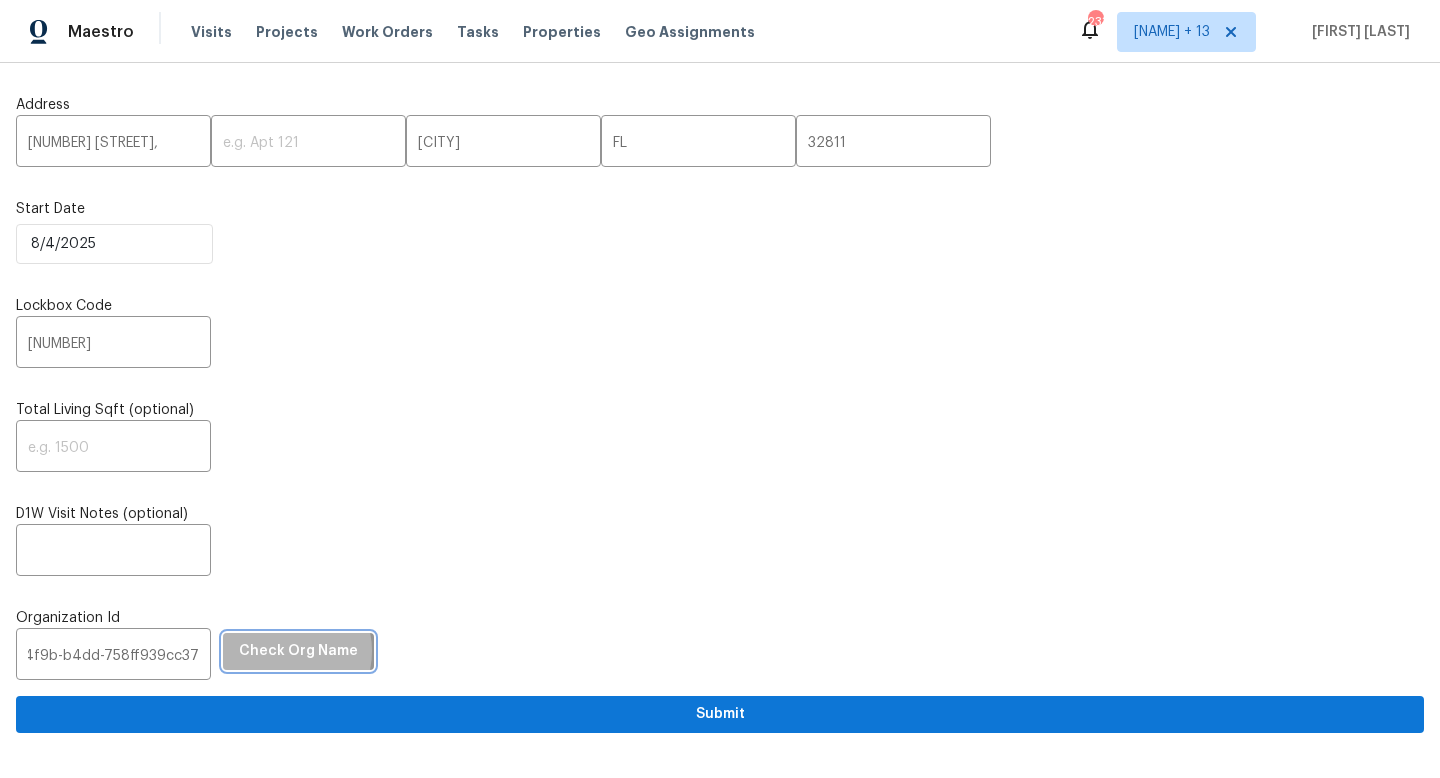 click on "Check Org Name" at bounding box center [298, 651] 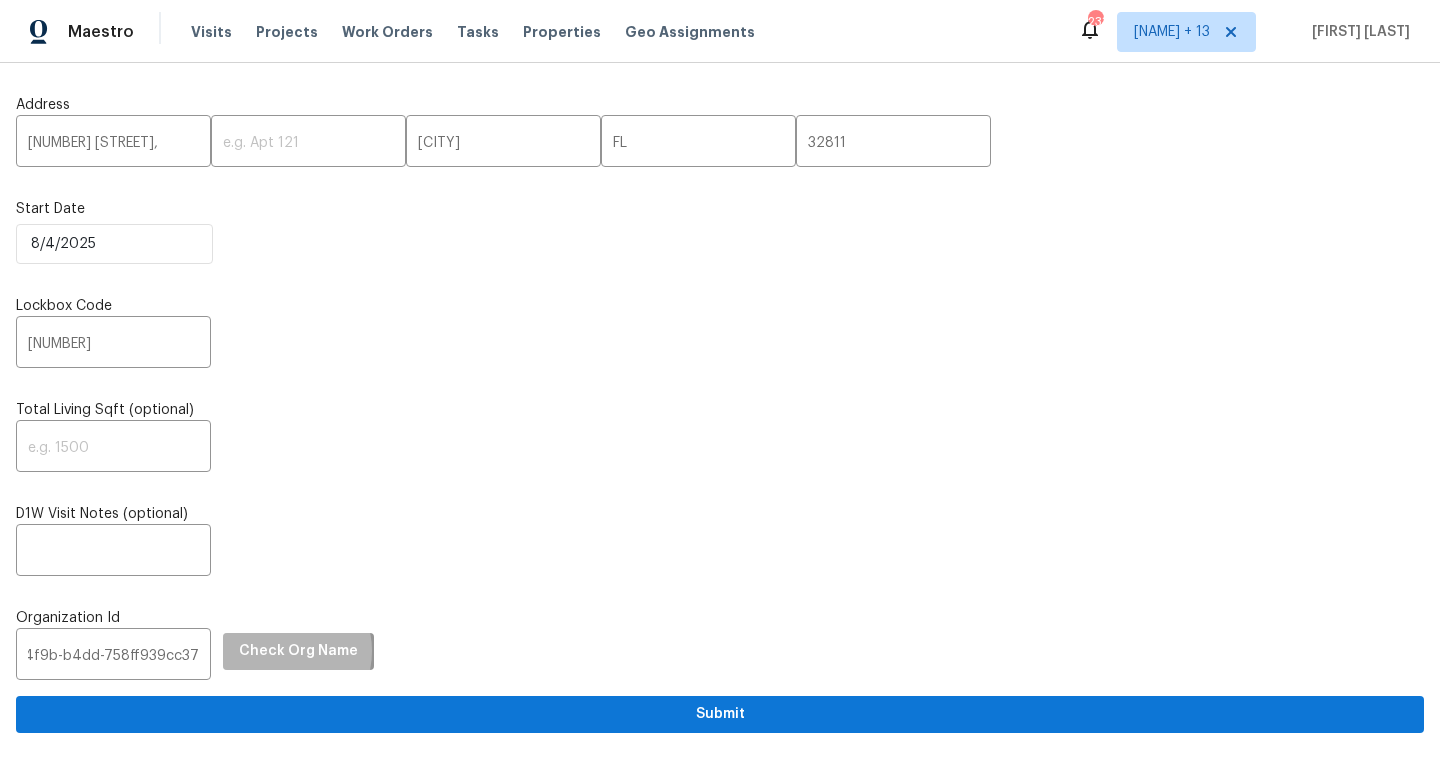 scroll, scrollTop: 0, scrollLeft: 0, axis: both 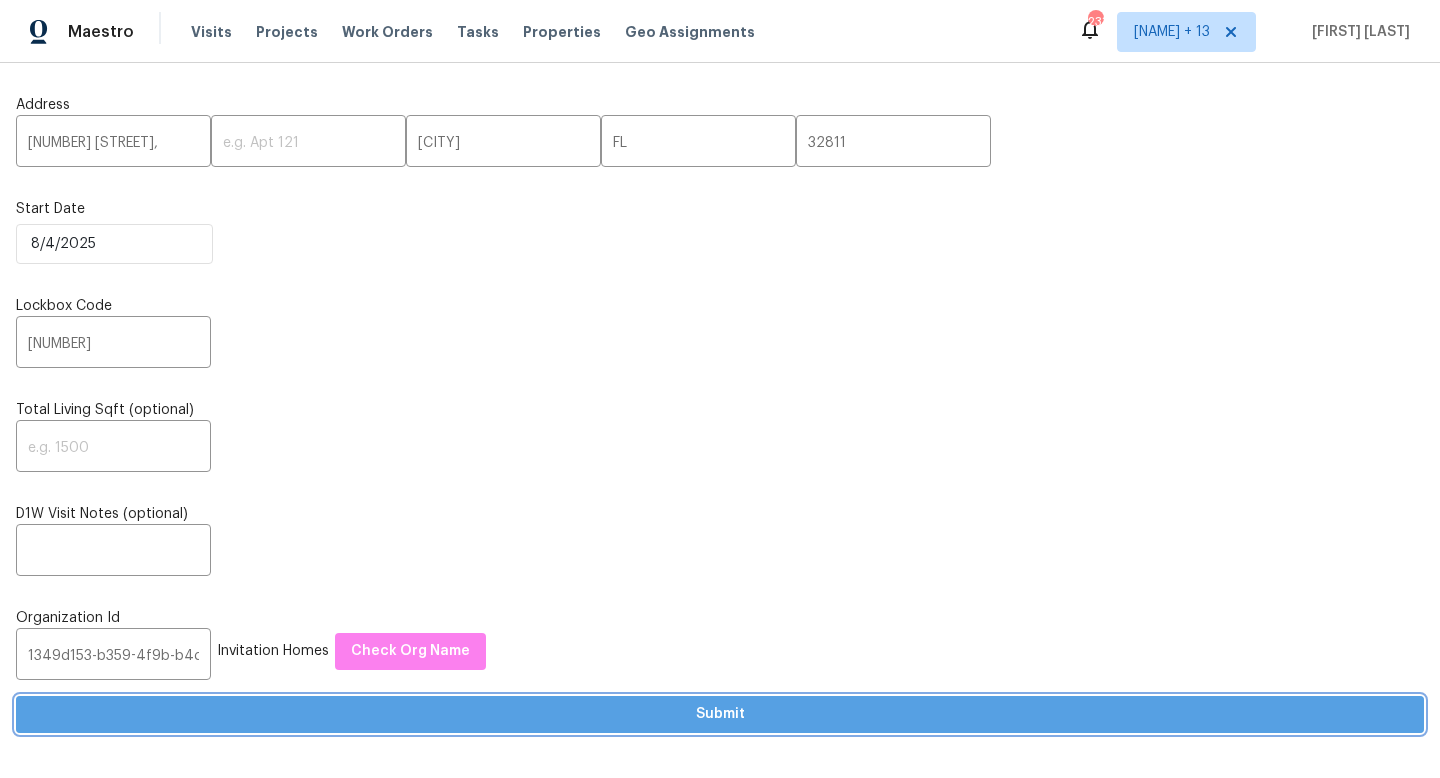 click on "Submit" at bounding box center [720, 714] 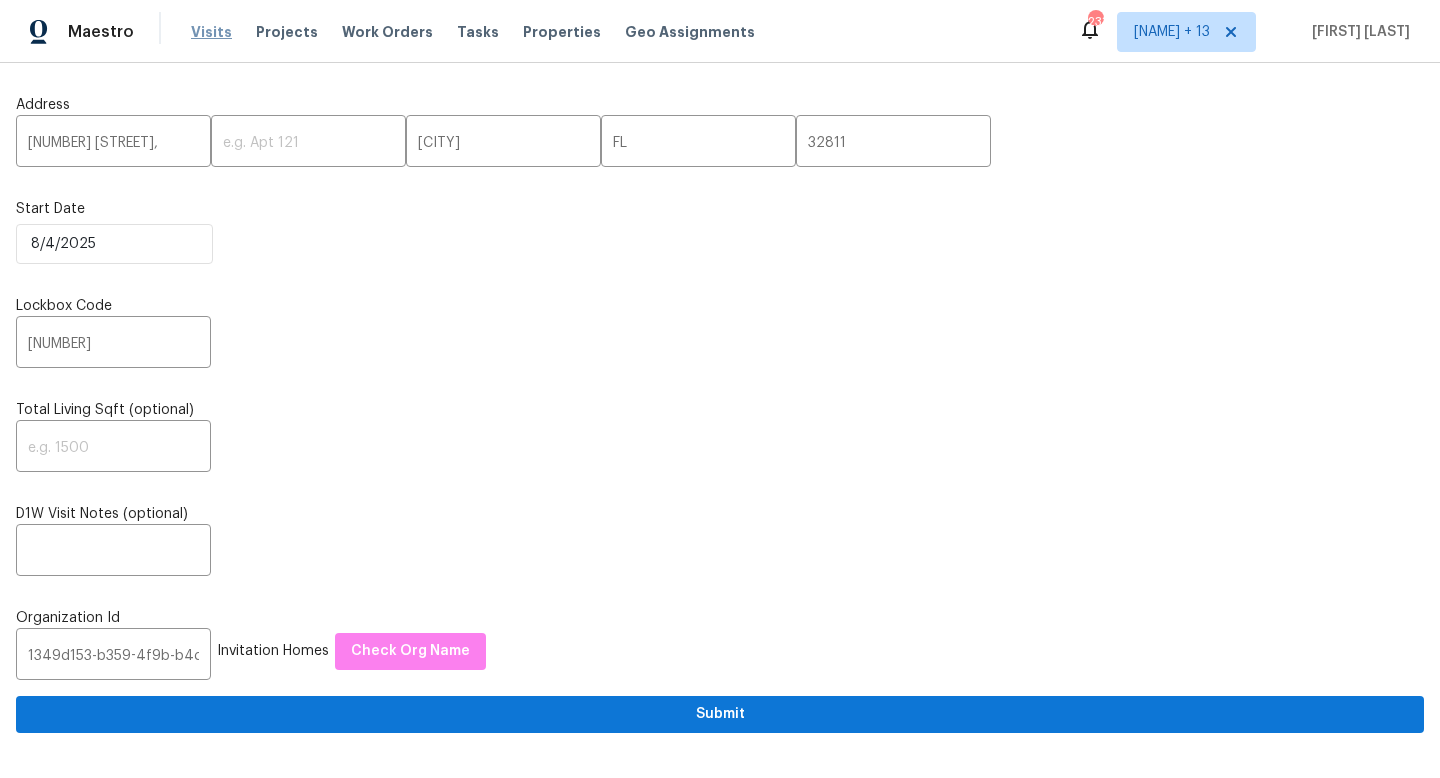 click on "Visits" at bounding box center [211, 32] 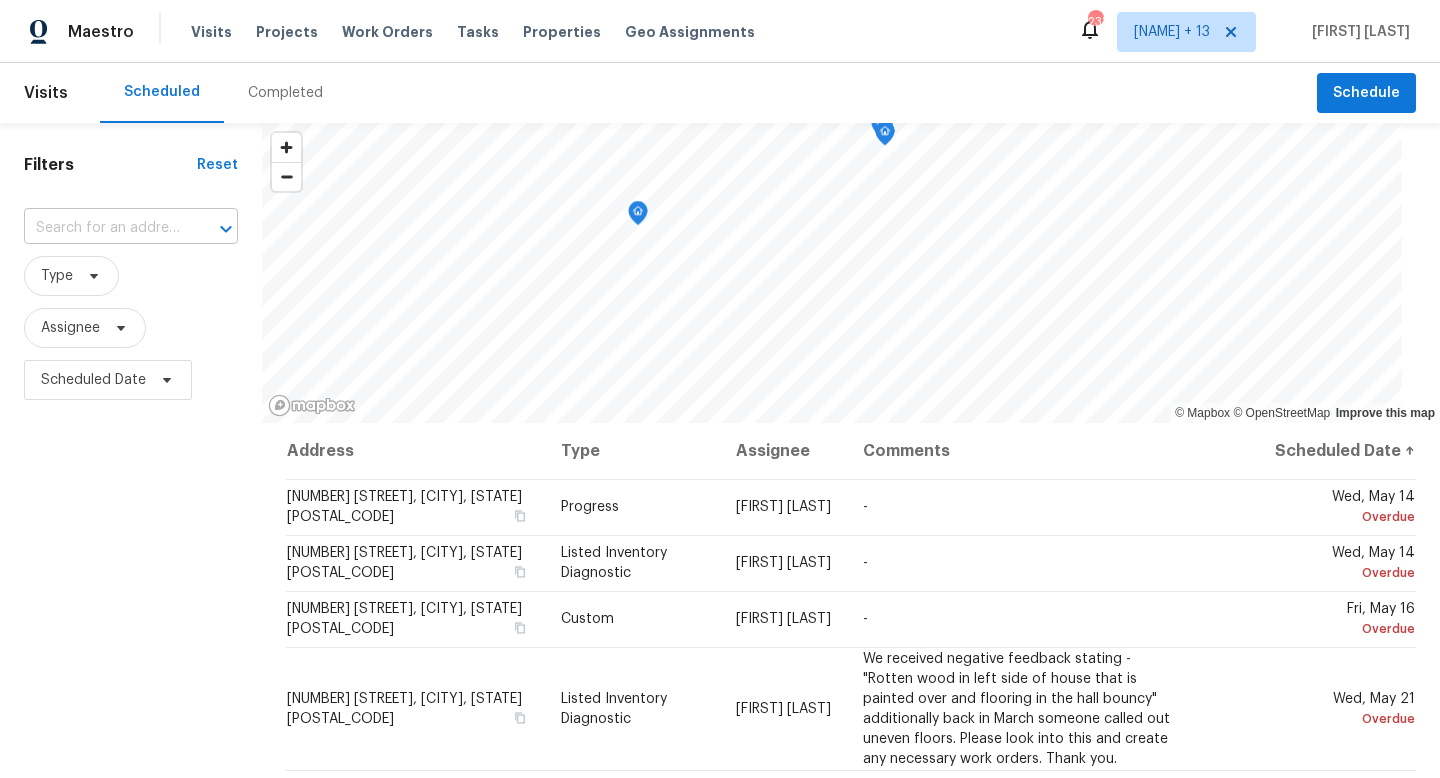 click at bounding box center (103, 228) 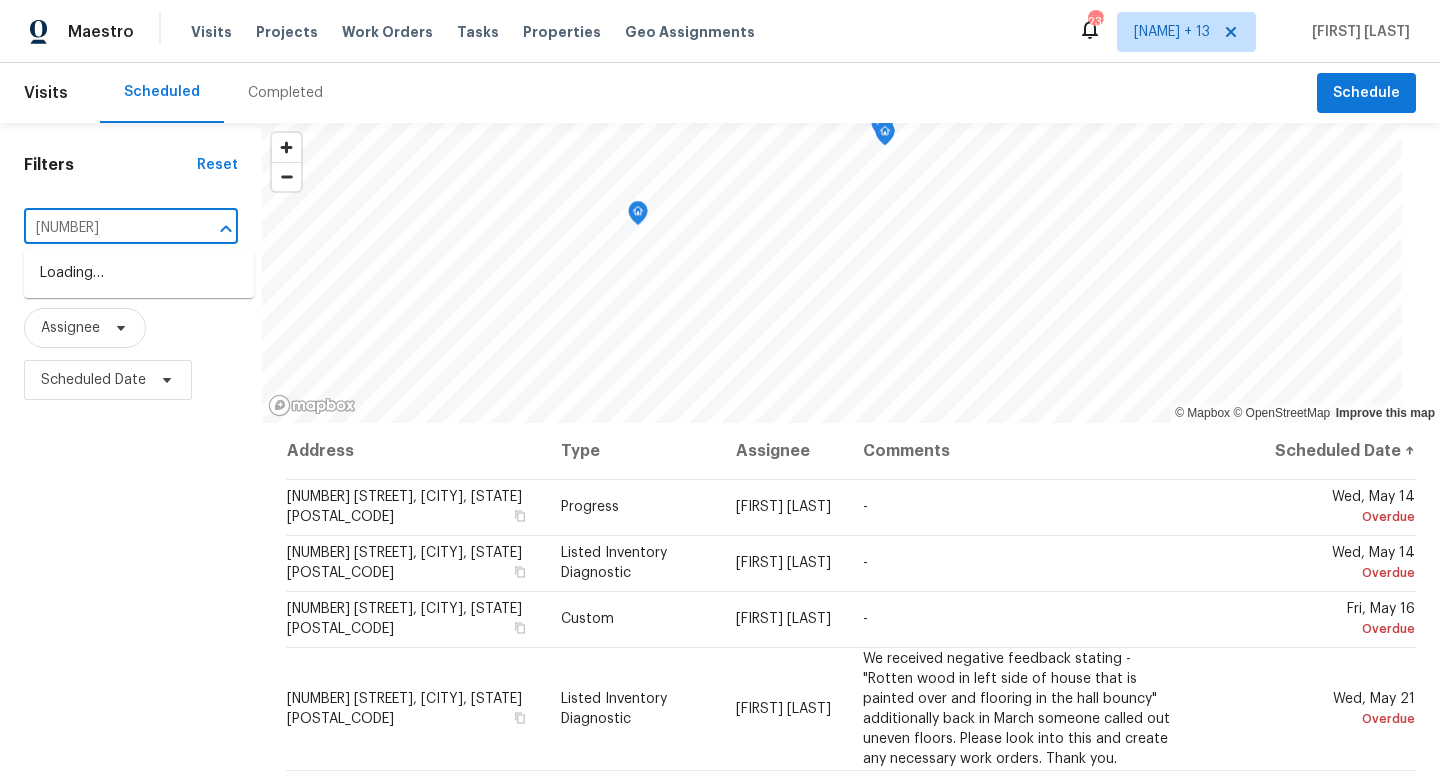 type on "1707 G" 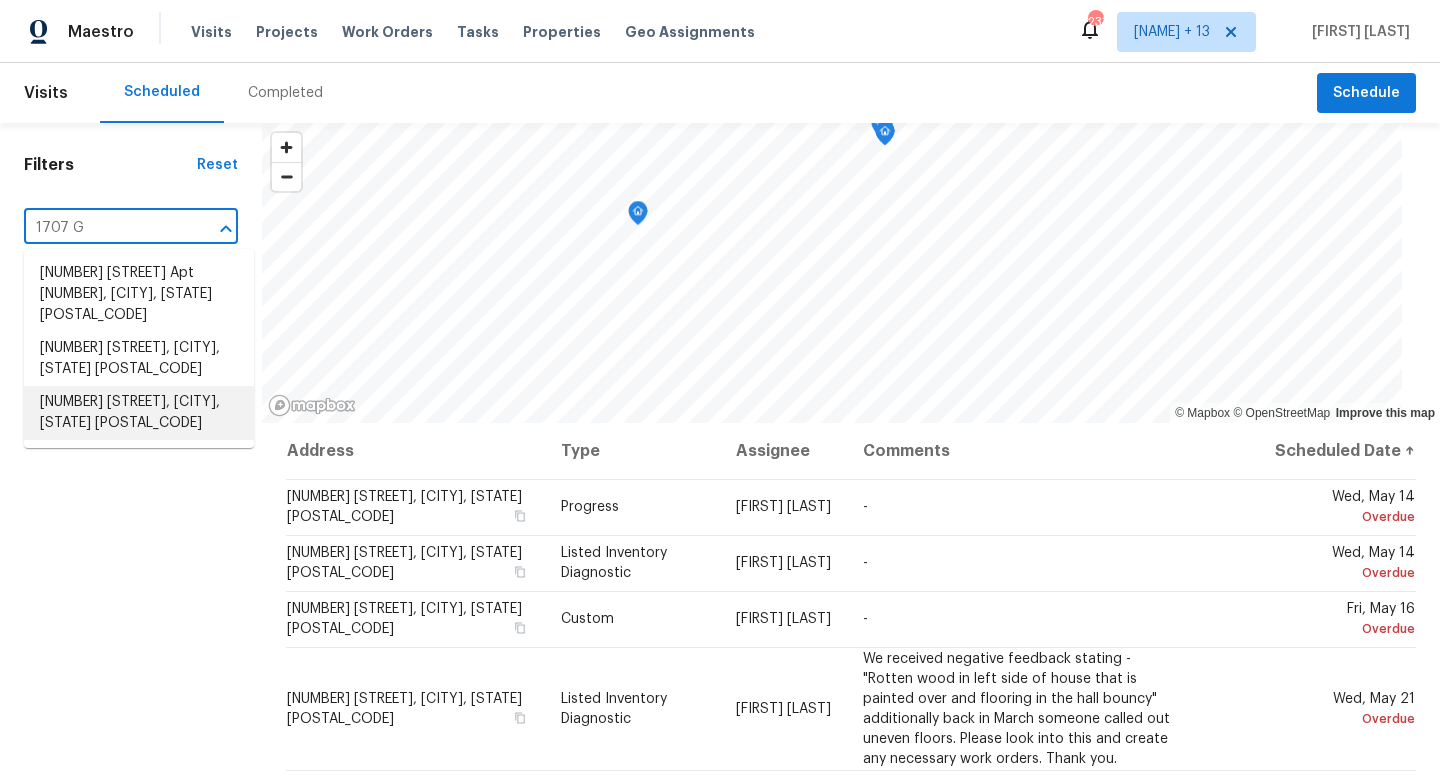 click on "1707 Gammon Ln, Orlando, FL 32811" at bounding box center [139, 413] 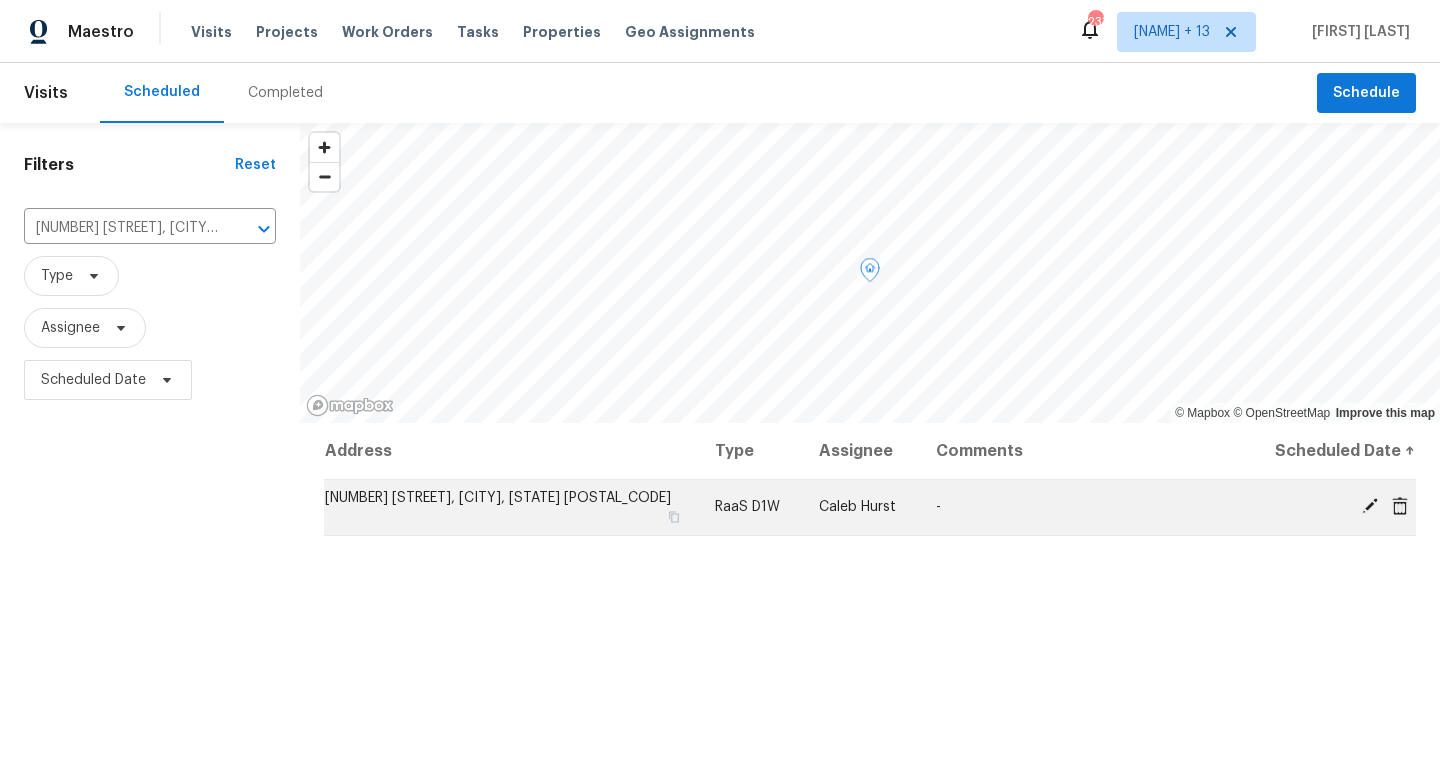 click 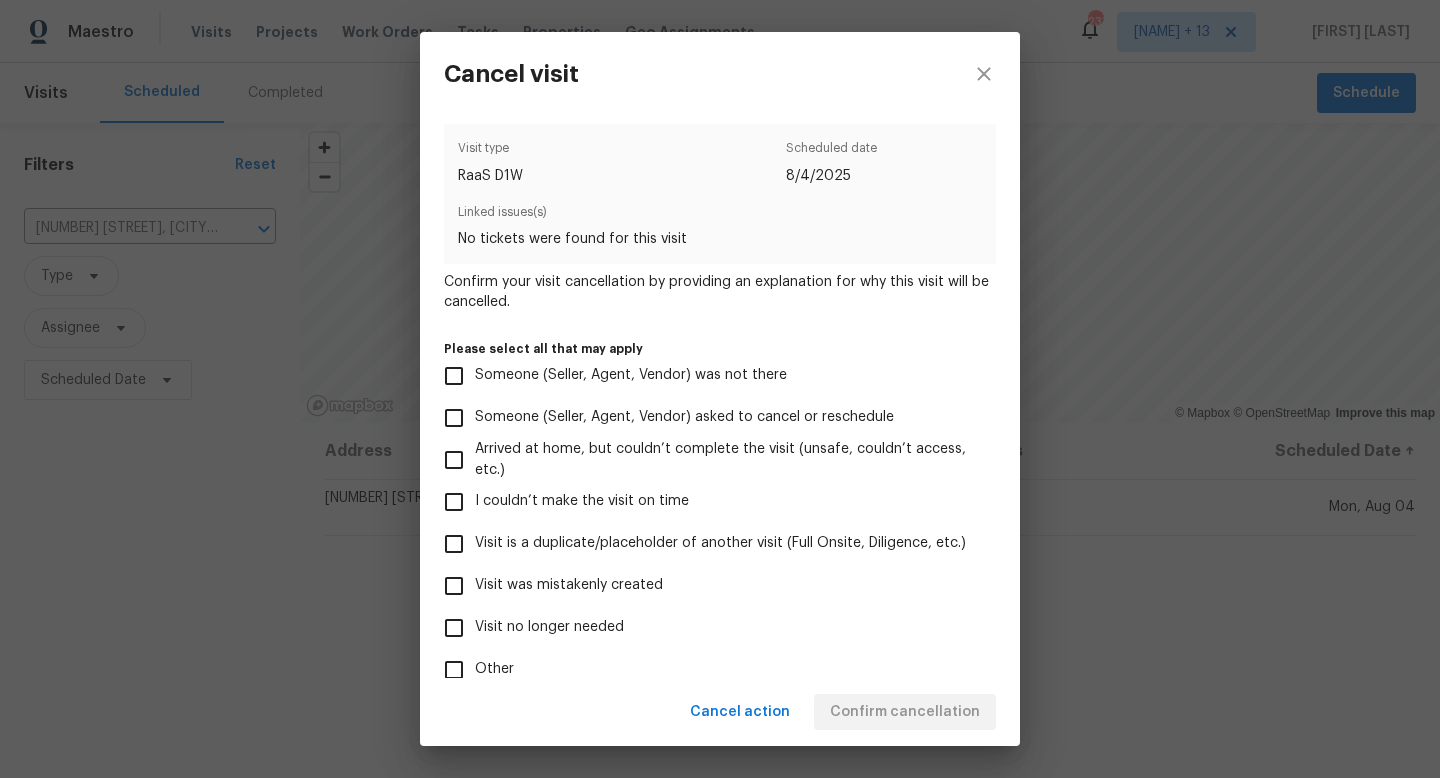 scroll, scrollTop: 118, scrollLeft: 0, axis: vertical 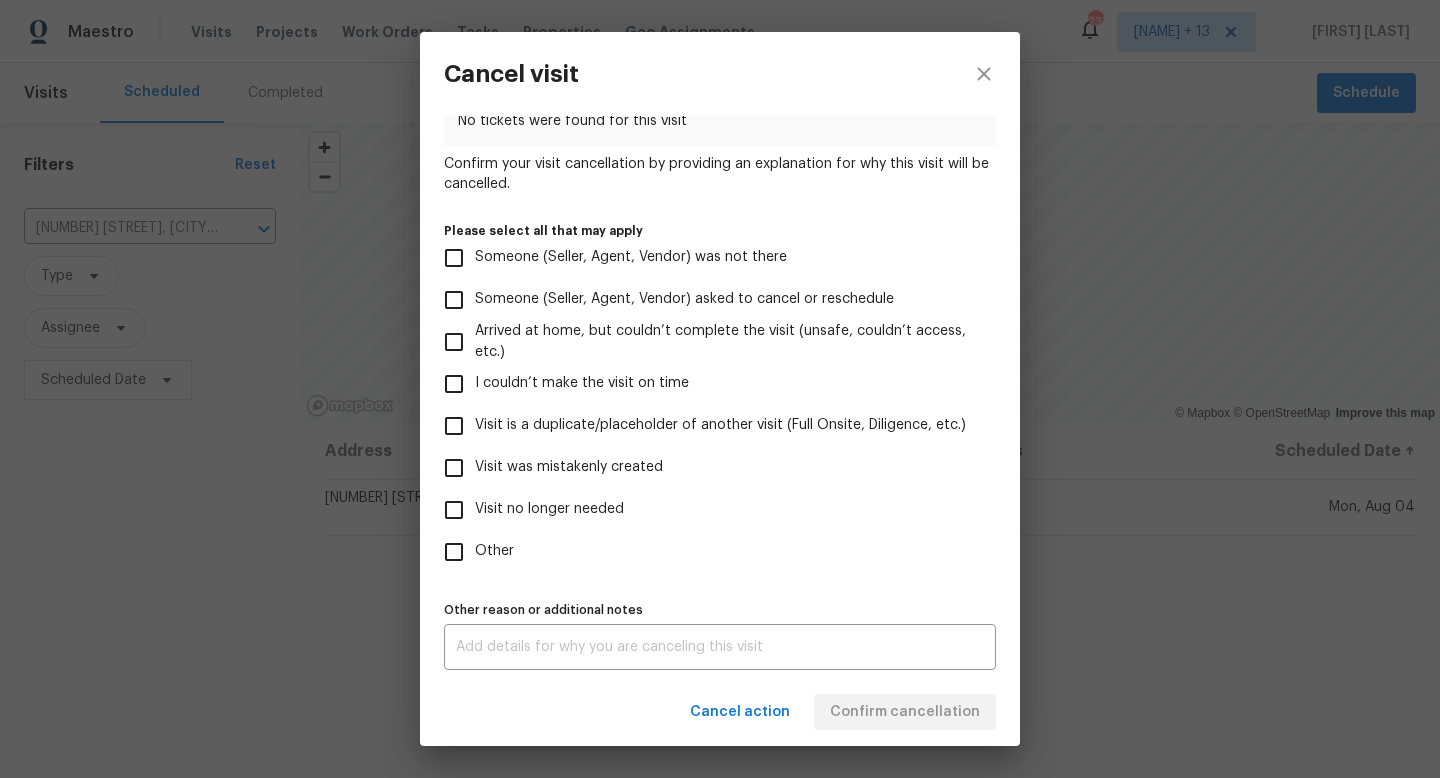 click on "Visit was mistakenly created" at bounding box center (454, 468) 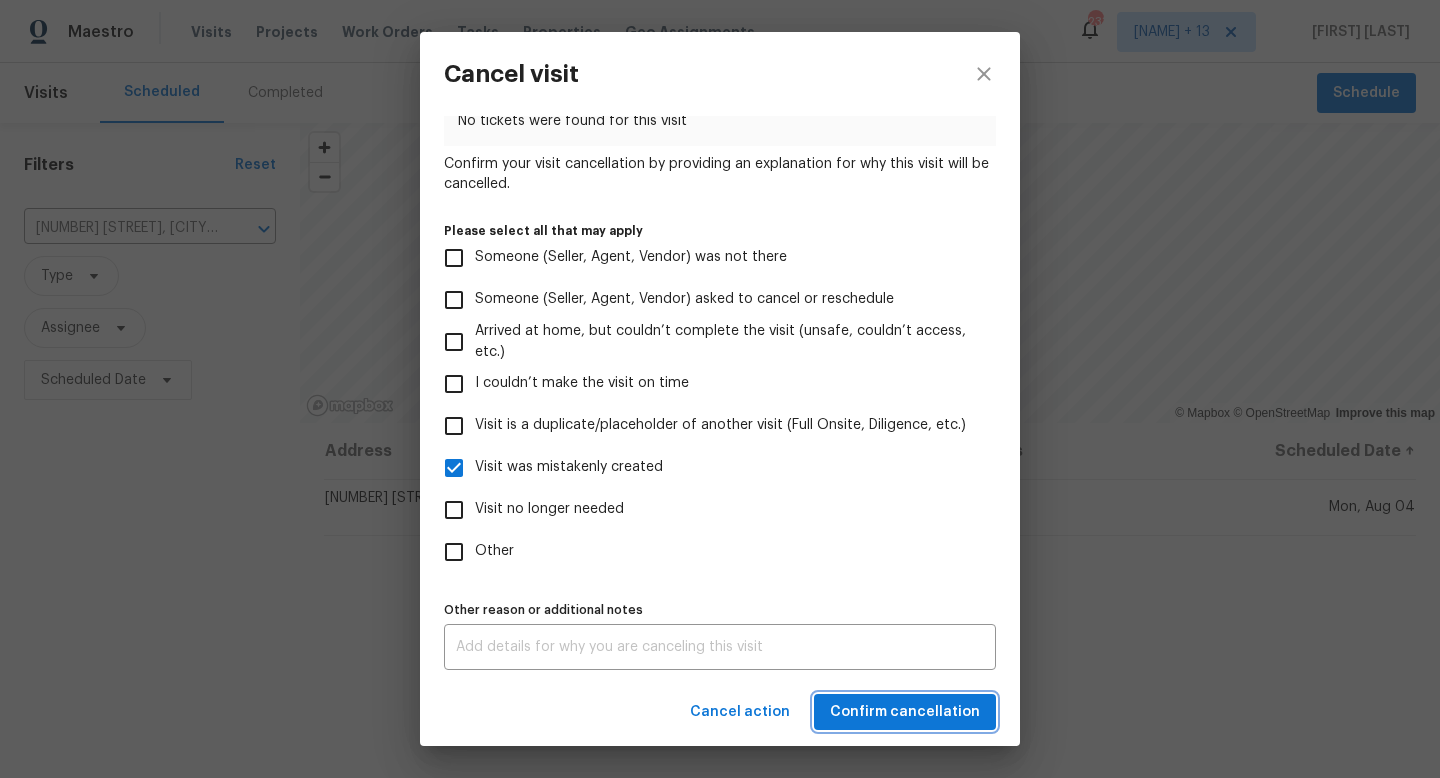 click on "Confirm cancellation" at bounding box center (905, 712) 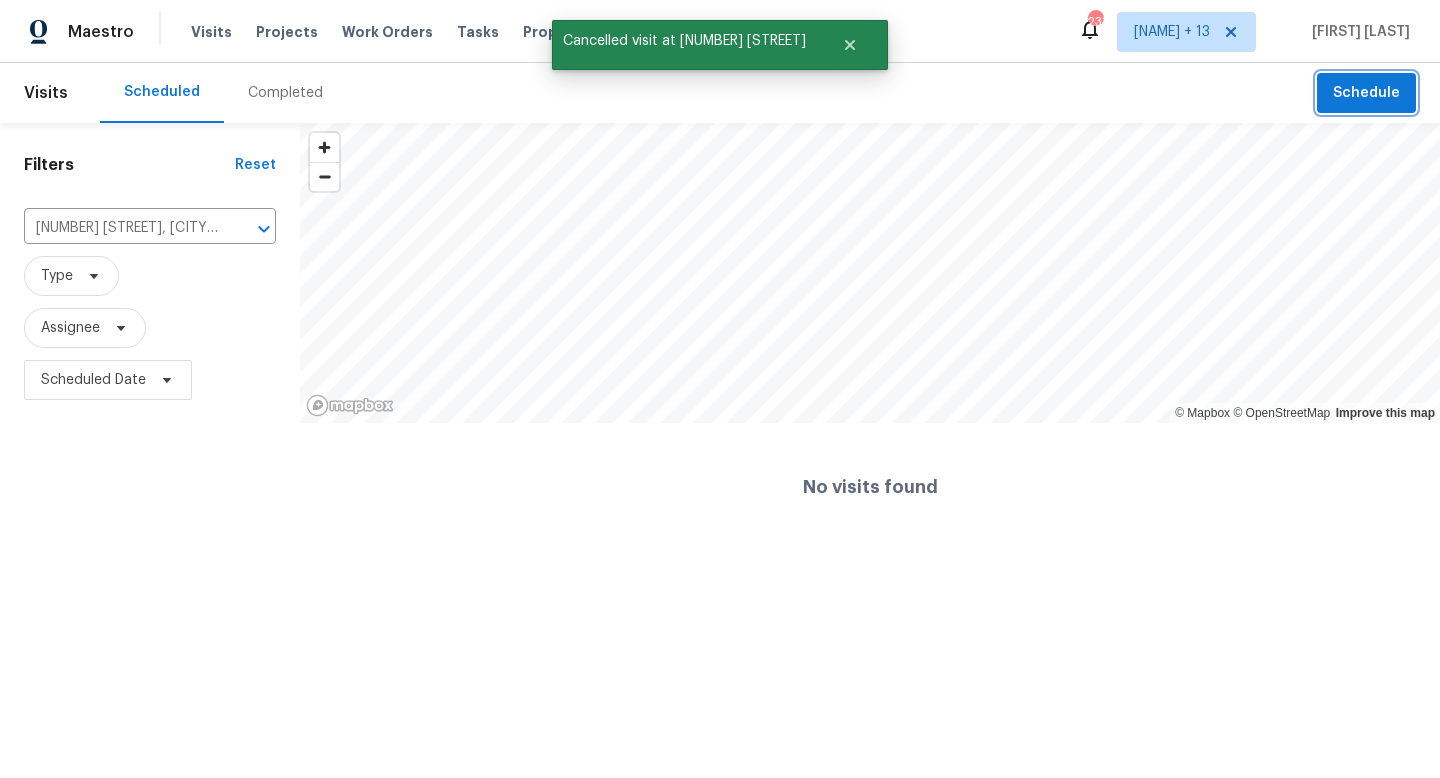 click on "Schedule" at bounding box center (1366, 93) 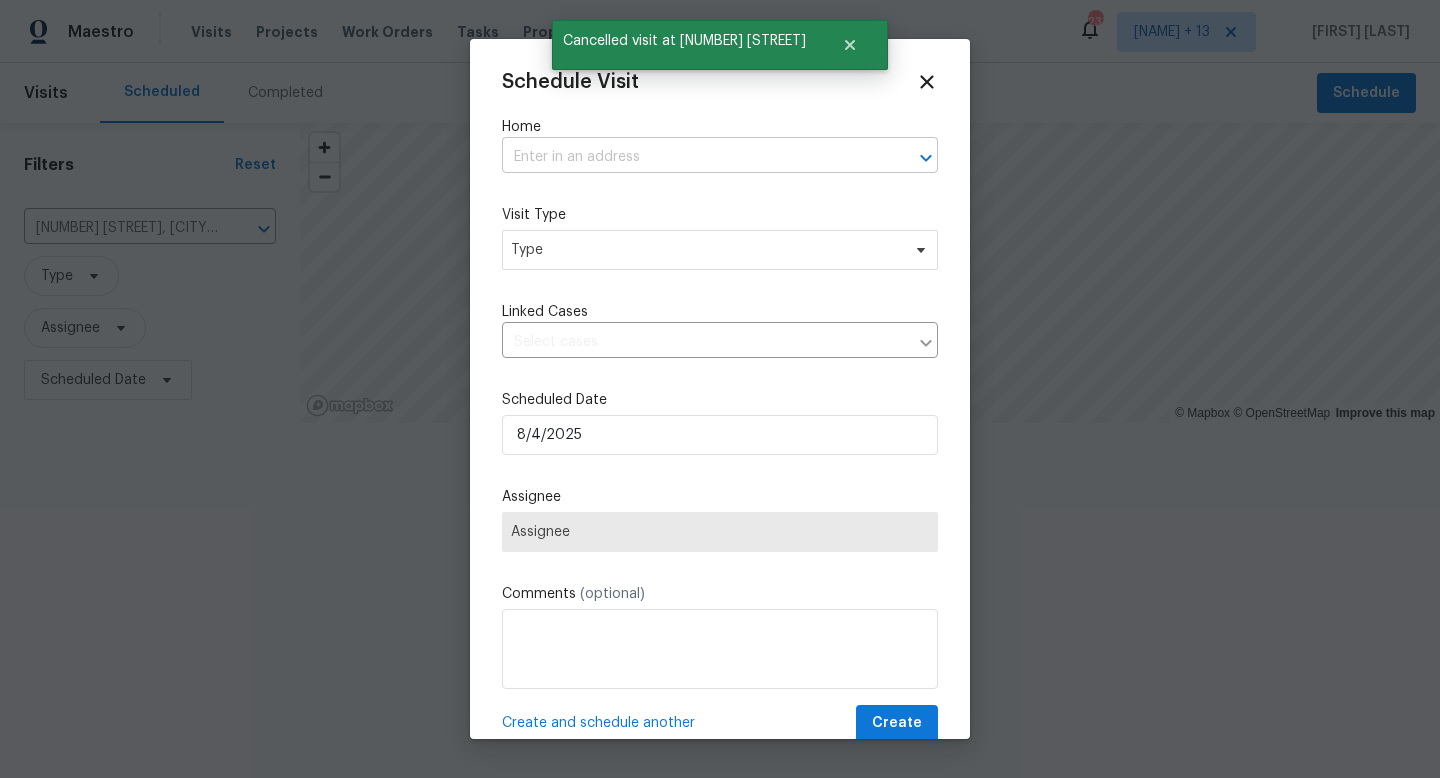 click at bounding box center (692, 157) 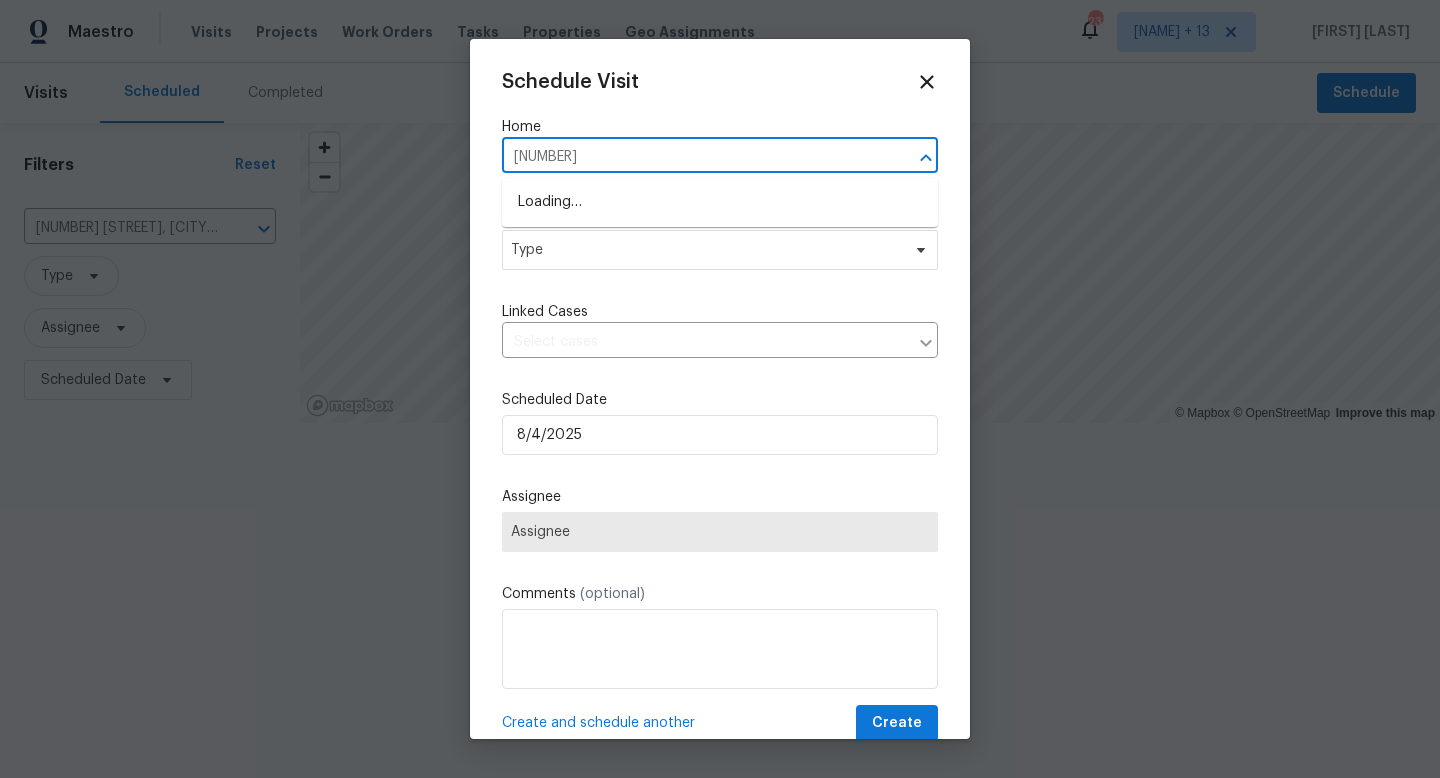 type on "1707 G" 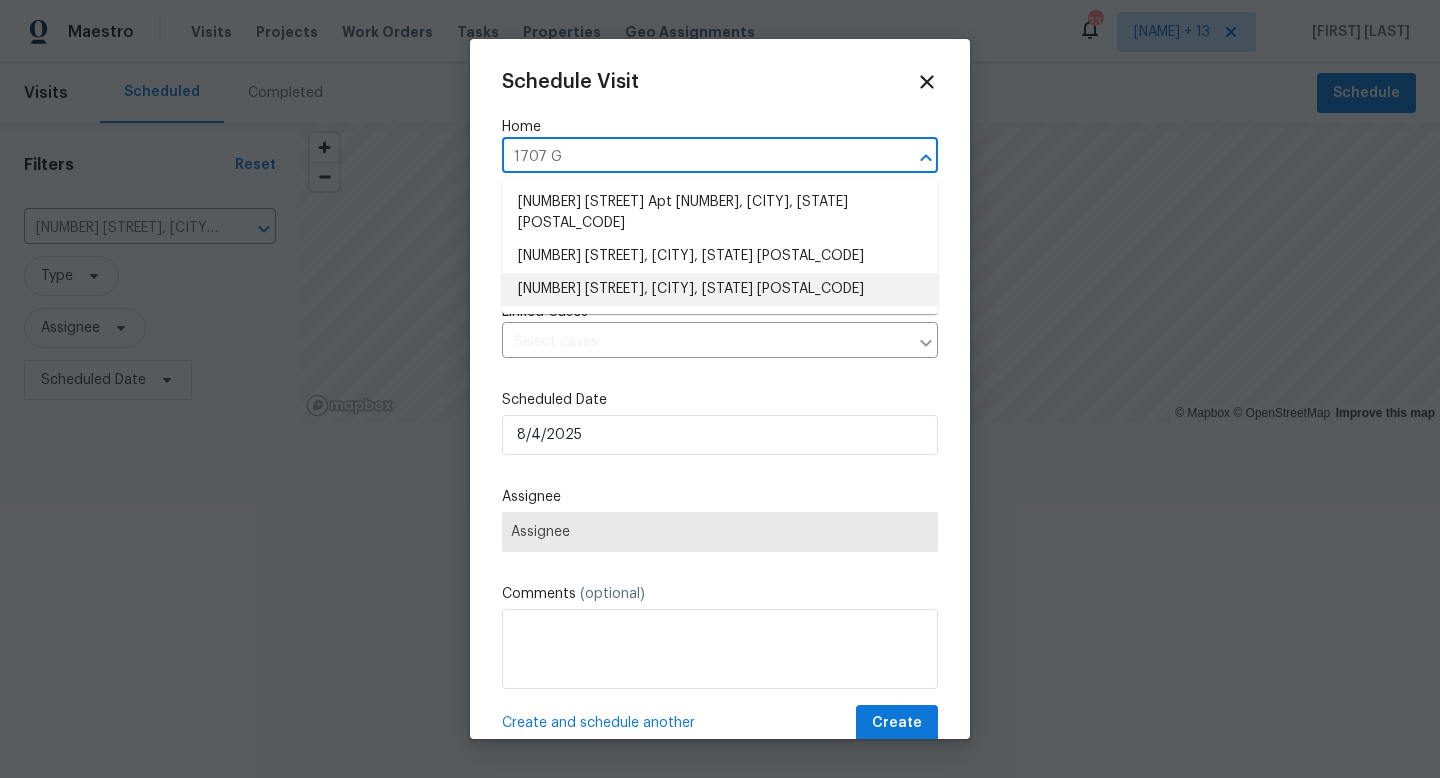 click on "1707 Gammon Ln, Orlando, FL 32811" at bounding box center [720, 289] 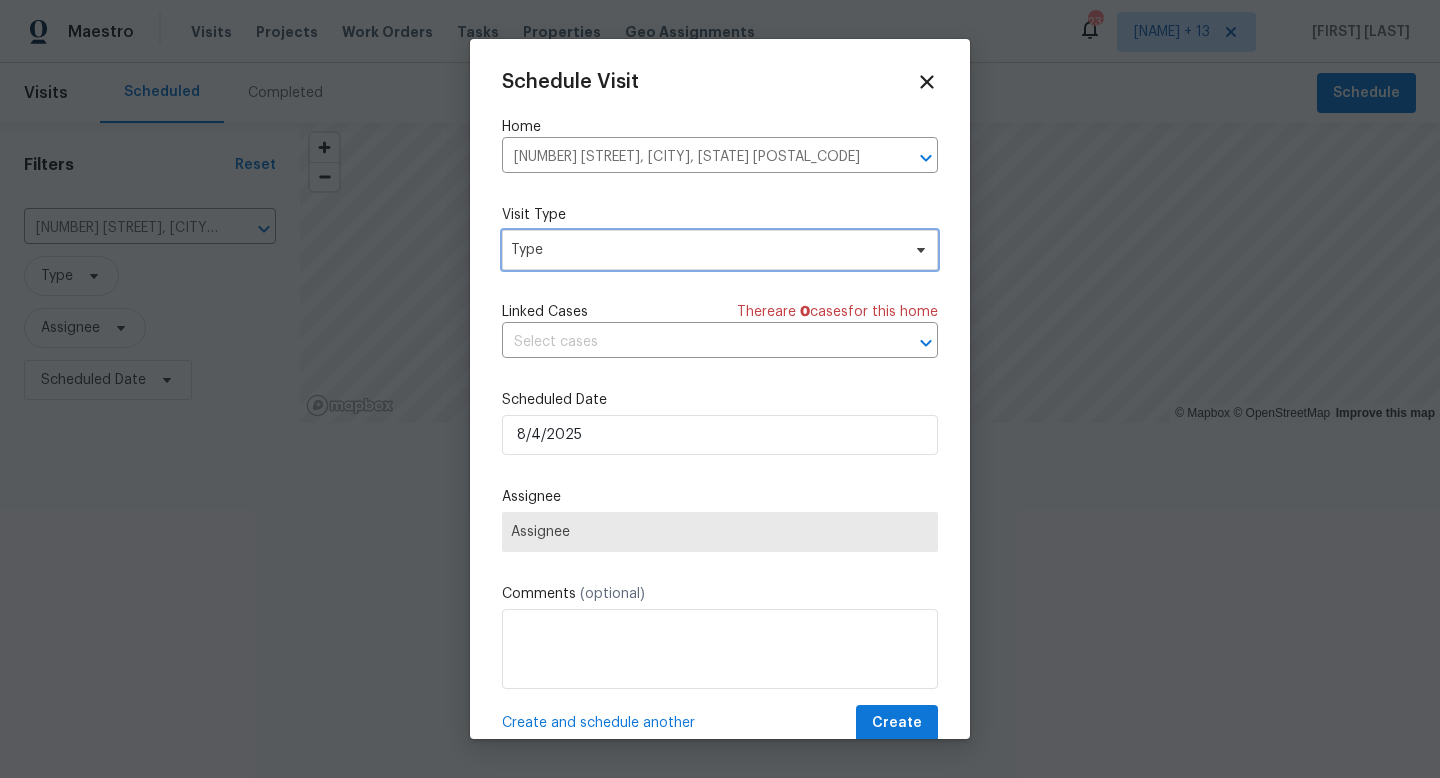 click on "Type" at bounding box center [705, 250] 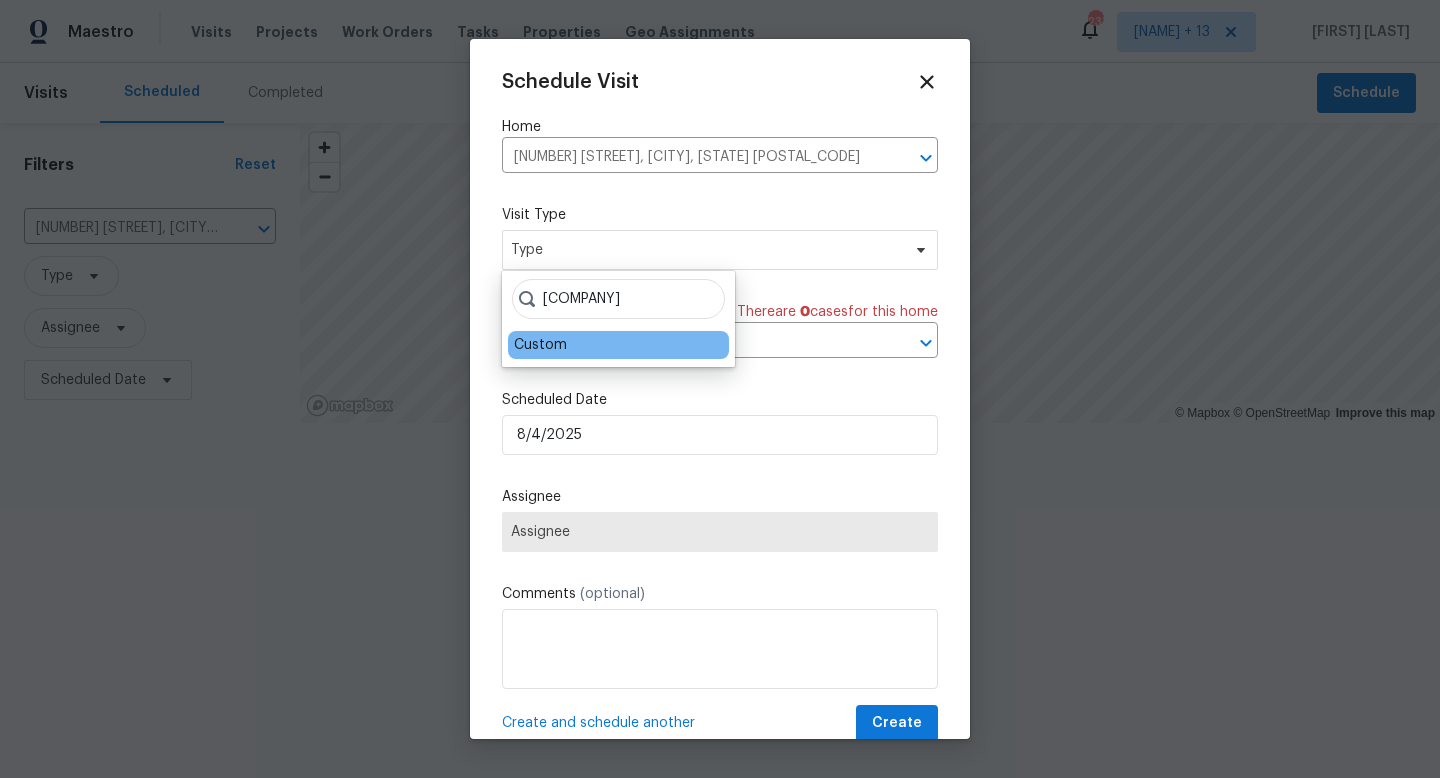 type on "CUST" 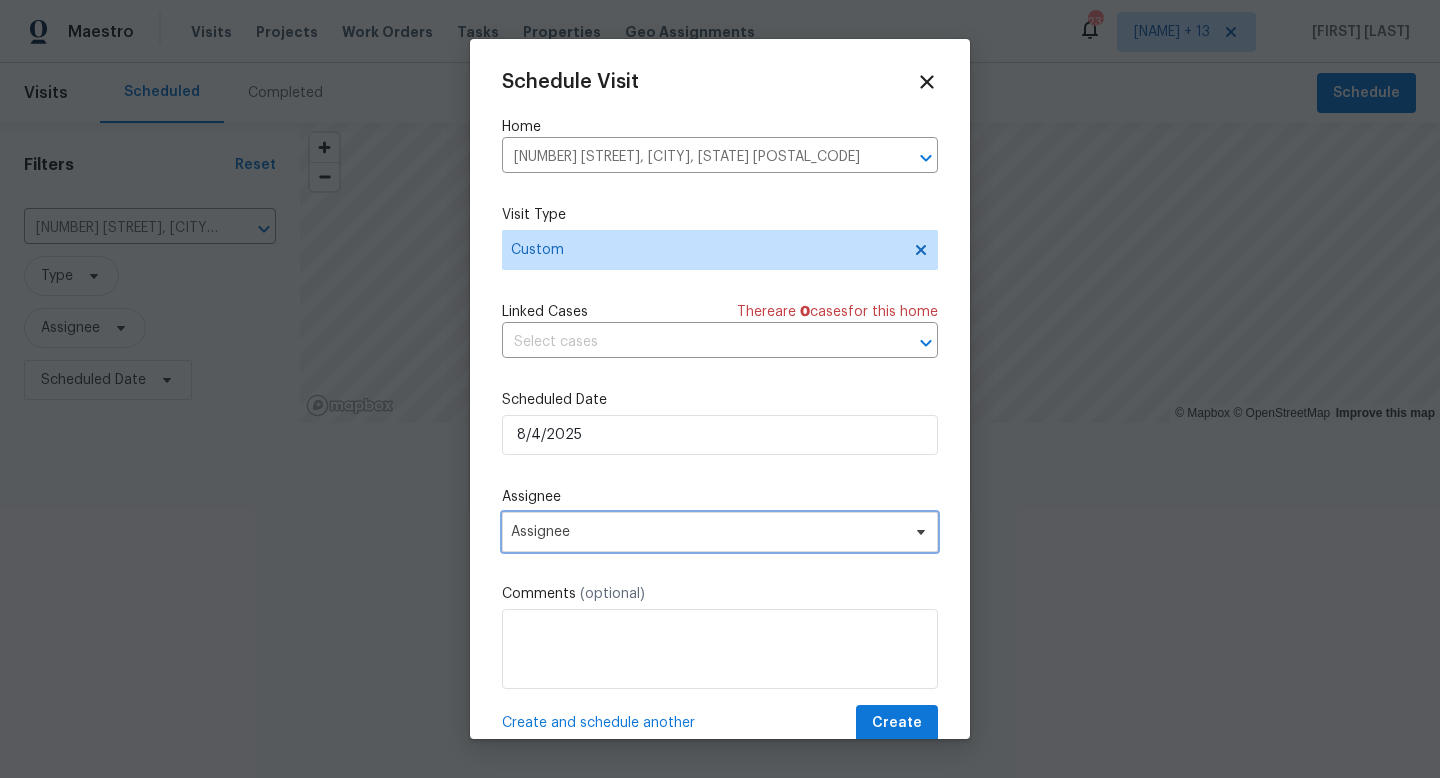 click on "Assignee" at bounding box center [707, 532] 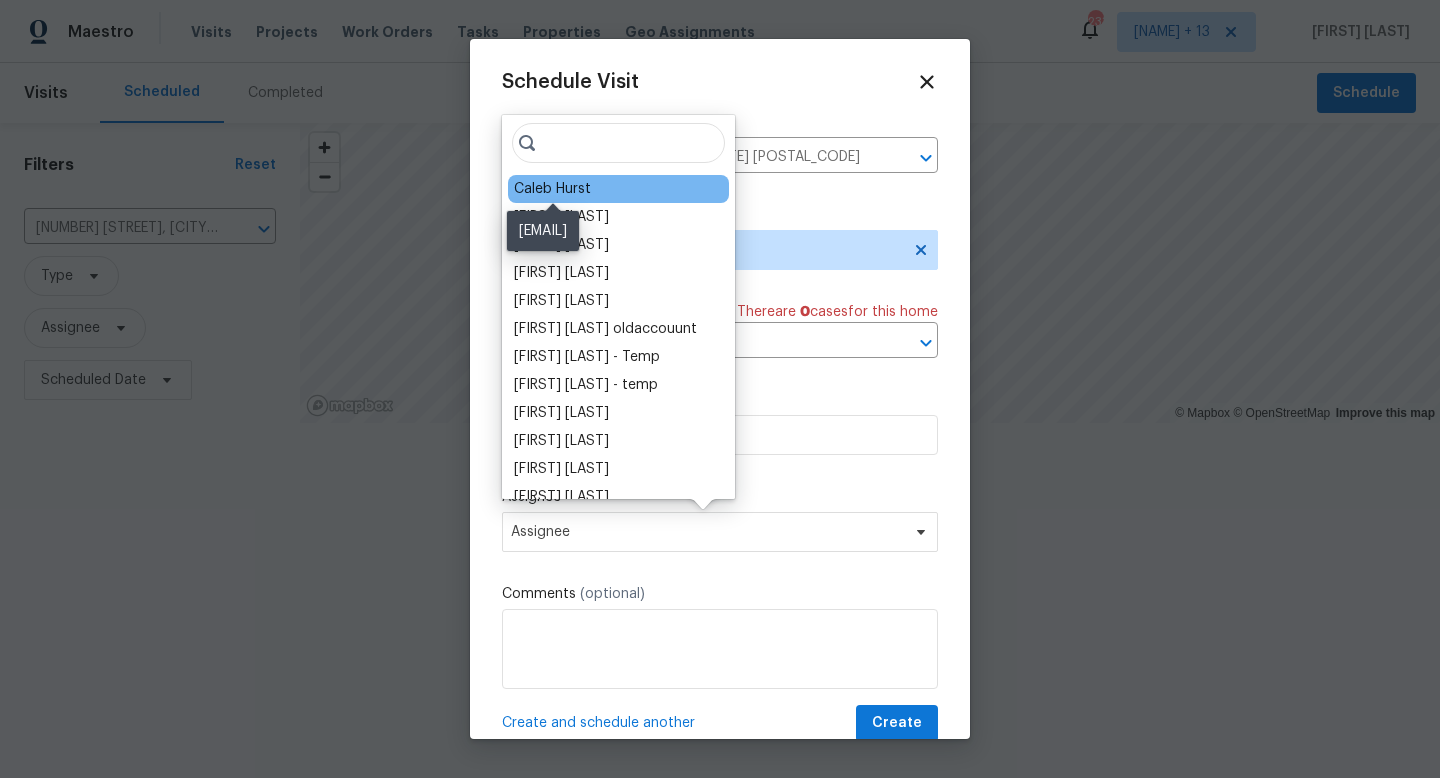 click on "Caleb Hurst" at bounding box center (552, 189) 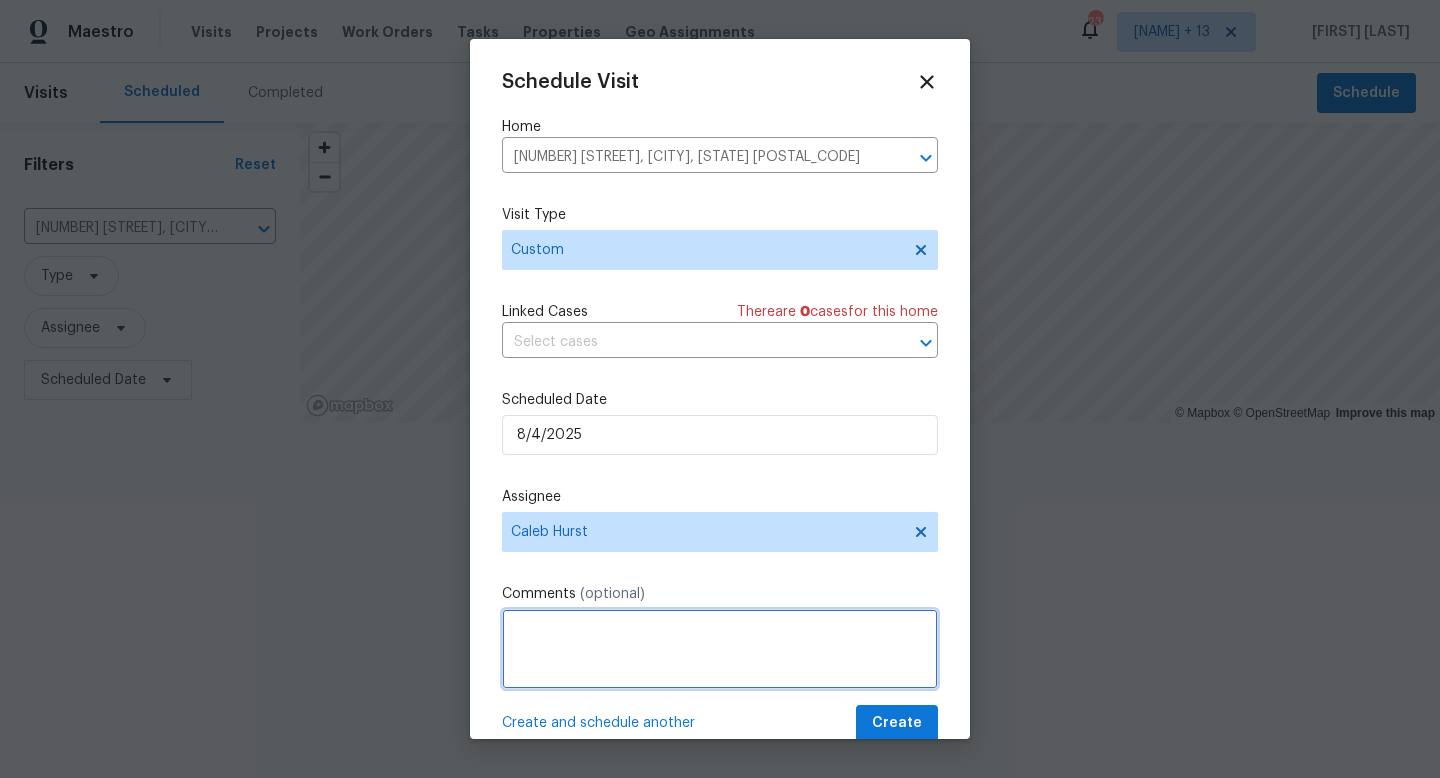 click at bounding box center [720, 649] 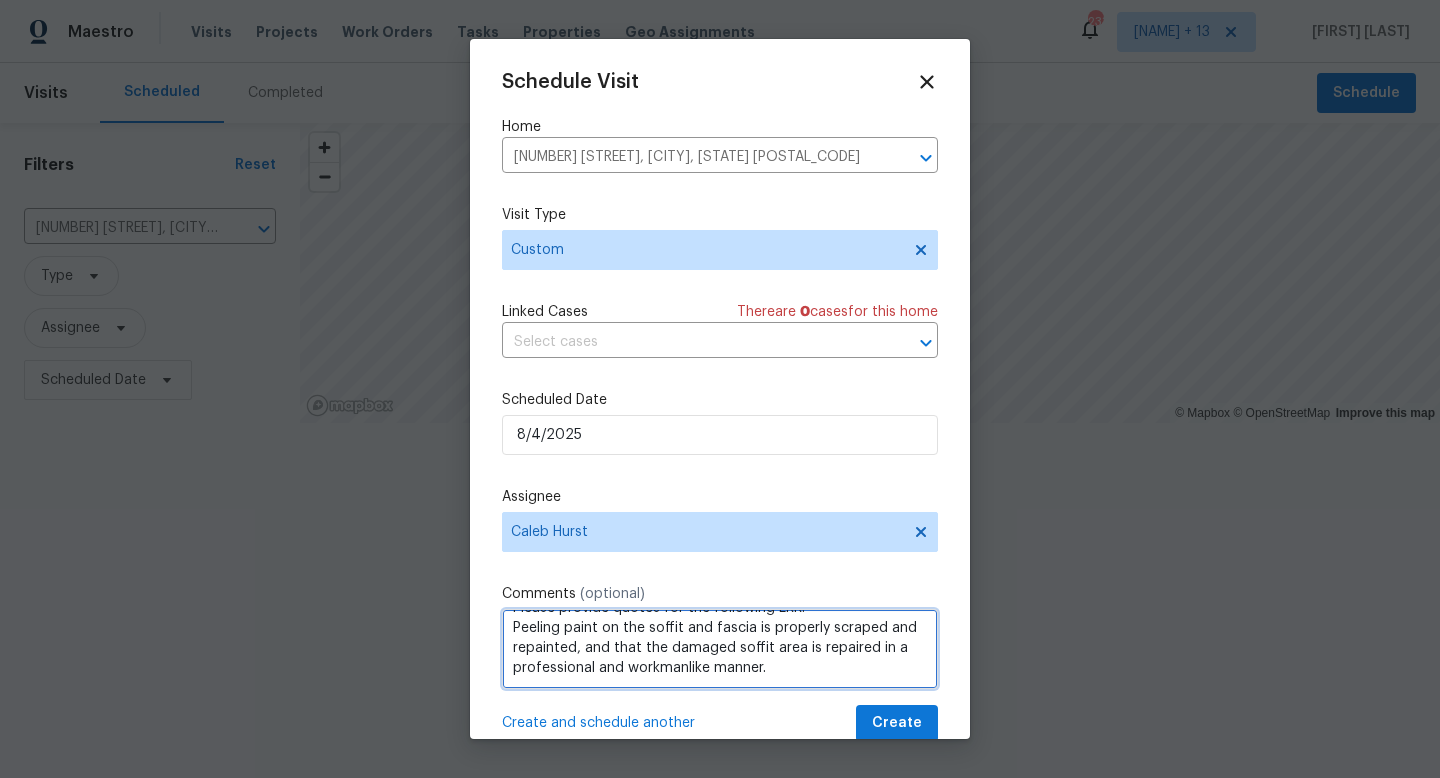 scroll, scrollTop: 49, scrollLeft: 0, axis: vertical 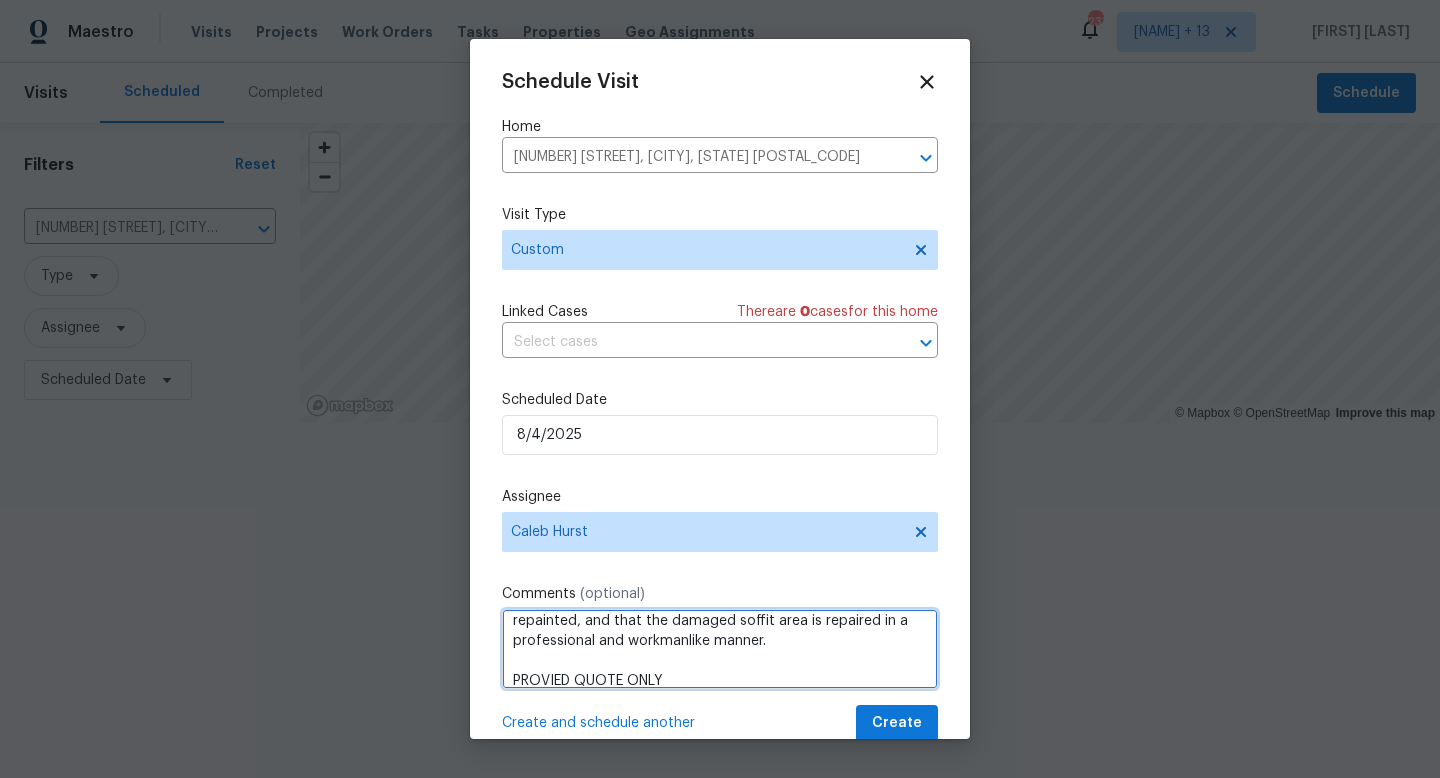 type on "Please provide quotes for the following LRR.
Peeling paint on the soffit and fascia is properly scraped and repainted, and that the damaged soffit area is repaired in a professional and workmanlike manner.
PROVIED QUOTE ONLY" 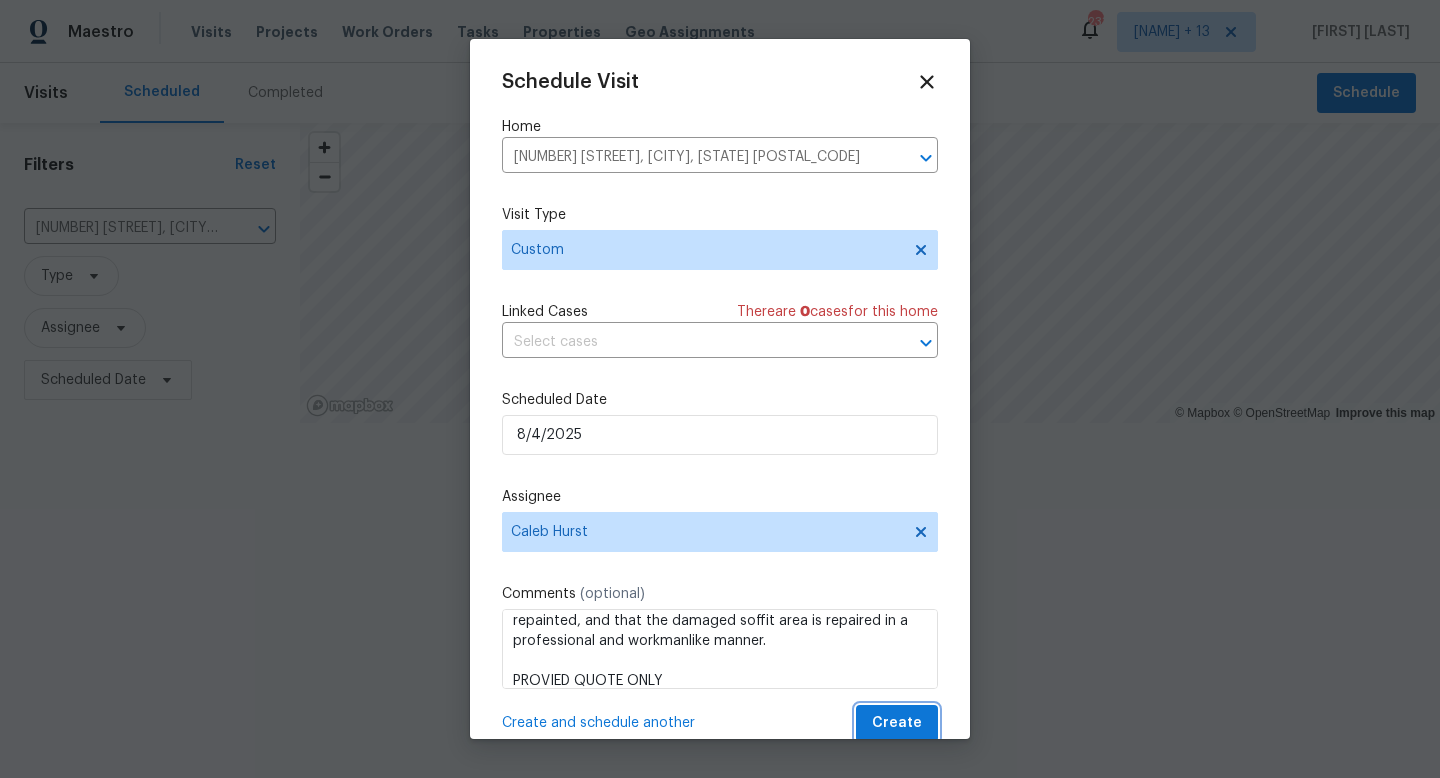 click on "Create" at bounding box center [897, 723] 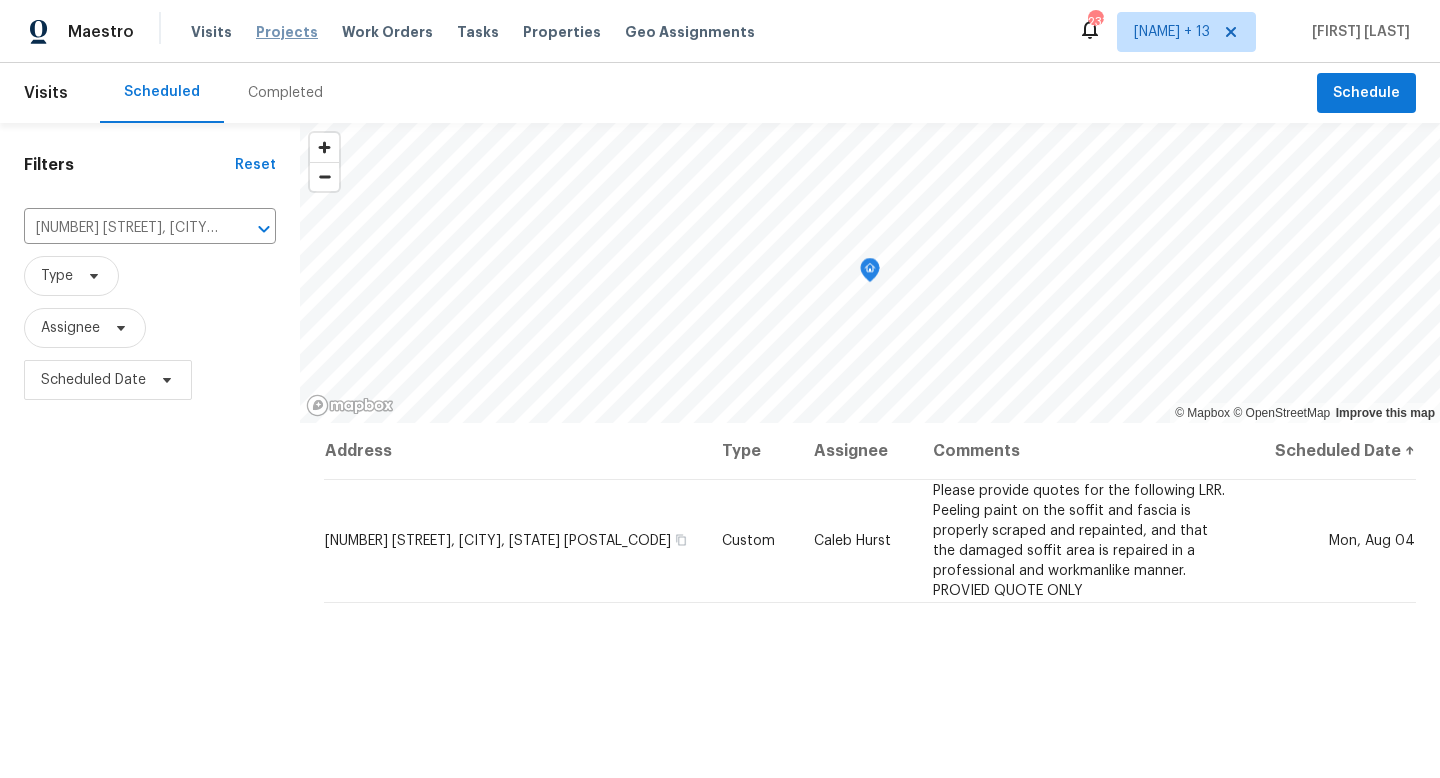 click on "Projects" at bounding box center [287, 32] 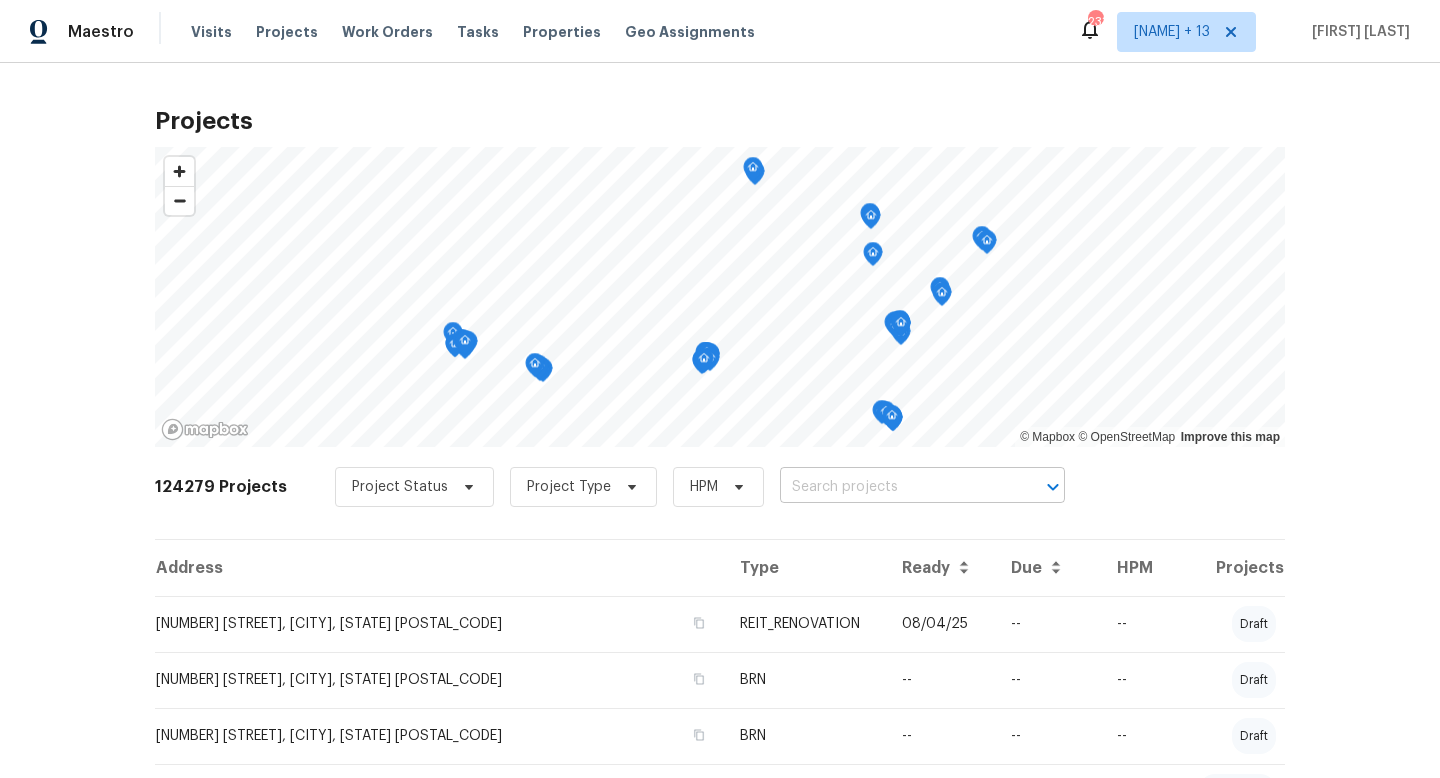 click at bounding box center (894, 487) 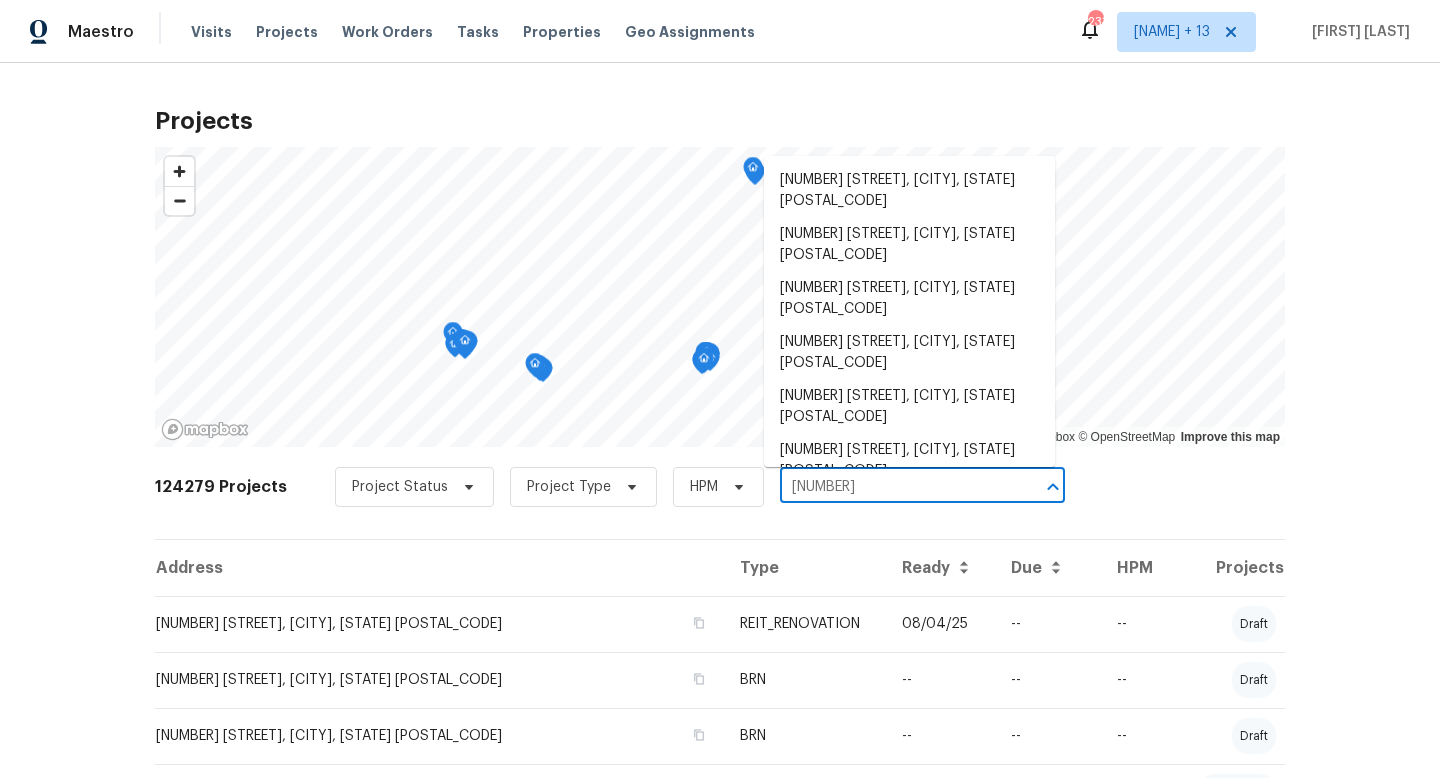 type on "1707 g" 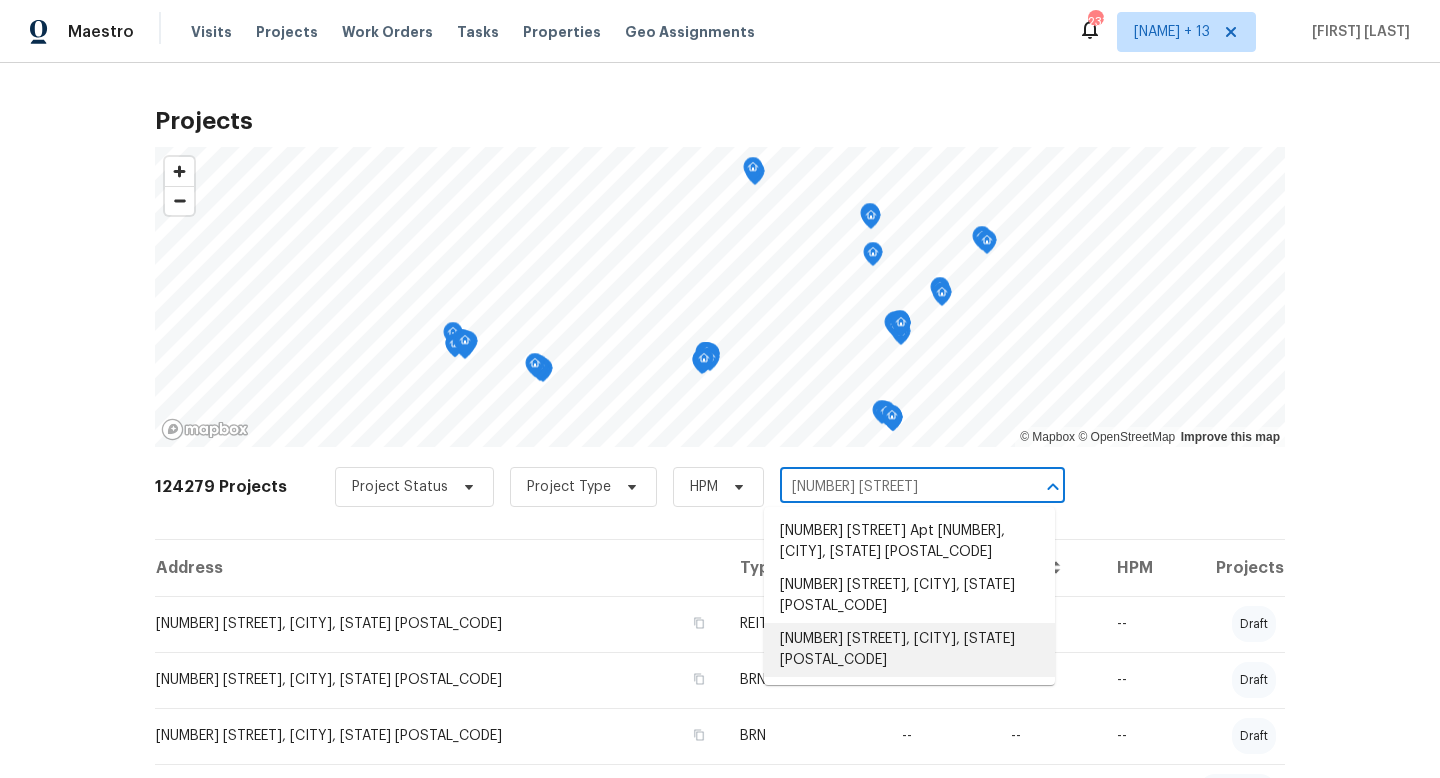 click on "1707 Gammon Ln, Orlando, FL 32811" at bounding box center [909, 650] 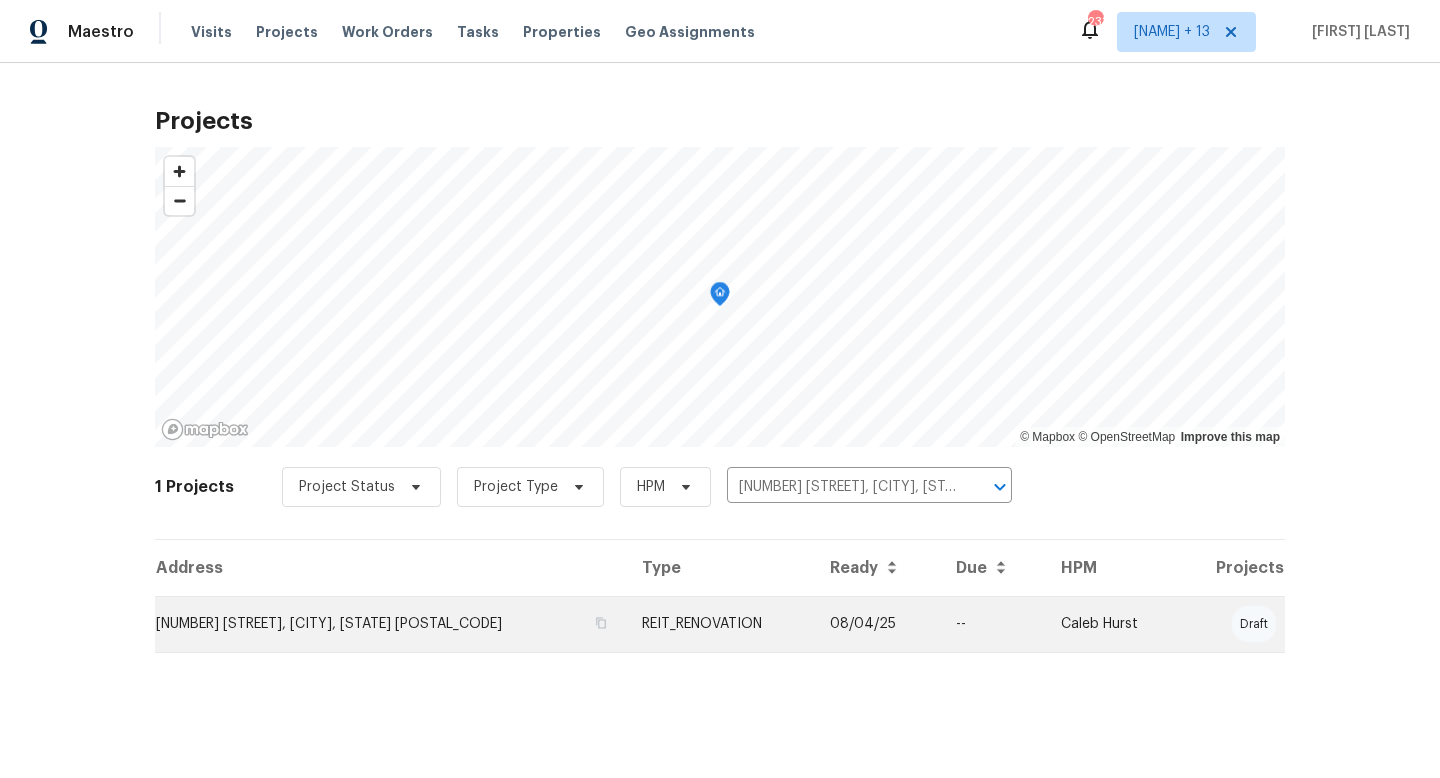 click on "REIT_RENOVATION" at bounding box center [720, 624] 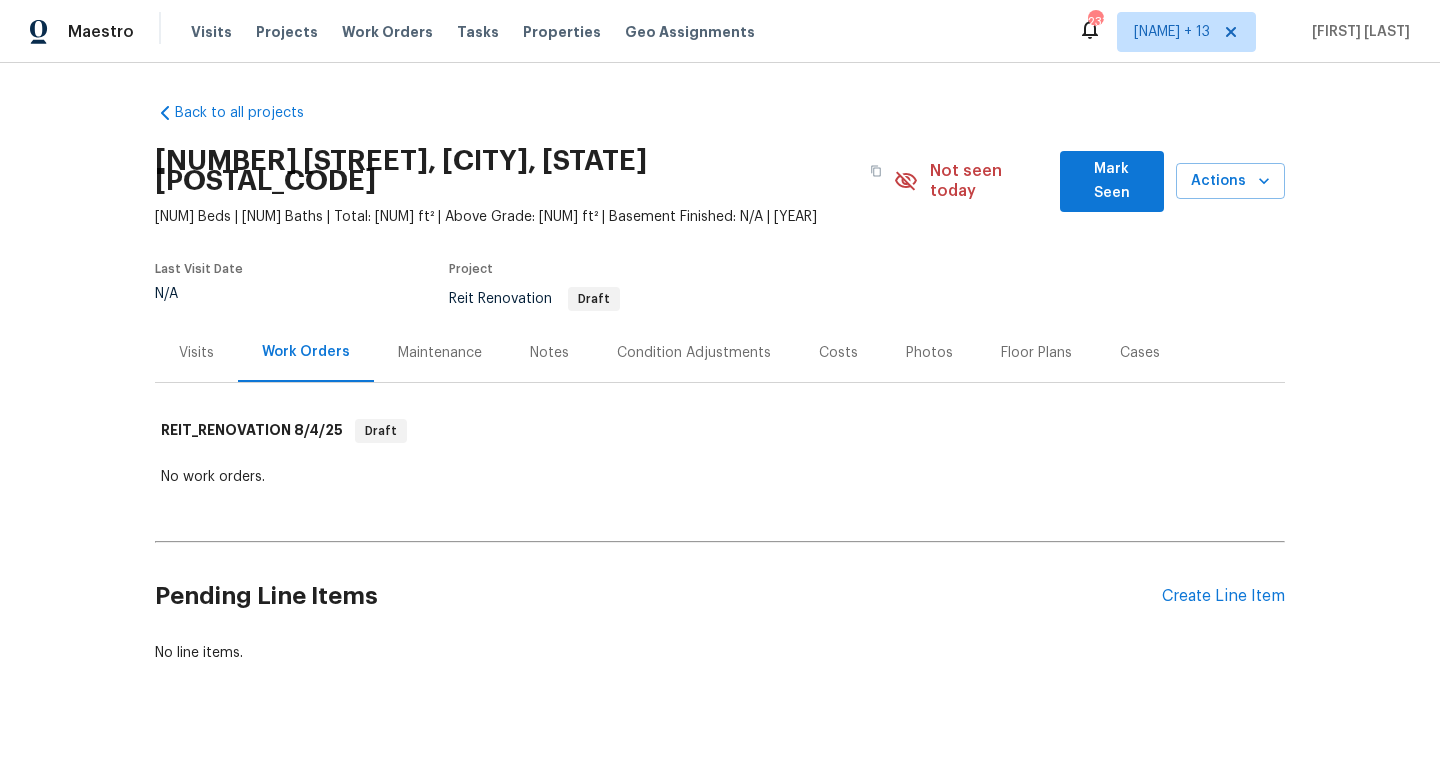 click on "Visits" at bounding box center [196, 353] 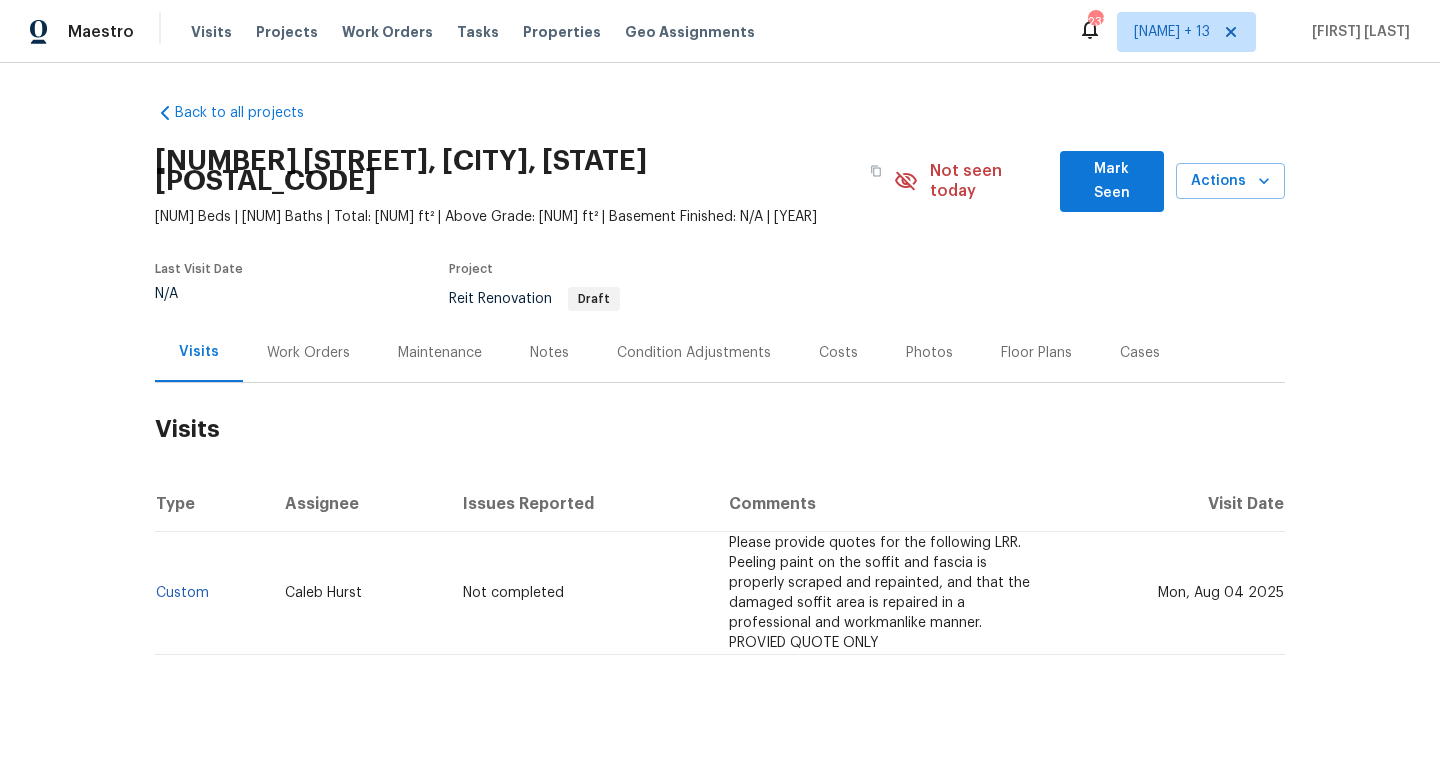 click on "Not completed" at bounding box center (513, 593) 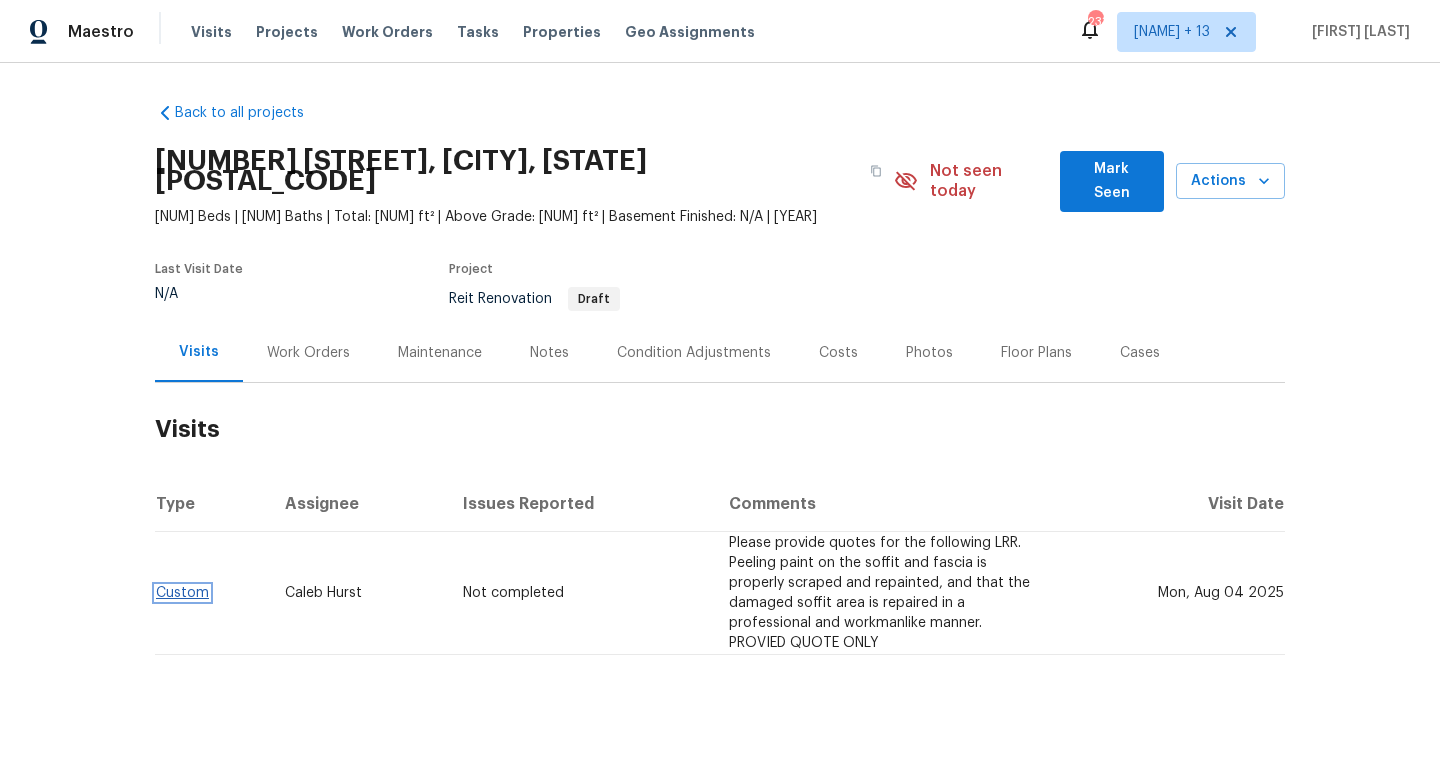 click on "Custom" at bounding box center (182, 593) 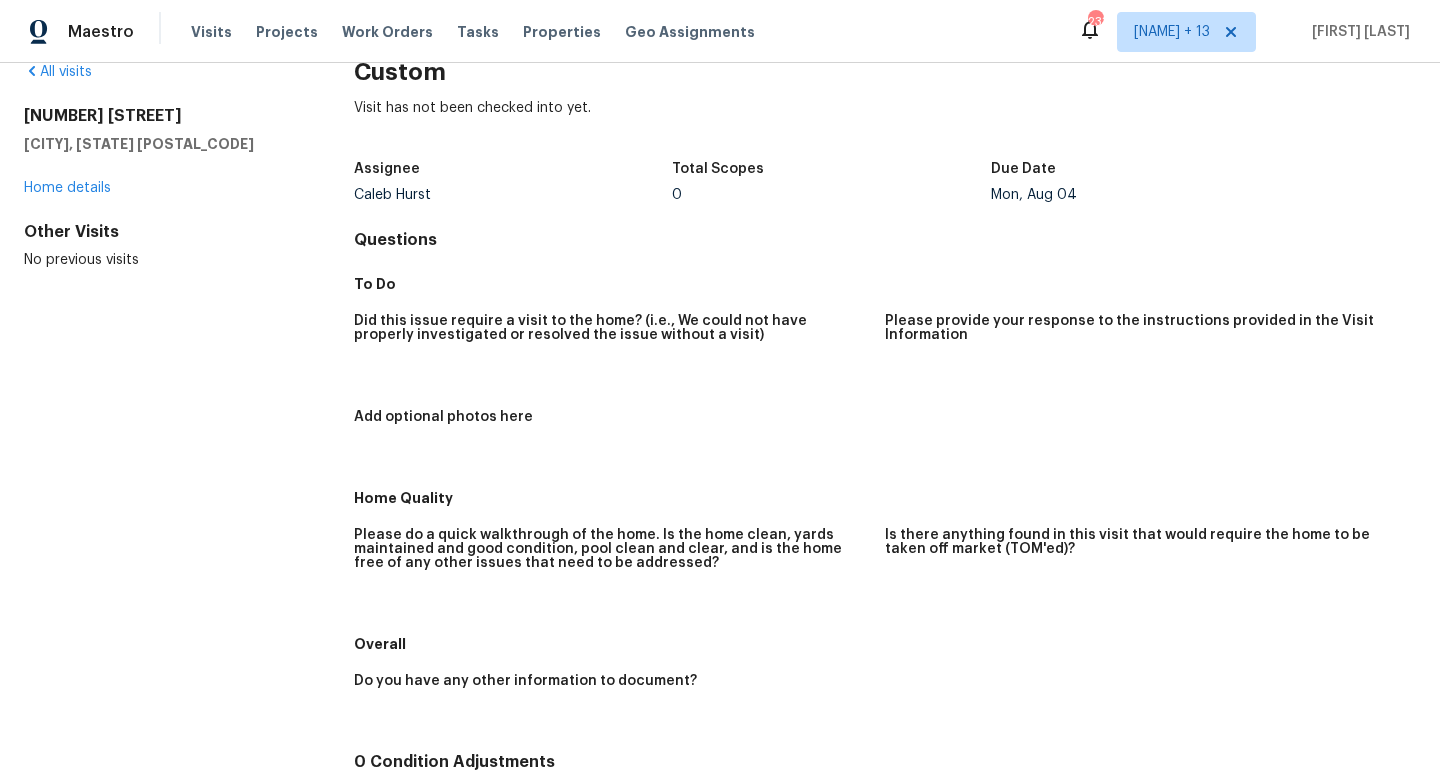 scroll, scrollTop: 0, scrollLeft: 0, axis: both 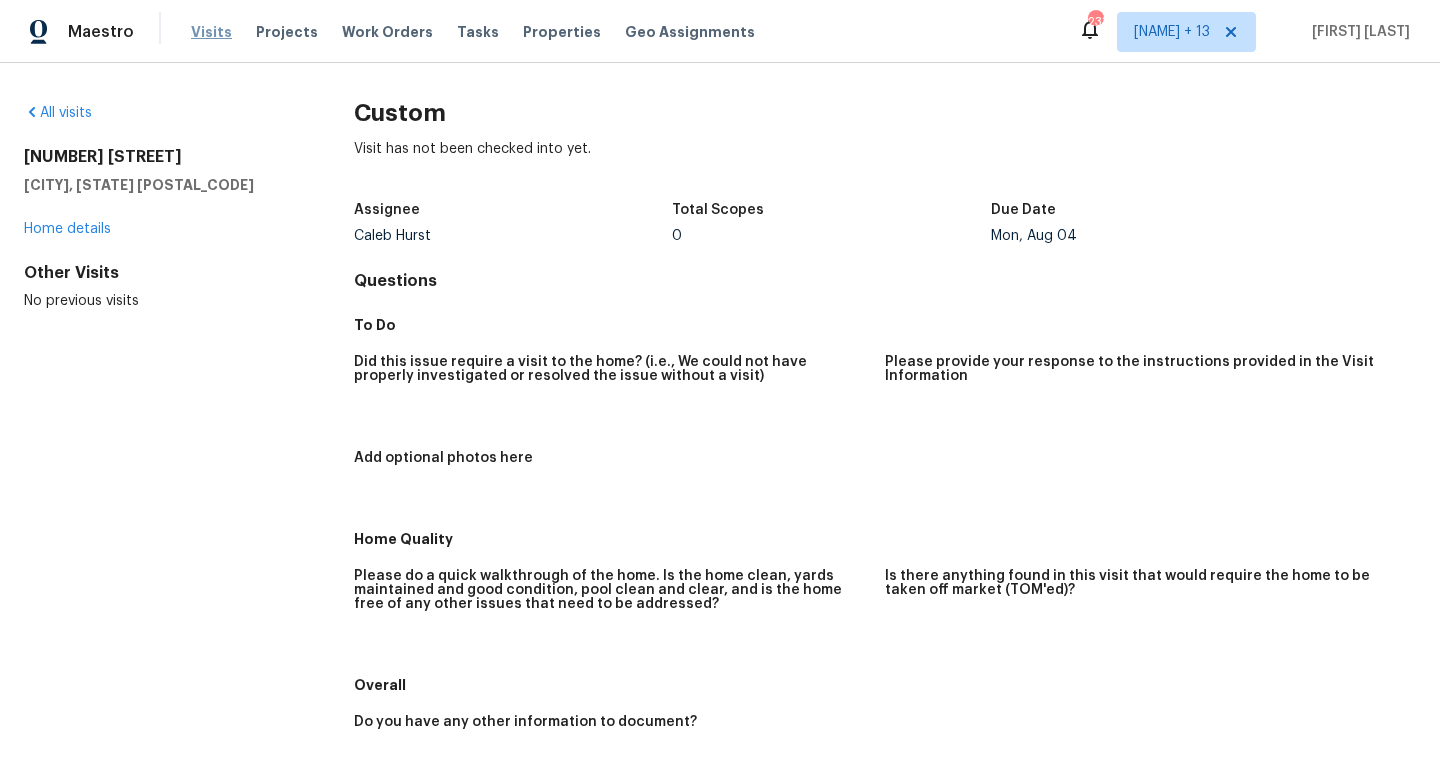 click on "Visits" at bounding box center (211, 32) 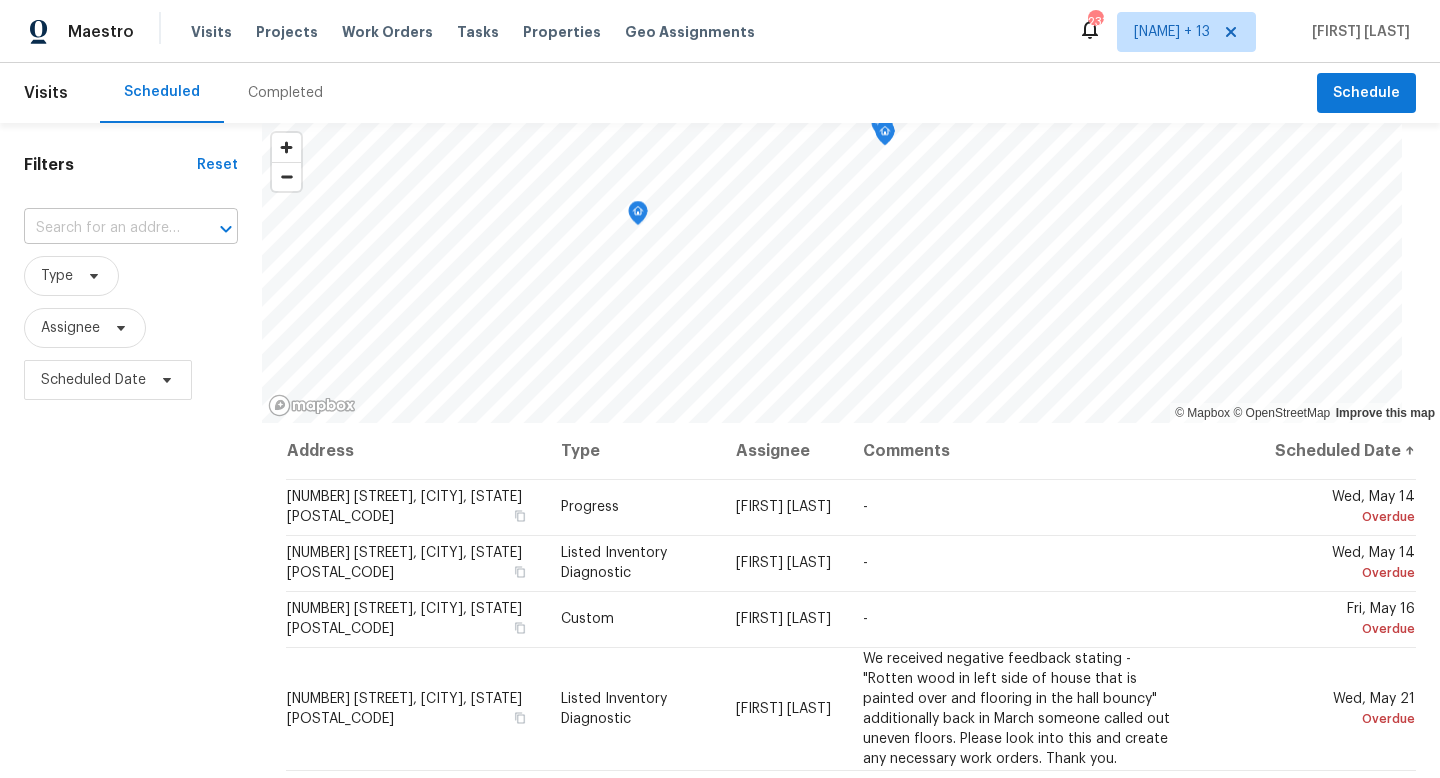 click at bounding box center (103, 228) 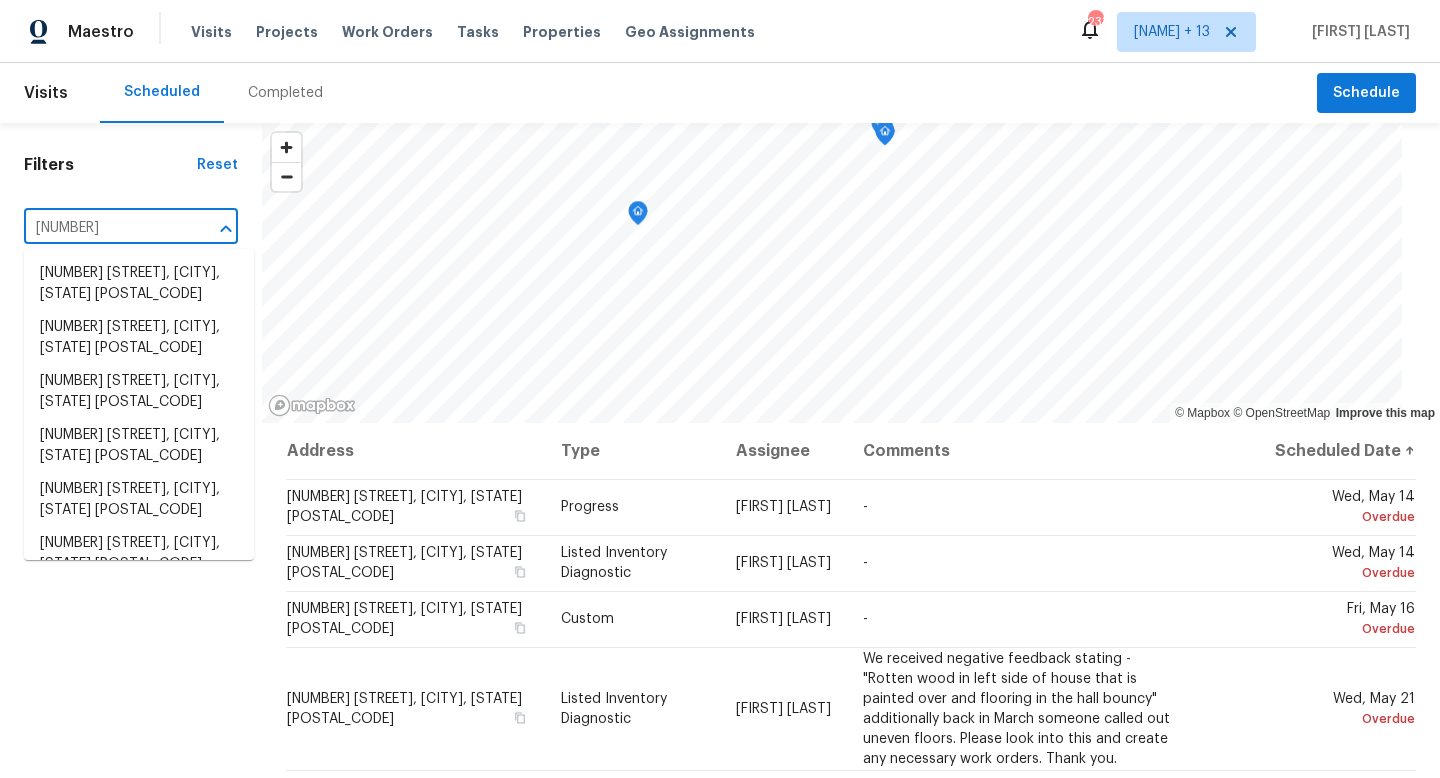 type on "1707 g" 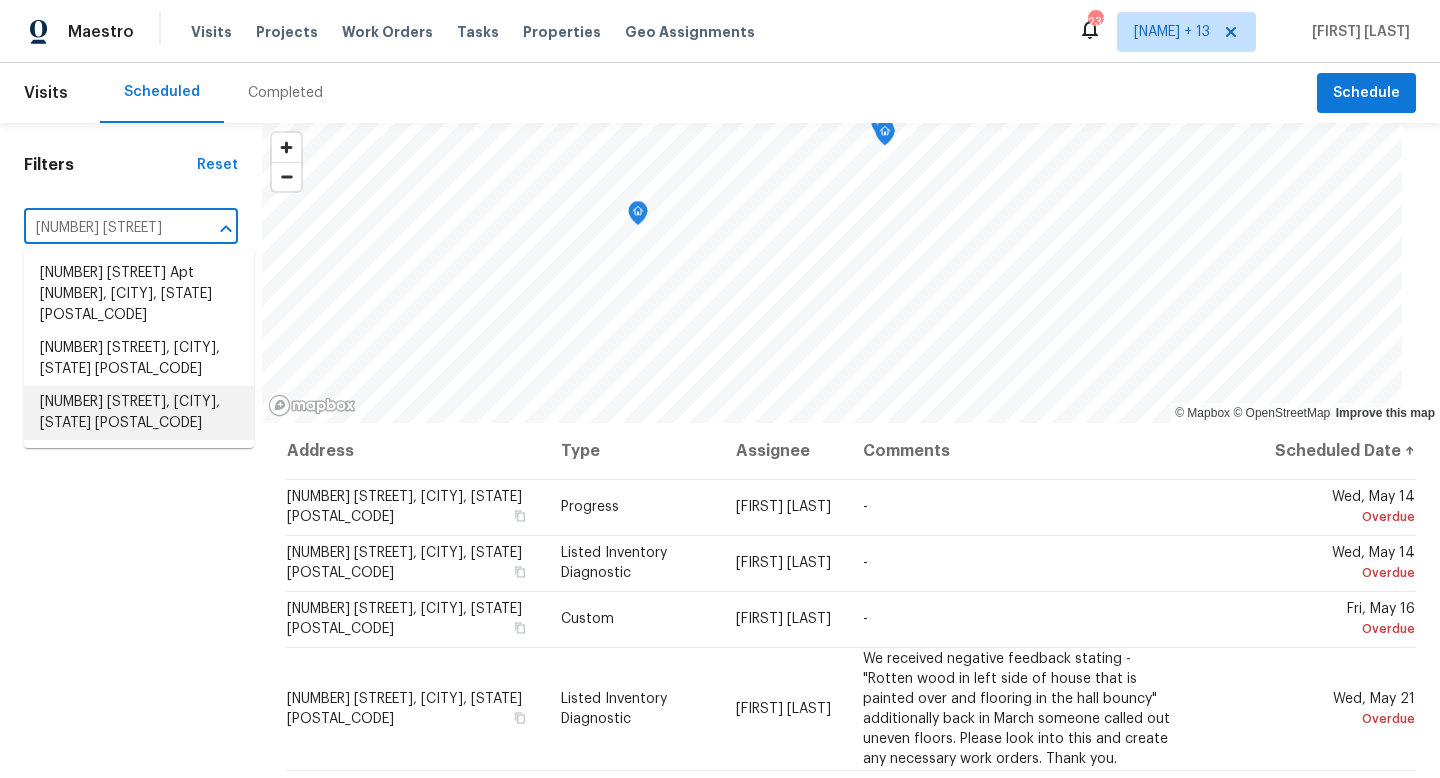 click on "1707 Gammon Ln, Orlando, FL 32811" at bounding box center (139, 413) 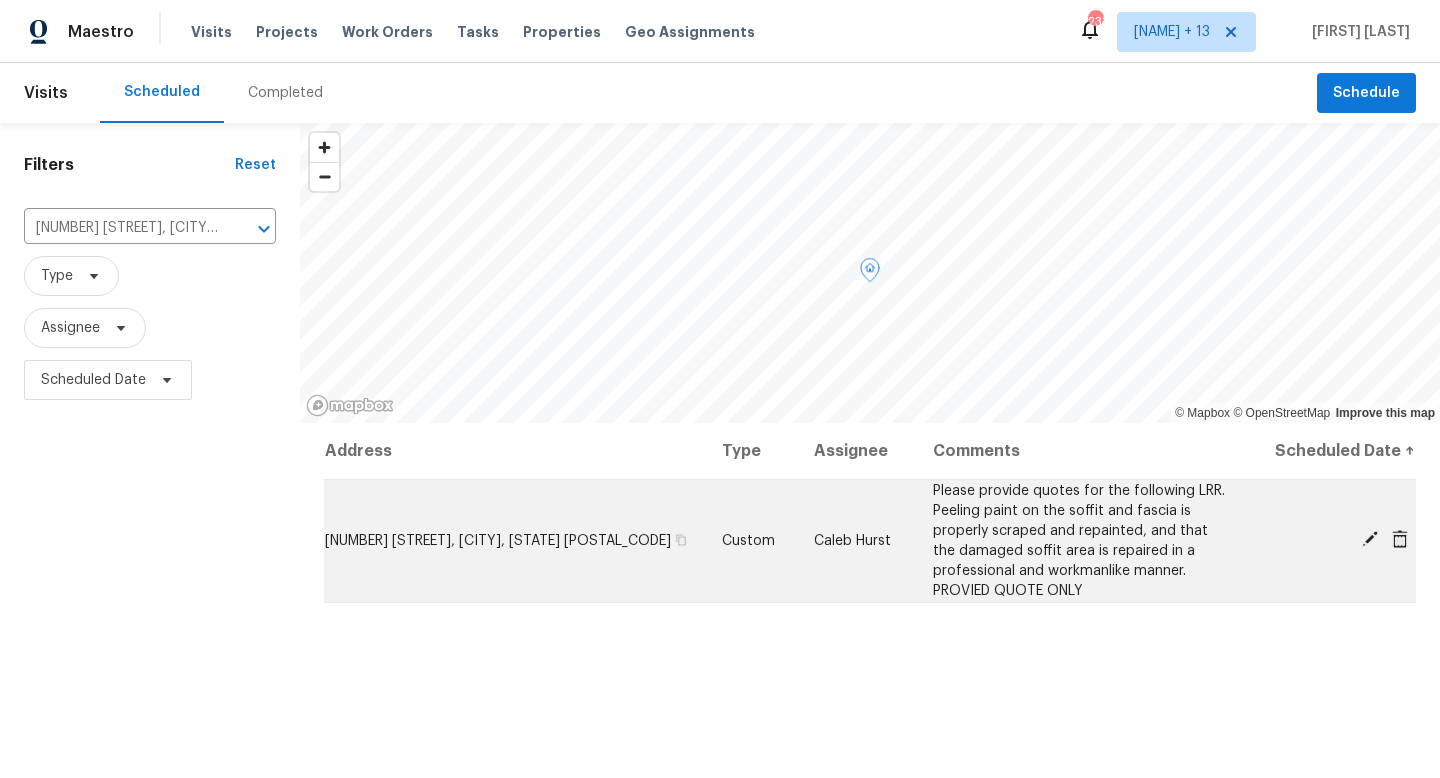 click 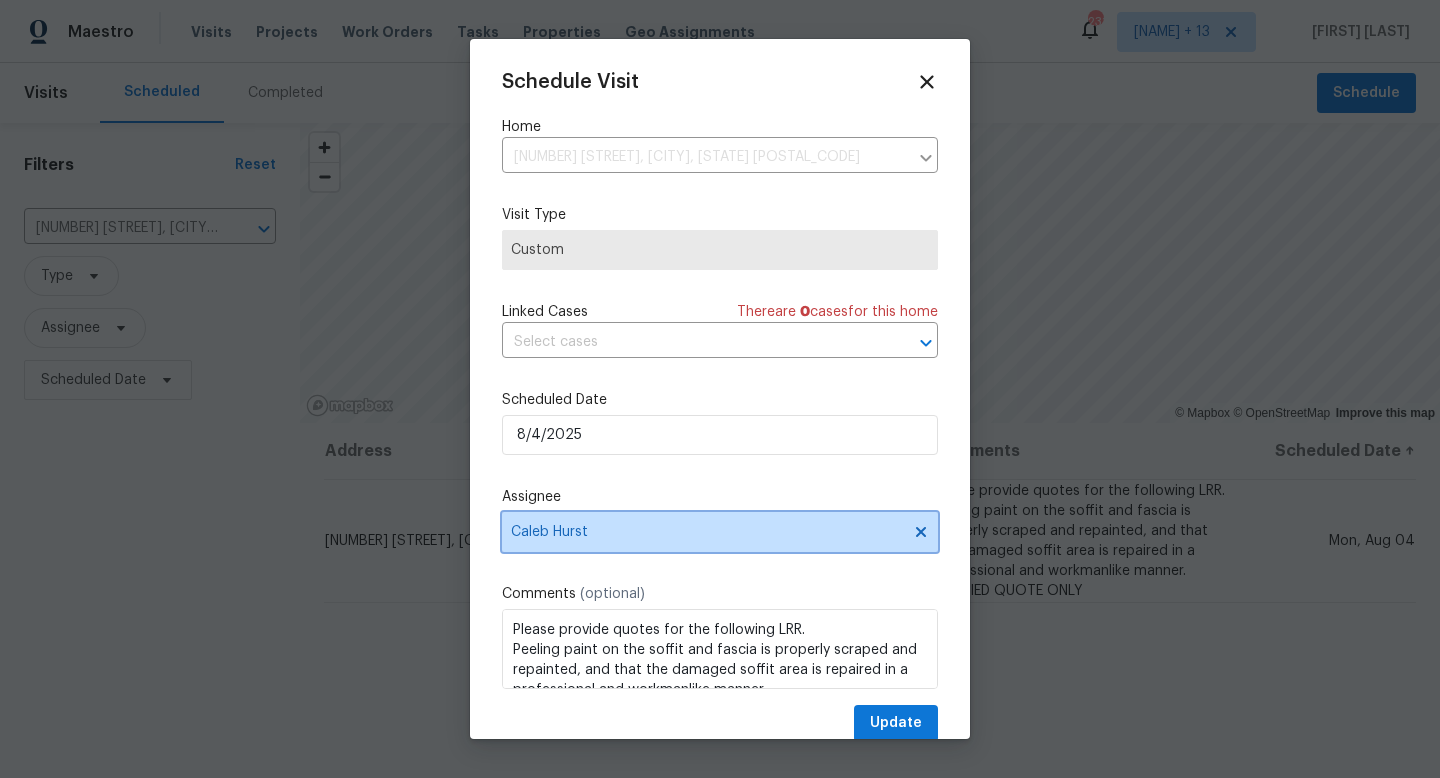 click 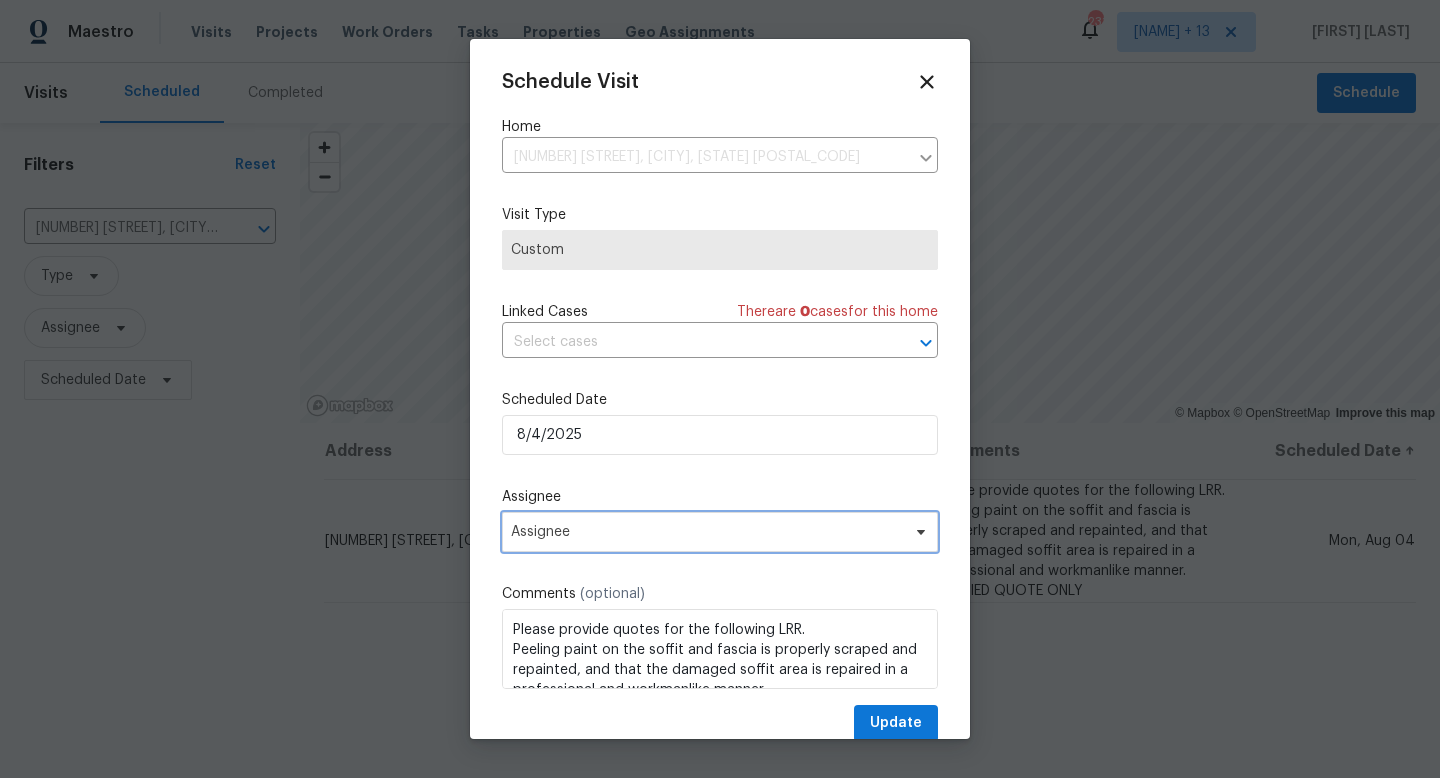 click on "Assignee" at bounding box center (707, 532) 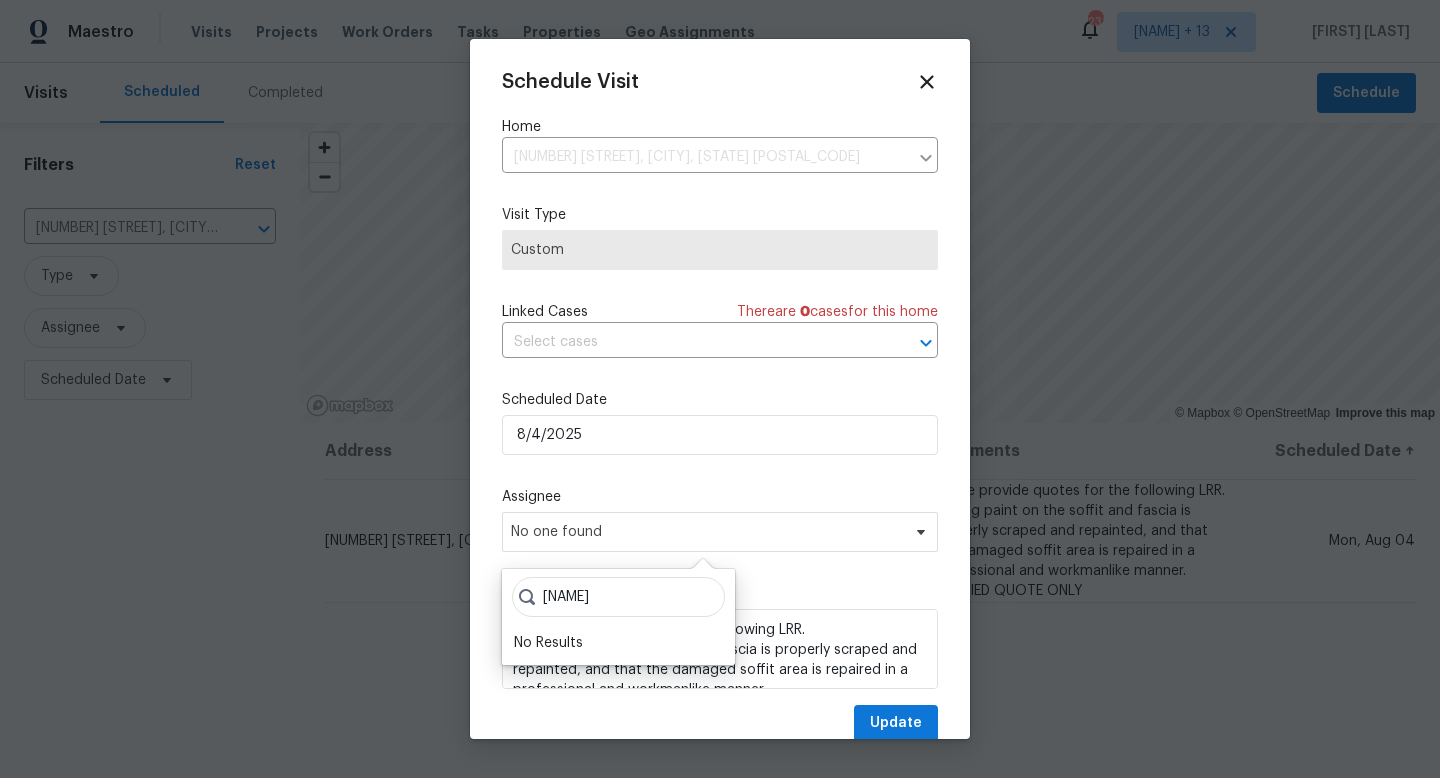 type on "fernando" 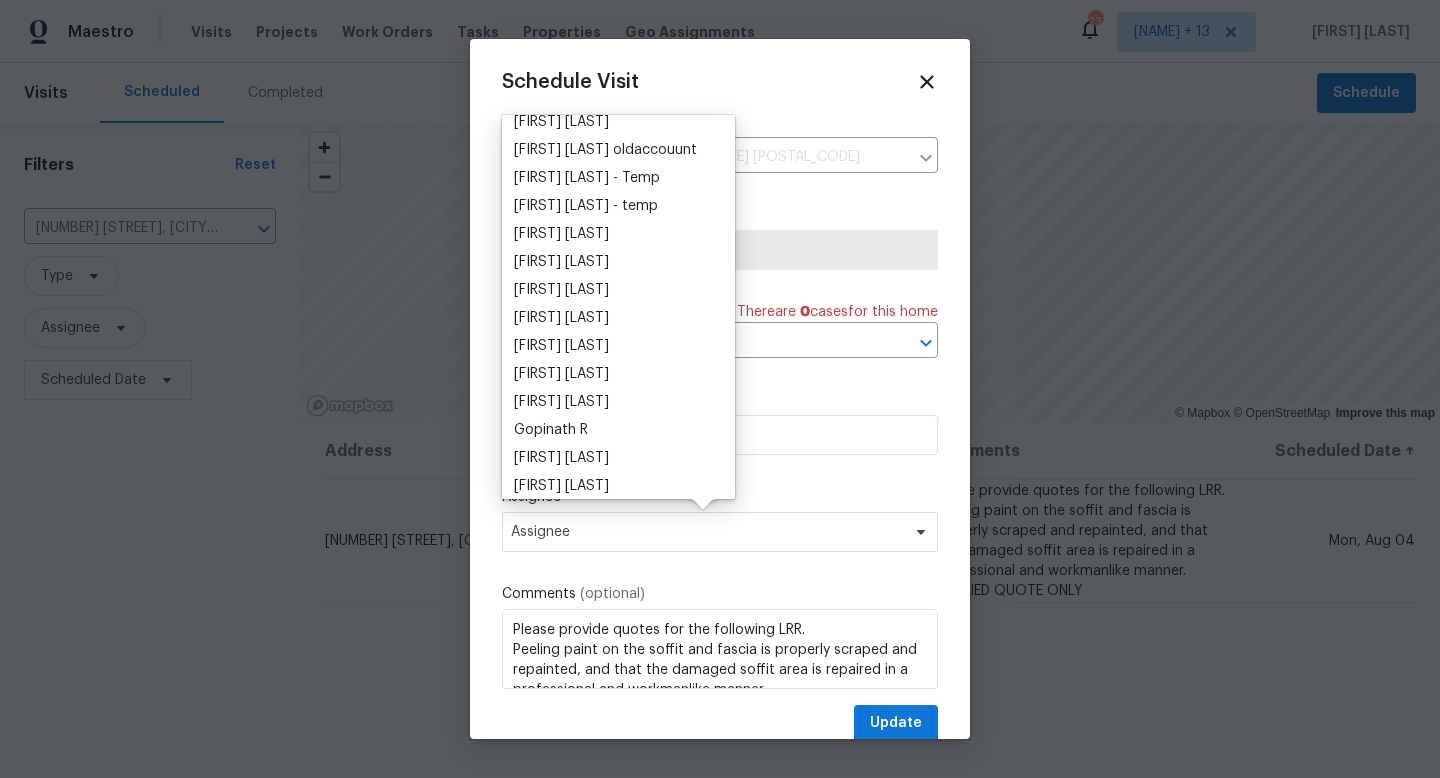 scroll, scrollTop: 0, scrollLeft: 0, axis: both 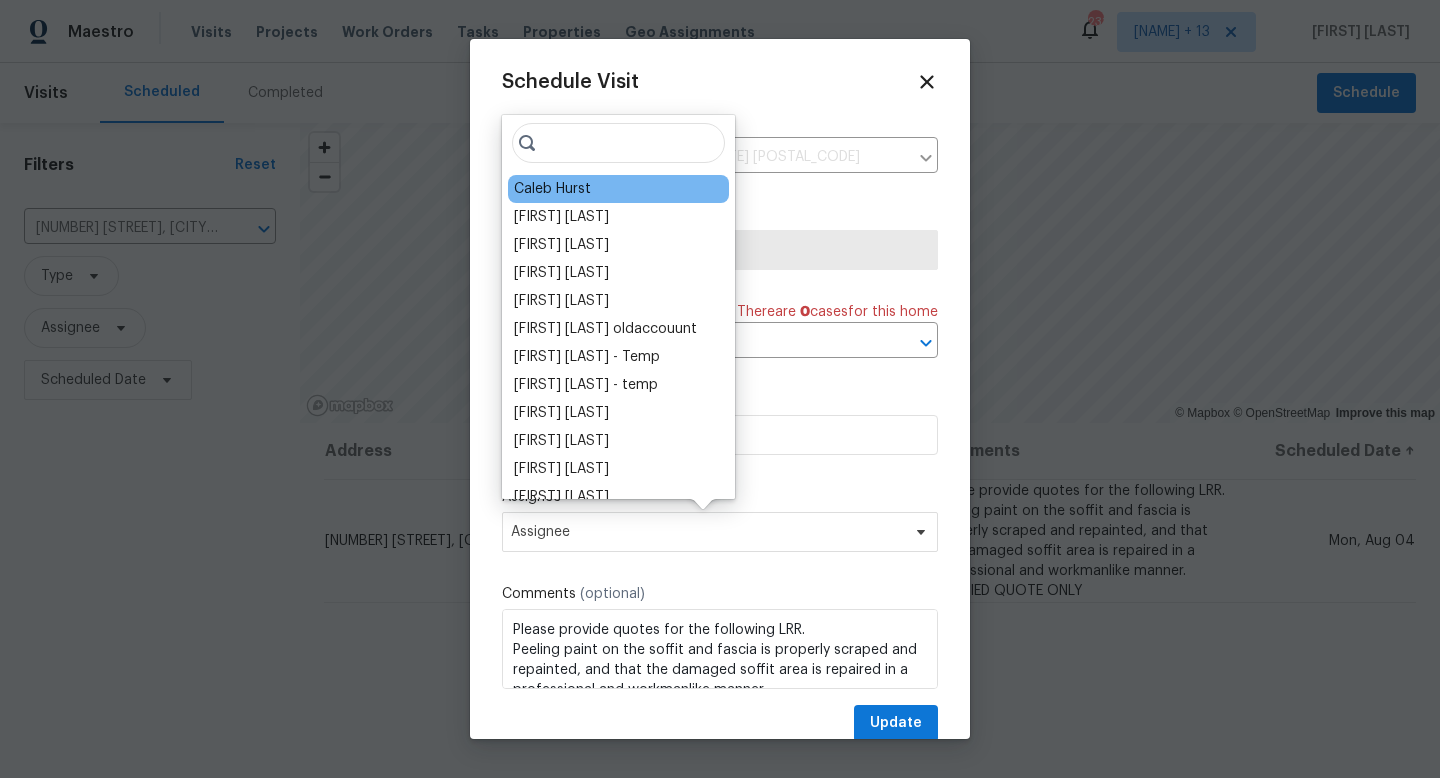click on "Caleb Hurst" at bounding box center [618, 189] 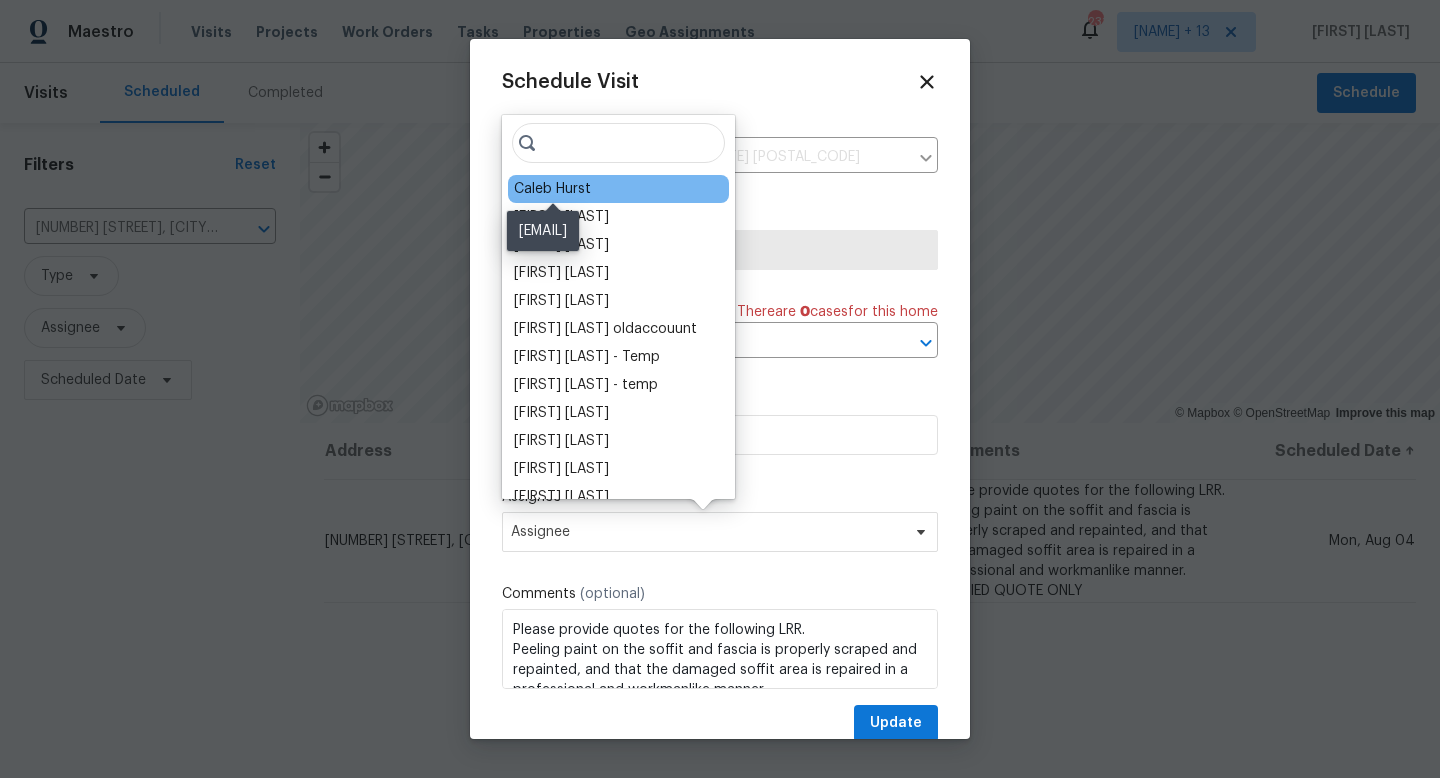 click on "Caleb Hurst" at bounding box center [552, 189] 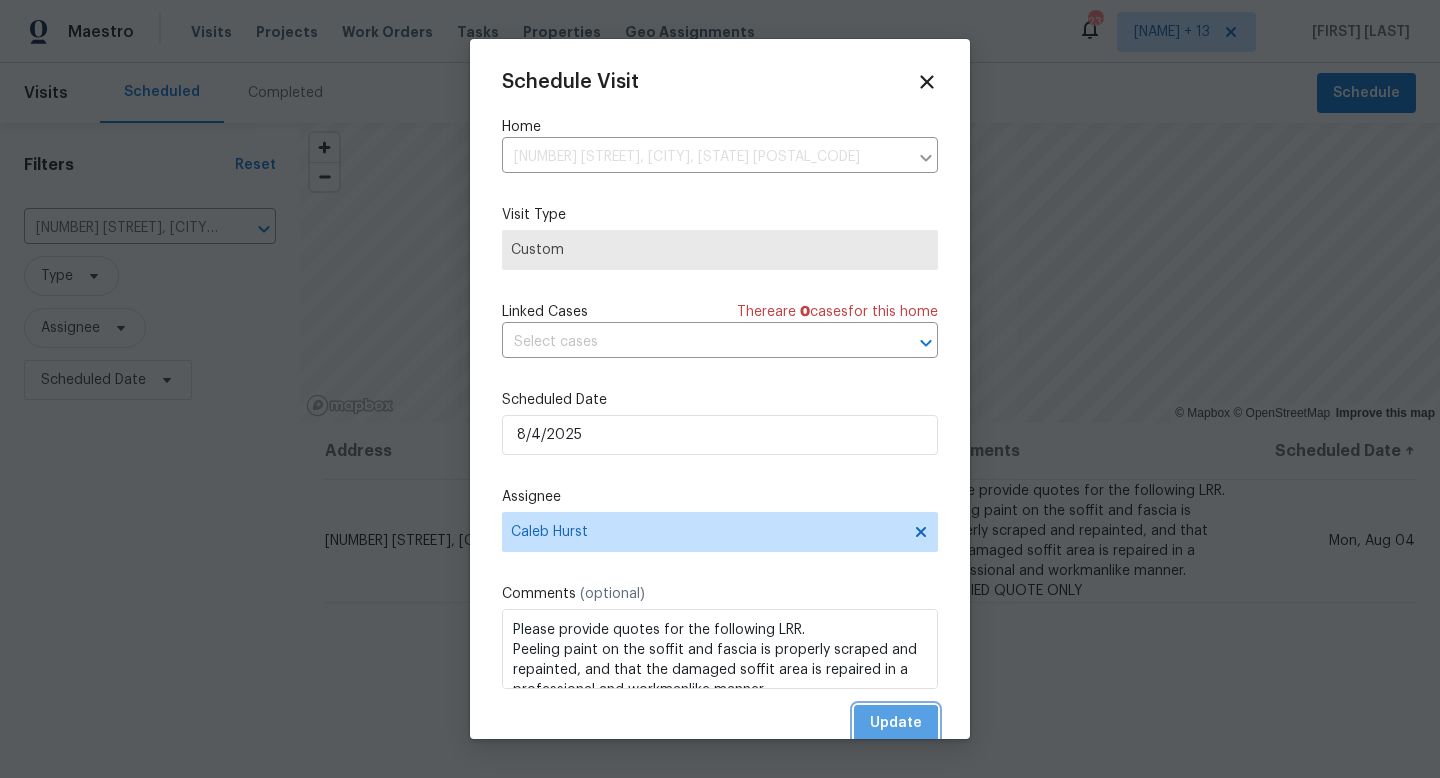 click on "Update" at bounding box center [896, 723] 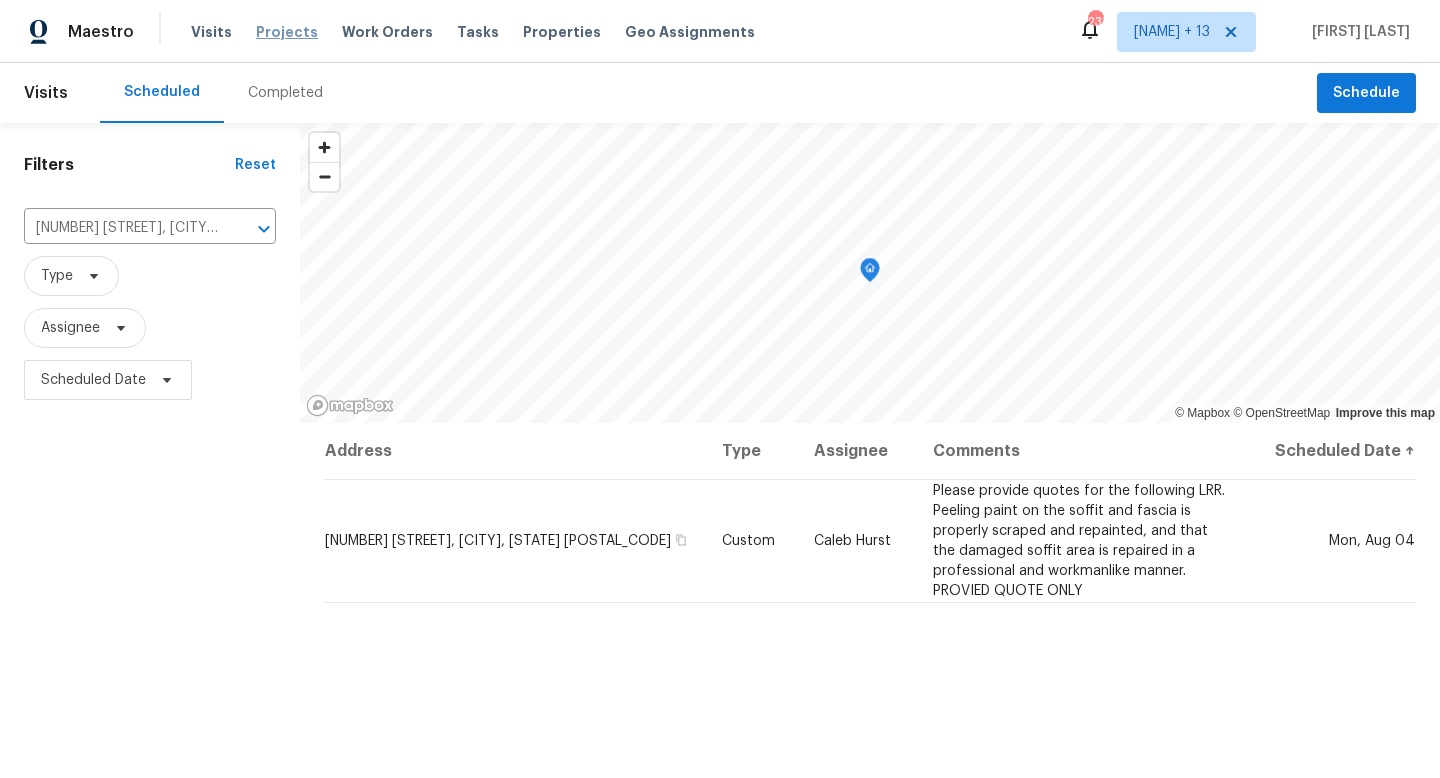 click on "Projects" at bounding box center [287, 32] 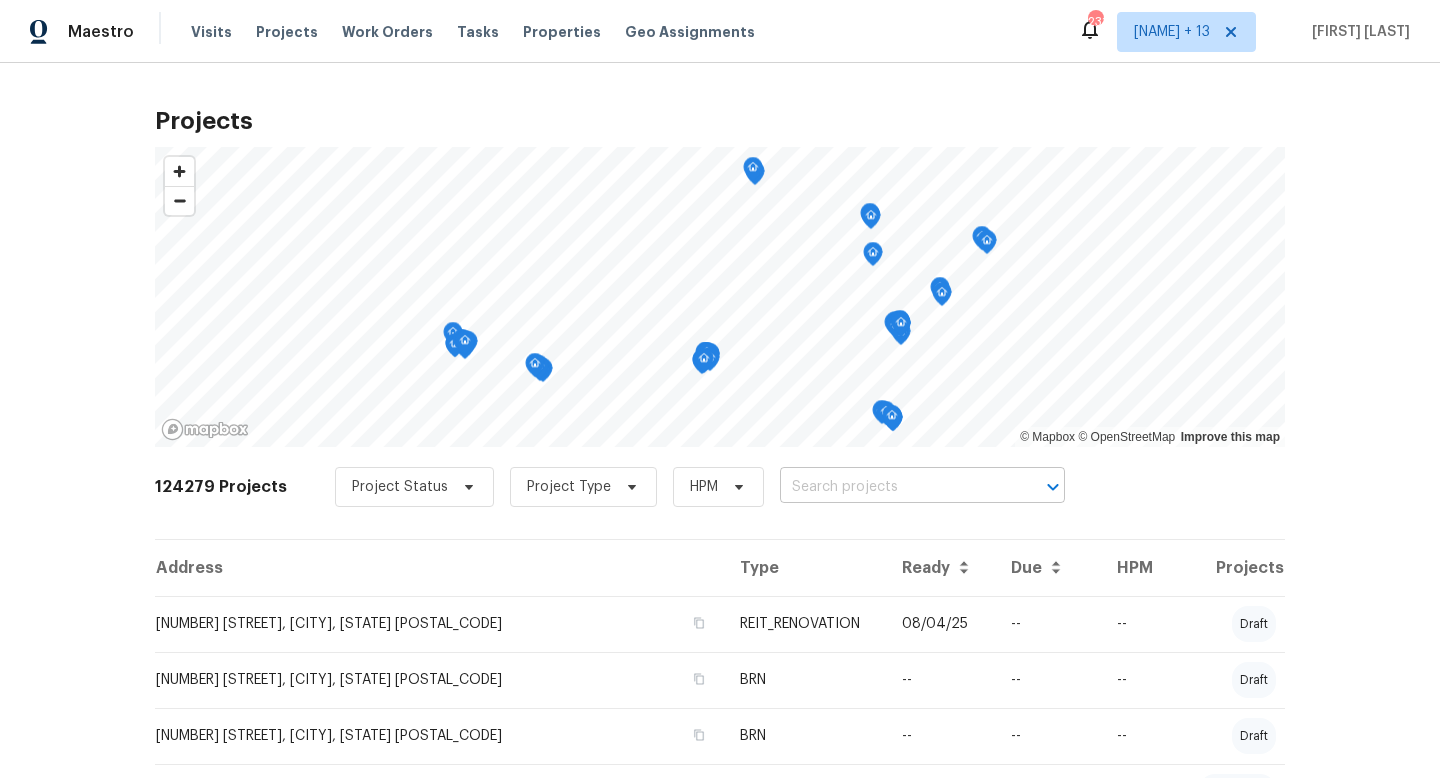 click at bounding box center [894, 487] 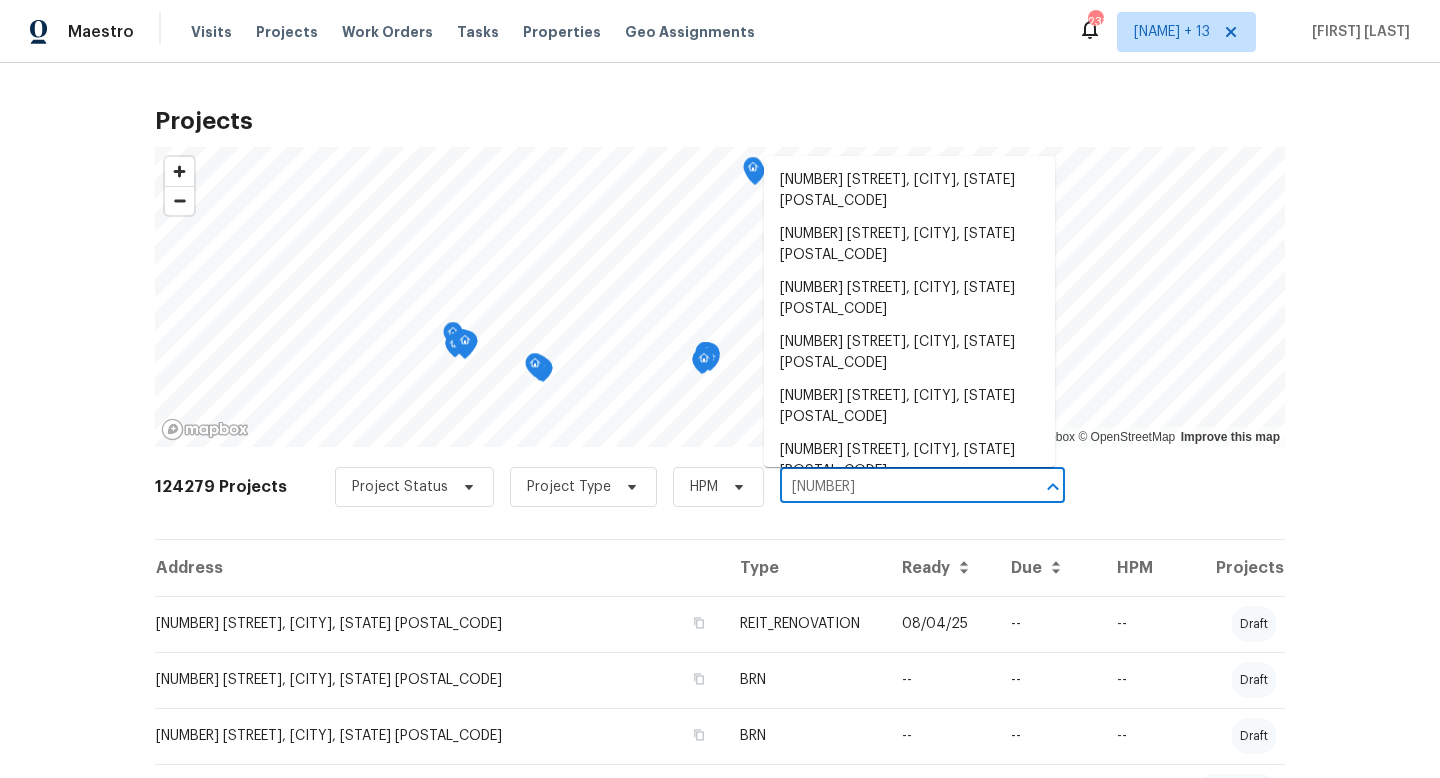 type on "1707 g" 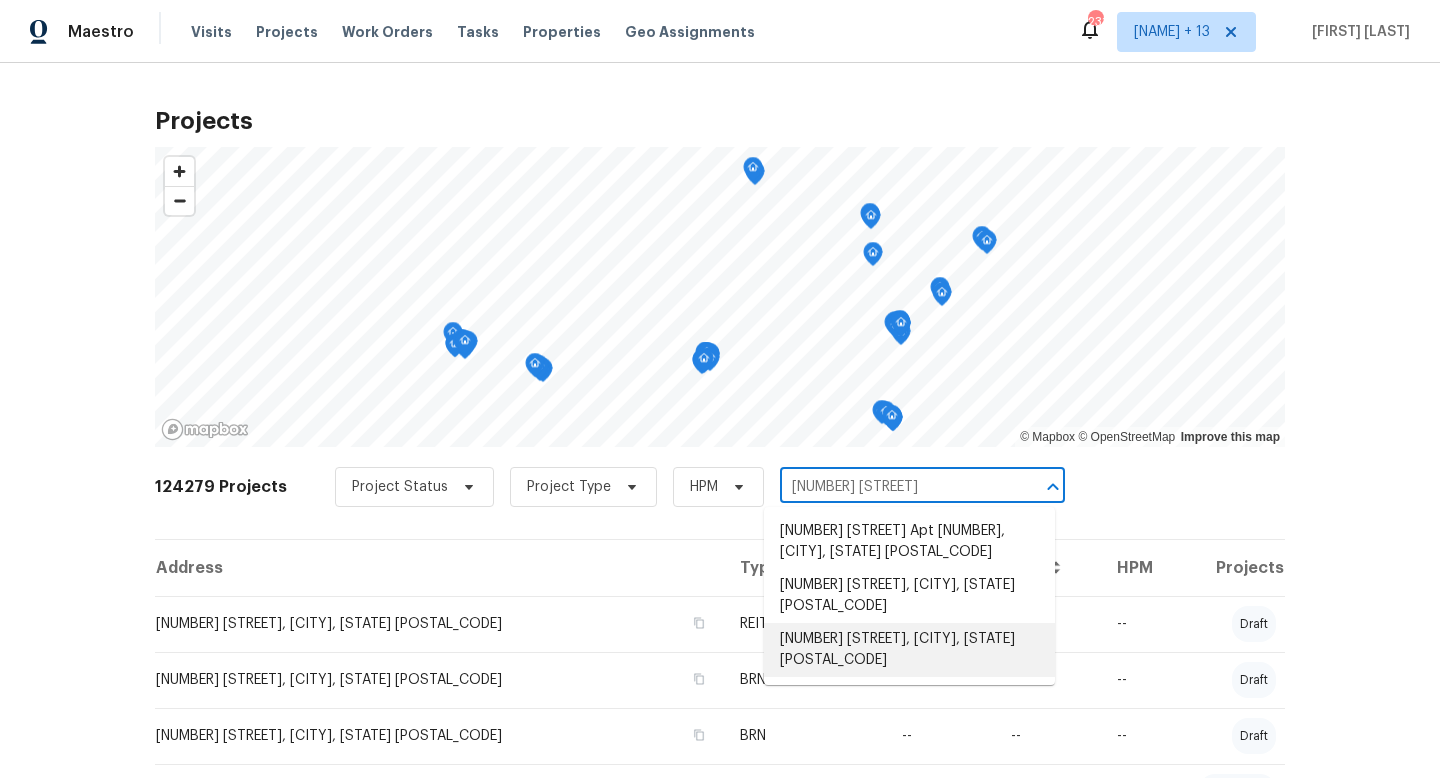 click on "1707 Gammon Ln, Orlando, FL 32811" at bounding box center (909, 650) 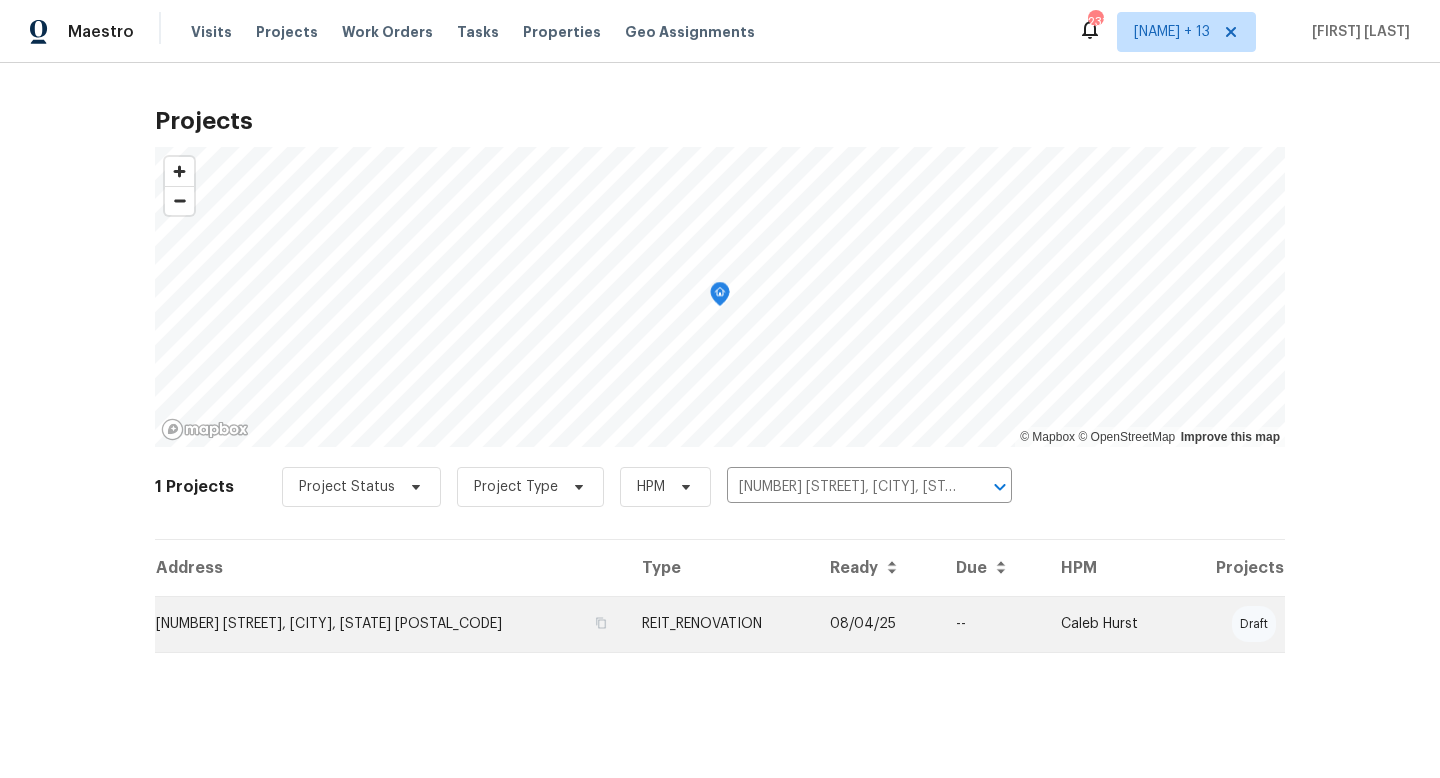 click on "REIT_RENOVATION" at bounding box center (720, 624) 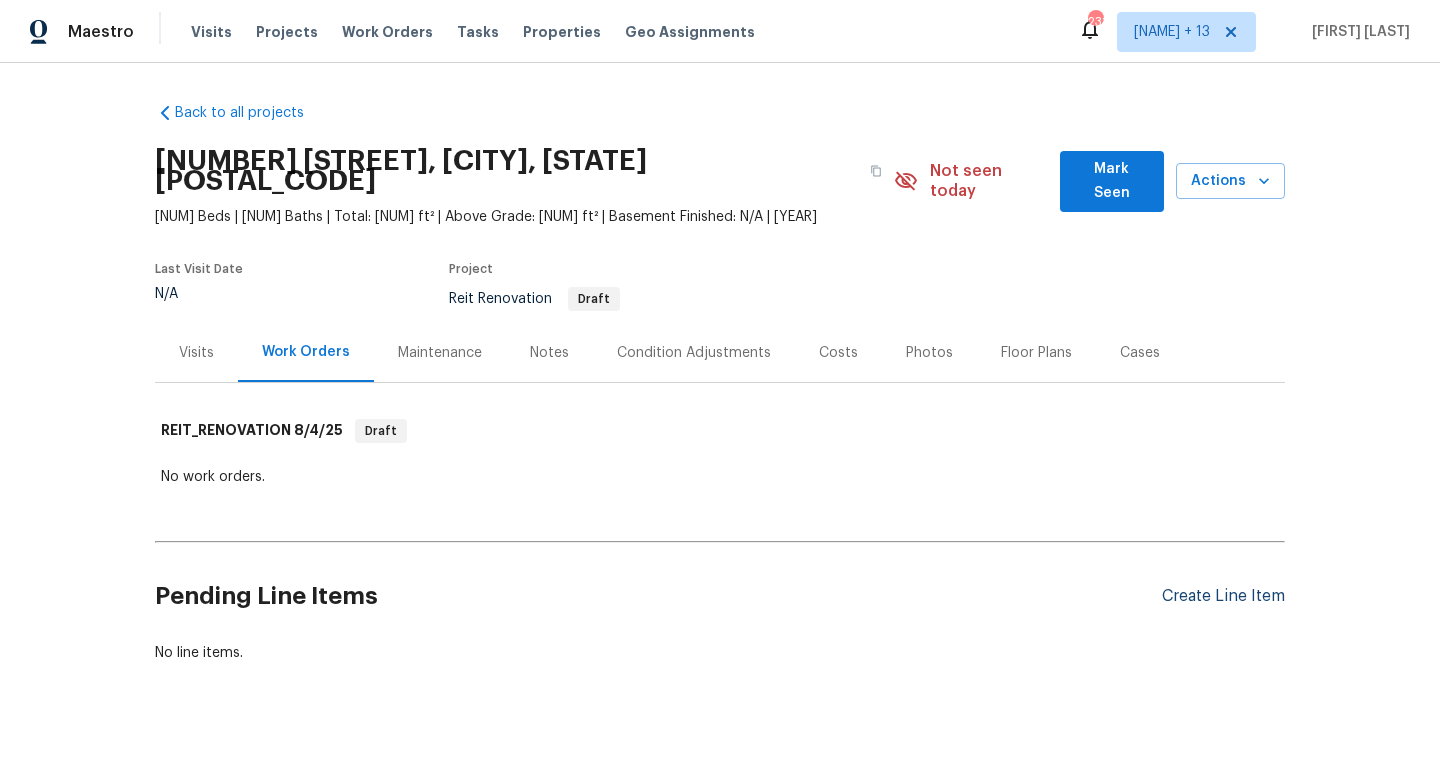 click on "Create Line Item" at bounding box center [1223, 596] 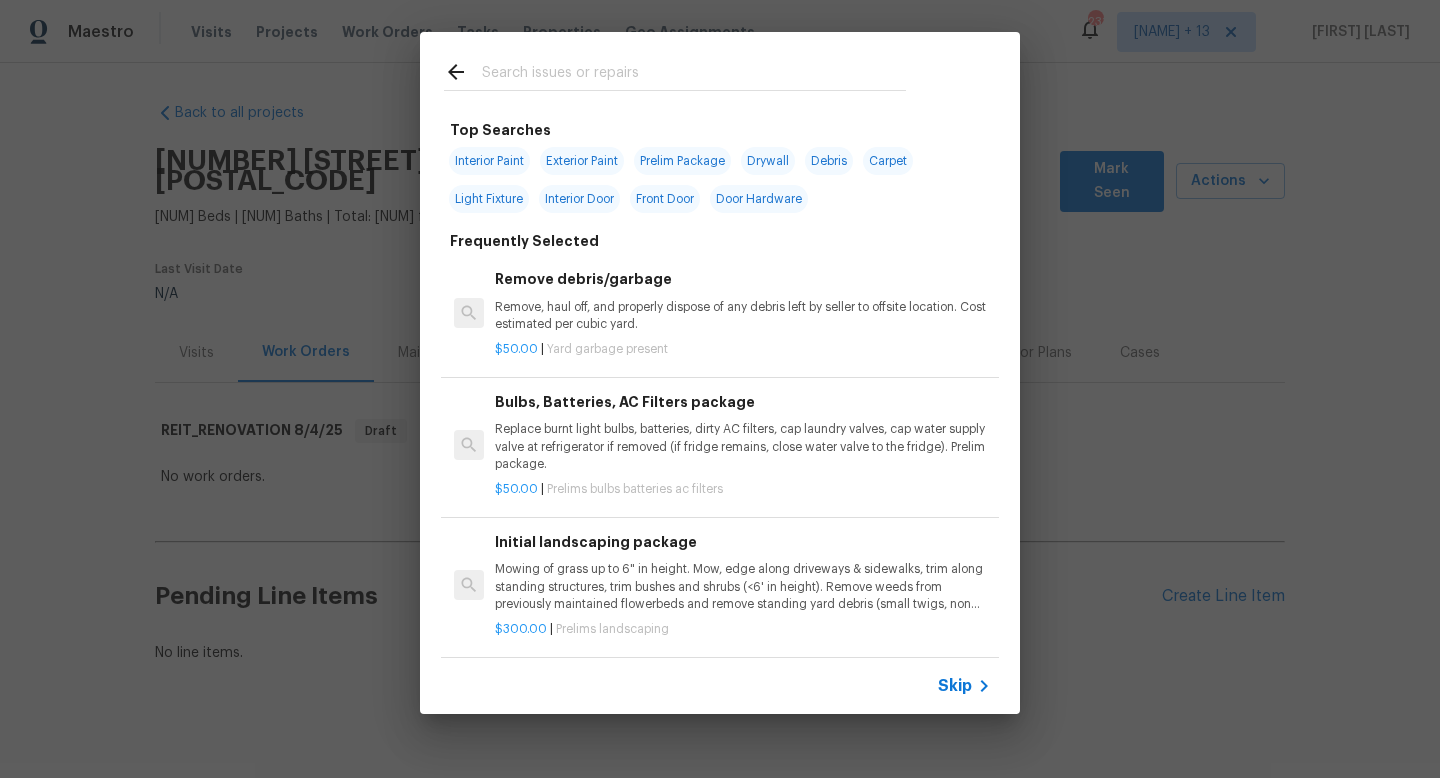 click at bounding box center [694, 75] 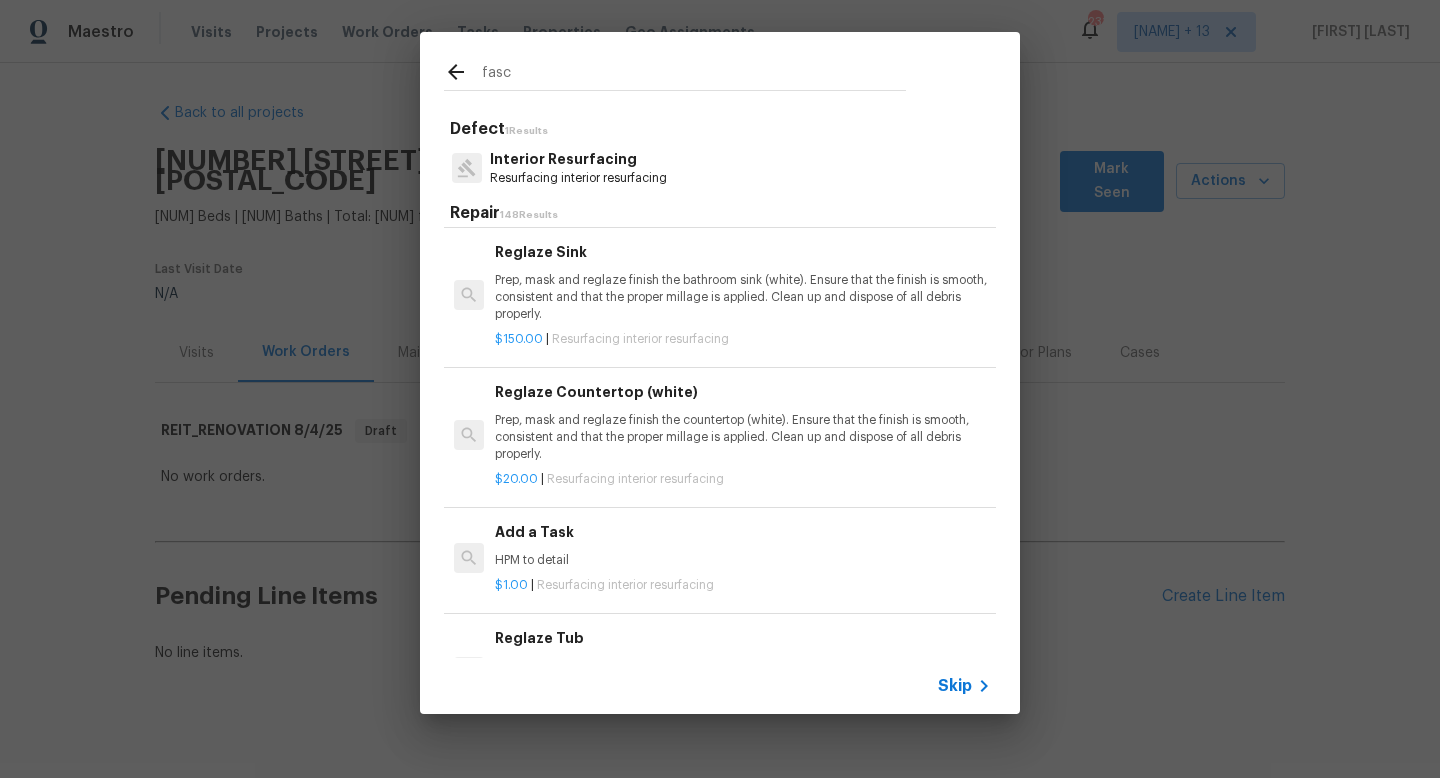 scroll, scrollTop: 411, scrollLeft: 0, axis: vertical 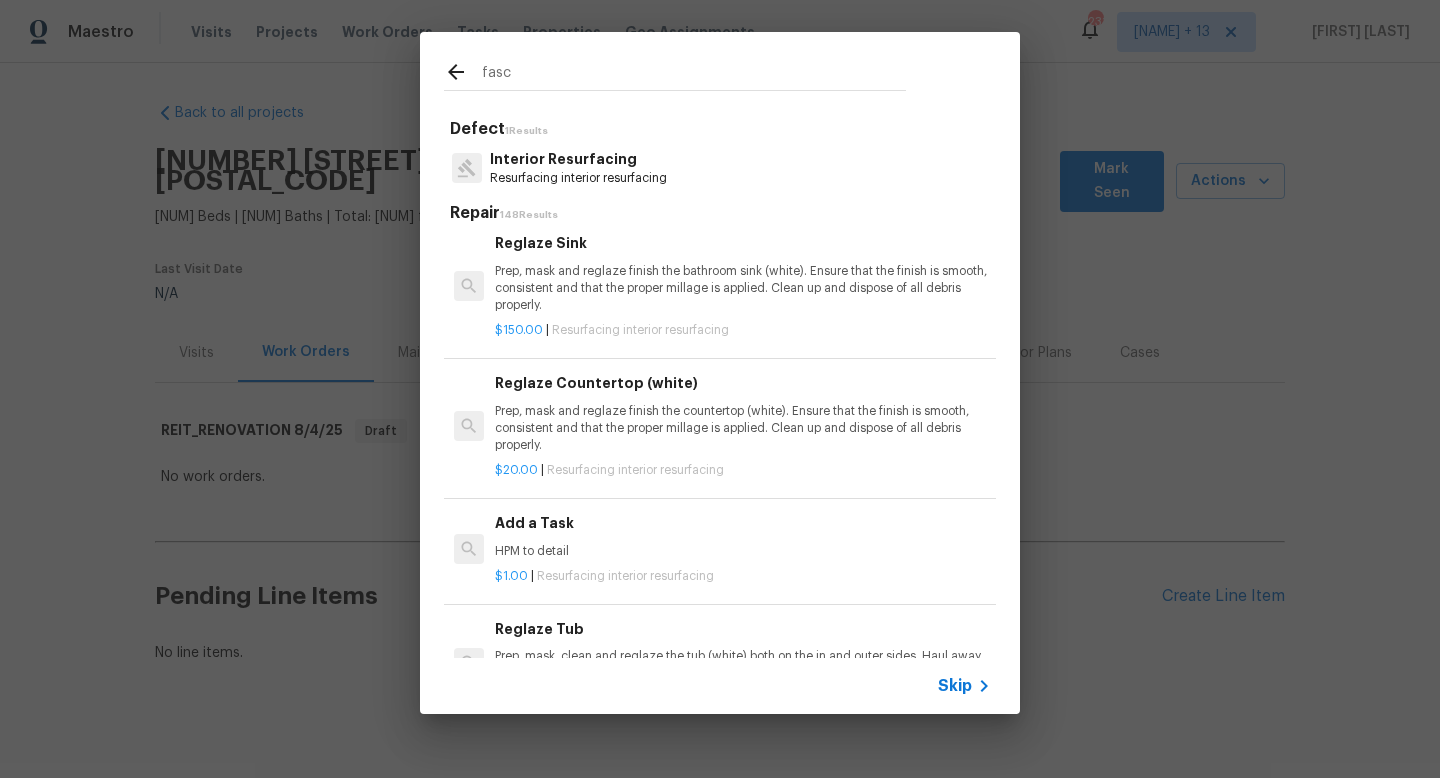 type on "fasc" 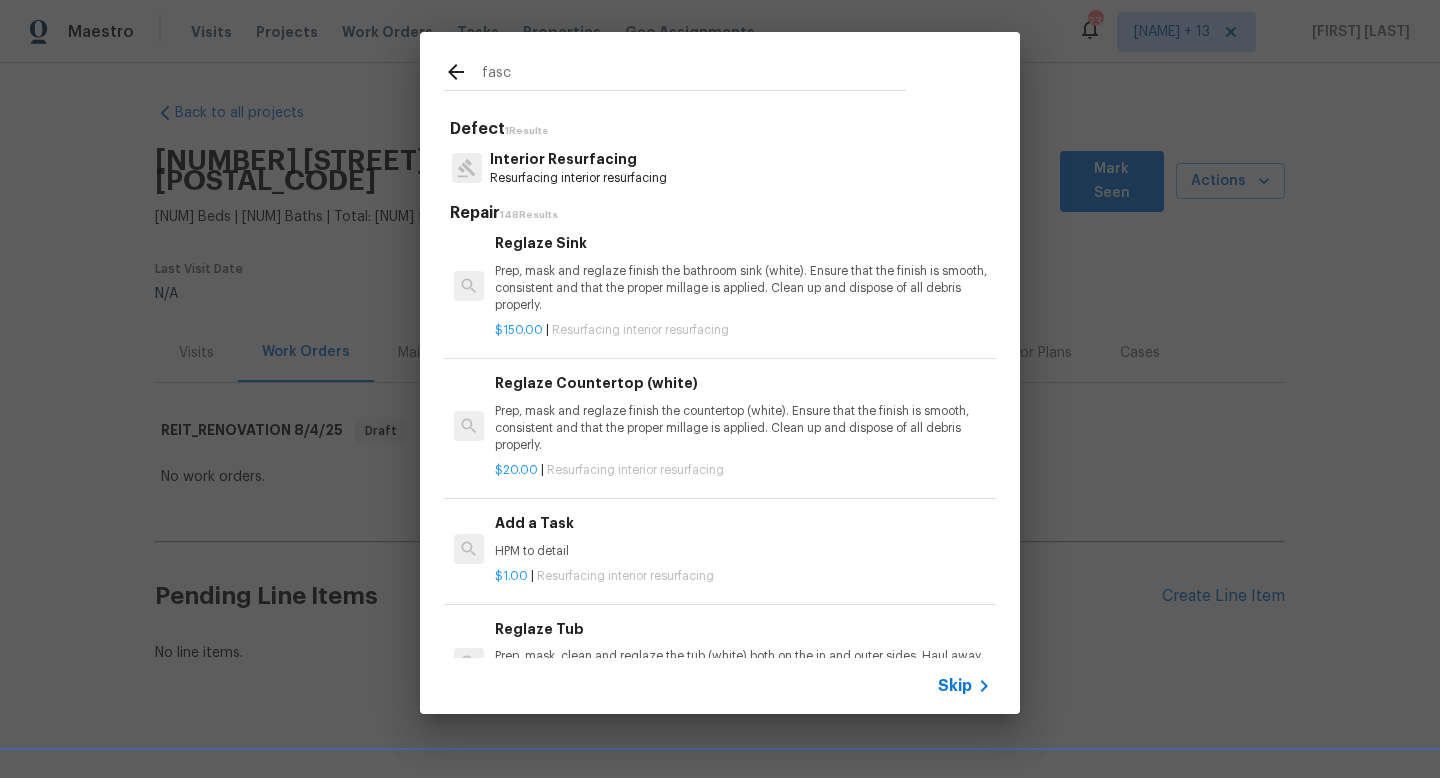 click on "Add a Task HPM to detail" at bounding box center (743, 536) 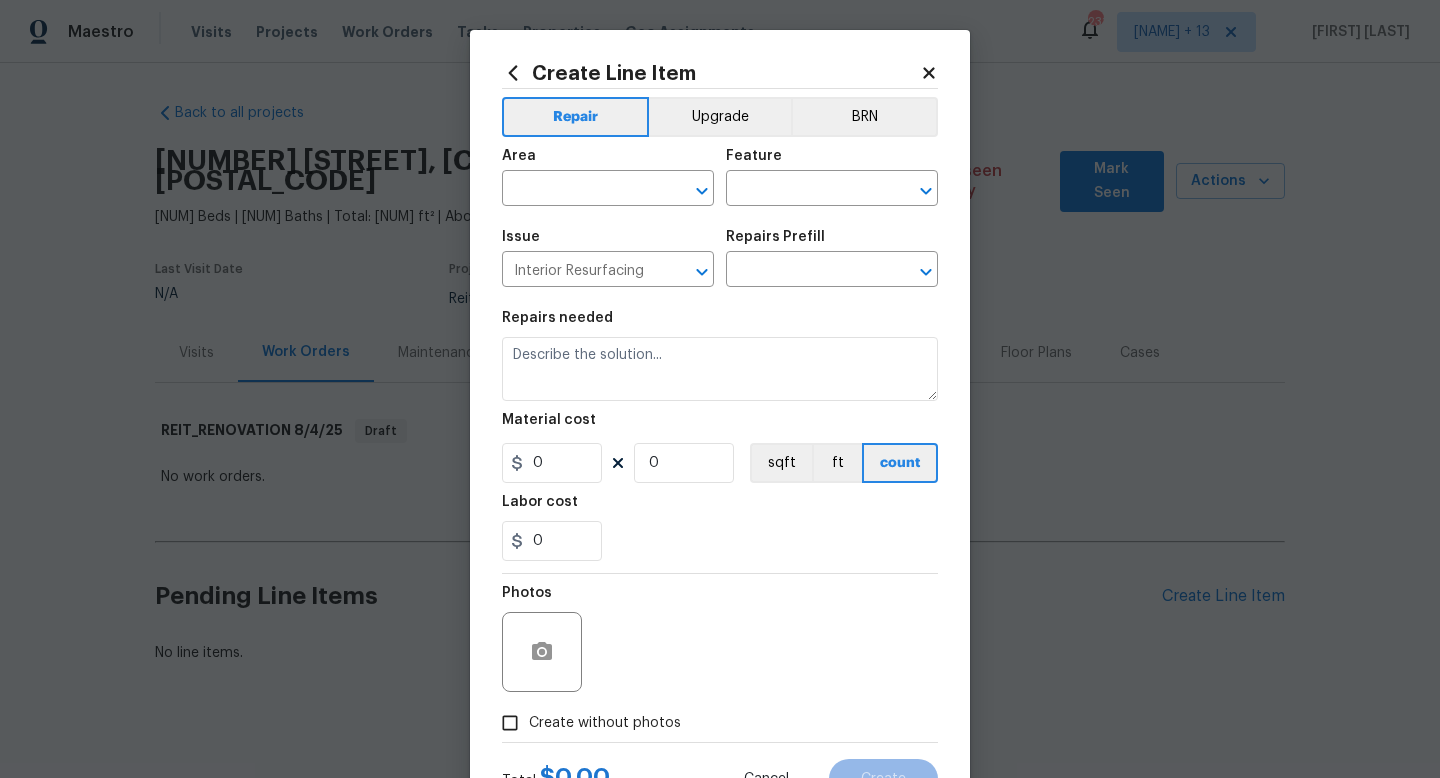 type on "Add a Task $1.00" 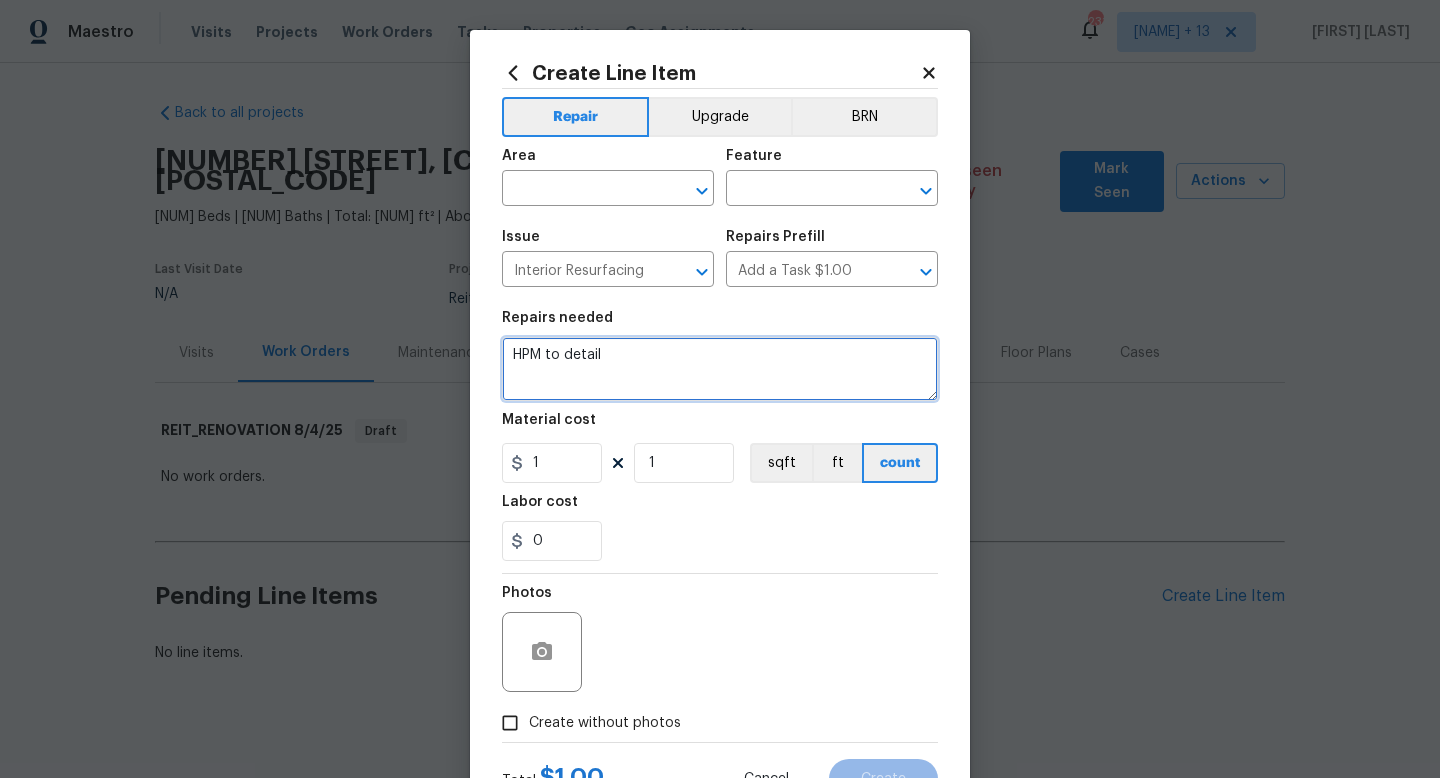 click on "HPM to detail" at bounding box center (720, 369) 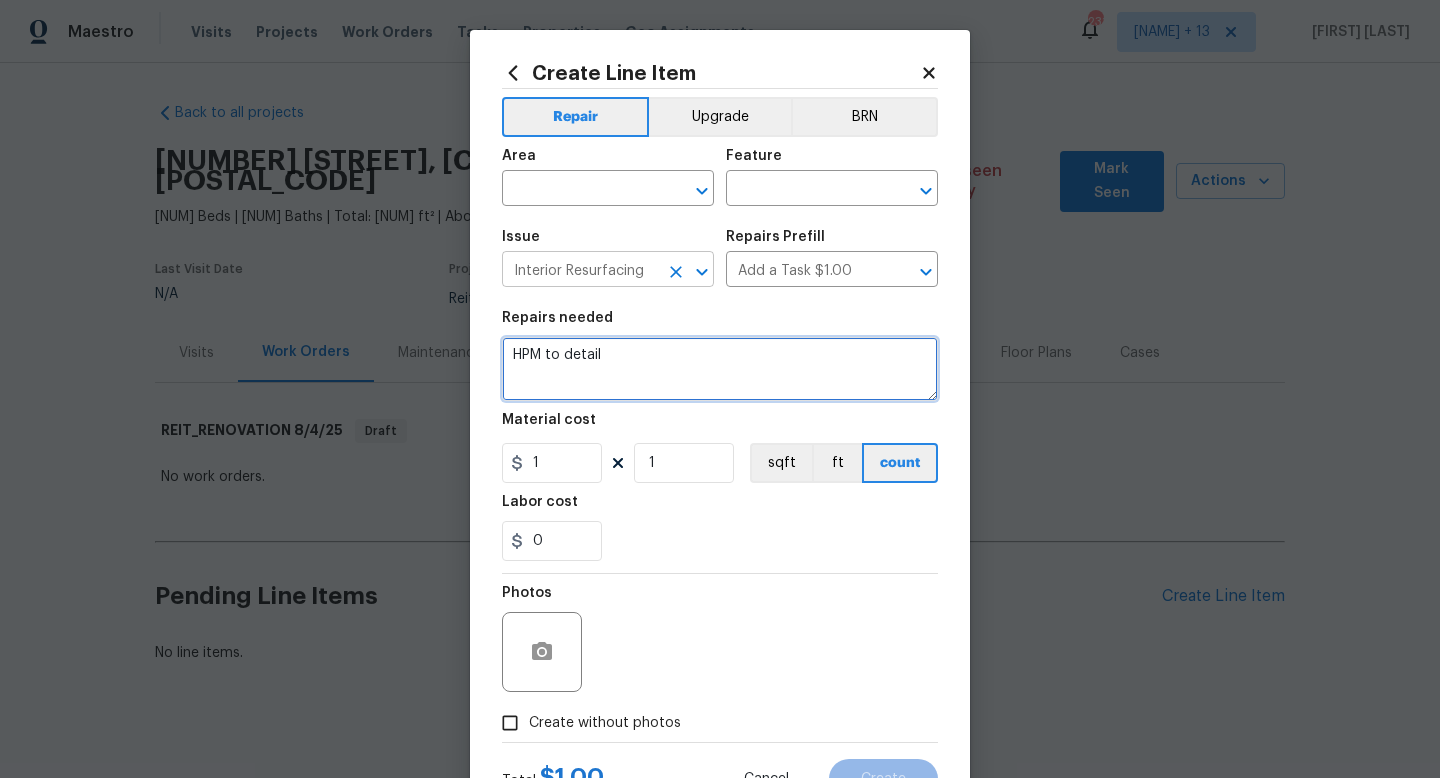paste on "Please provide quotes for the following LRR.
Peeling paint on the soffit and fascia is properly scraped and repainted, and that the damaged soffit area is repaired in a professional and workmanlike manner.
PROVIDE QUOTE ONLY" 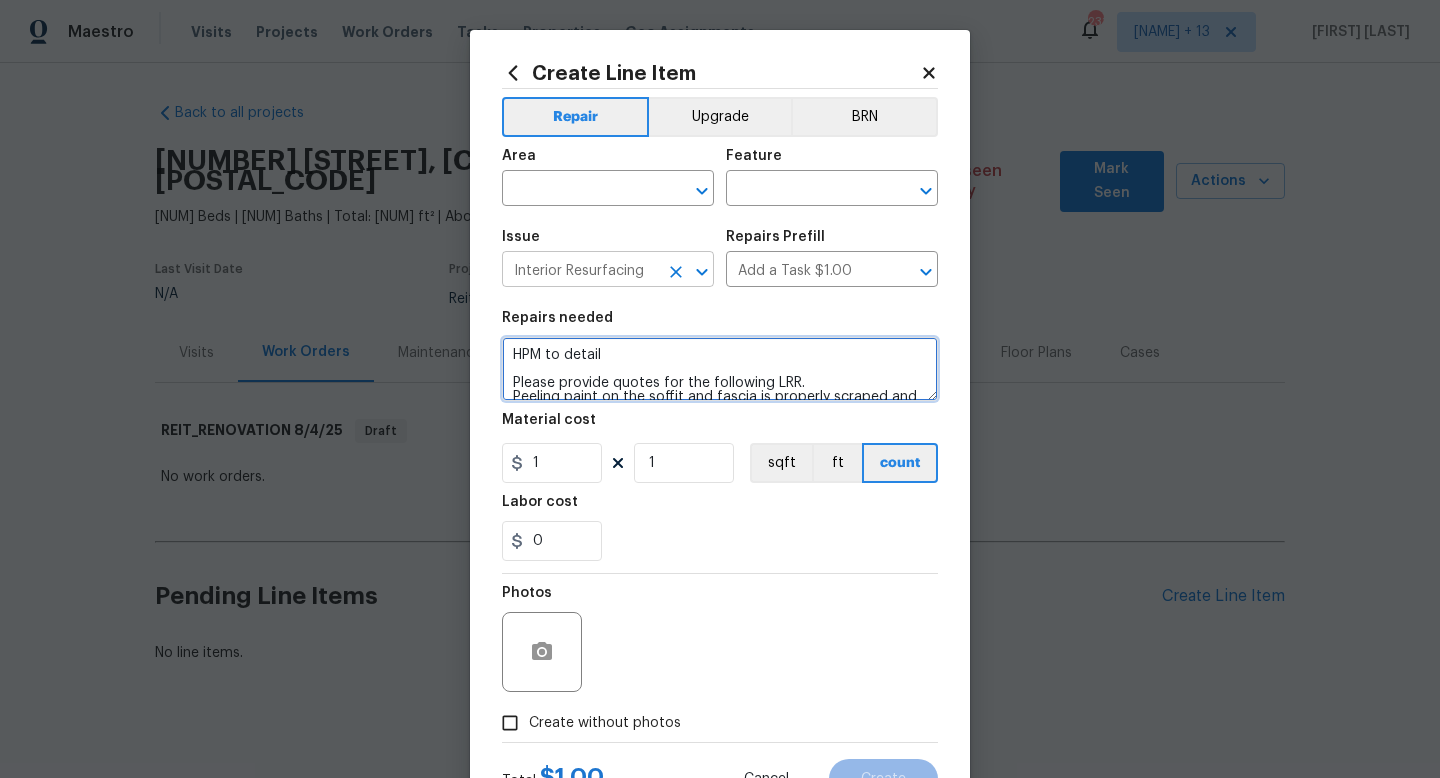 scroll, scrollTop: 46, scrollLeft: 0, axis: vertical 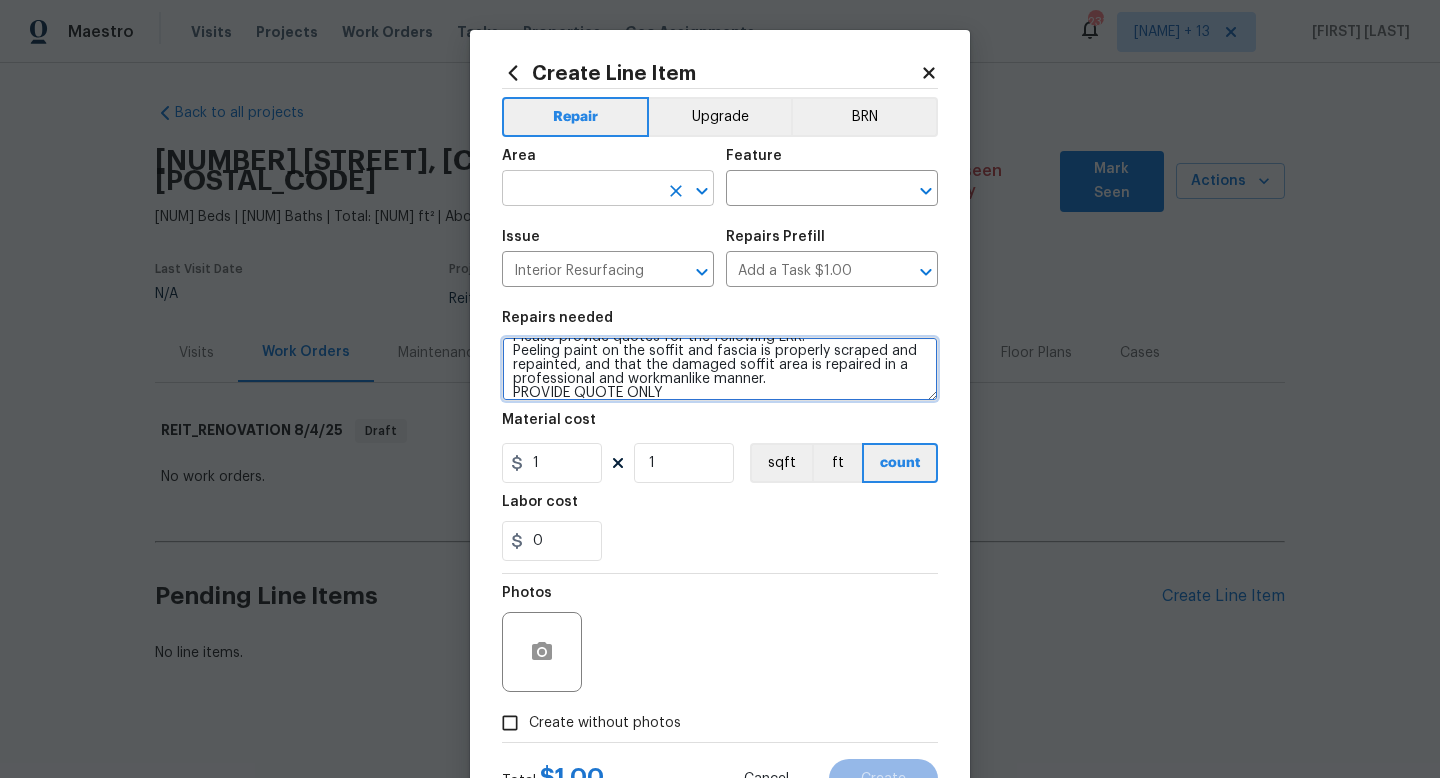 type on "HPM to detail
Please provide quotes for the following LRR.
Peeling paint on the soffit and fascia is properly scraped and repainted, and that the damaged soffit area is repaired in a professional and workmanlike manner.
PROVIDE QUOTE ONLY" 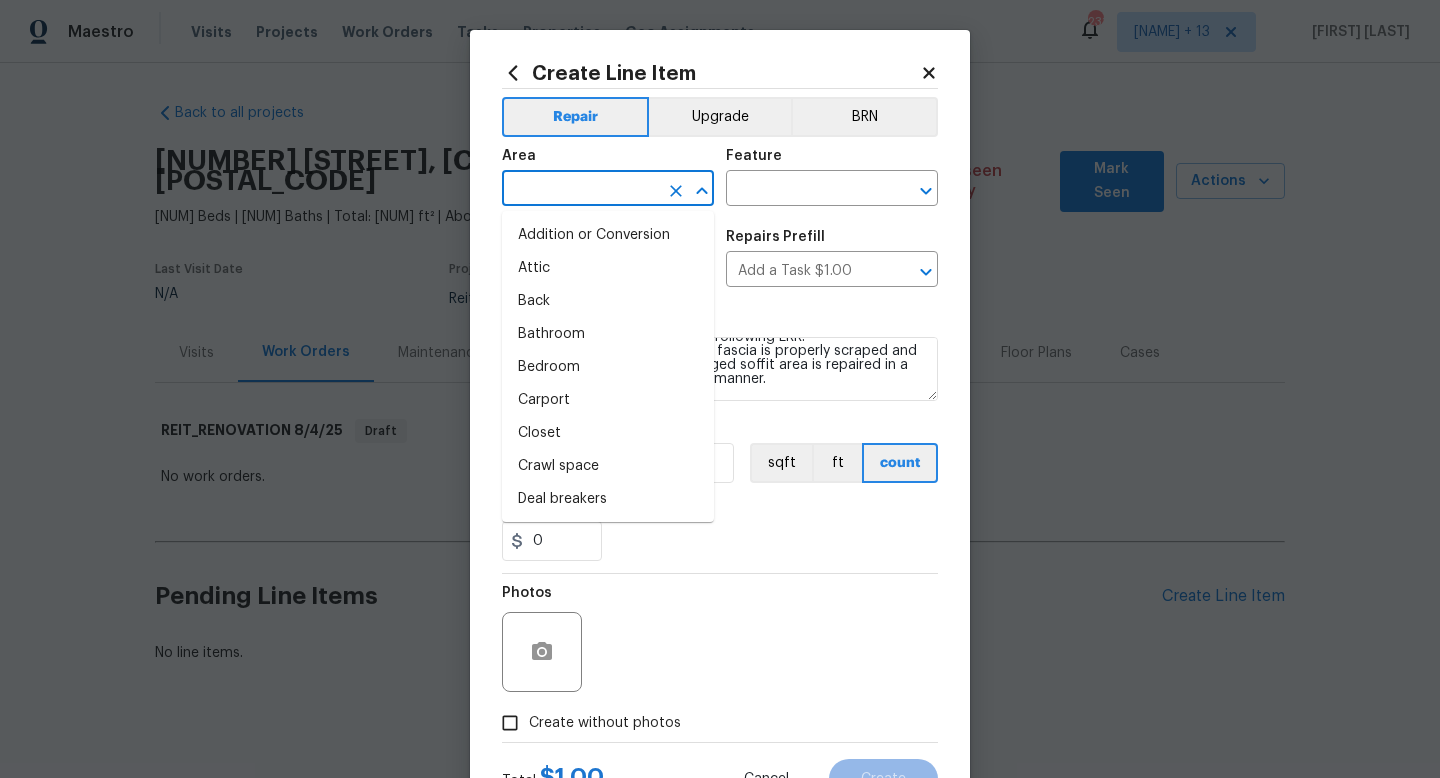 click at bounding box center (580, 190) 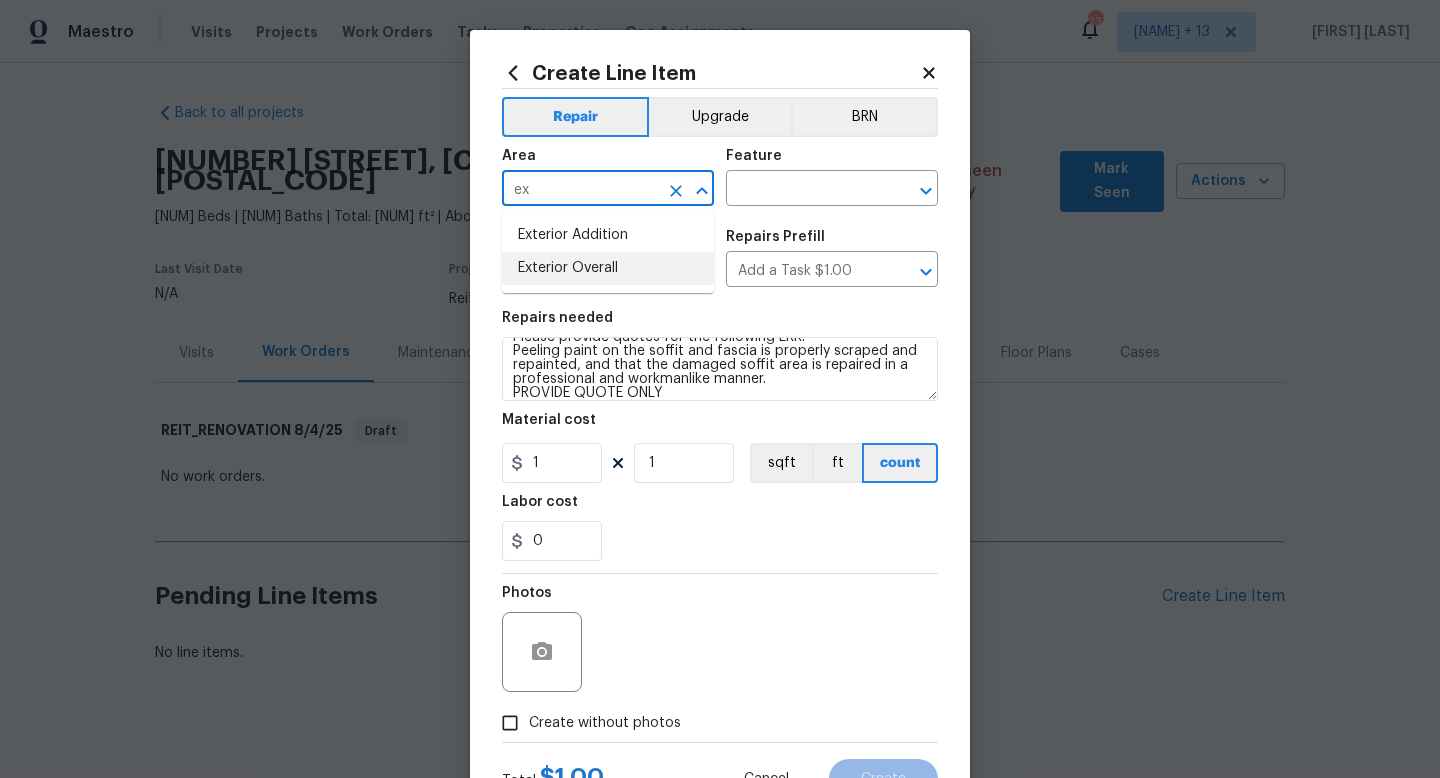 click on "Exterior Overall" at bounding box center (608, 268) 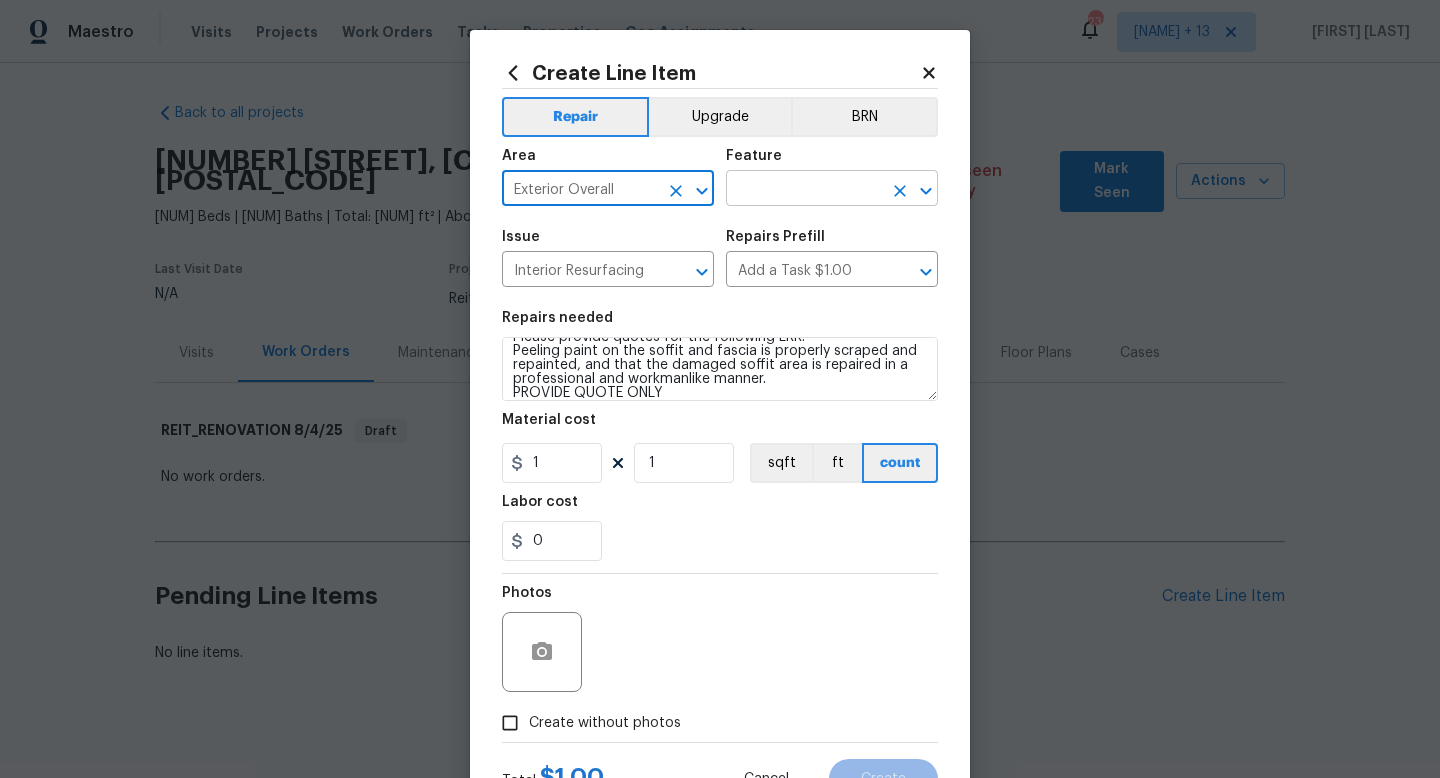 type on "Exterior Overall" 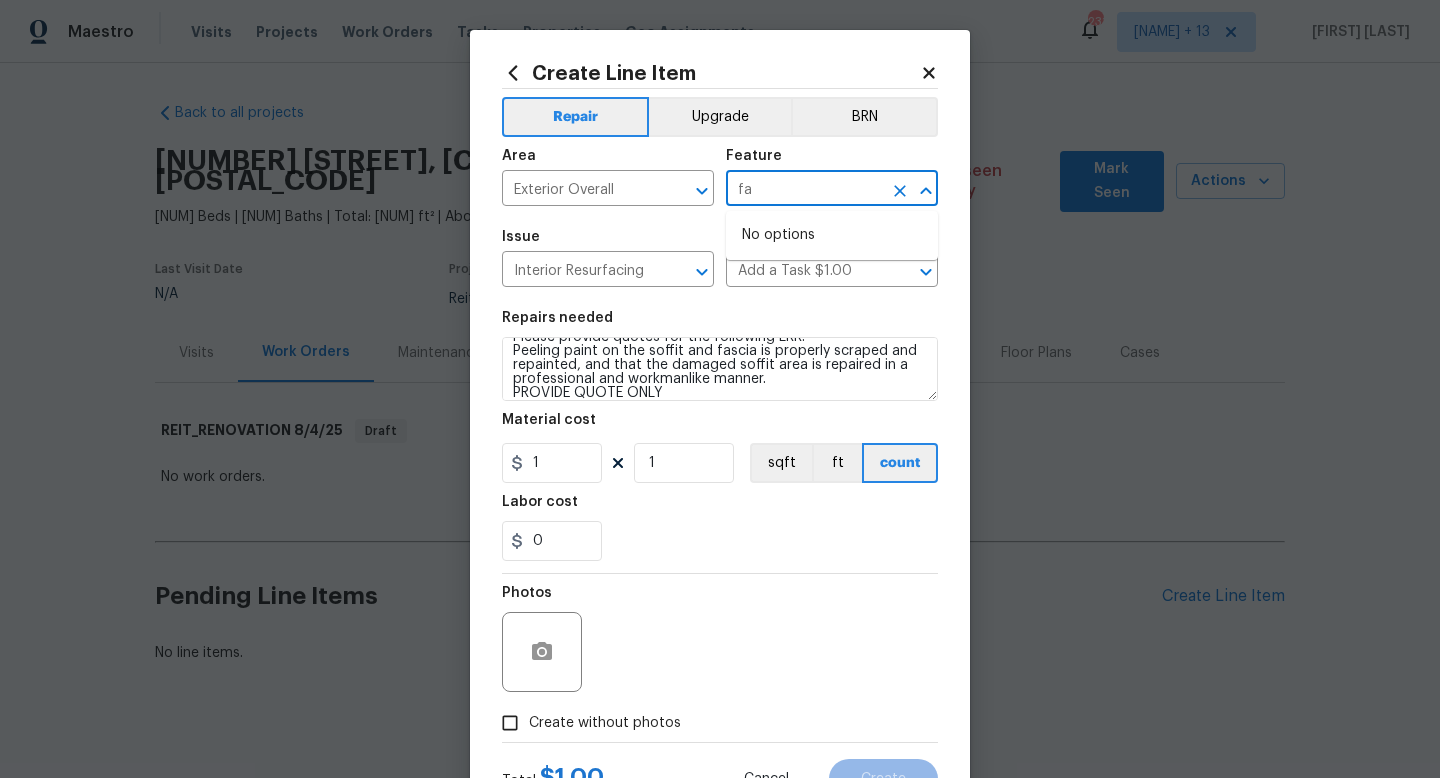 type on "f" 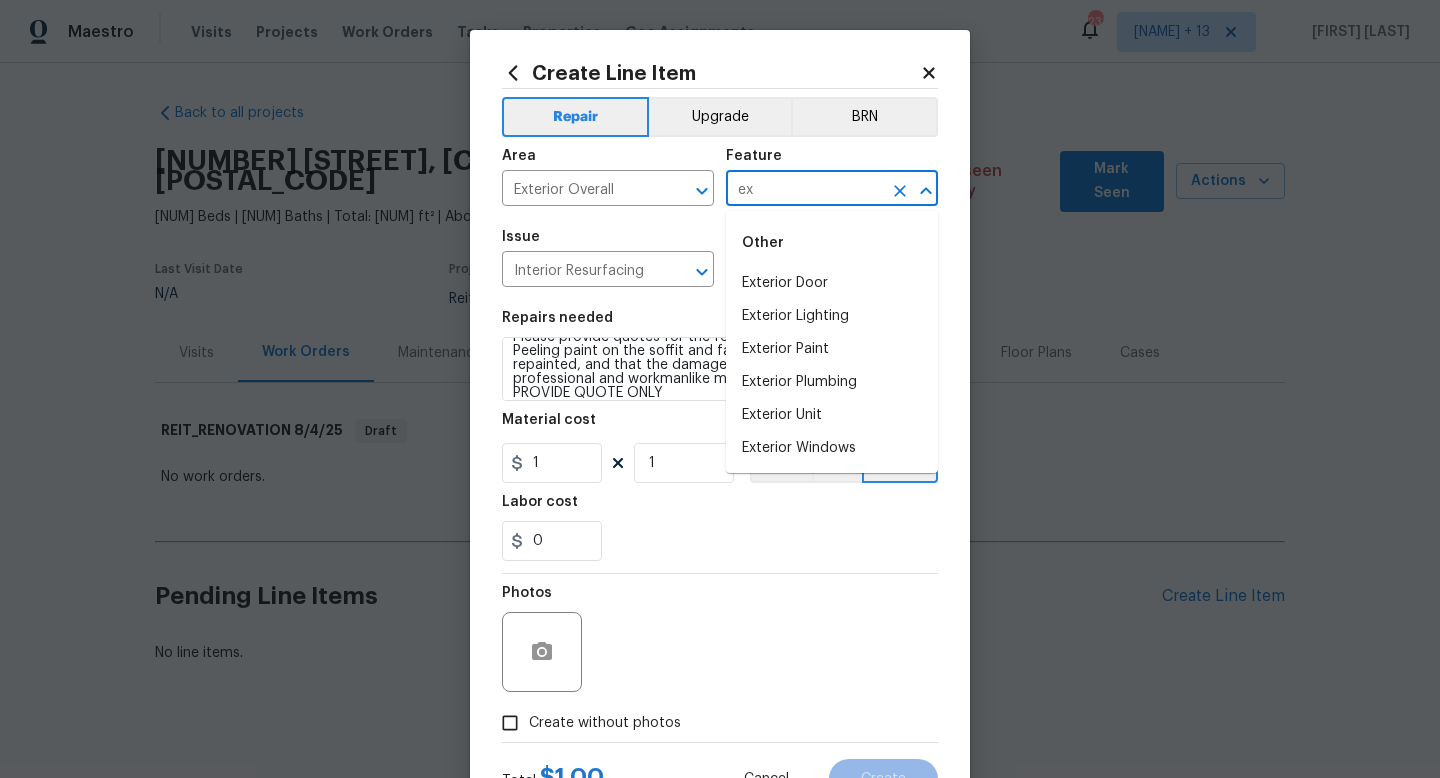 type on "e" 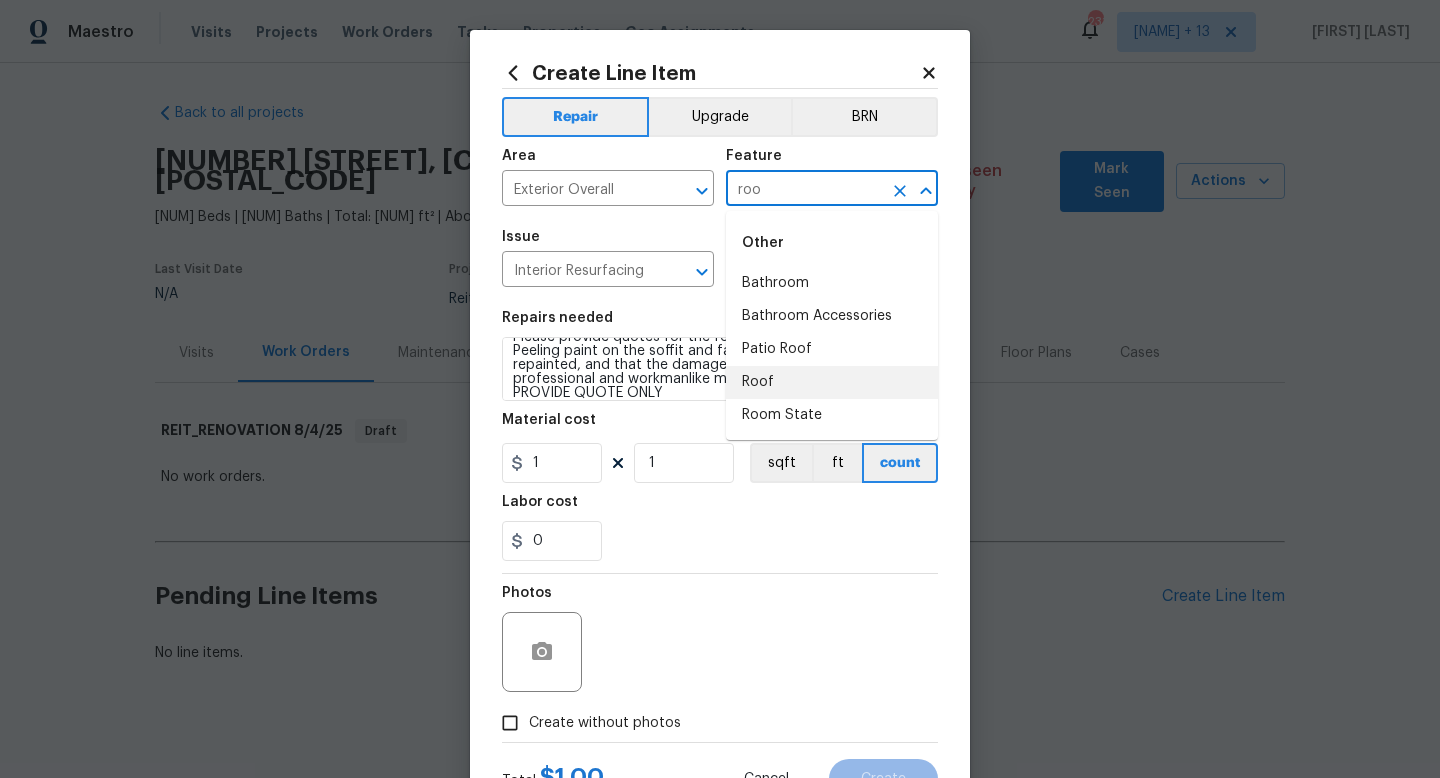 click on "Roof" at bounding box center [832, 382] 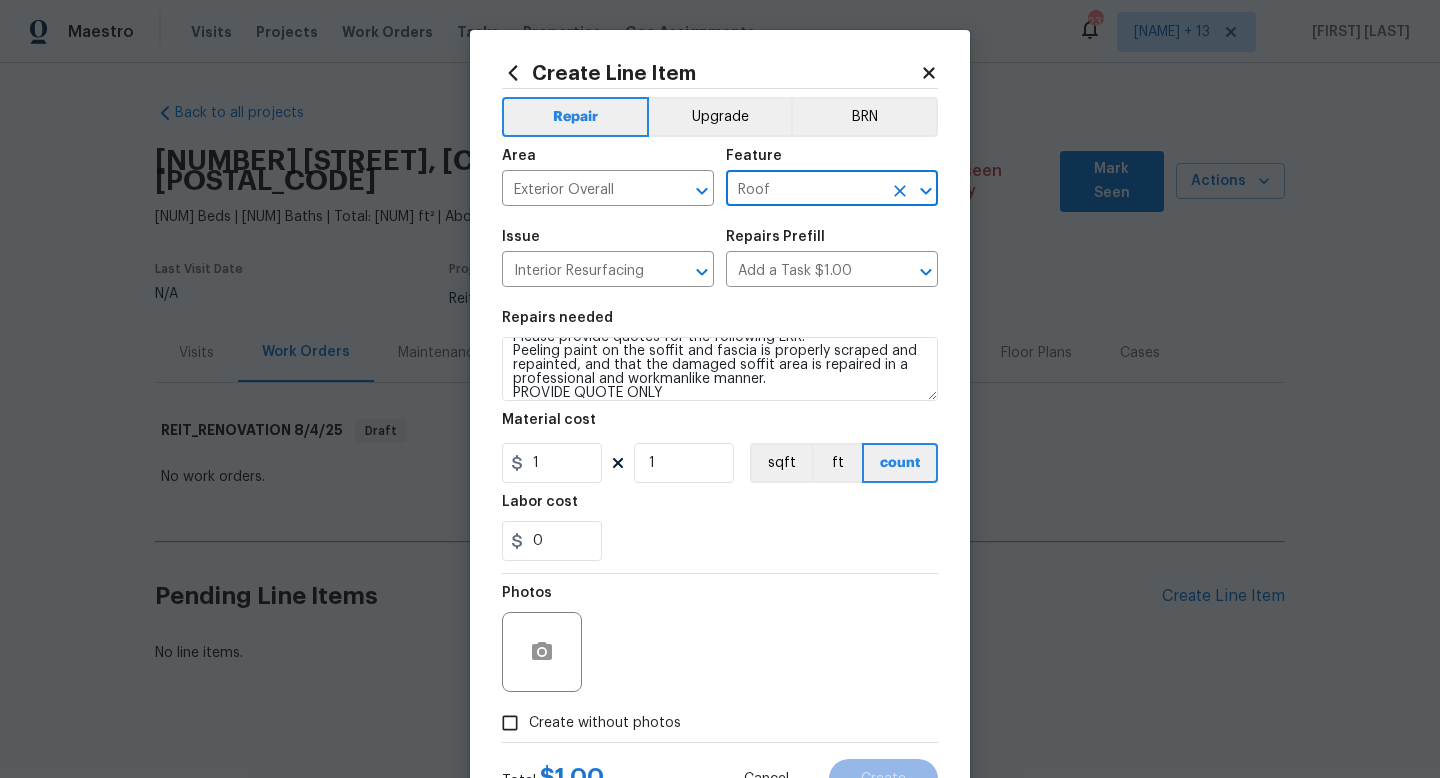 scroll, scrollTop: 84, scrollLeft: 0, axis: vertical 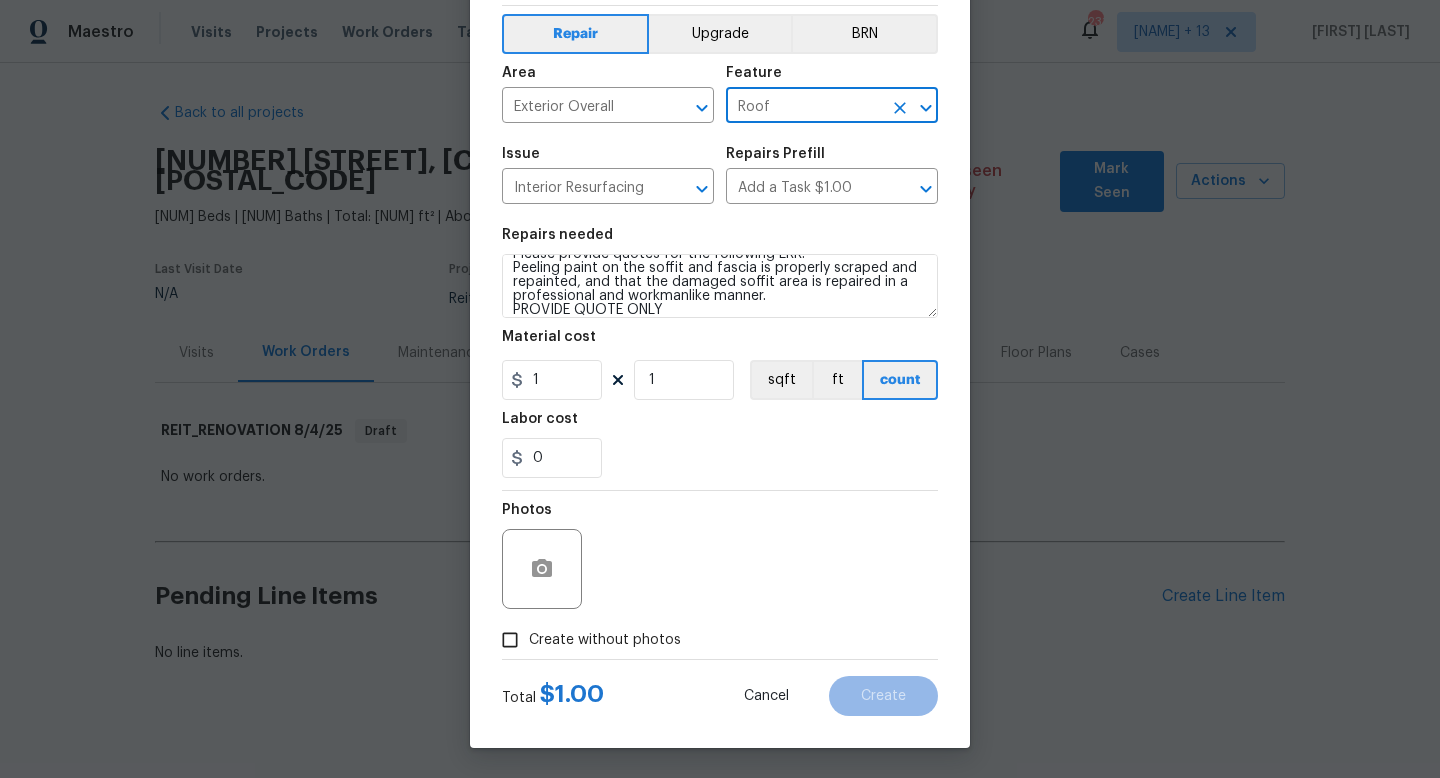 type on "Roof" 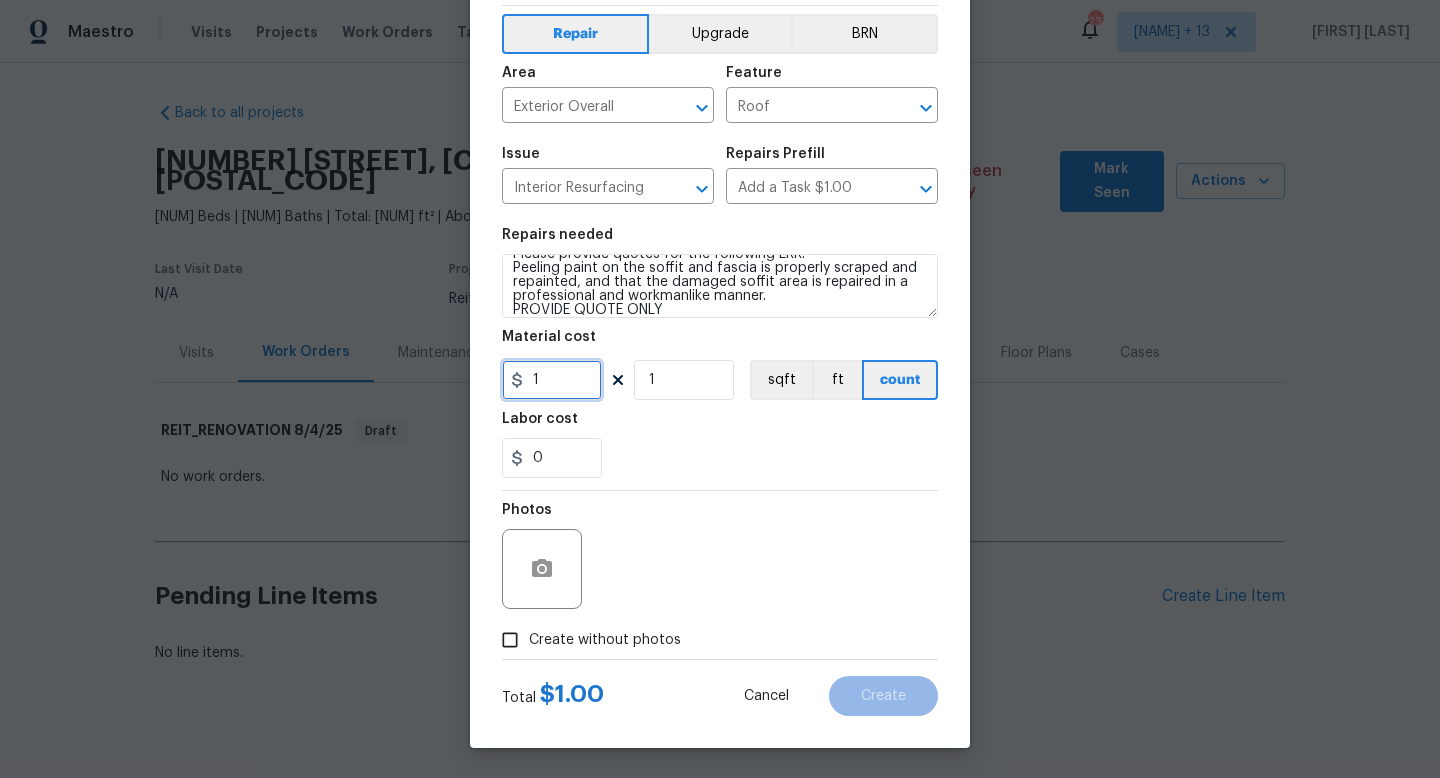 click on "1" at bounding box center (552, 380) 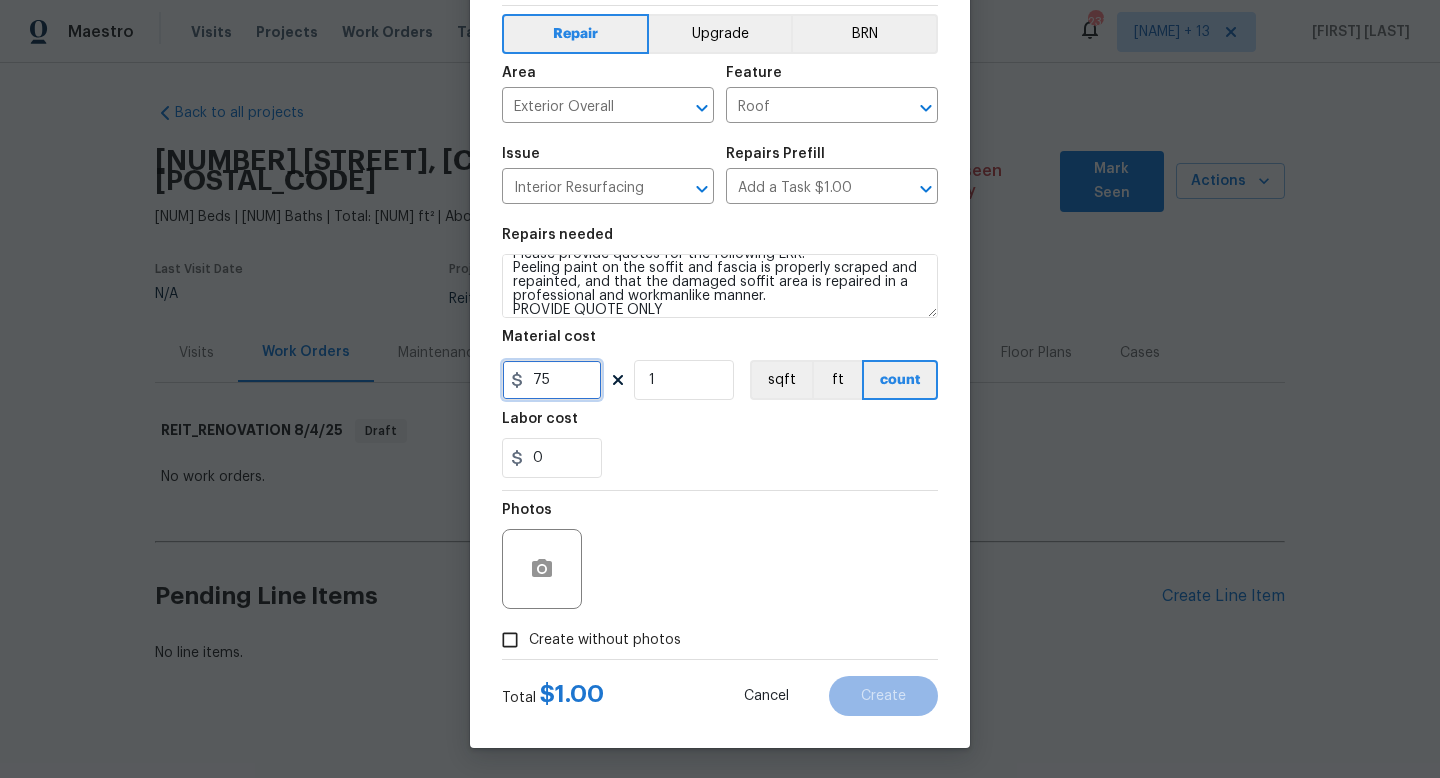 type on "75" 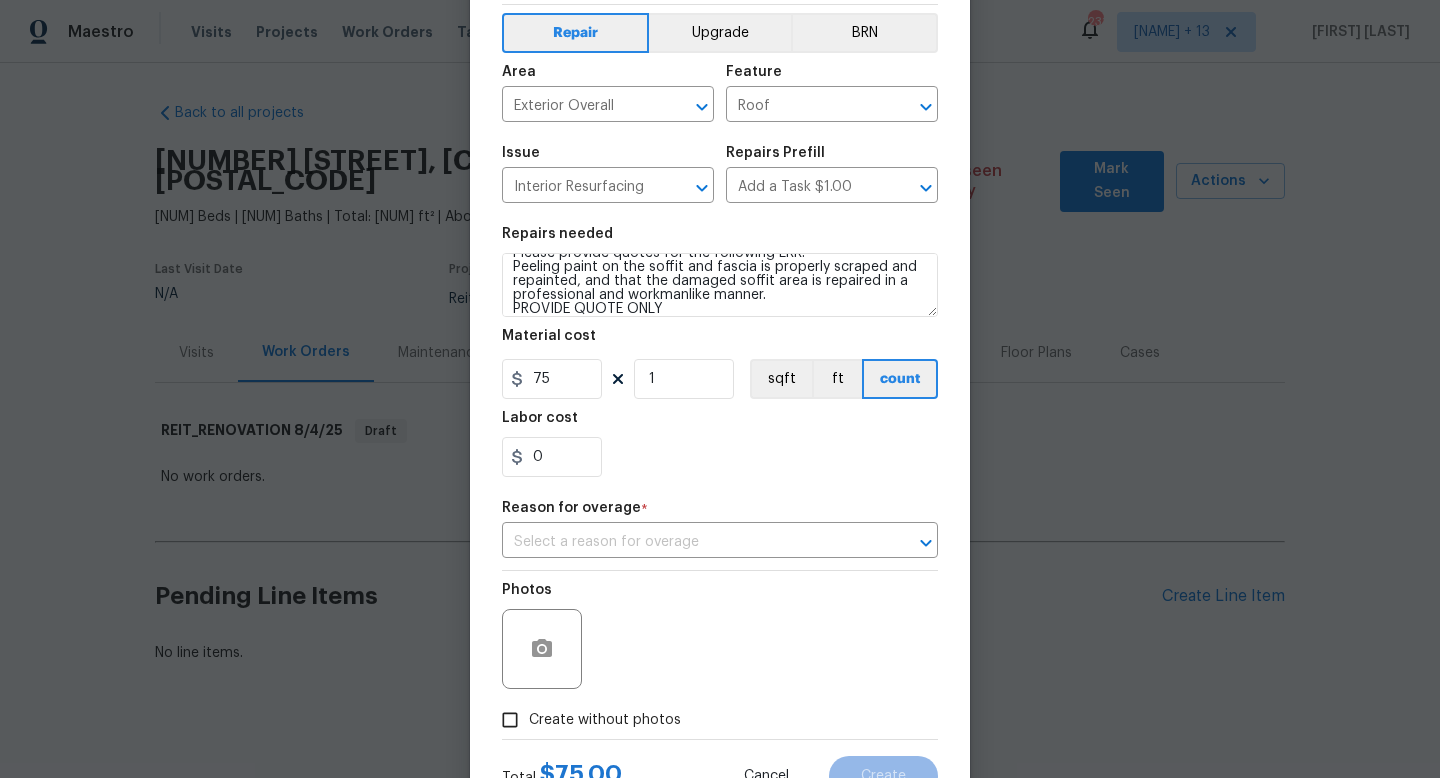 click on "Photos Create without photos" at bounding box center (720, 655) 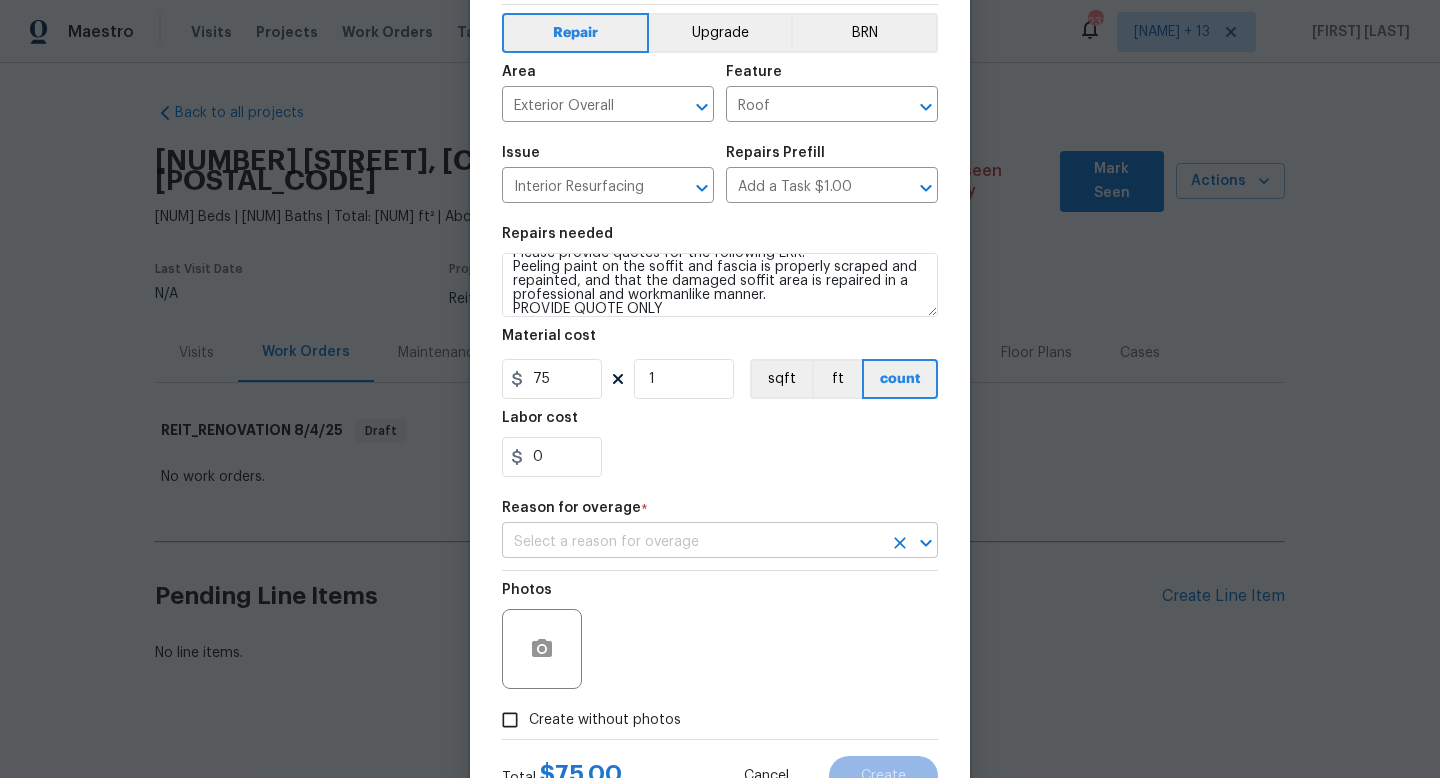 click at bounding box center [692, 542] 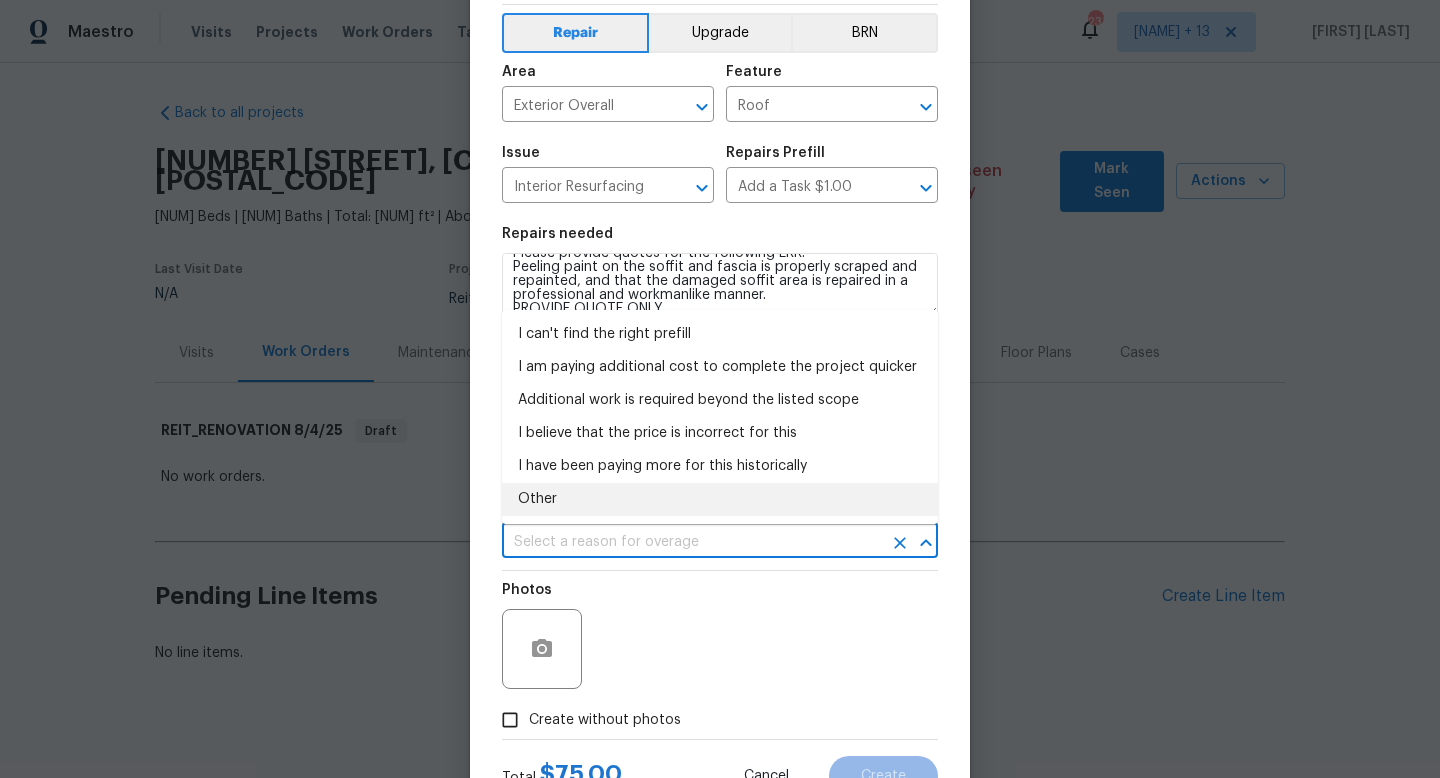click on "Other" at bounding box center (720, 499) 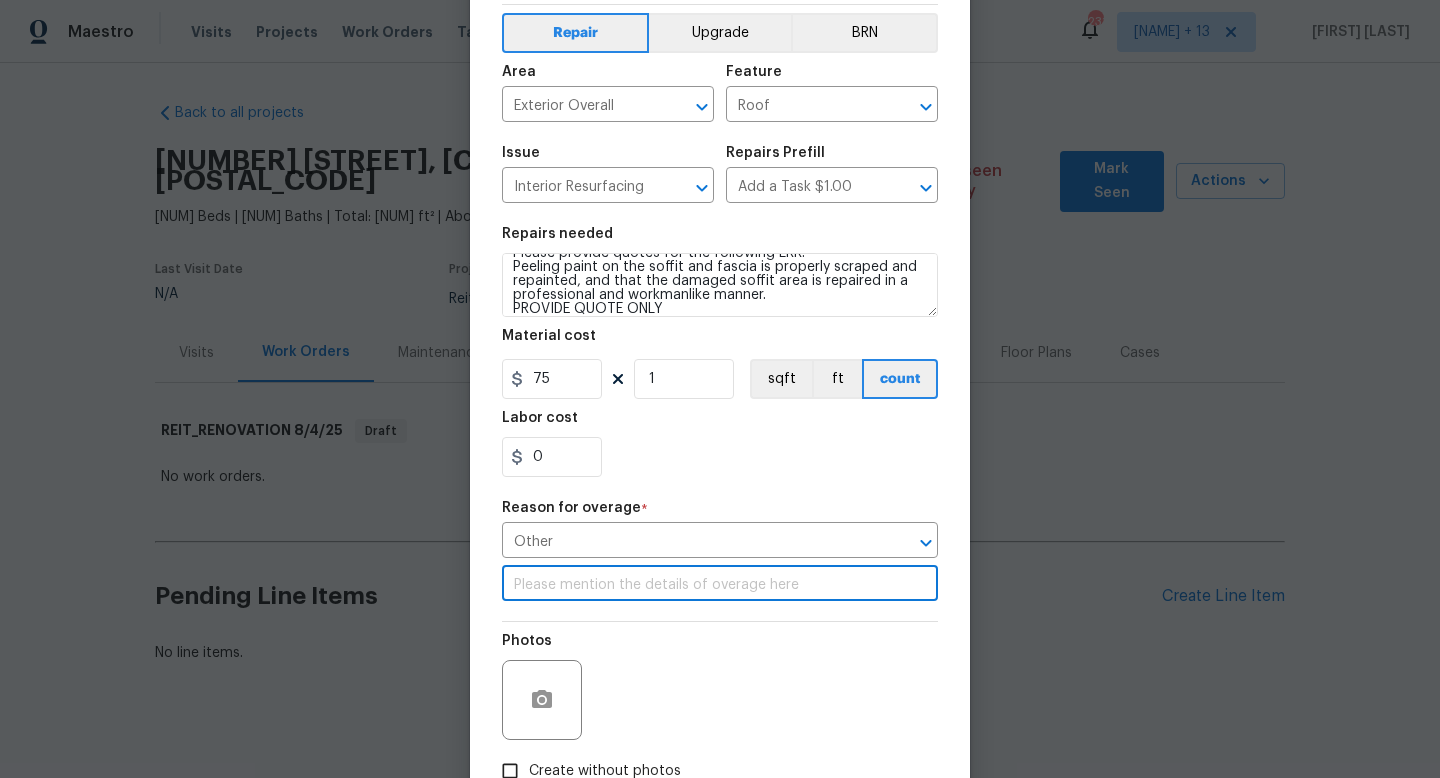 click at bounding box center [720, 585] 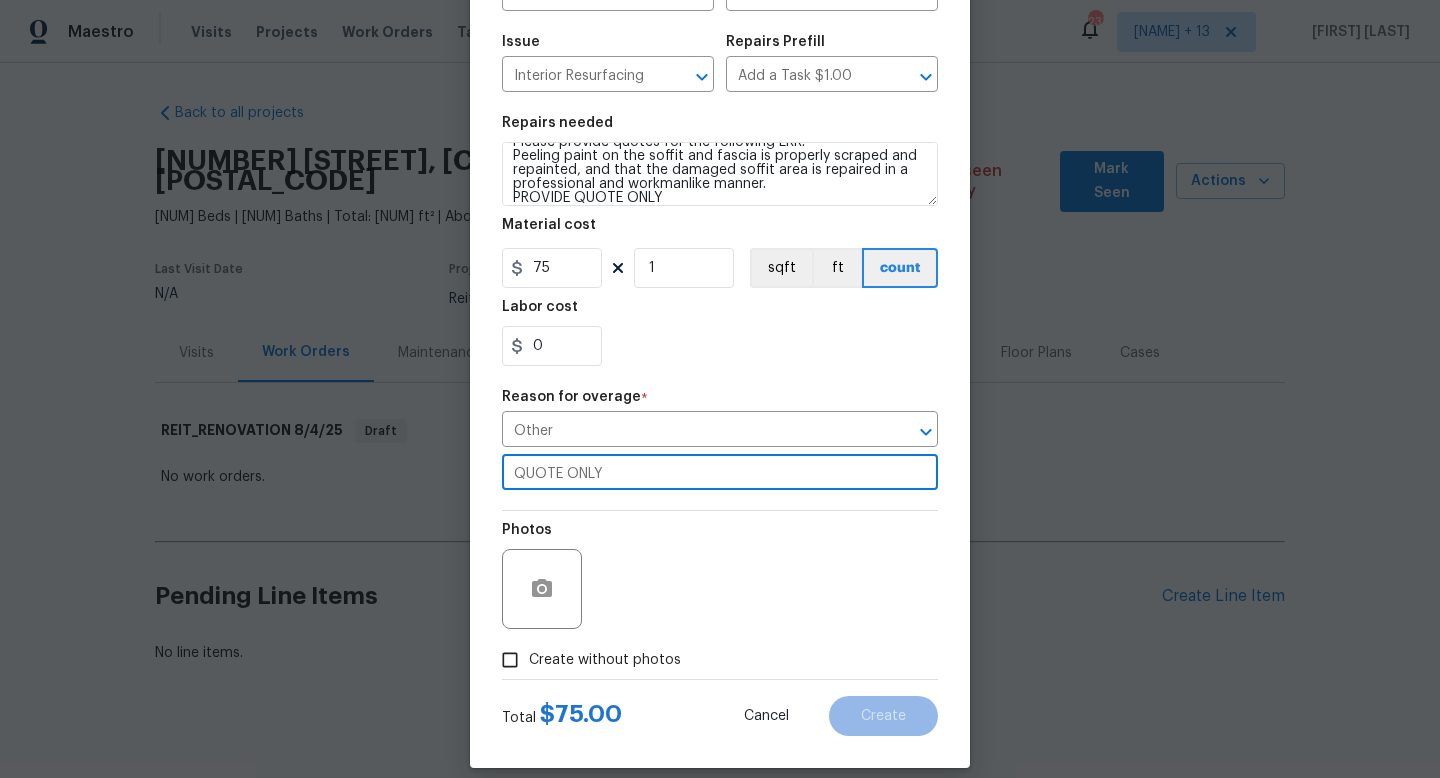 scroll, scrollTop: 217, scrollLeft: 0, axis: vertical 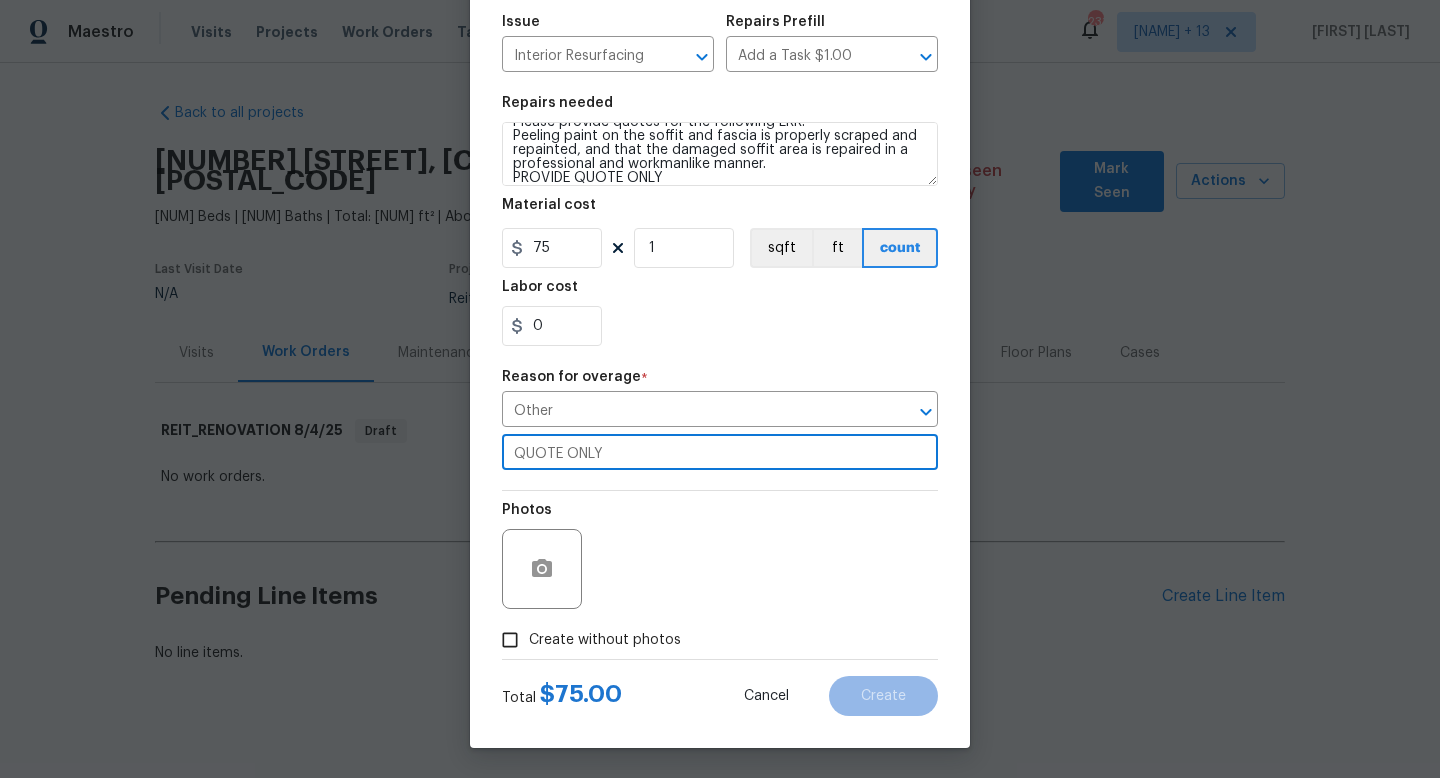 type on "QUOTE ONLY" 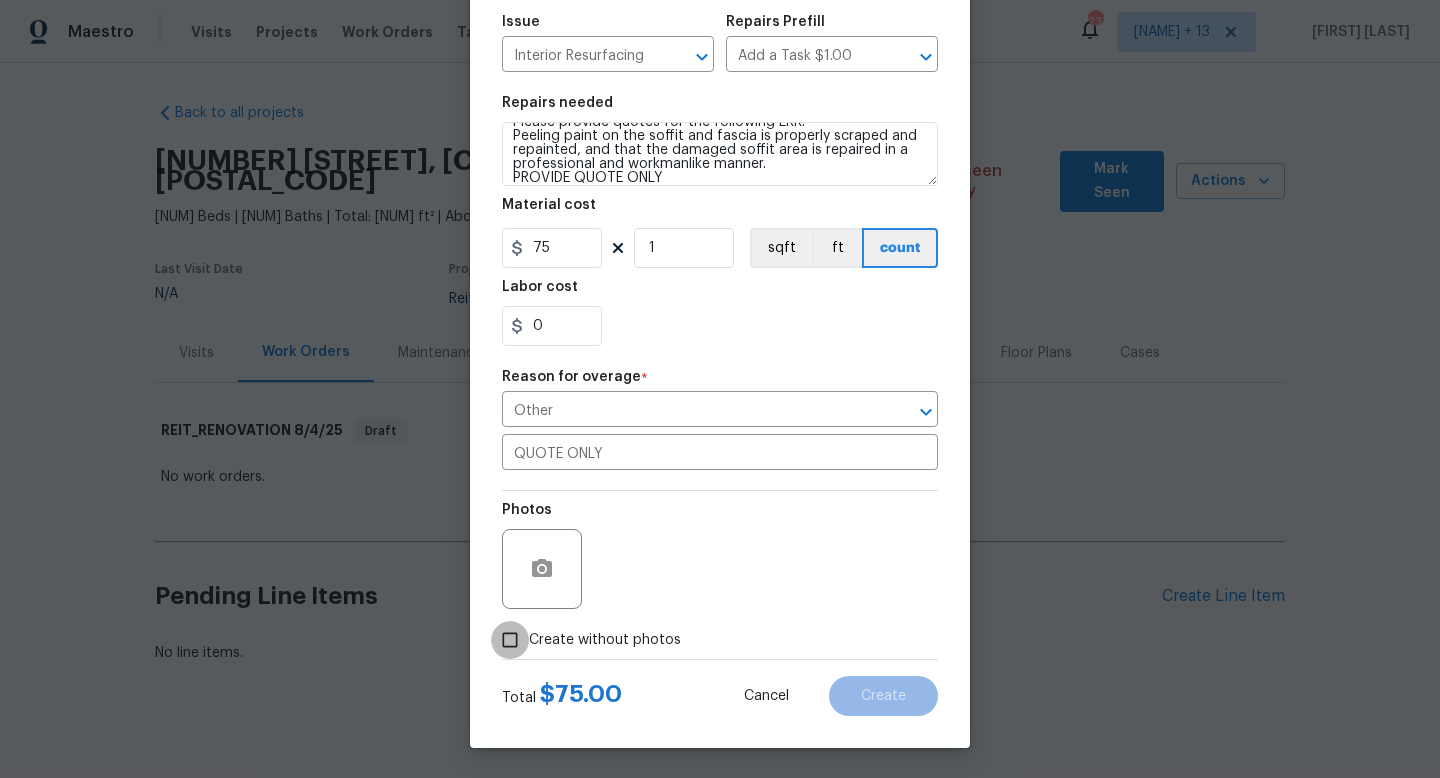 click on "Create without photos" at bounding box center [510, 640] 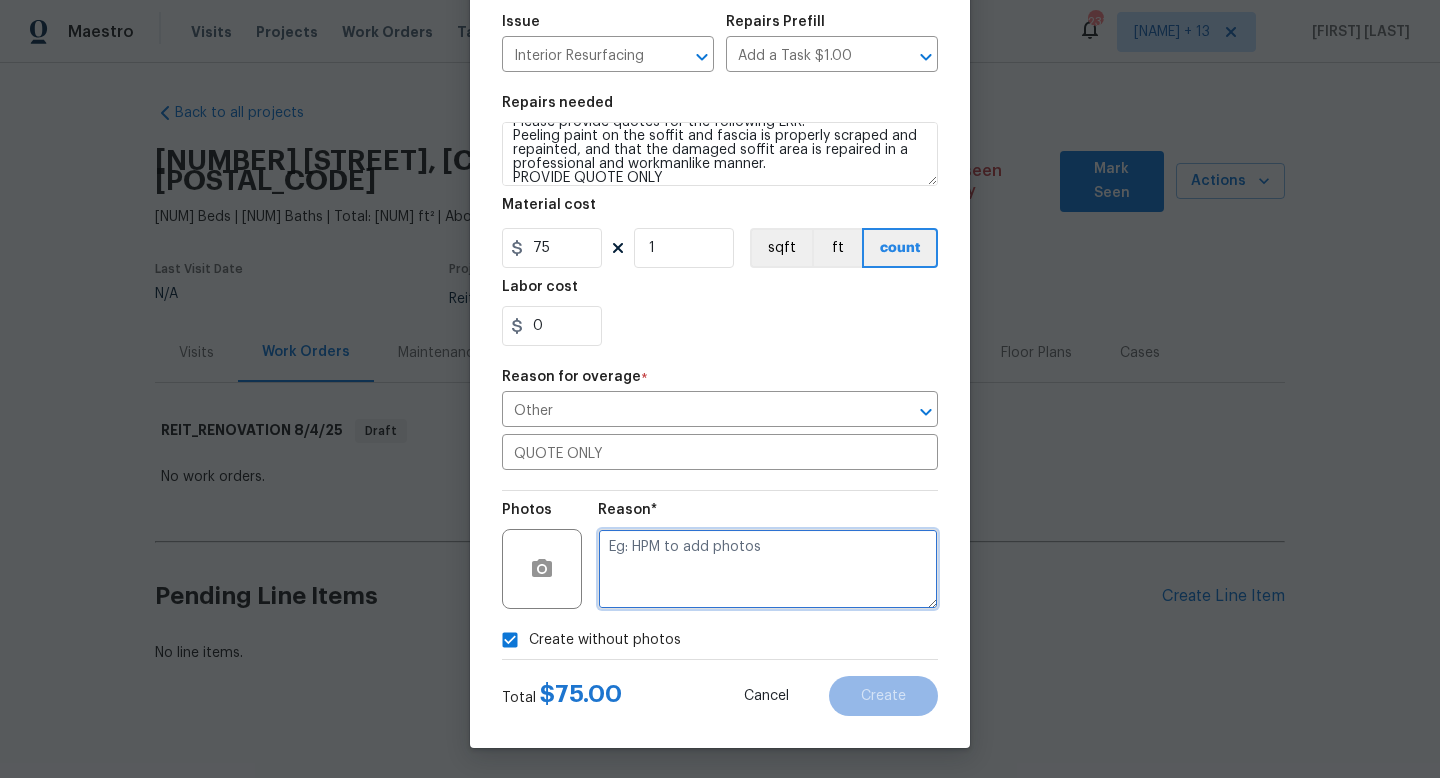 click at bounding box center [768, 569] 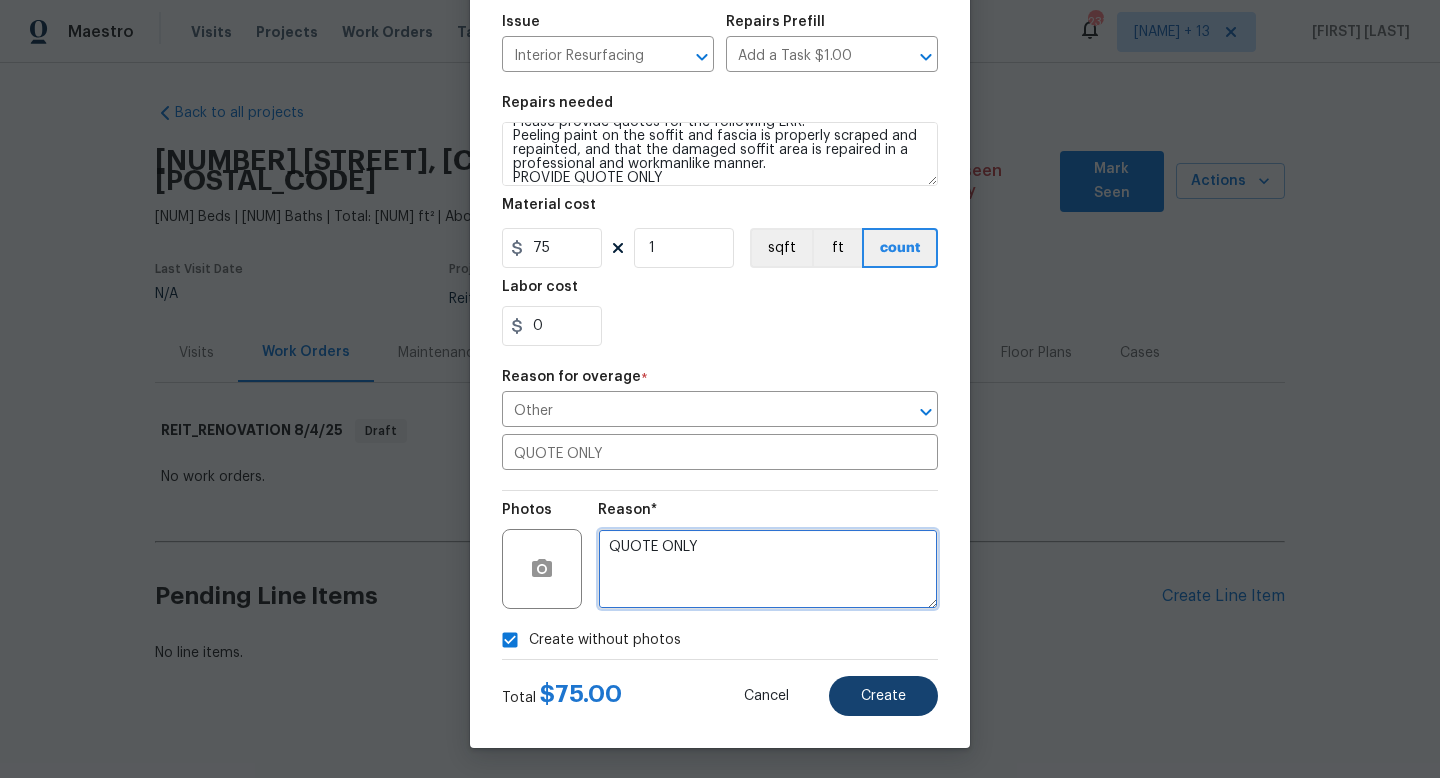 type on "QUOTE ONLY" 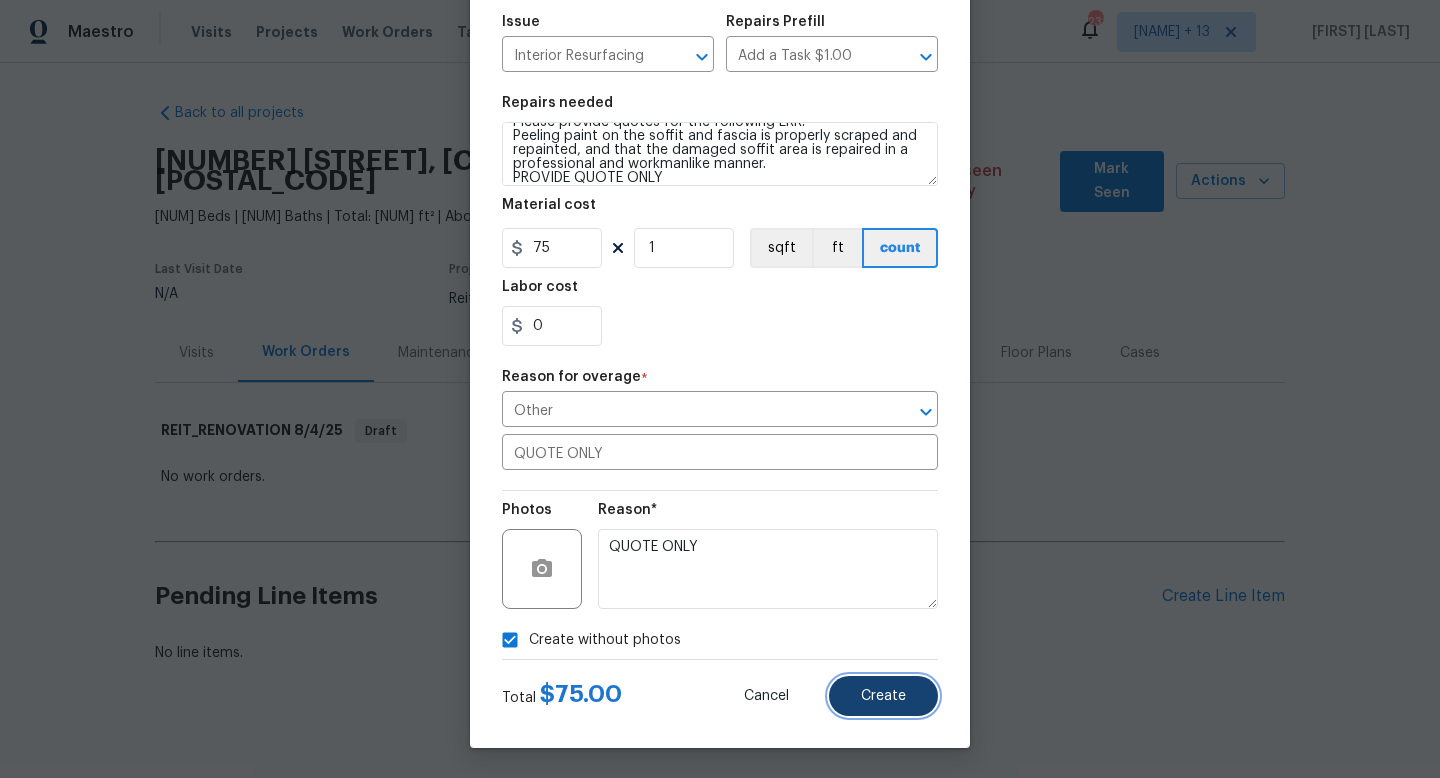 click on "Create" at bounding box center (883, 696) 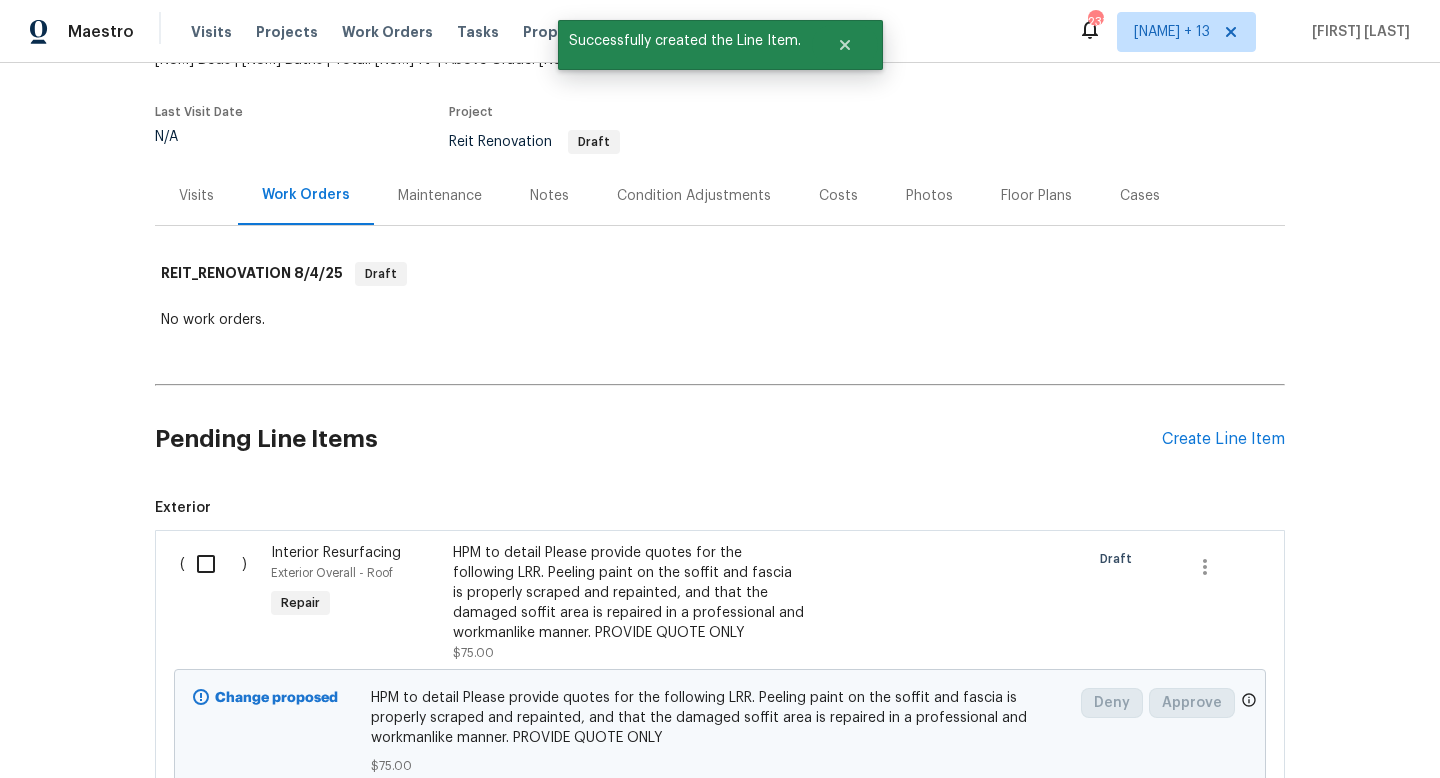 scroll, scrollTop: 227, scrollLeft: 0, axis: vertical 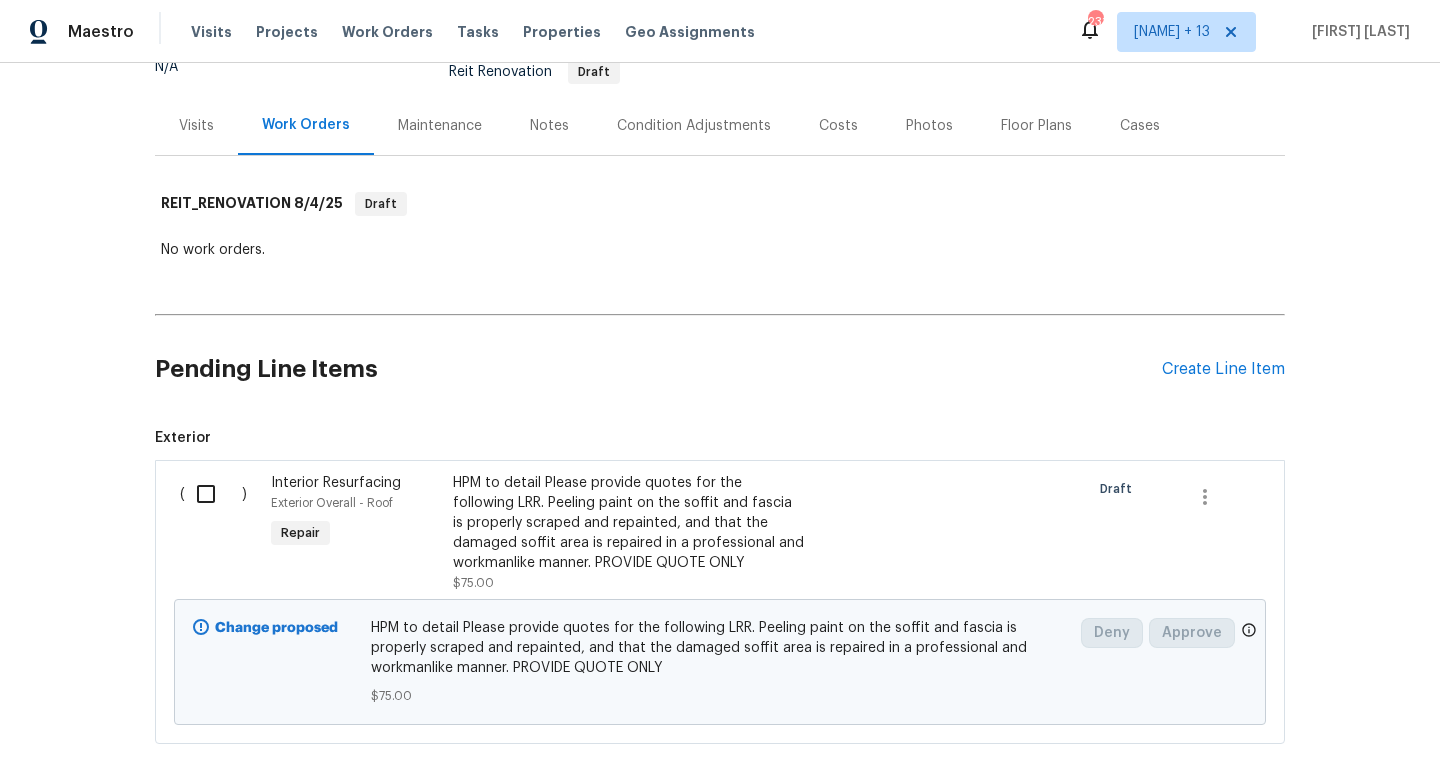 click on "HPM to detail
Please provide quotes for the following LRR.
Peeling paint on the soffit and fascia is properly scraped and repainted, and that the damaged soffit area is repaired in a professional and workmanlike manner.
PROVIDE QUOTE ONLY" at bounding box center (629, 523) 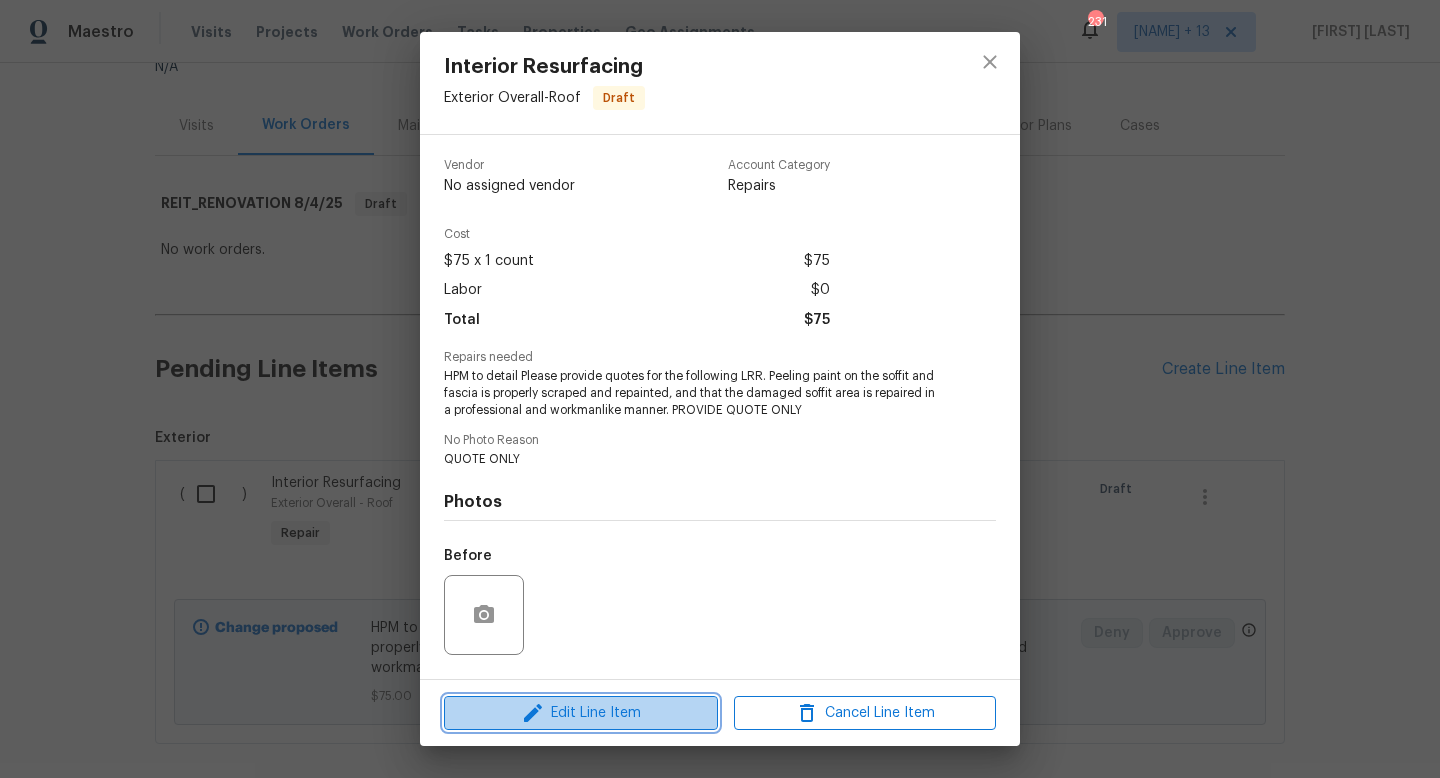 click on "Edit Line Item" at bounding box center (581, 713) 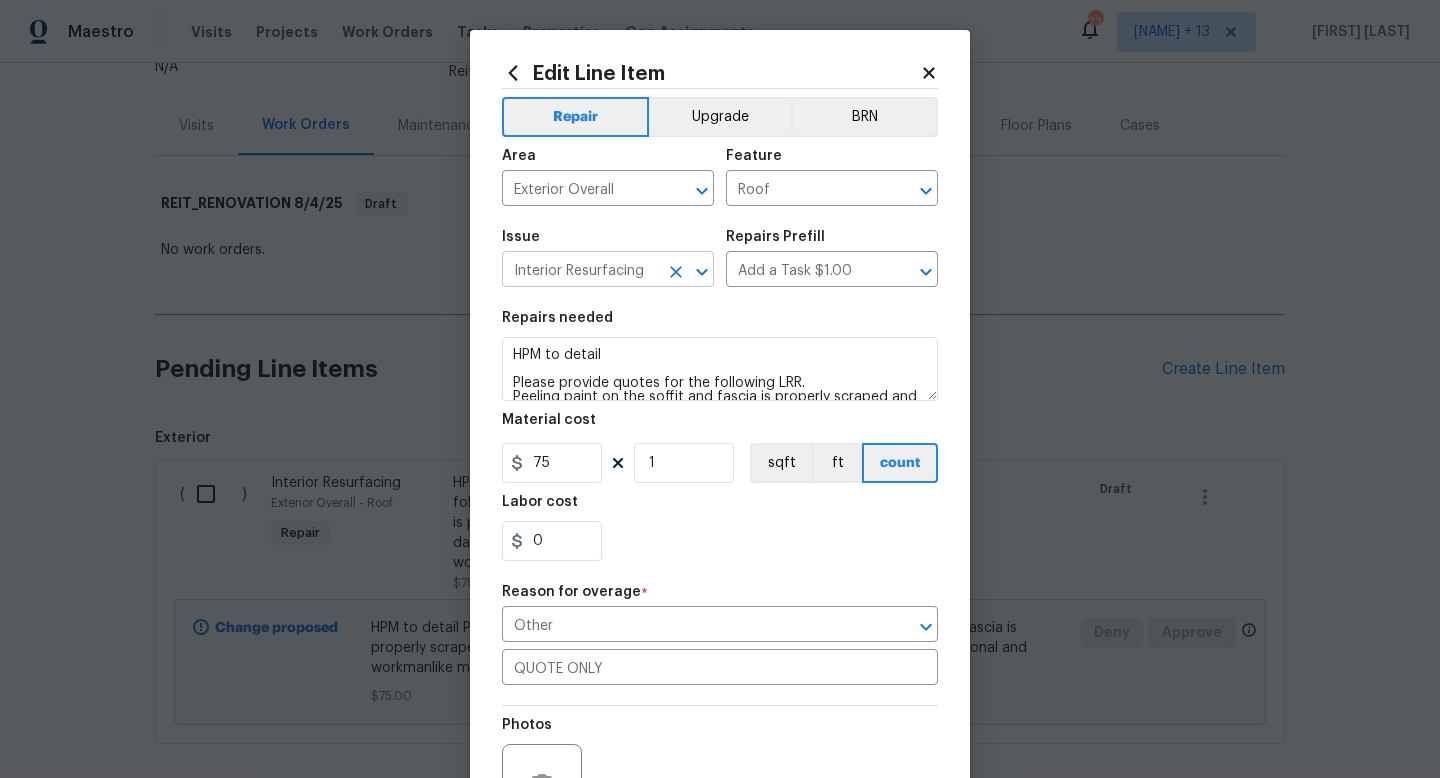 click on "Interior Resurfacing" at bounding box center (580, 271) 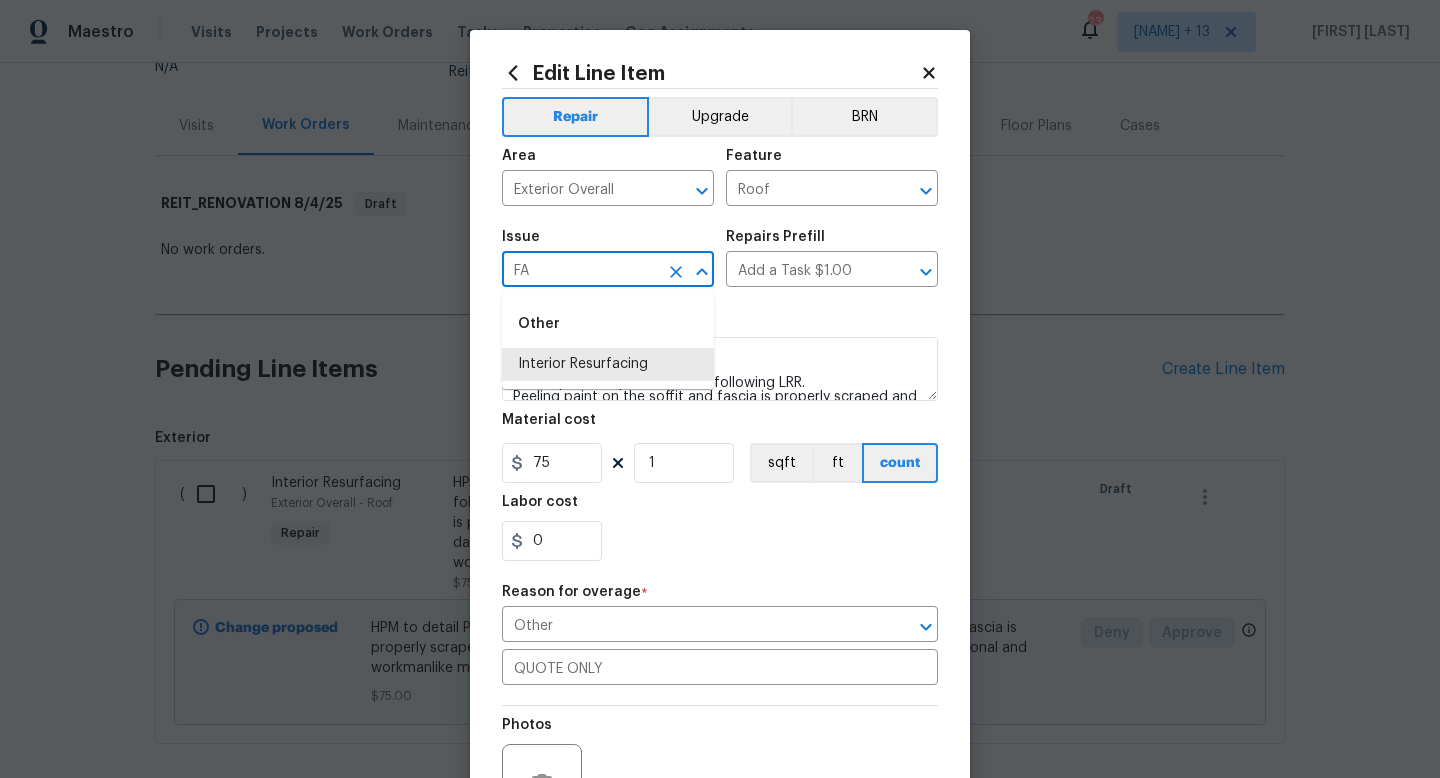 type on "F" 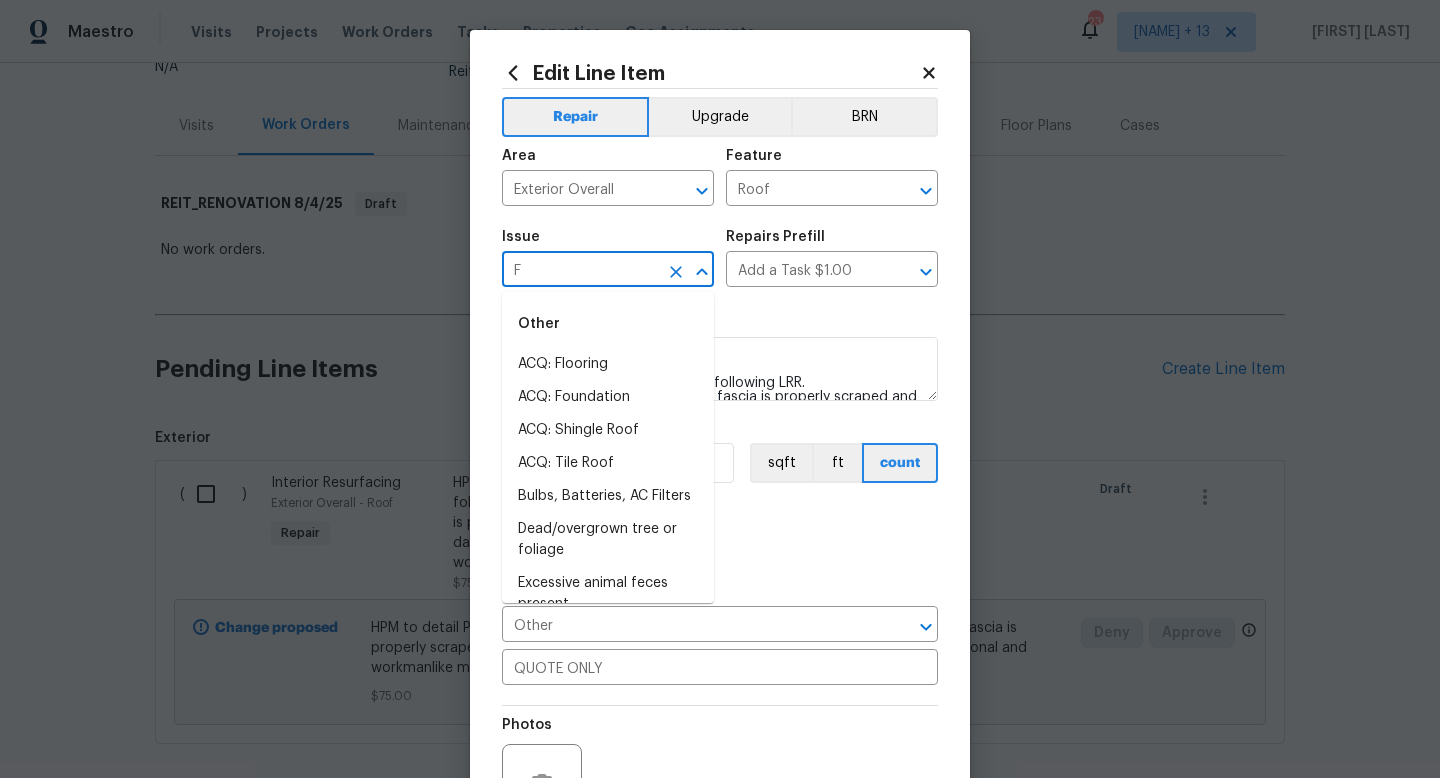 type 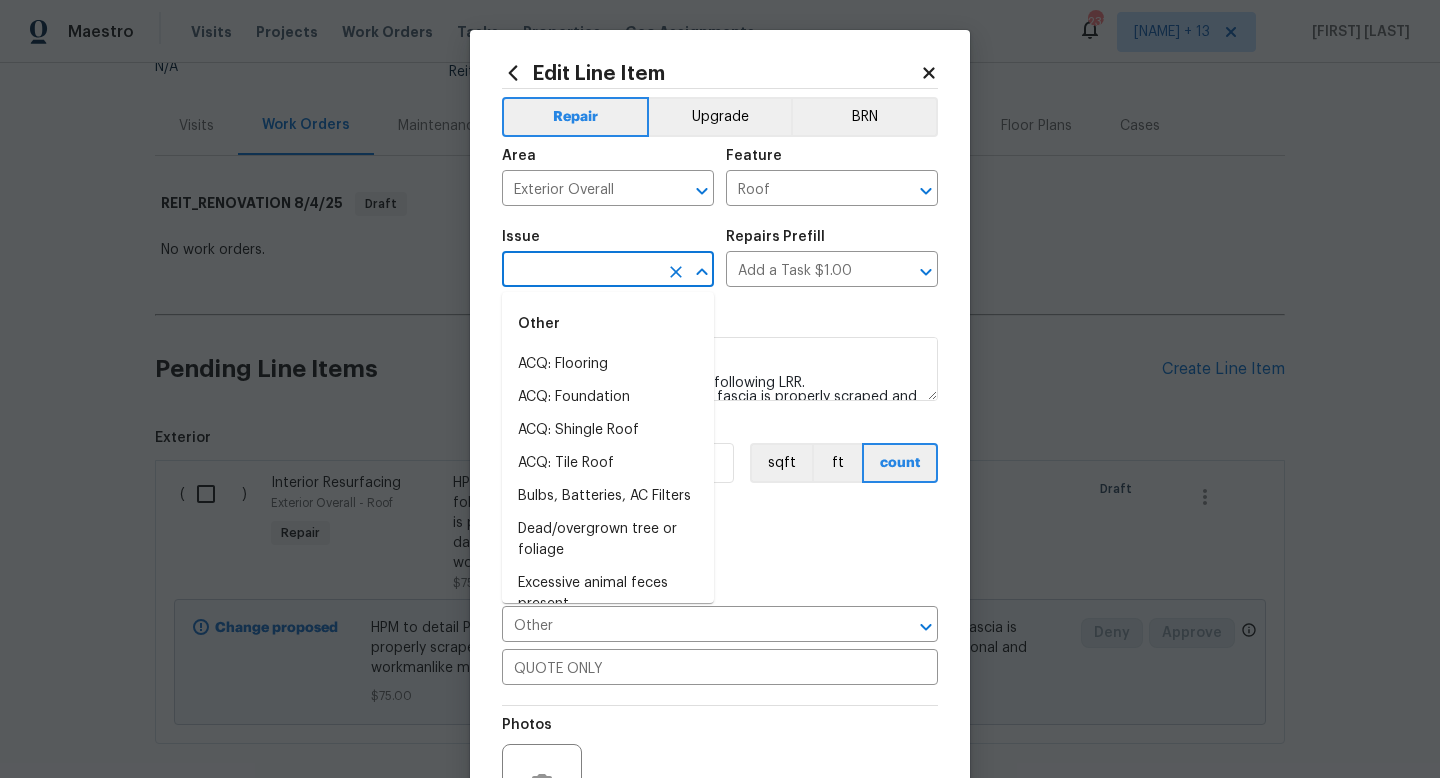 type 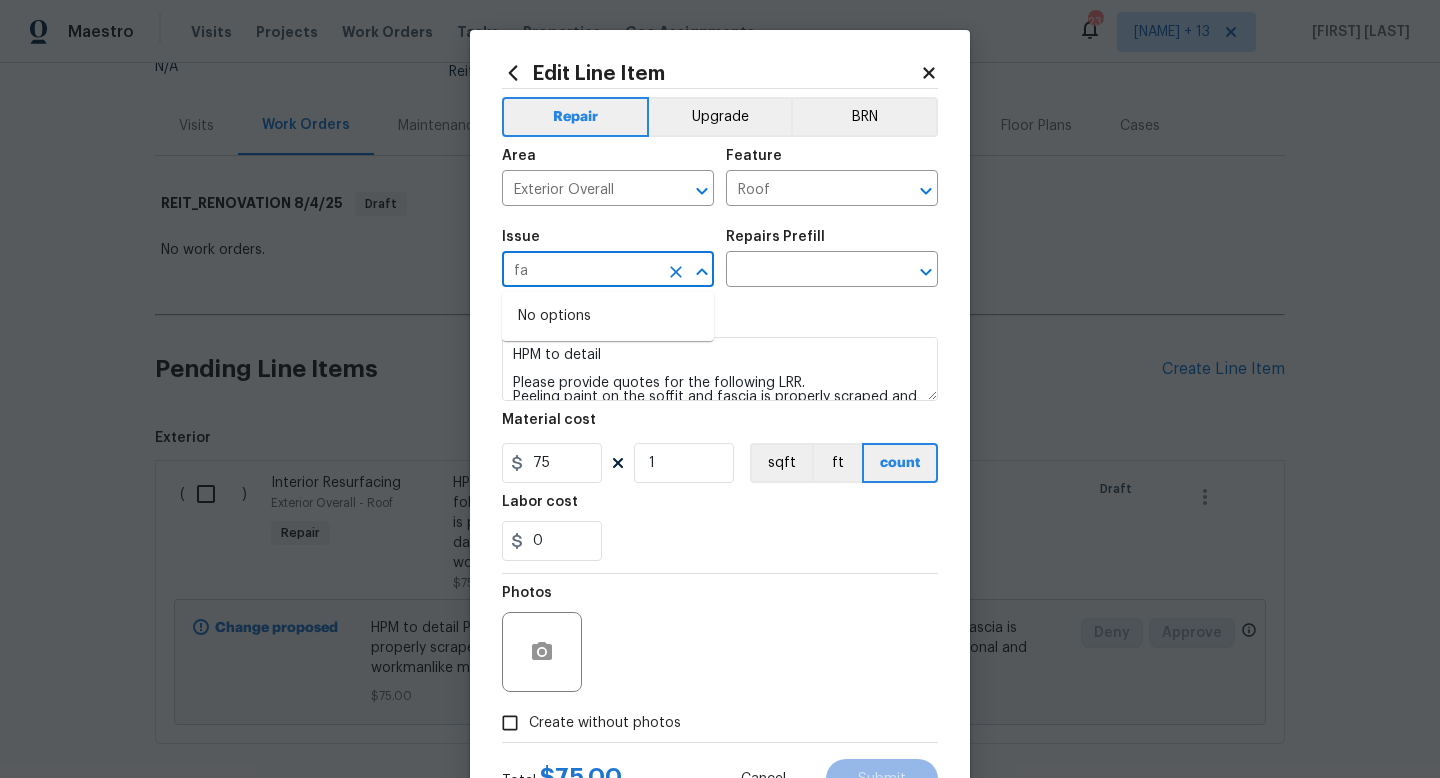 type on "f" 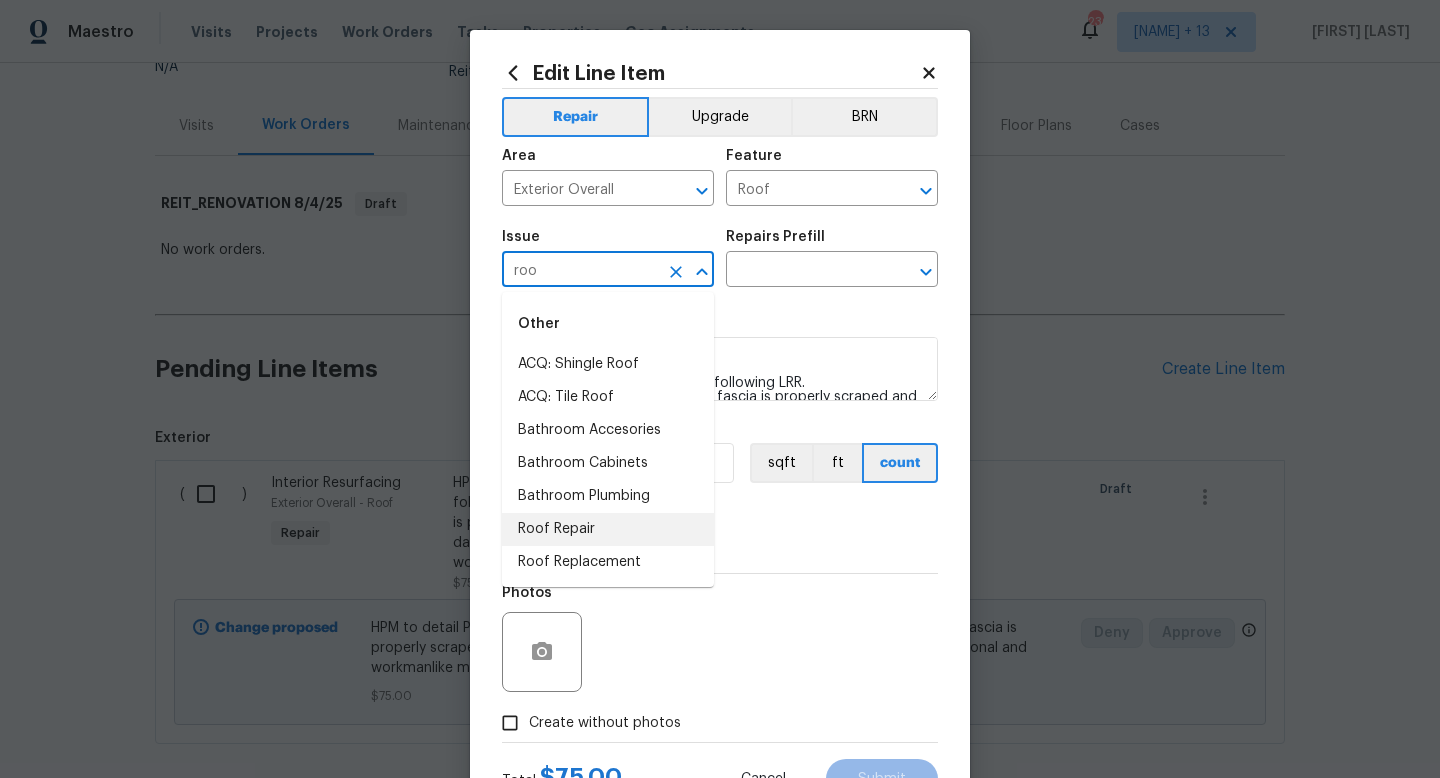 click on "Roof Repair" at bounding box center (608, 529) 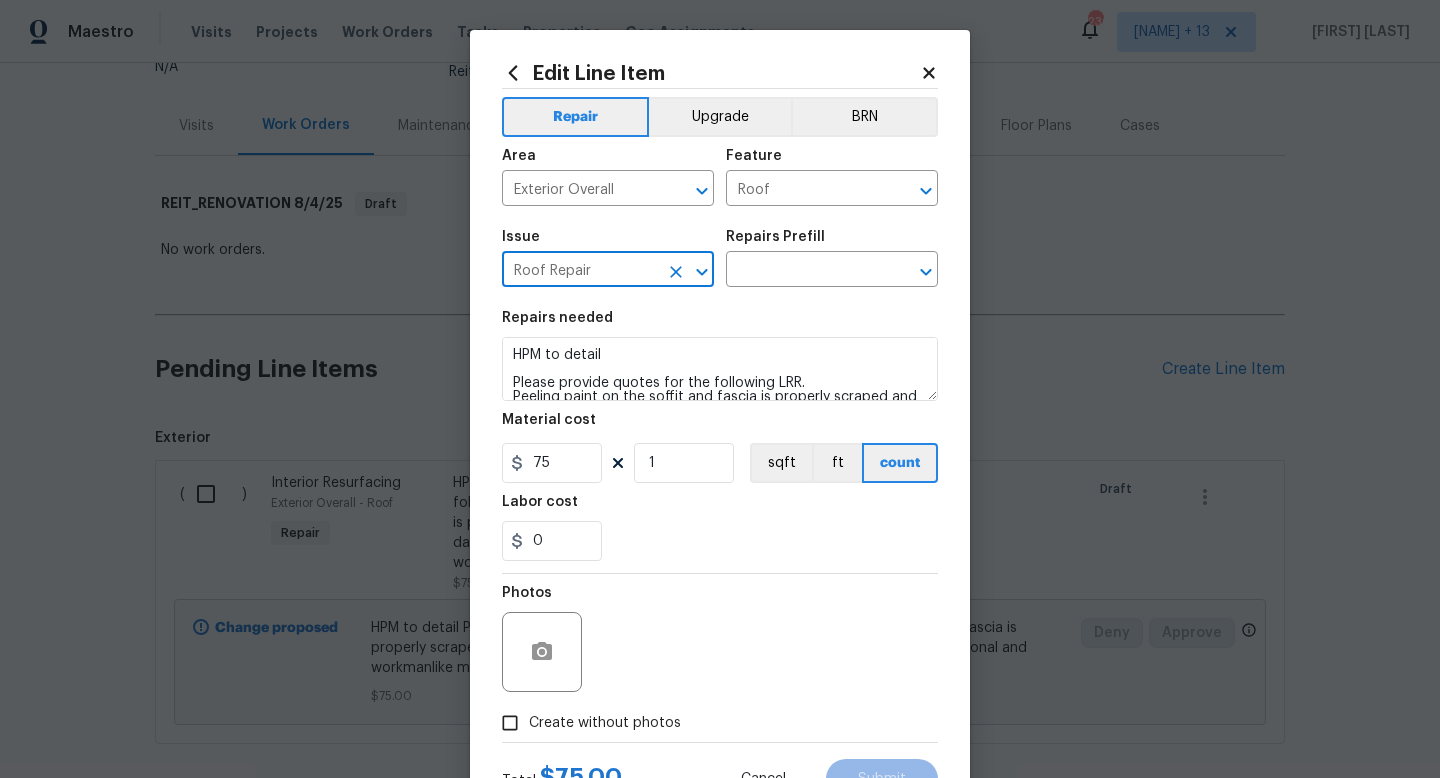 scroll, scrollTop: 84, scrollLeft: 0, axis: vertical 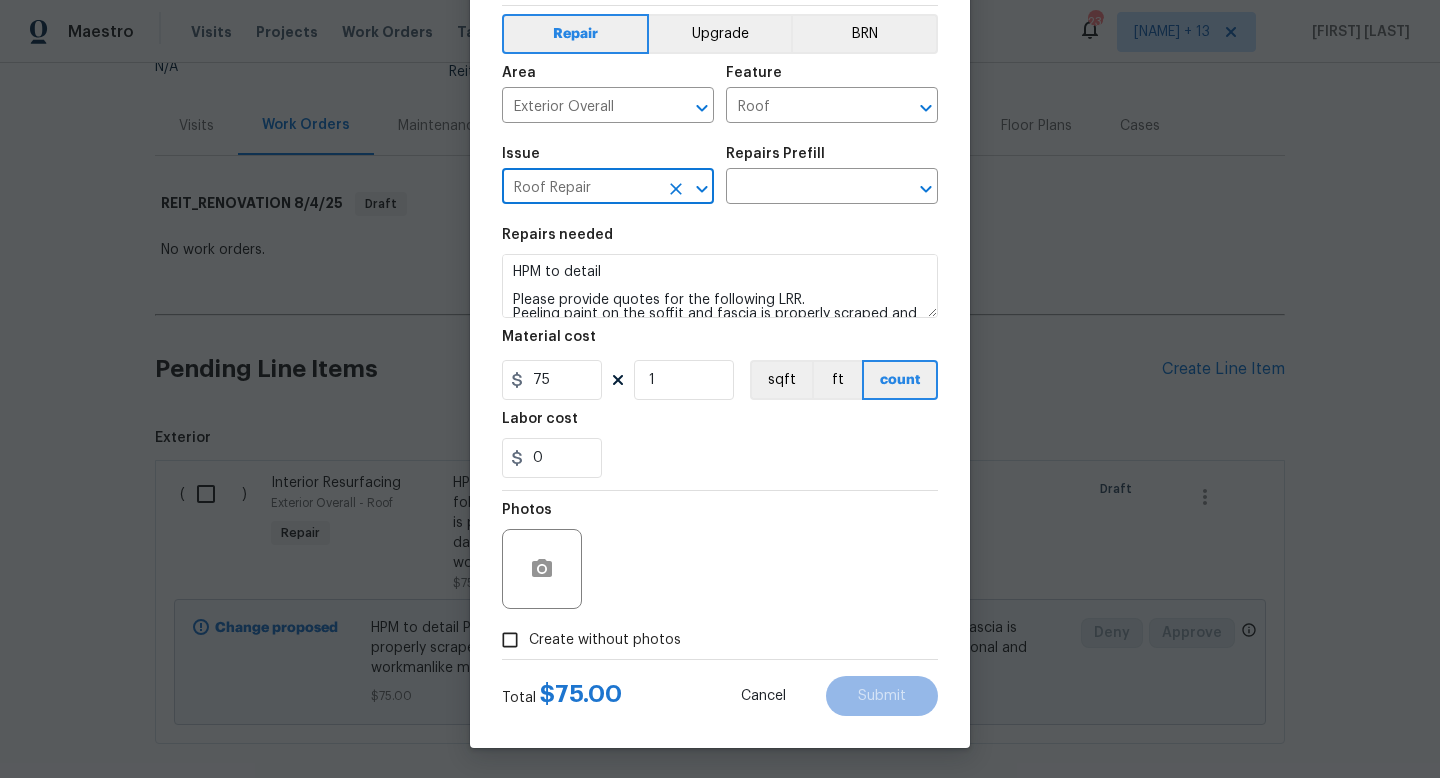 type on "Roof Repair" 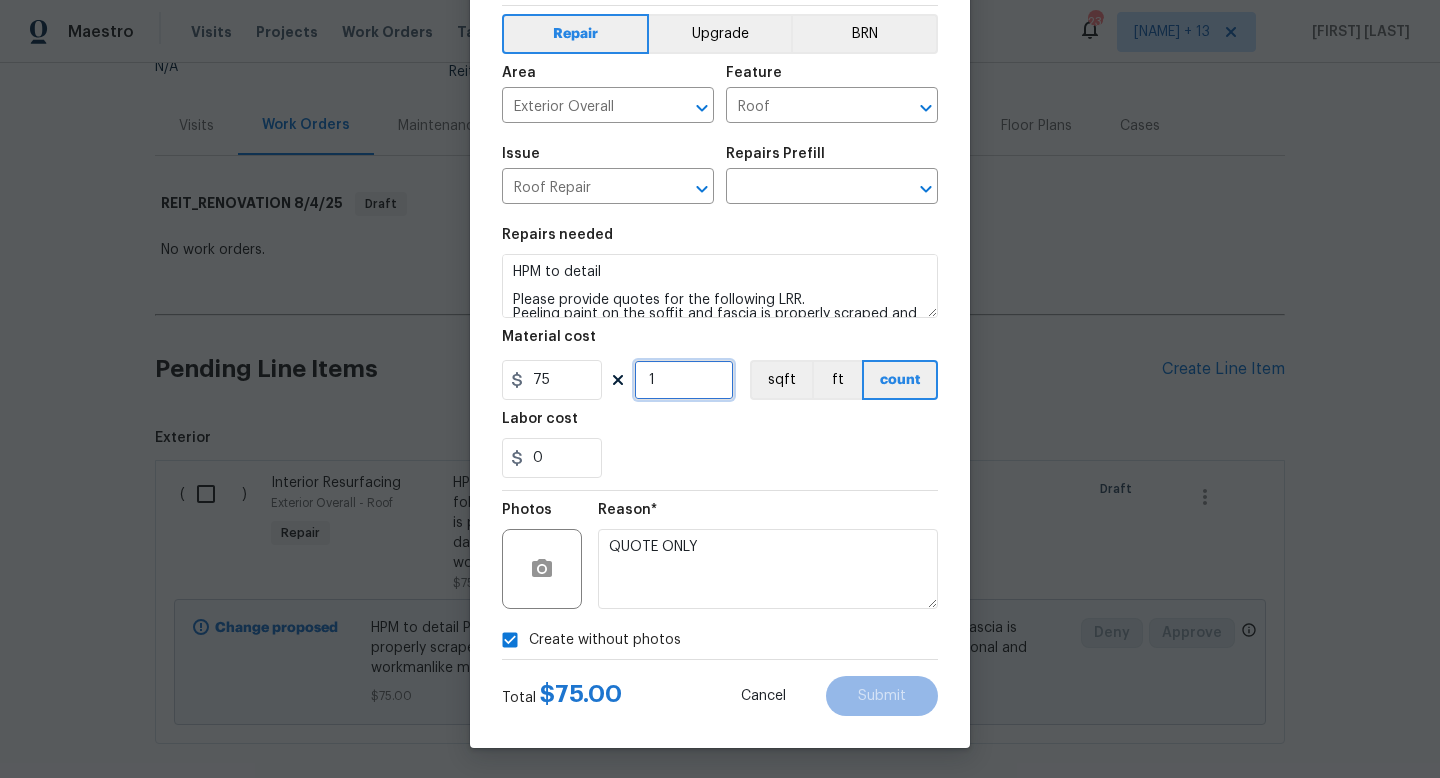 click on "1" at bounding box center (684, 380) 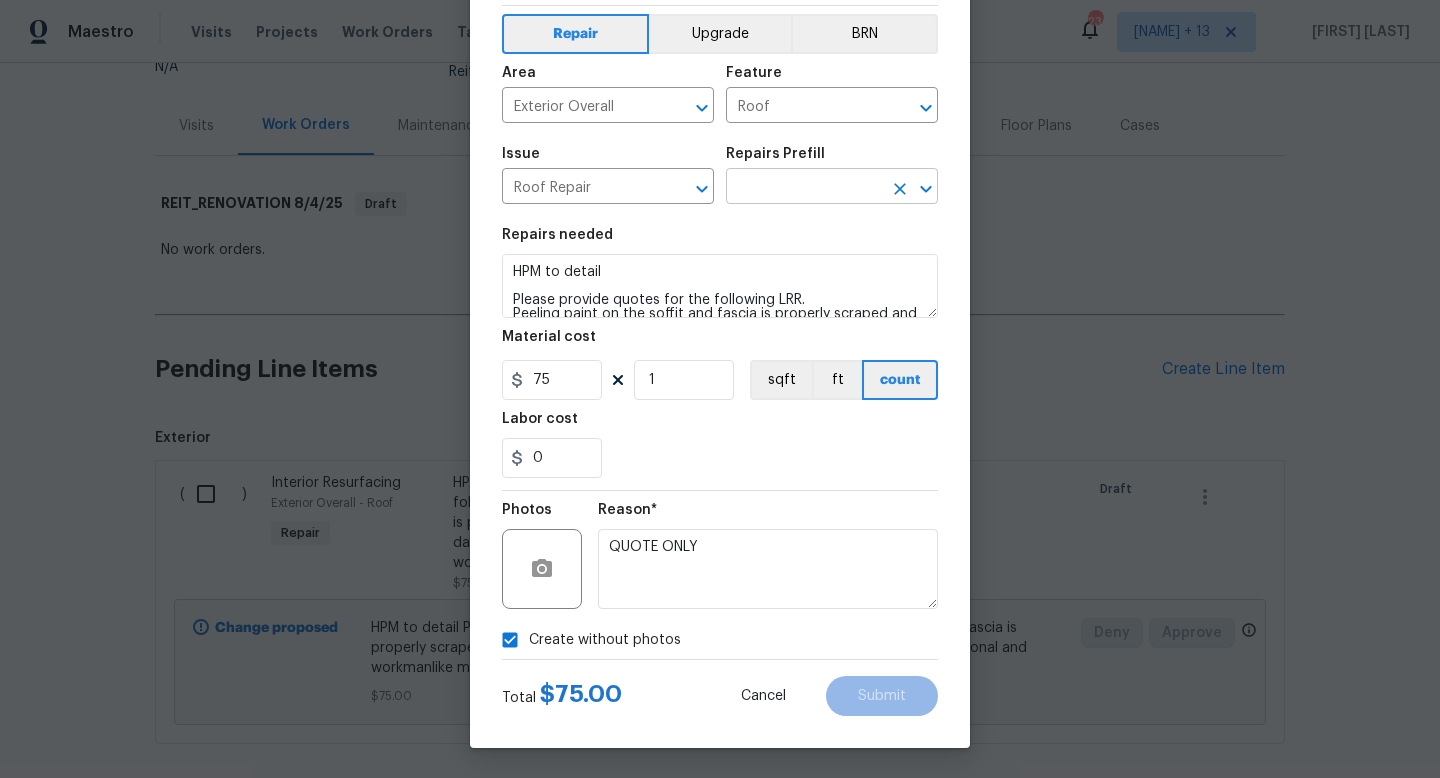 click at bounding box center [804, 188] 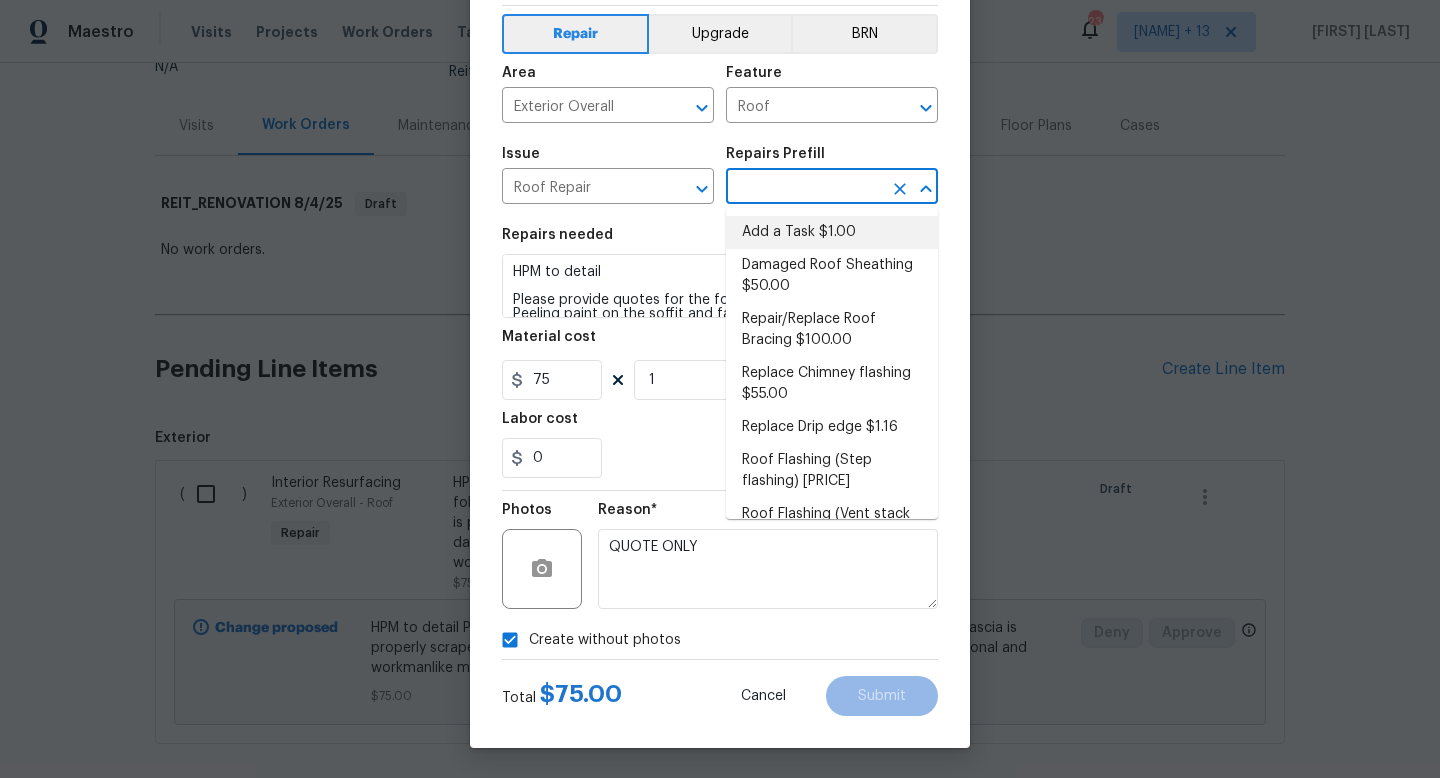 click on "Add a Task $1.00" at bounding box center [832, 232] 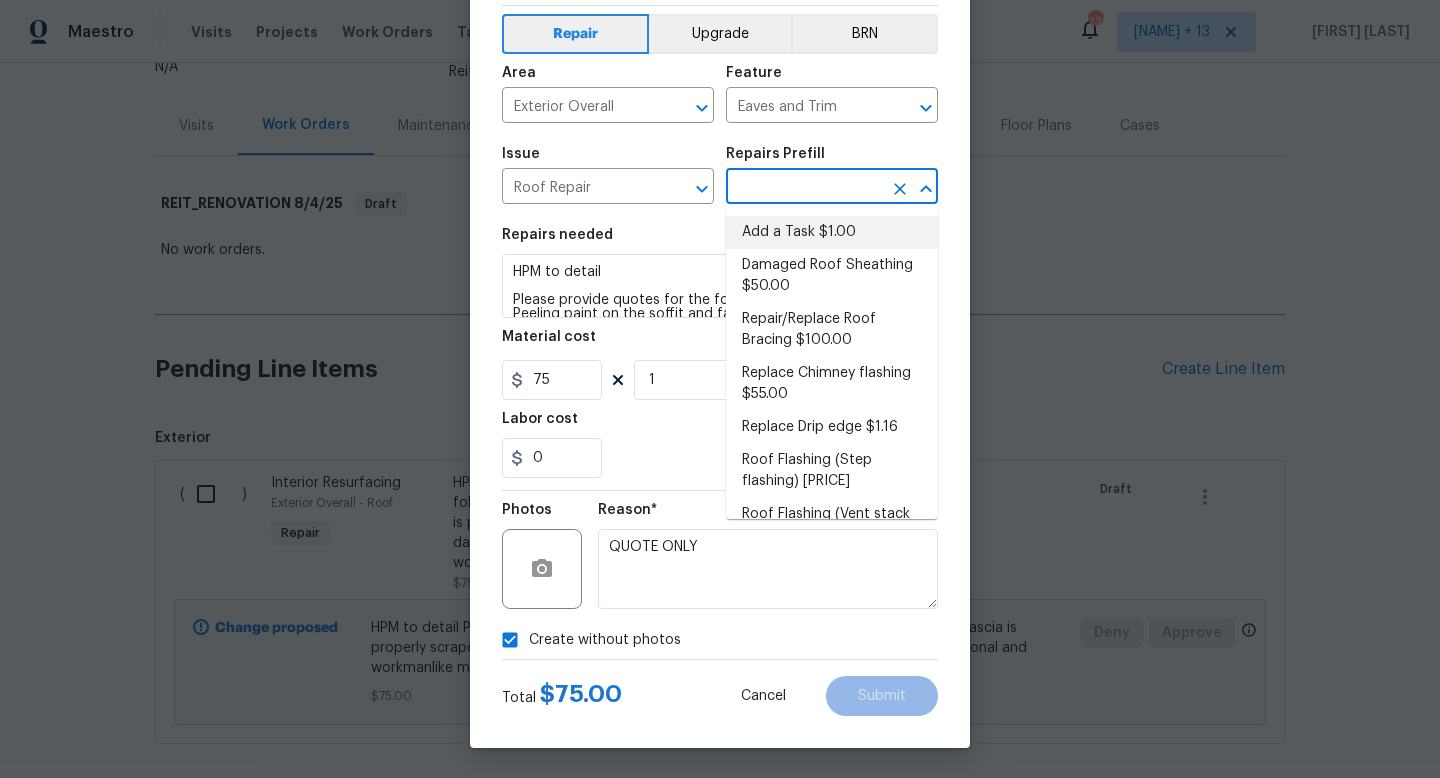 type on "Add a Task $1.00" 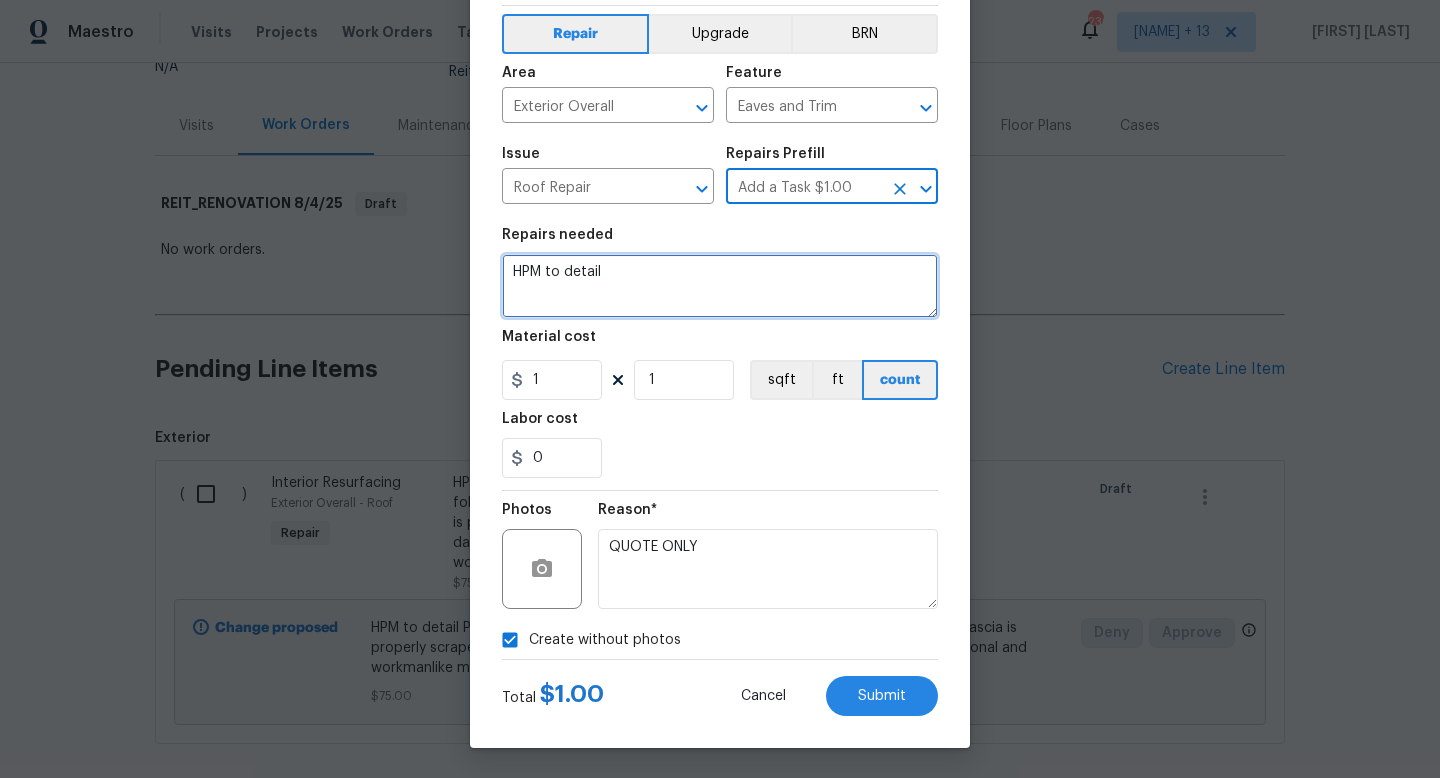 click on "HPM to detail" at bounding box center [720, 286] 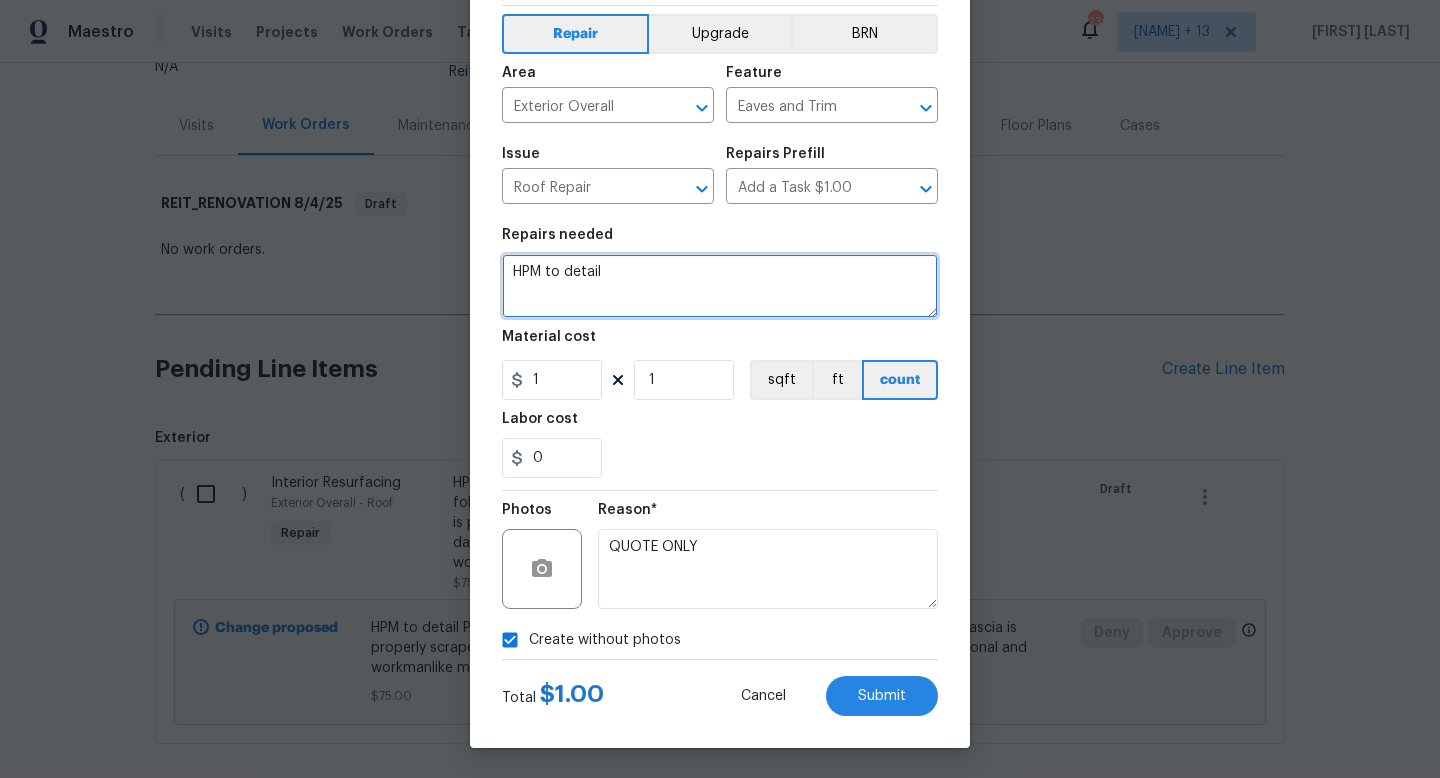 paste on "Please provide quotes for the following LRR.
Peeling paint on the soffit and fascia is properly scraped and repainted, and that the damaged soffit area is repaired in a professional and workmanlike manner.
PROVIDE QUOTE ONLY" 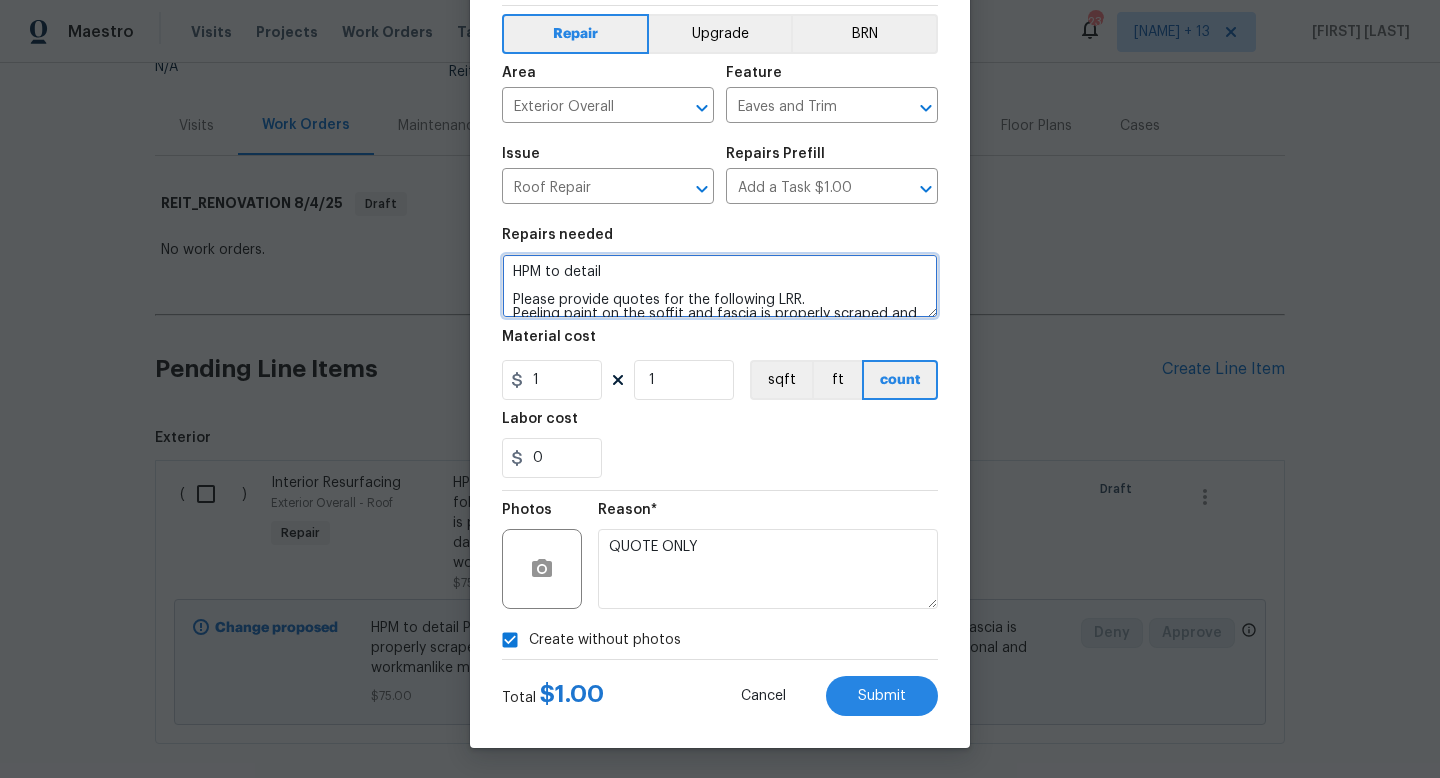 scroll, scrollTop: 46, scrollLeft: 0, axis: vertical 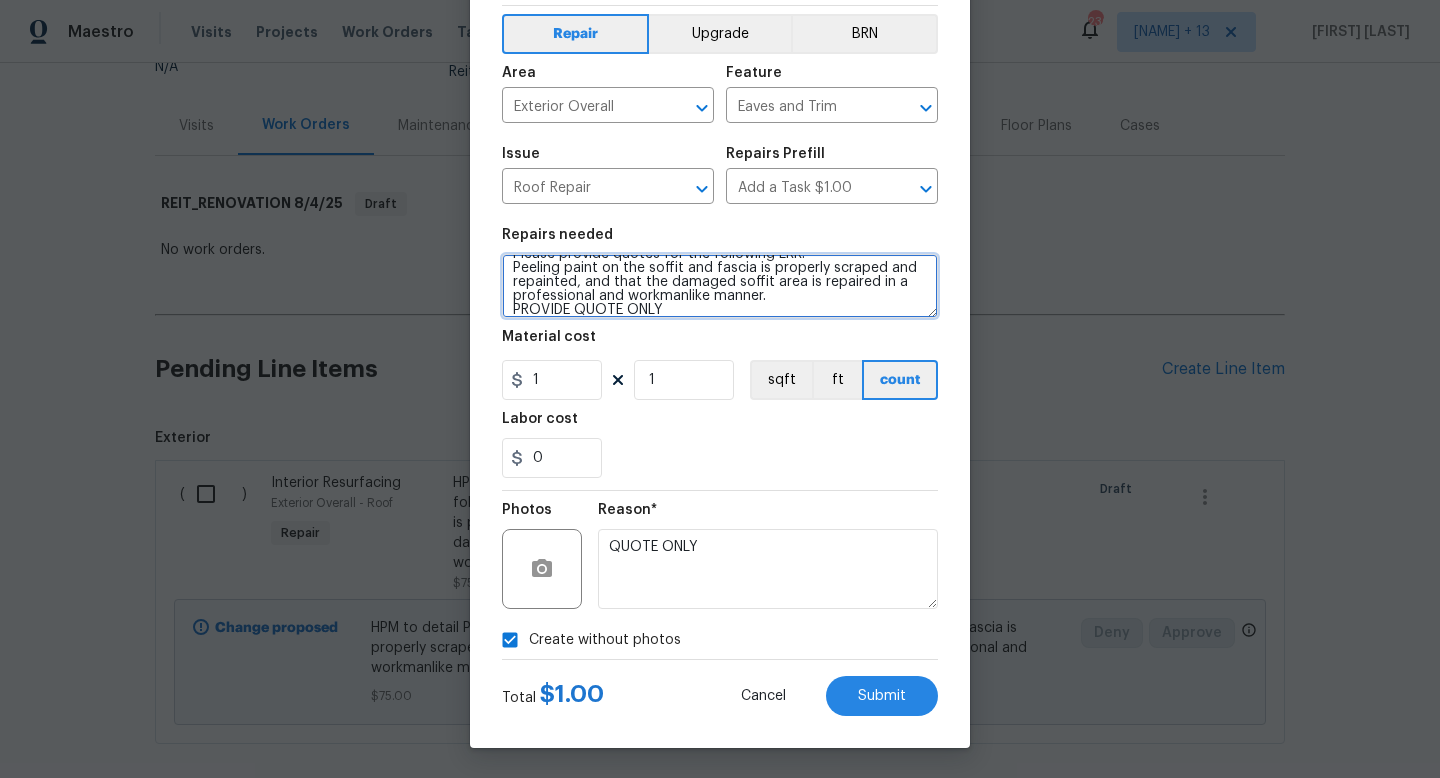 type on "HPM to detail
Please provide quotes for the following LRR.
Peeling paint on the soffit and fascia is properly scraped and repainted, and that the damaged soffit area is repaired in a professional and workmanlike manner.
PROVIDE QUOTE ONLY" 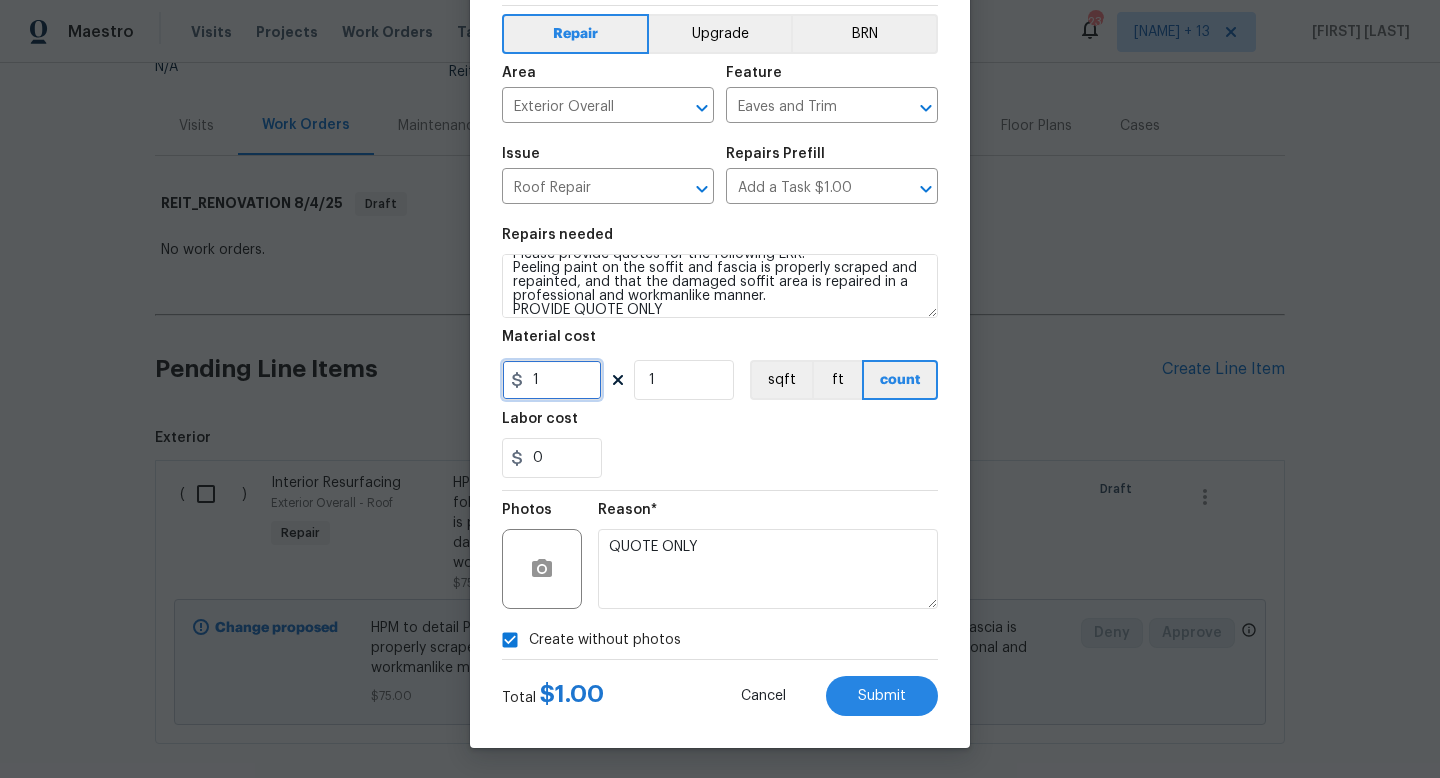 click on "1" at bounding box center [552, 380] 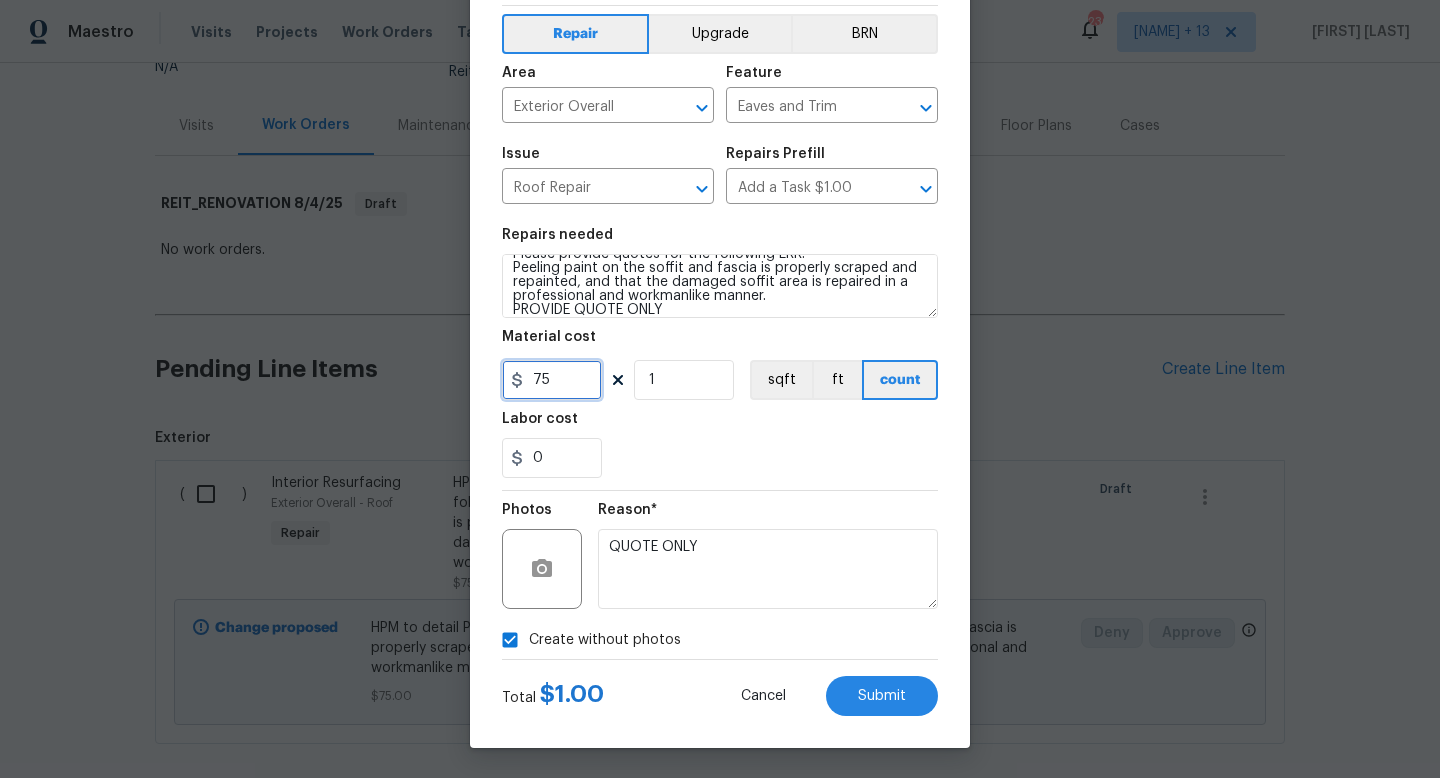 type on "75" 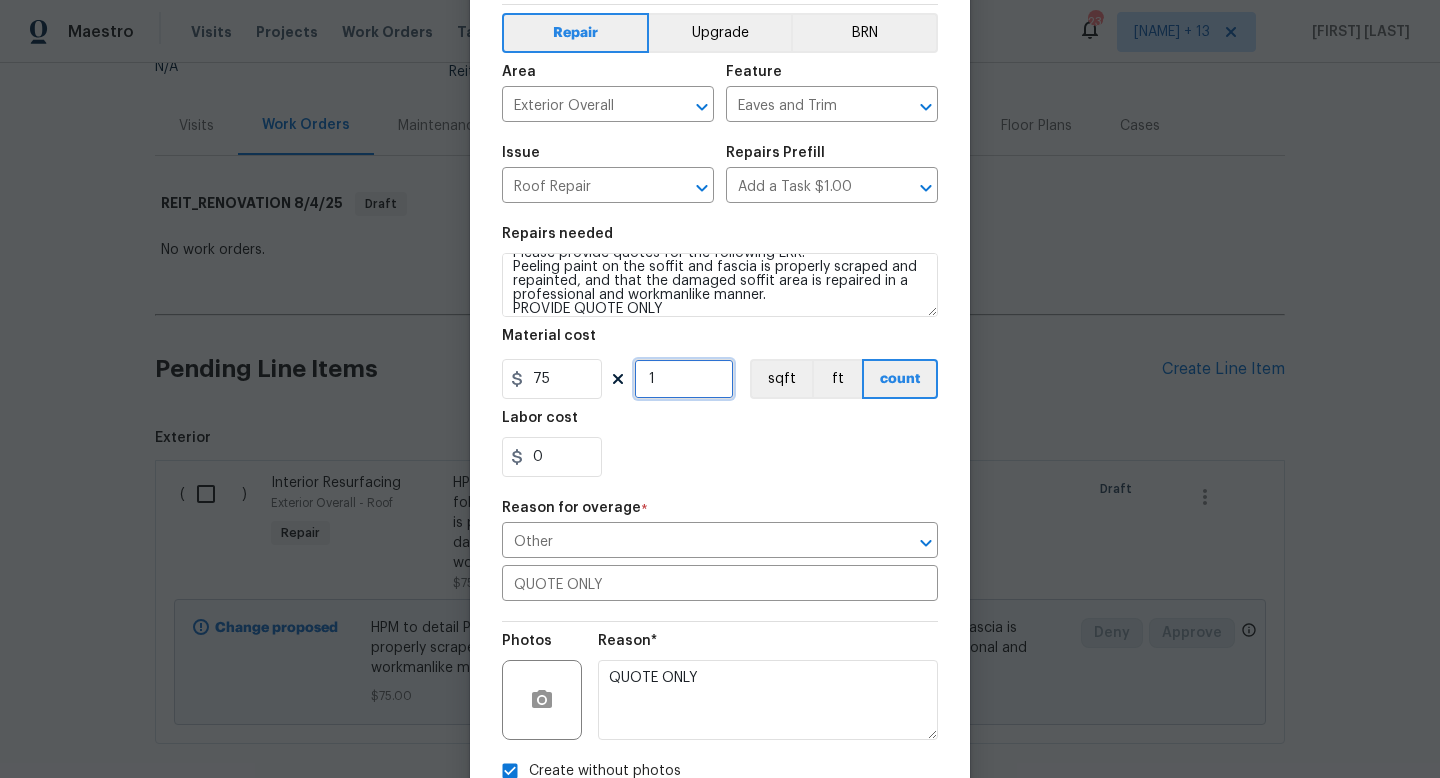 click on "1" at bounding box center [684, 379] 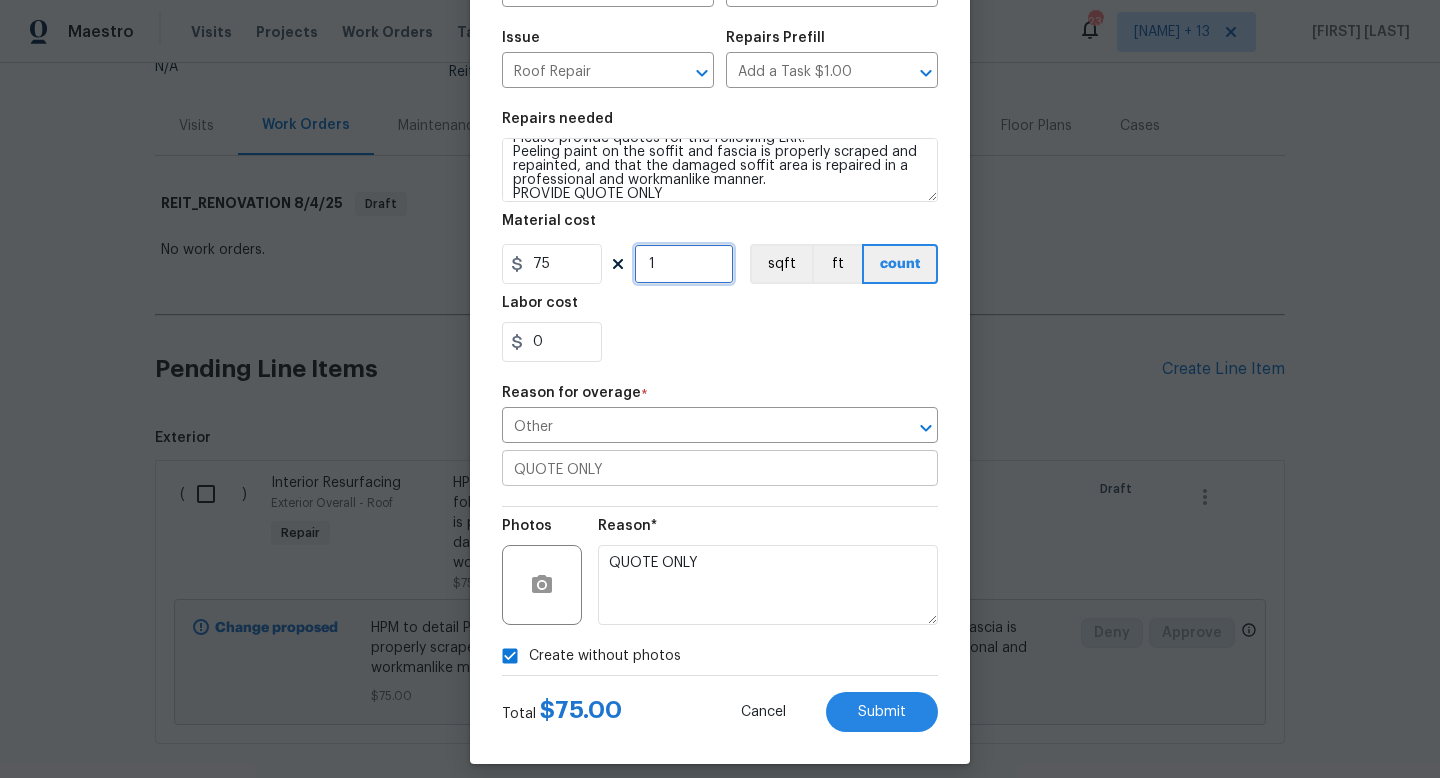 scroll, scrollTop: 217, scrollLeft: 0, axis: vertical 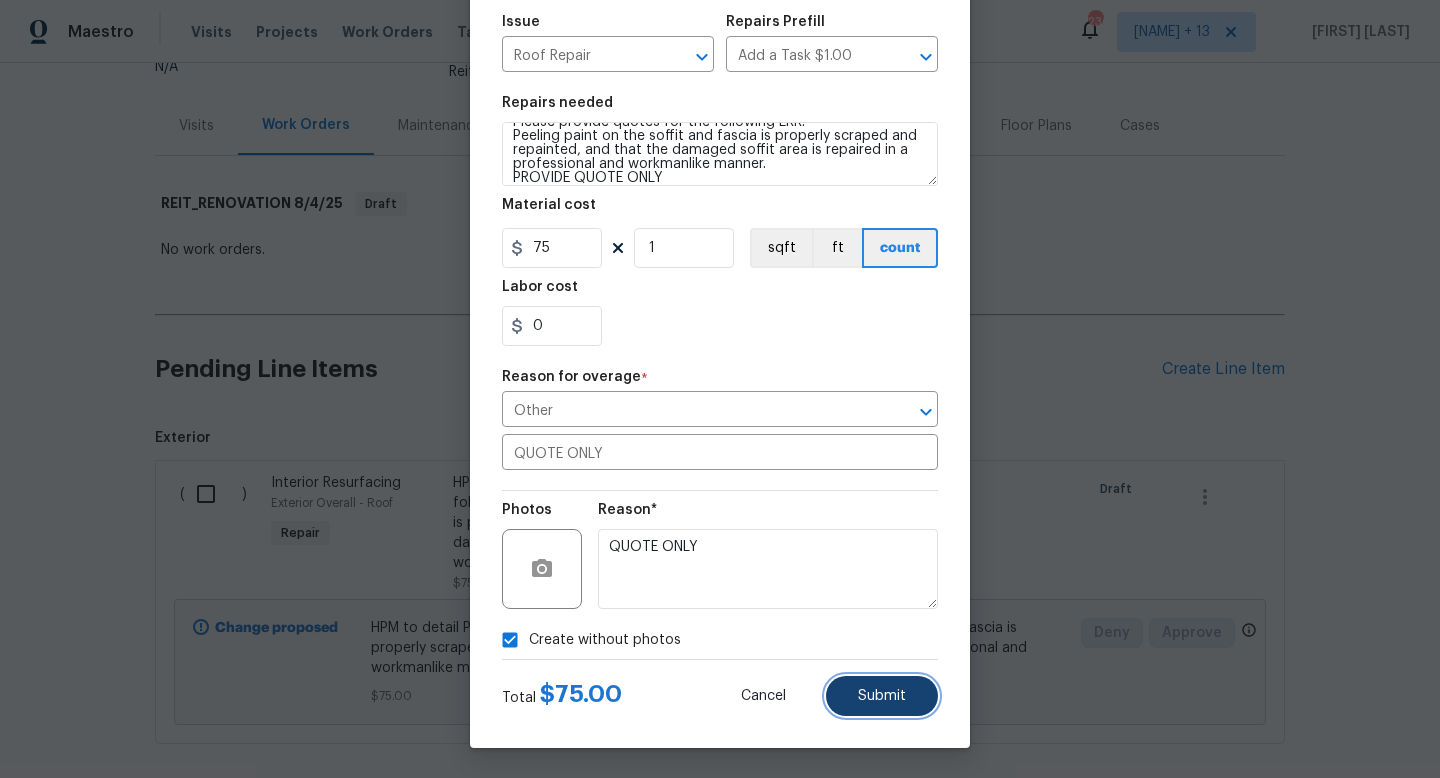 click on "Submit" at bounding box center (882, 696) 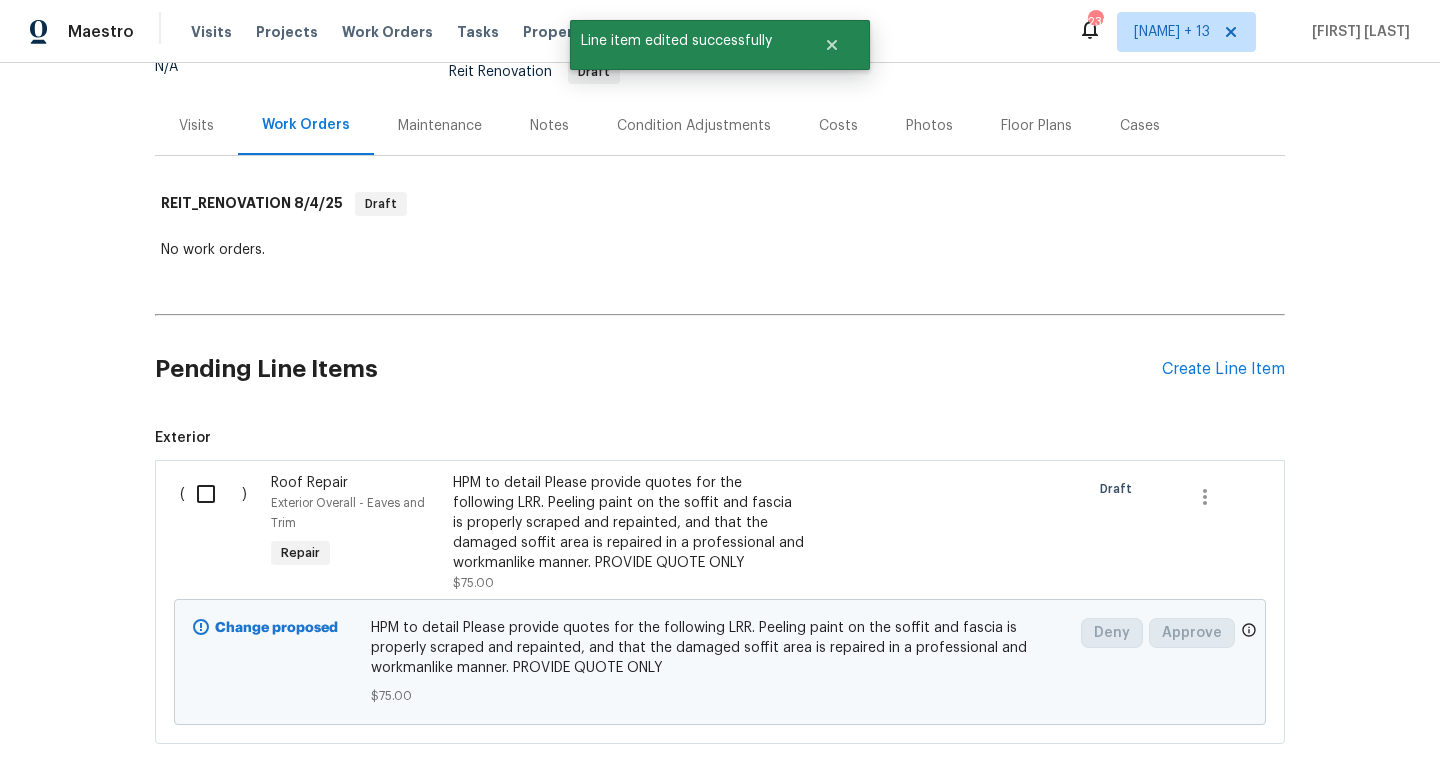 scroll, scrollTop: 0, scrollLeft: 0, axis: both 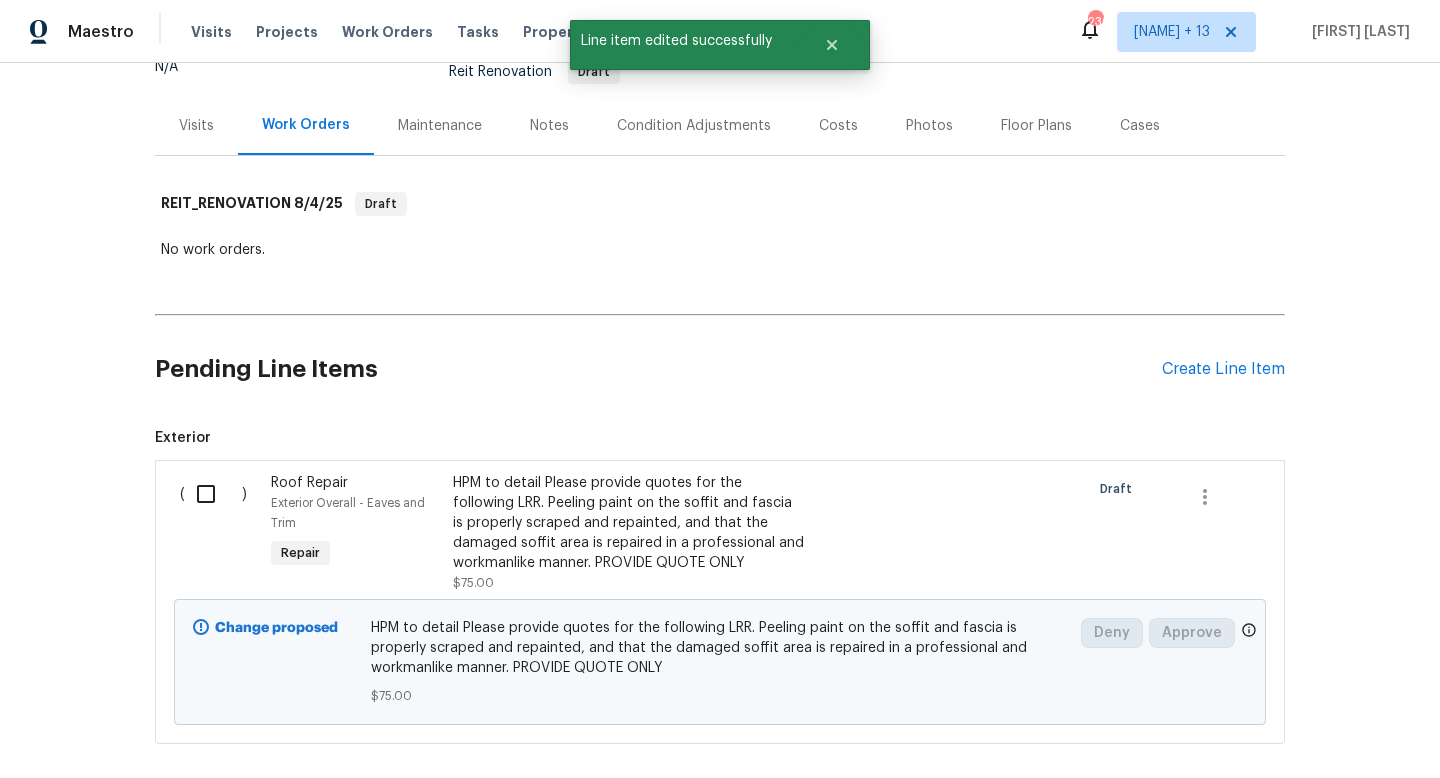 click at bounding box center (213, 494) 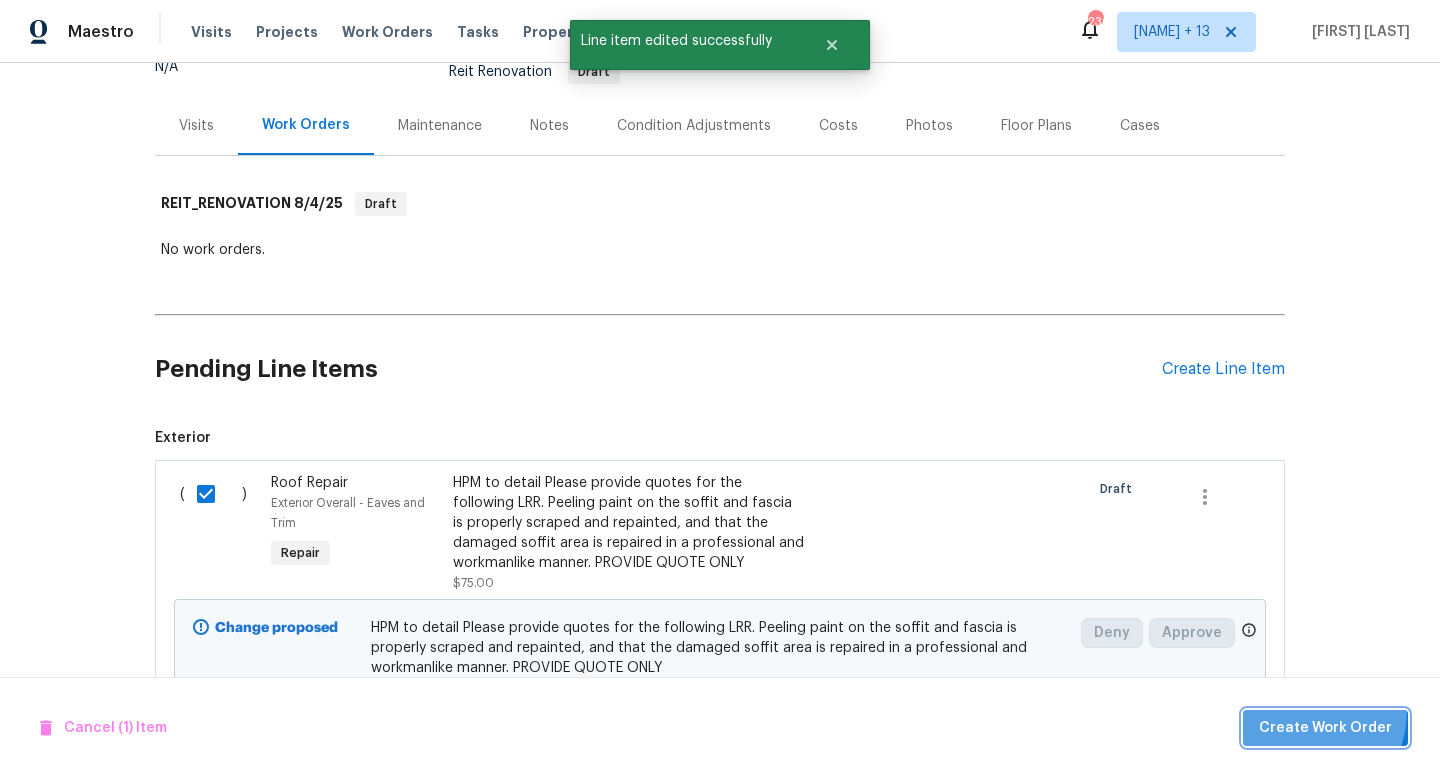 click on "Create Work Order" at bounding box center [1325, 728] 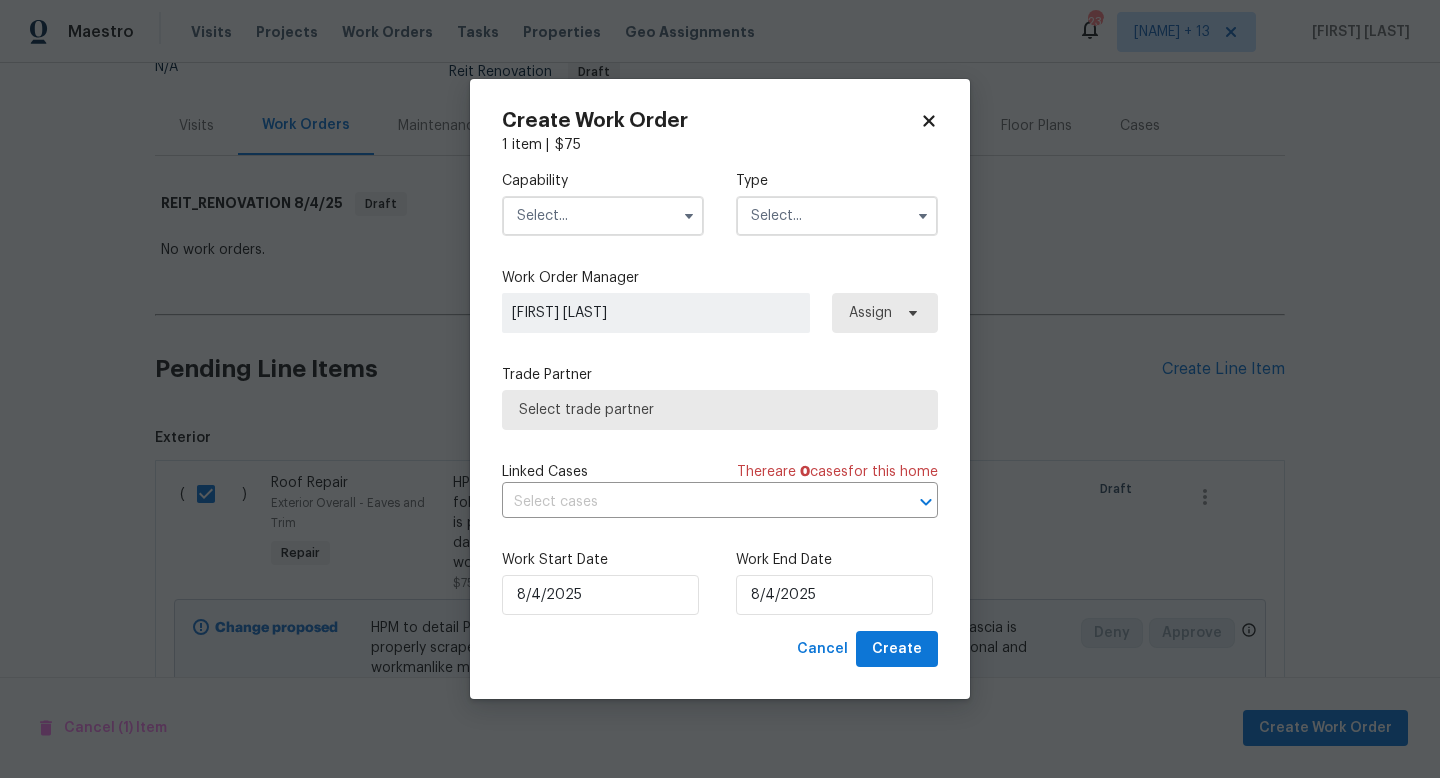 click at bounding box center [603, 216] 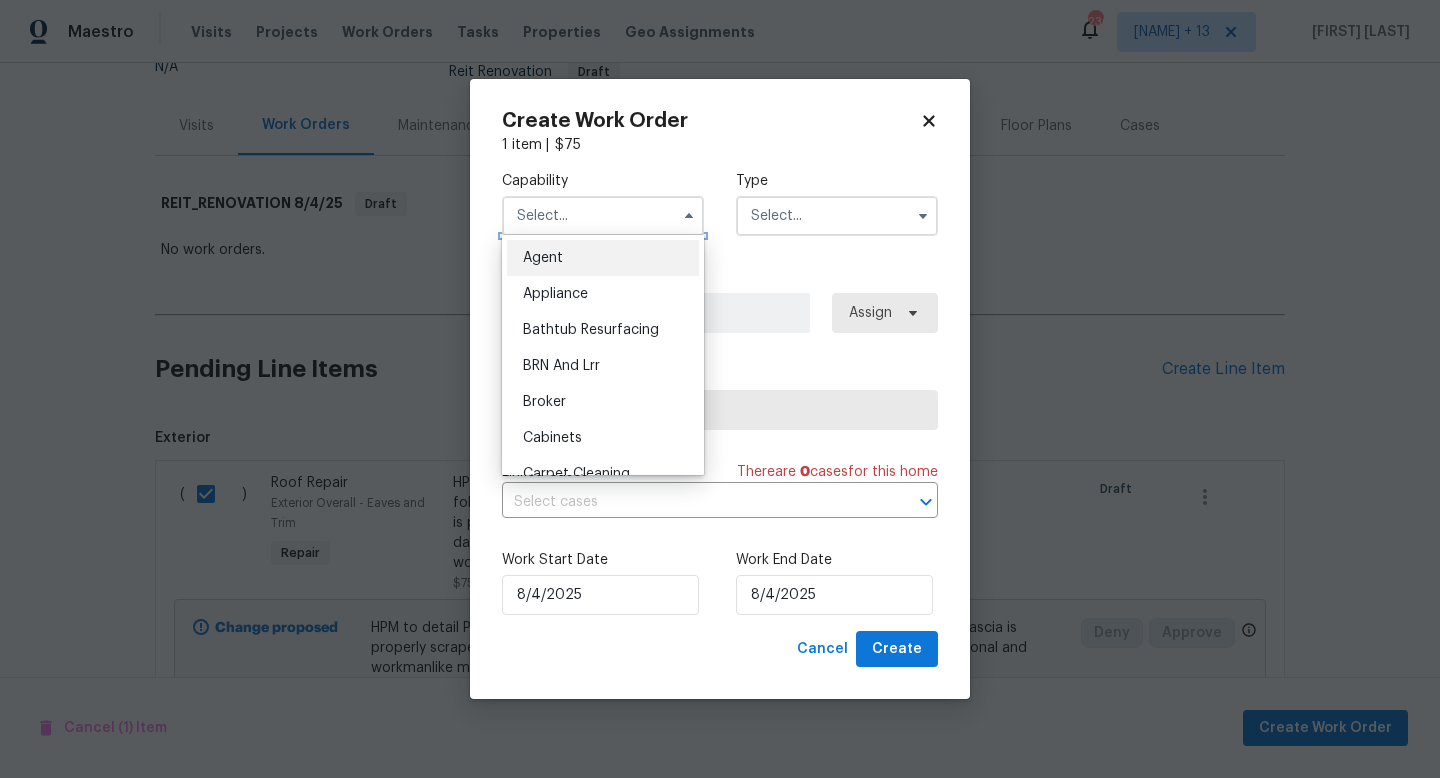 click at bounding box center [603, 216] 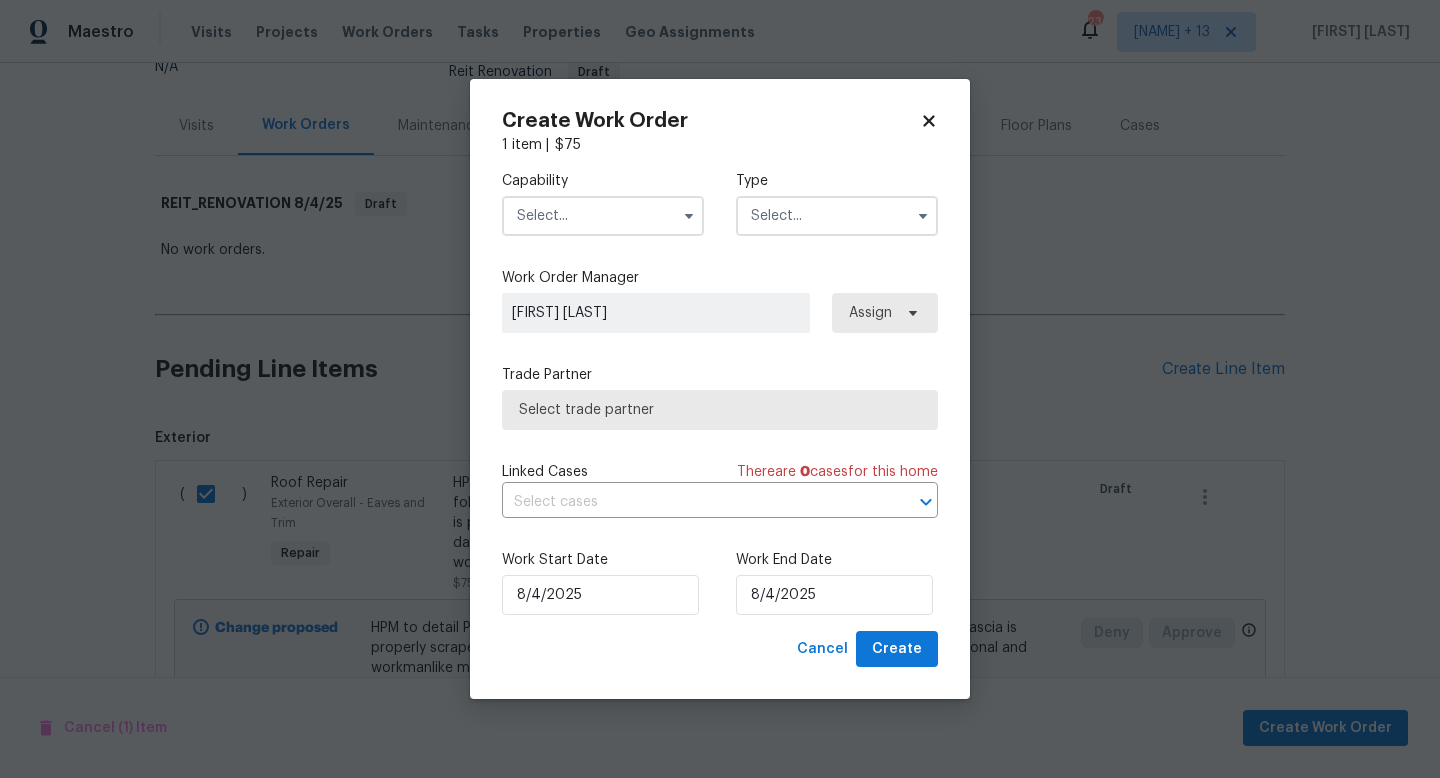 click at bounding box center [603, 216] 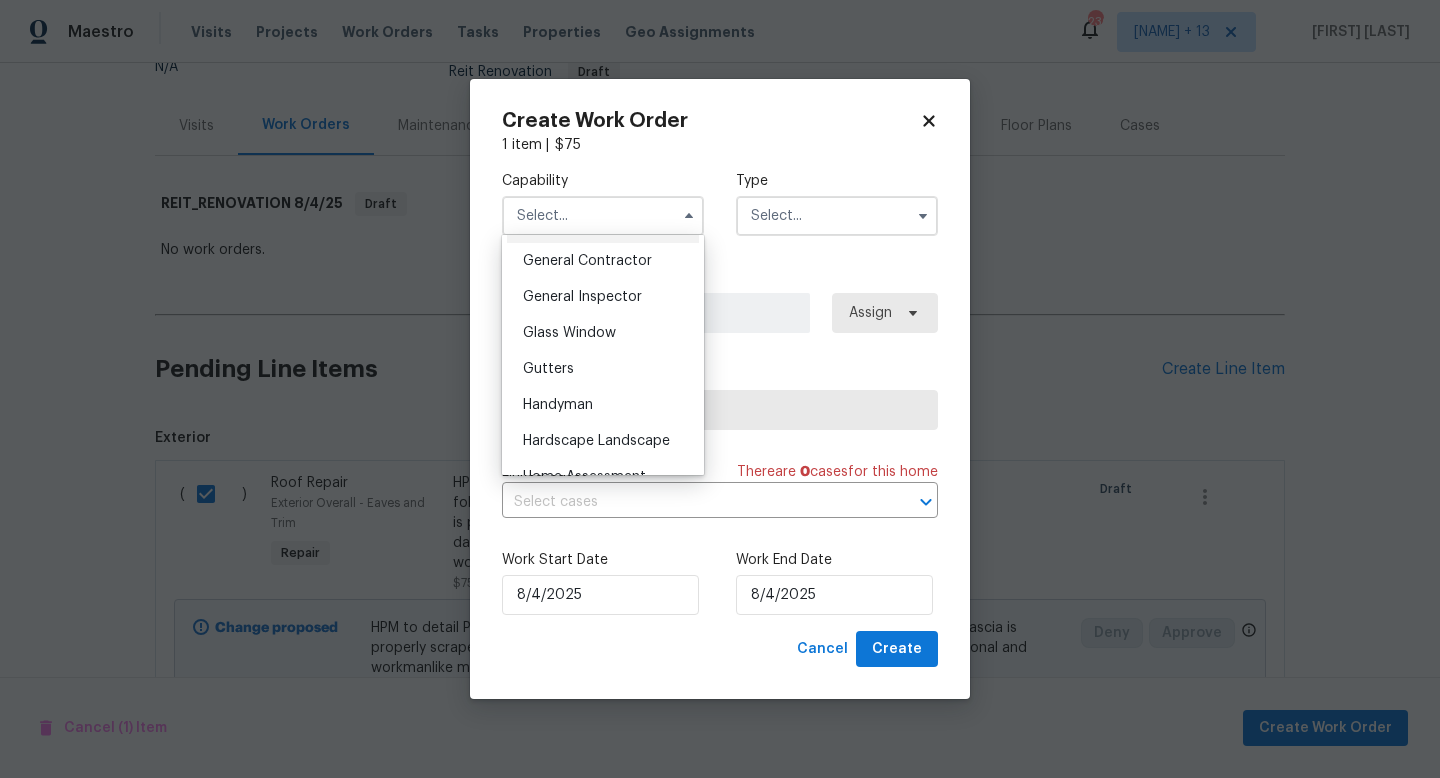 scroll, scrollTop: 984, scrollLeft: 0, axis: vertical 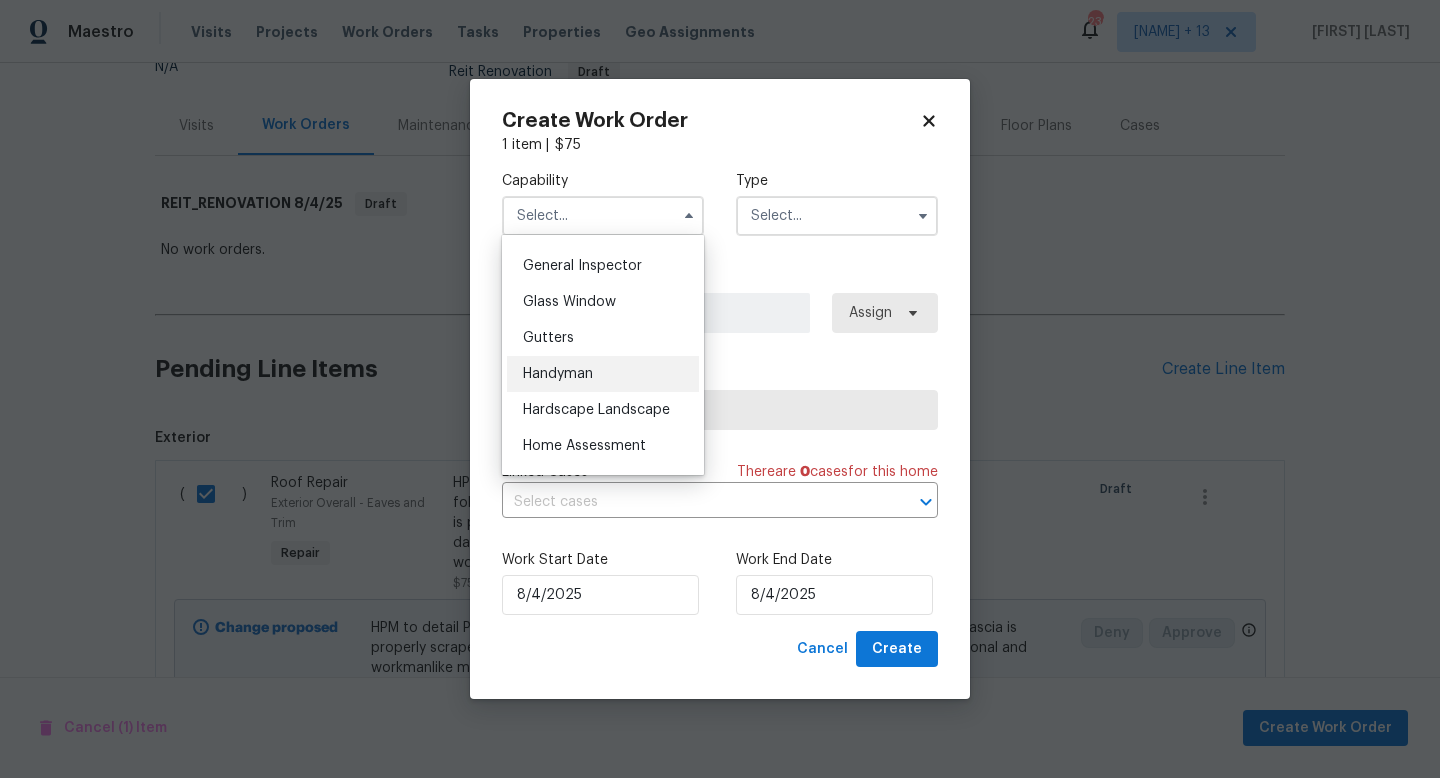 click on "Handyman" at bounding box center (558, 374) 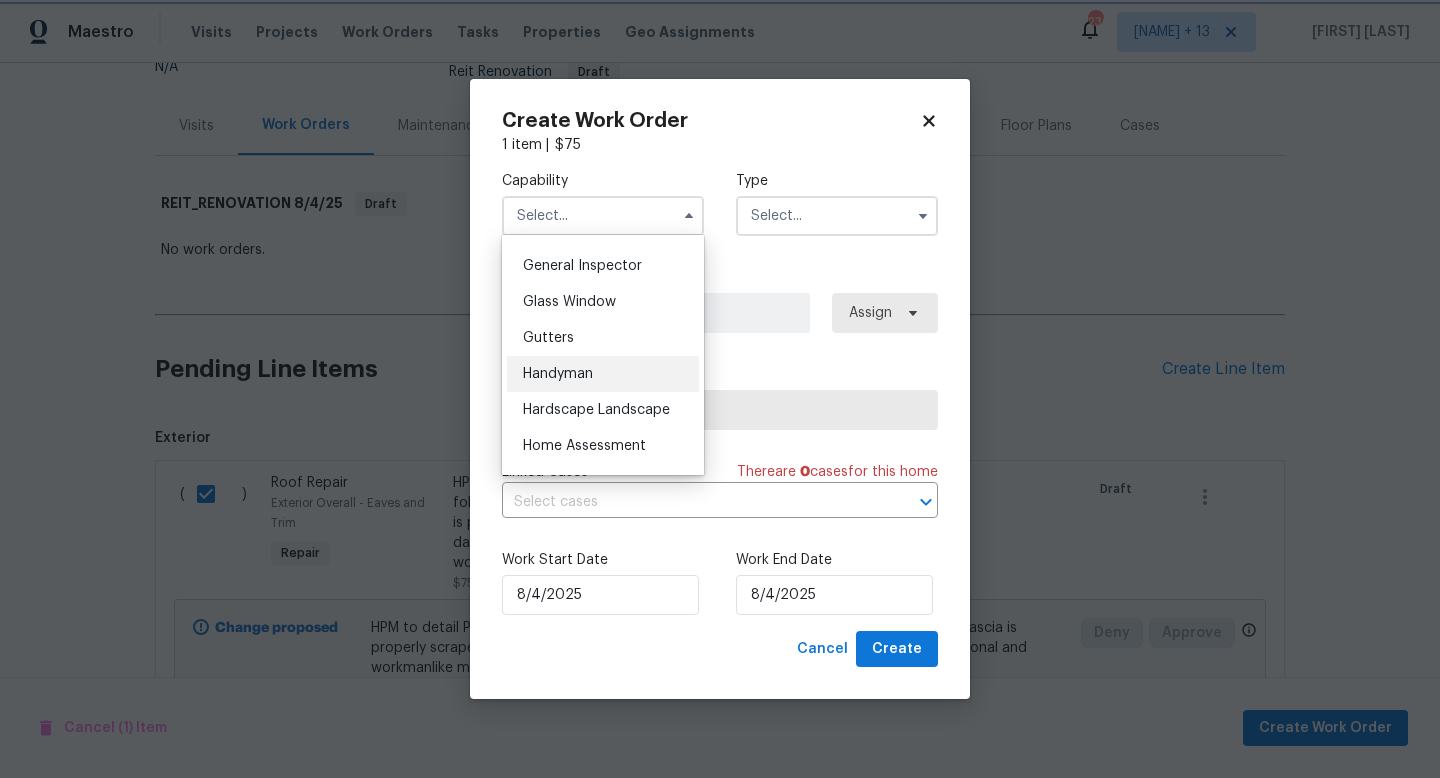type on "Handyman" 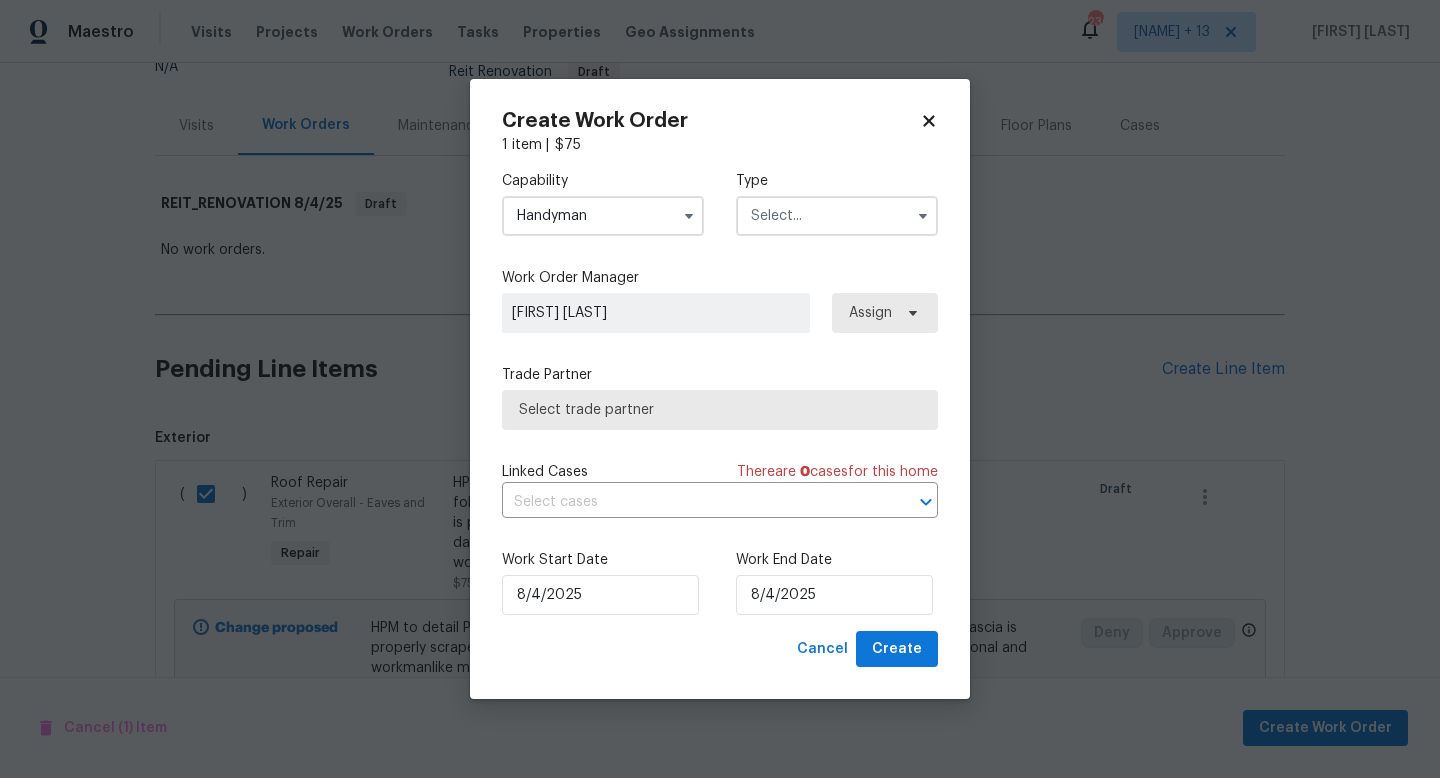 click at bounding box center [837, 216] 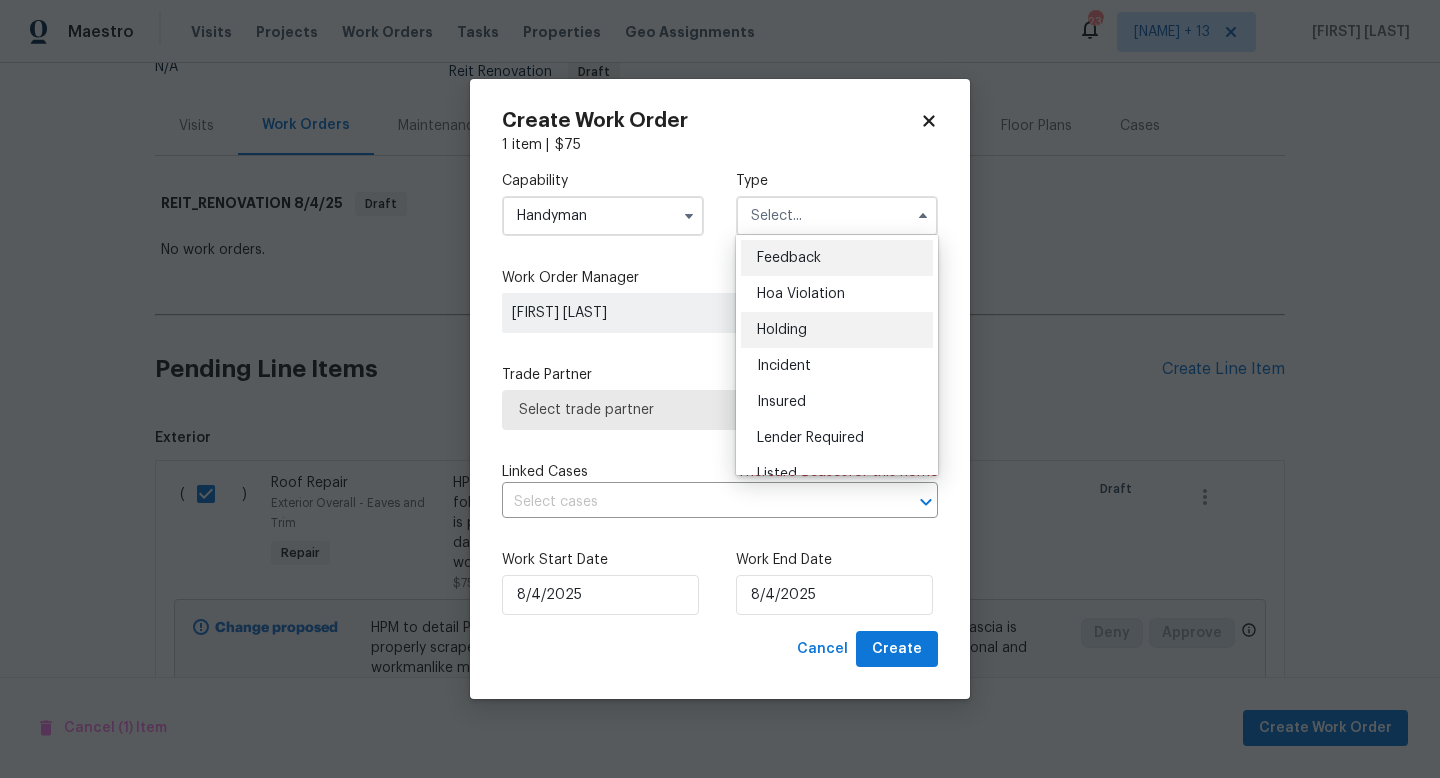 scroll, scrollTop: 454, scrollLeft: 0, axis: vertical 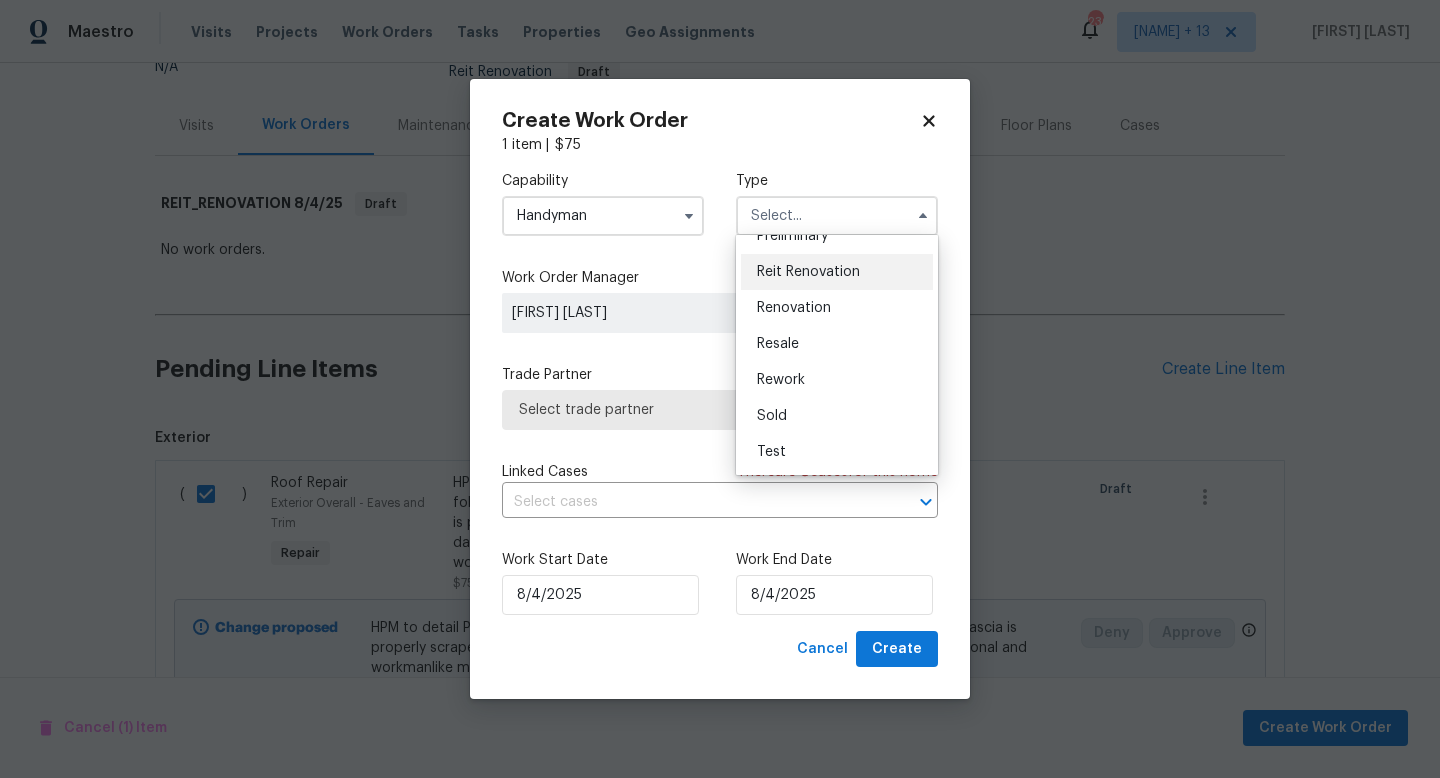 click on "Reit Renovation" at bounding box center [808, 272] 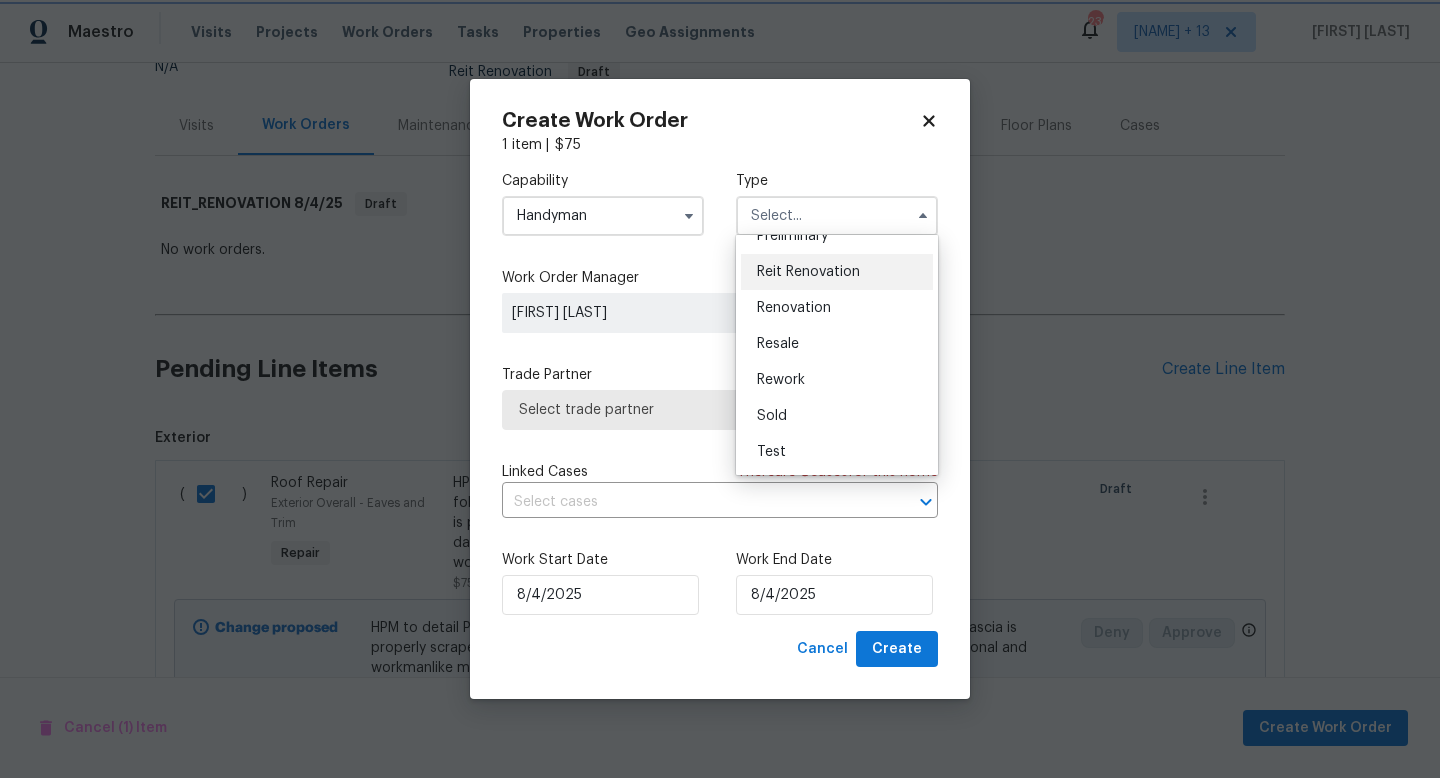type on "Reit Renovation" 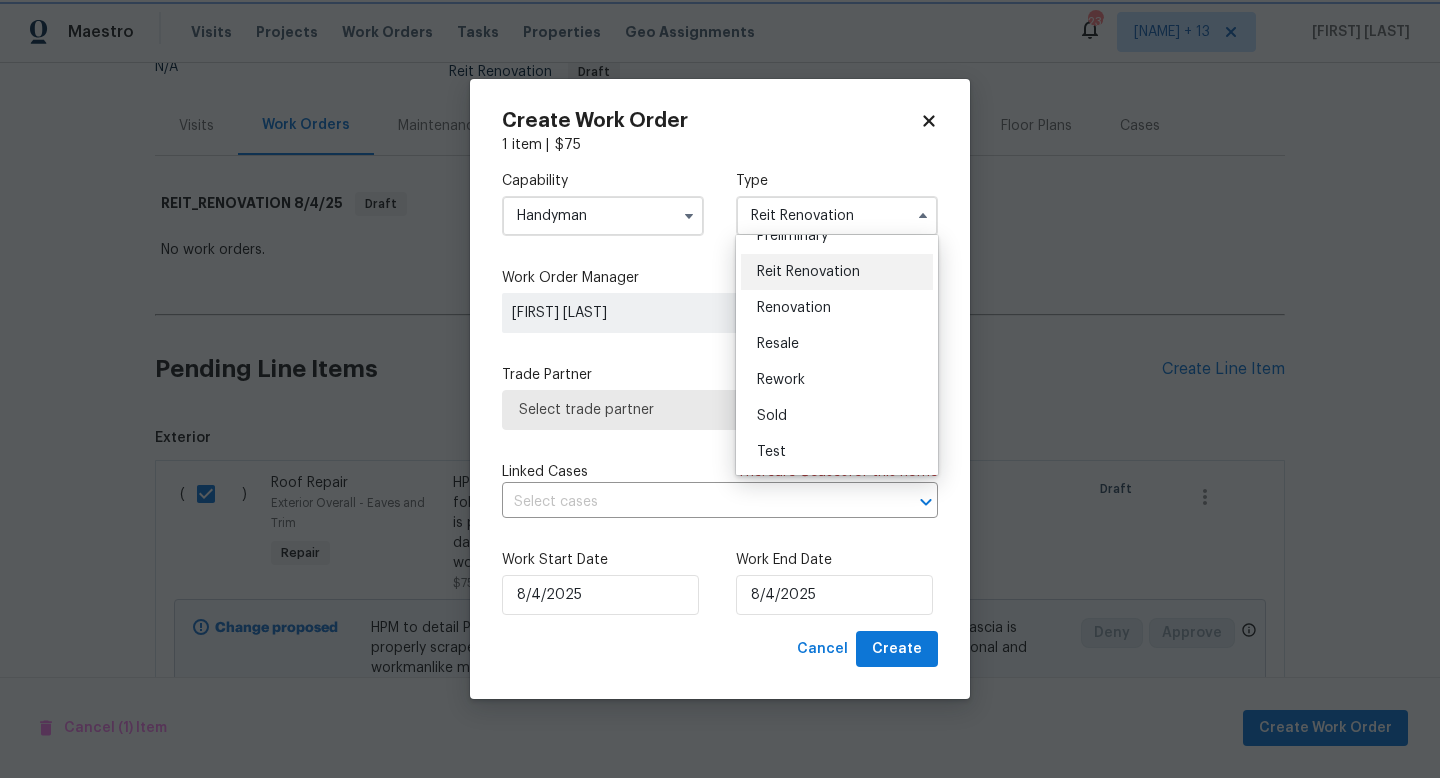 scroll, scrollTop: 0, scrollLeft: 0, axis: both 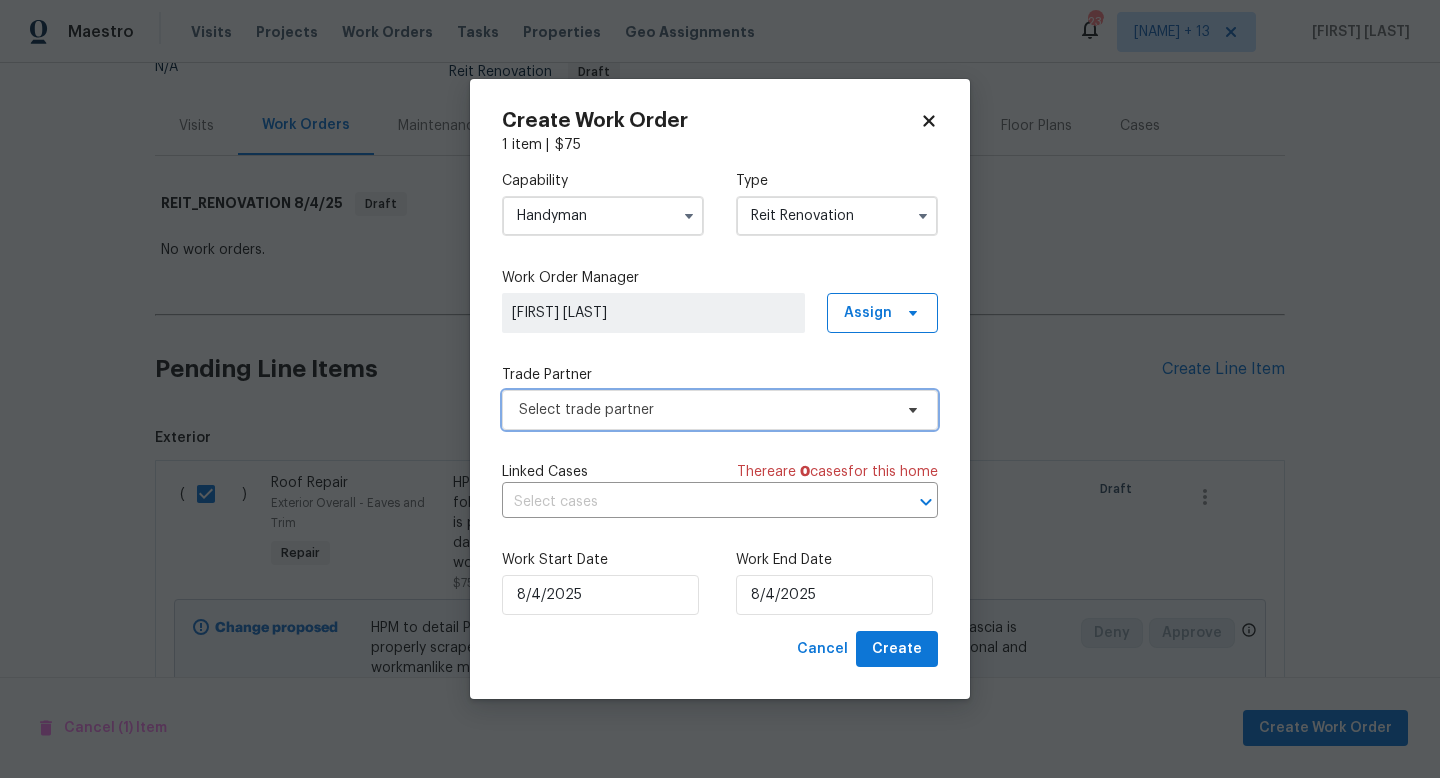 click on "Select trade partner" at bounding box center (705, 410) 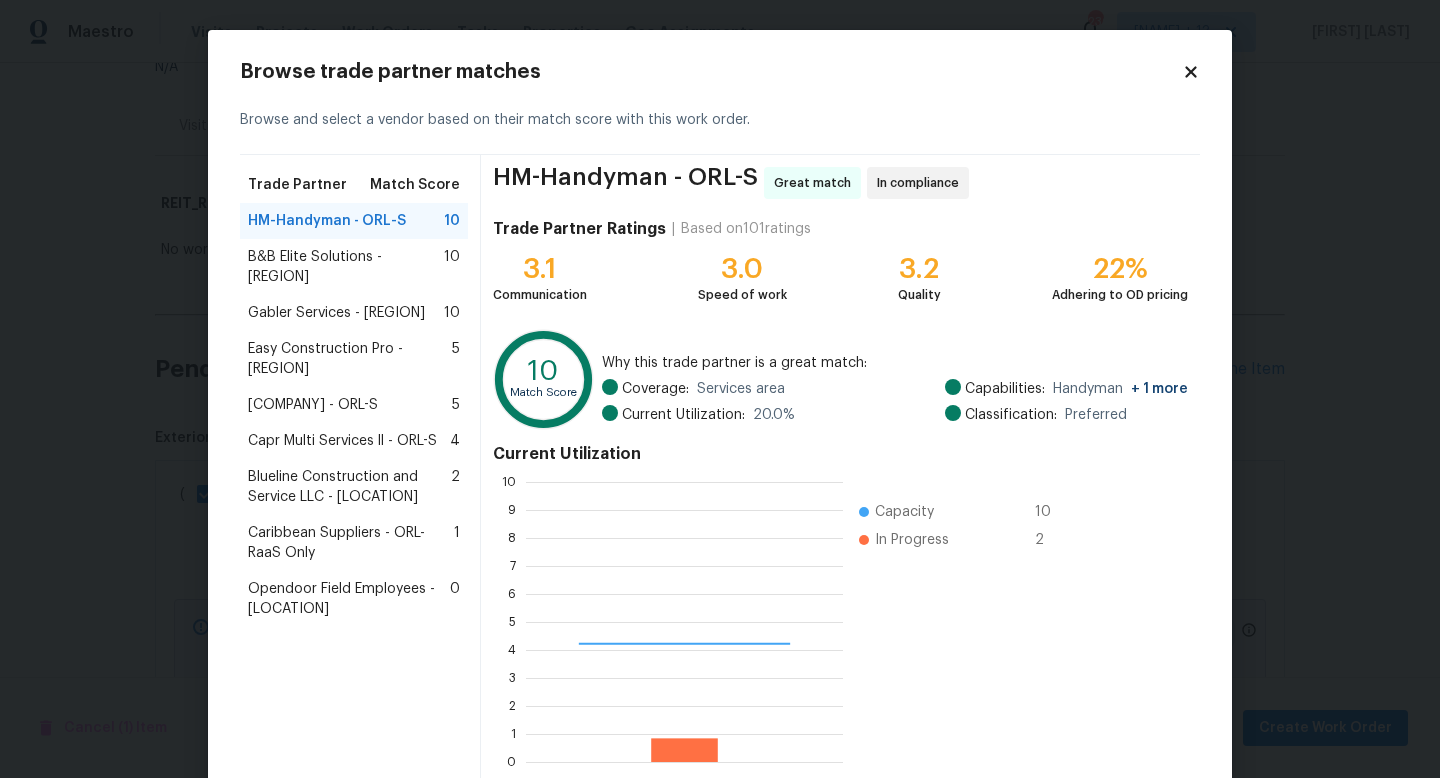 scroll, scrollTop: 2, scrollLeft: 2, axis: both 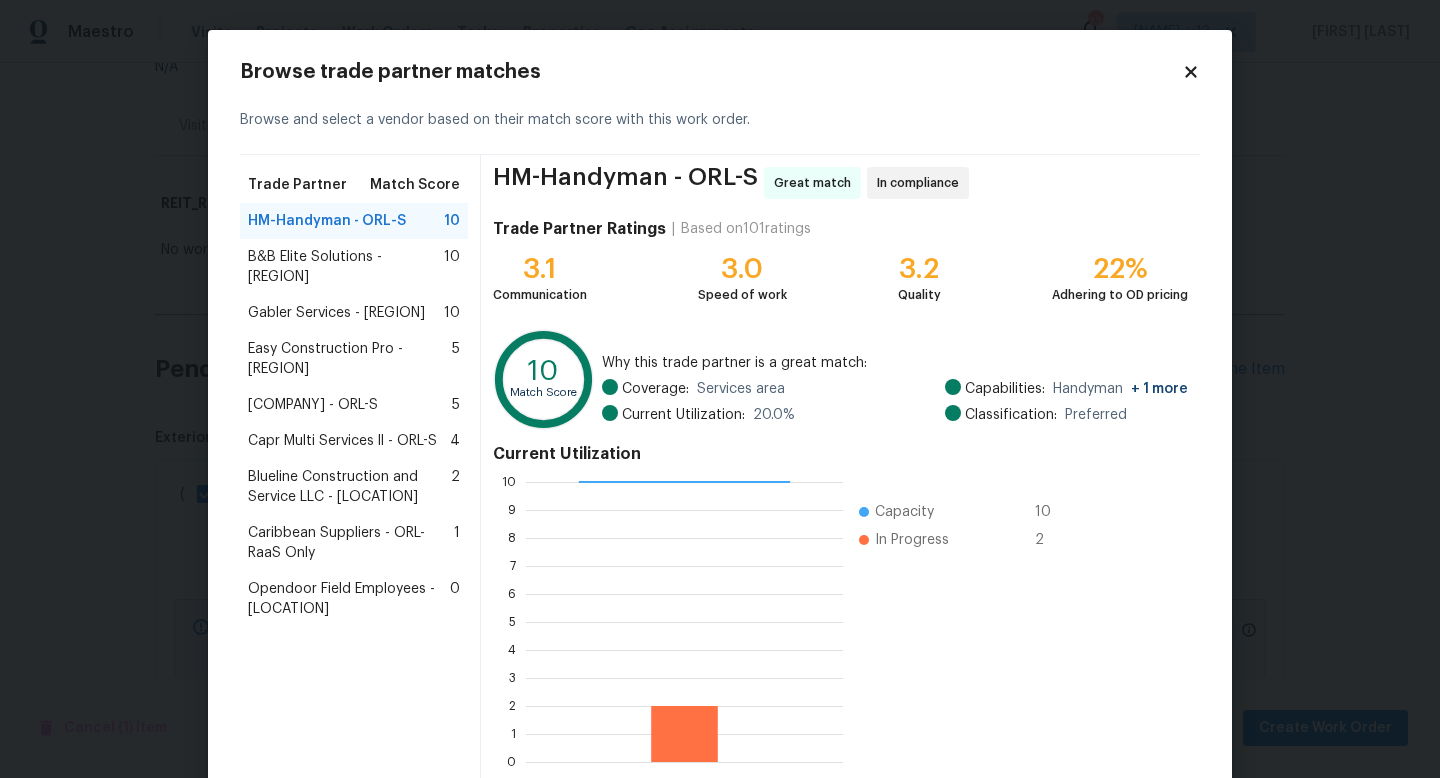 click on "Caribbean Suppliers - ORL-RaaS Only" at bounding box center [351, 543] 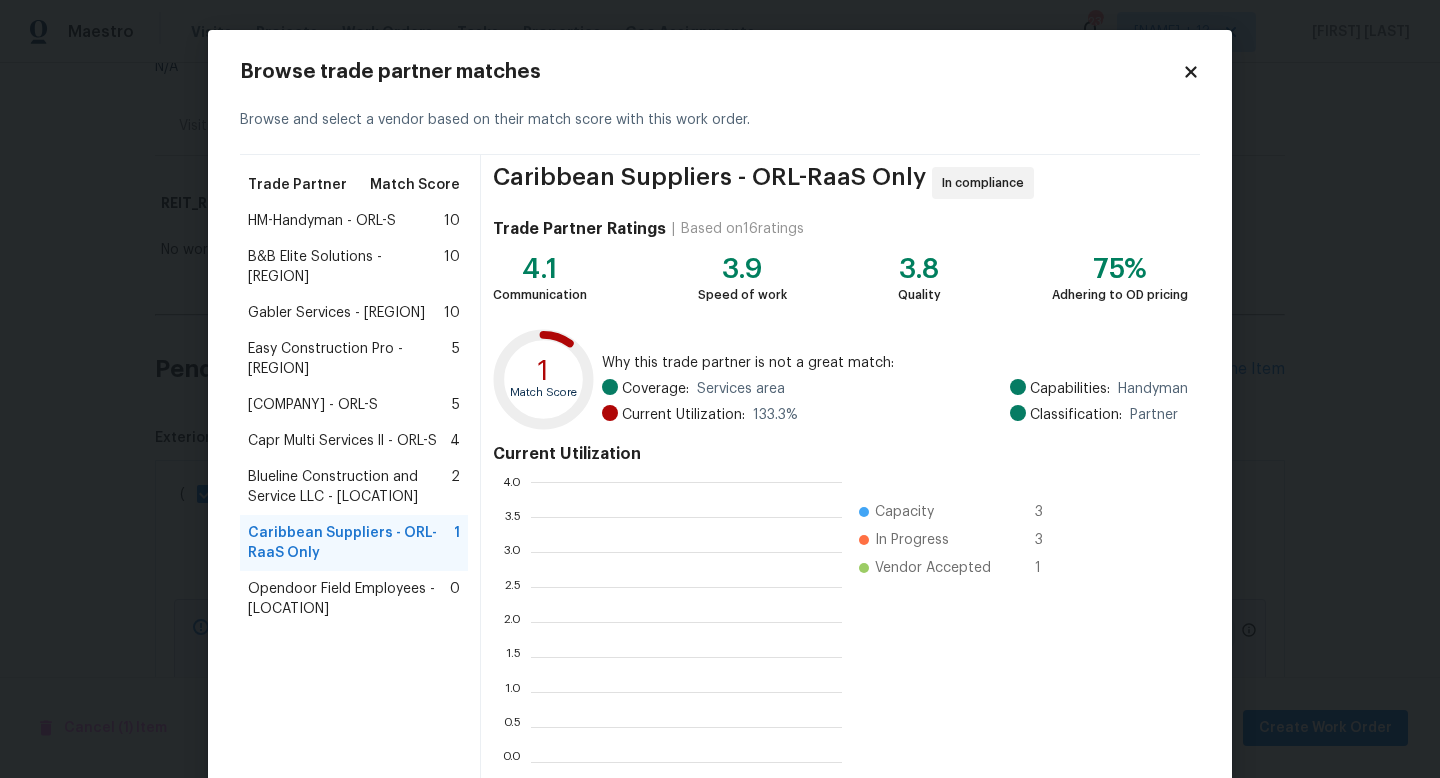 scroll, scrollTop: 2, scrollLeft: 1, axis: both 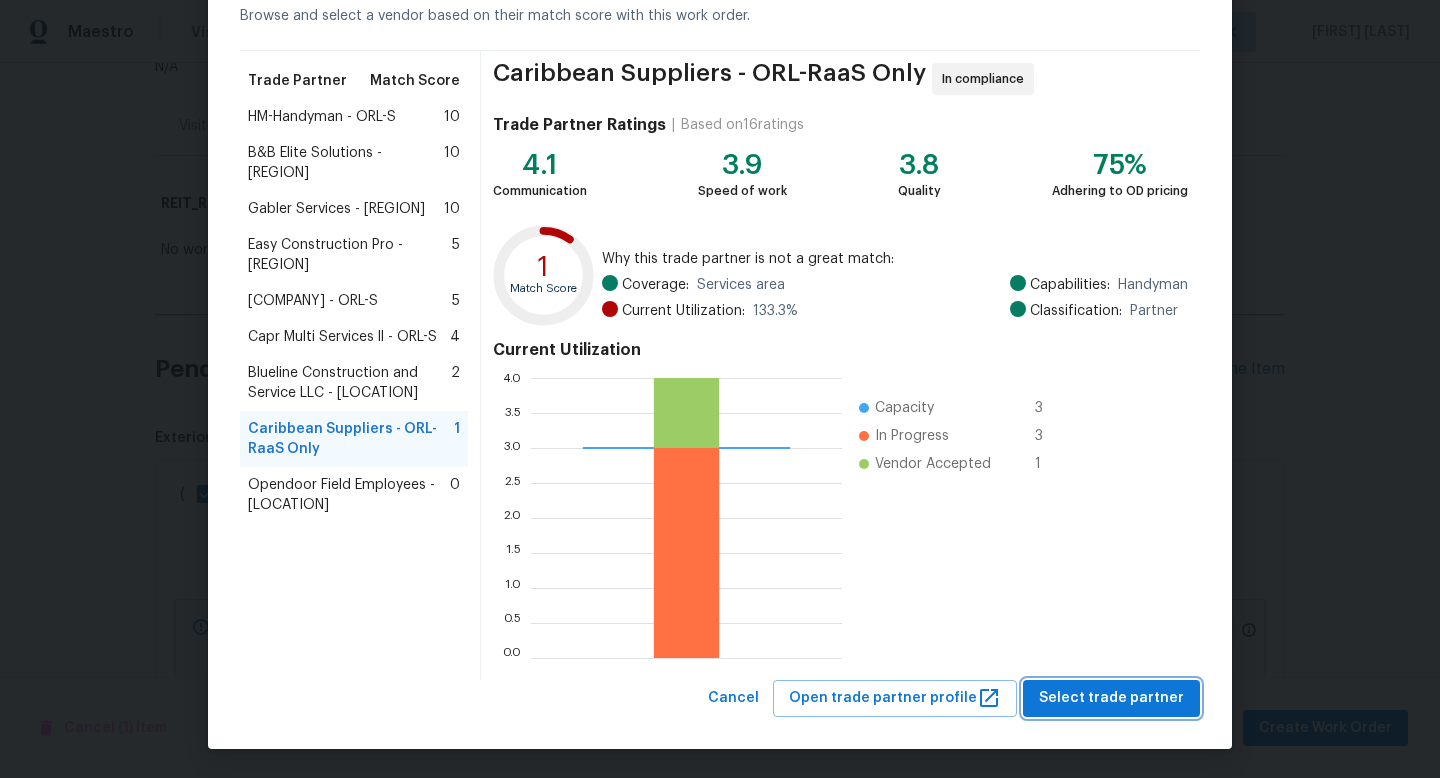 click on "Select trade partner" at bounding box center (1111, 698) 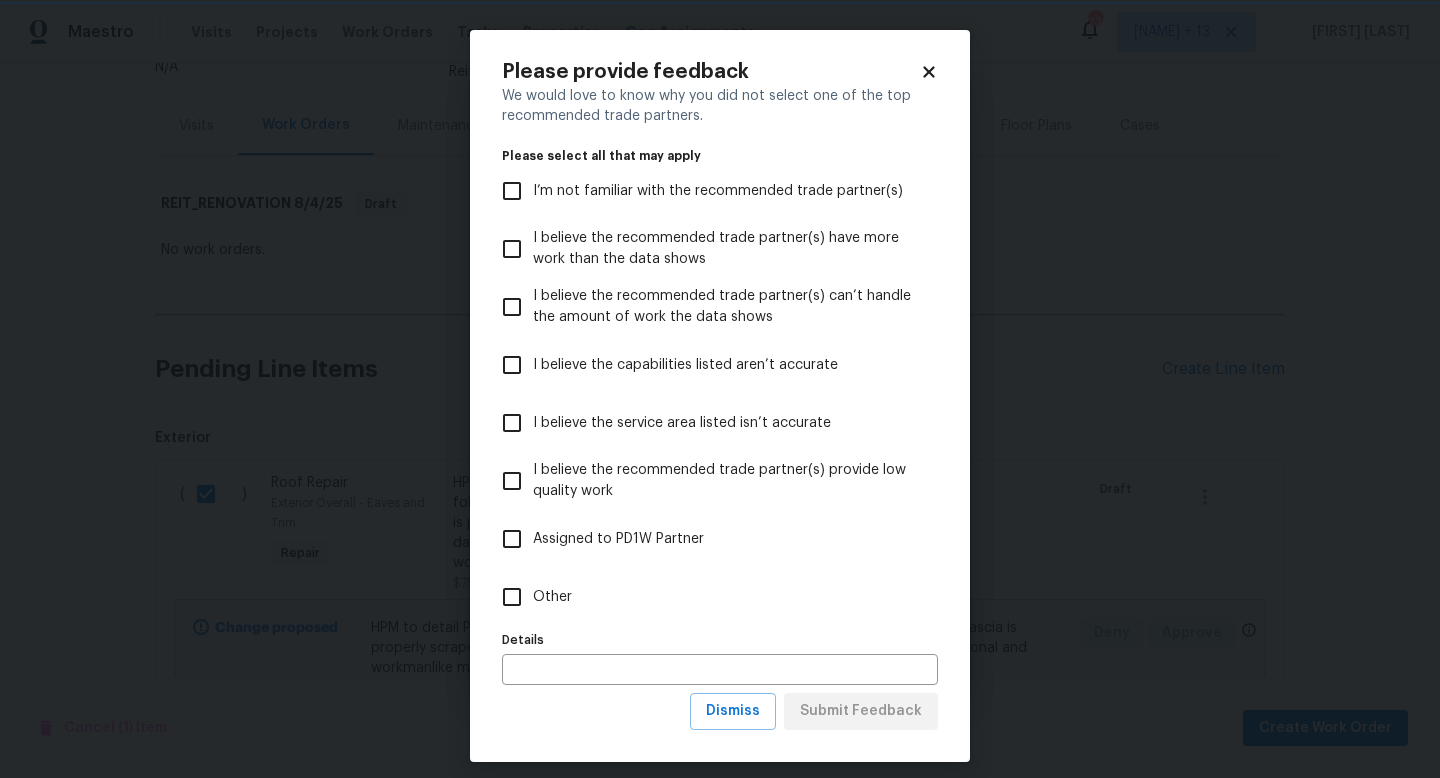 scroll, scrollTop: 0, scrollLeft: 0, axis: both 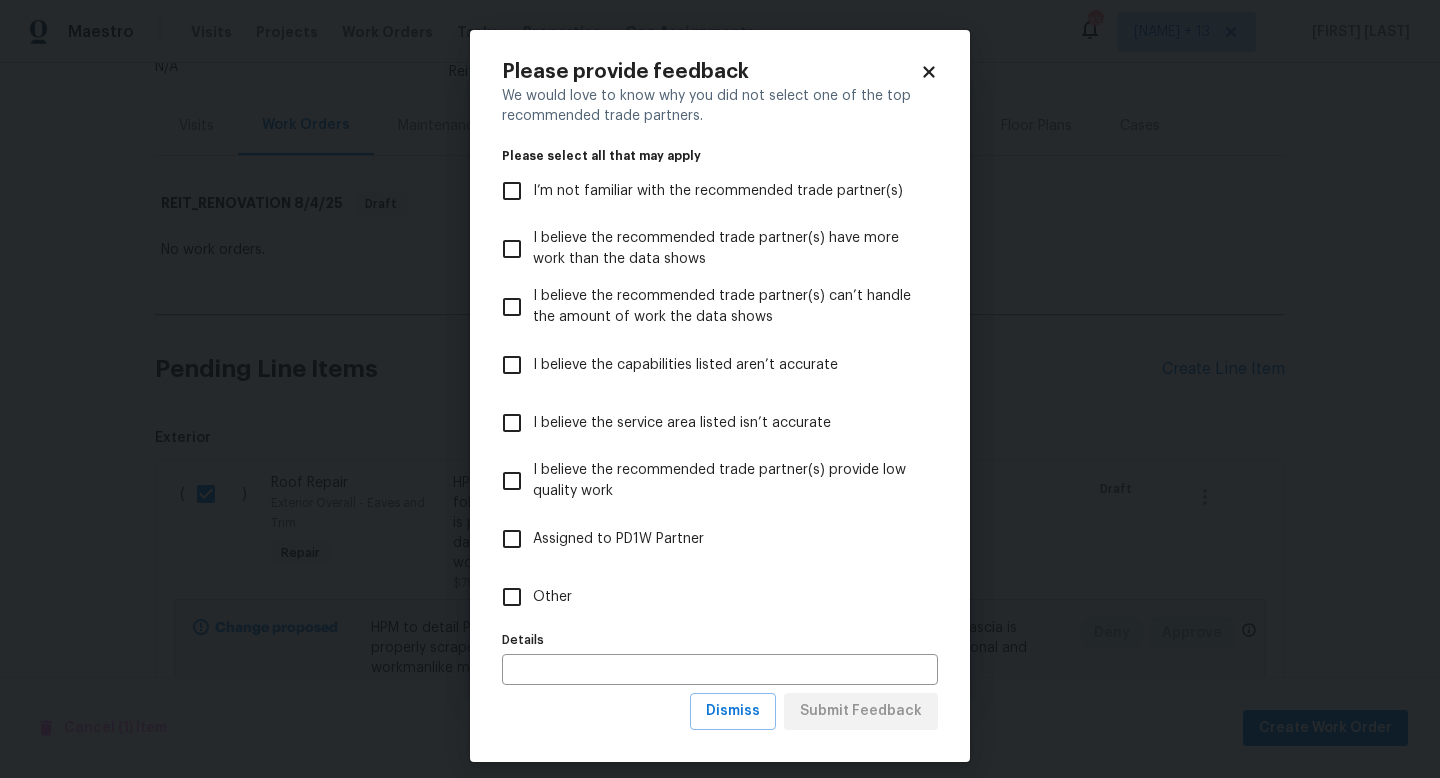 click on "Other" at bounding box center (512, 597) 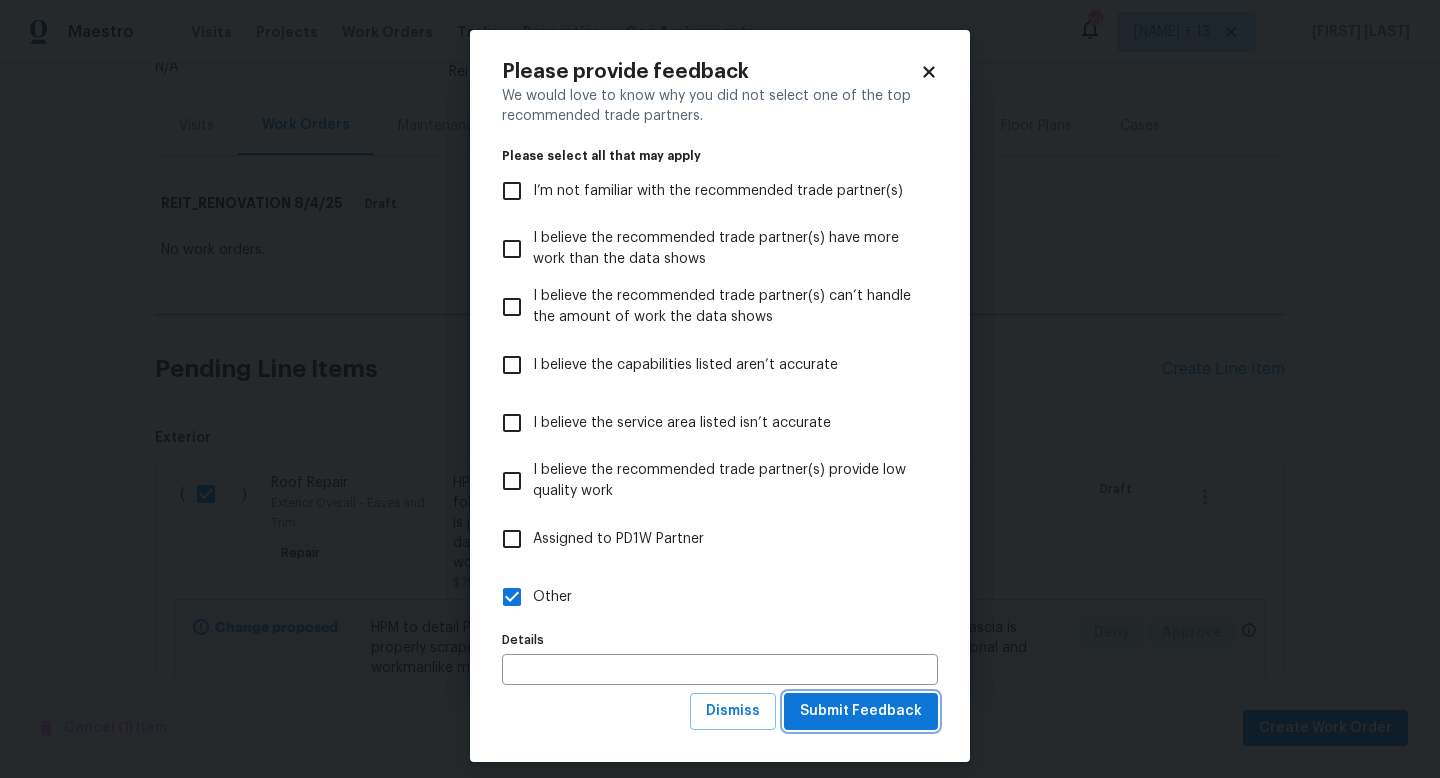 click on "Submit Feedback" at bounding box center [861, 711] 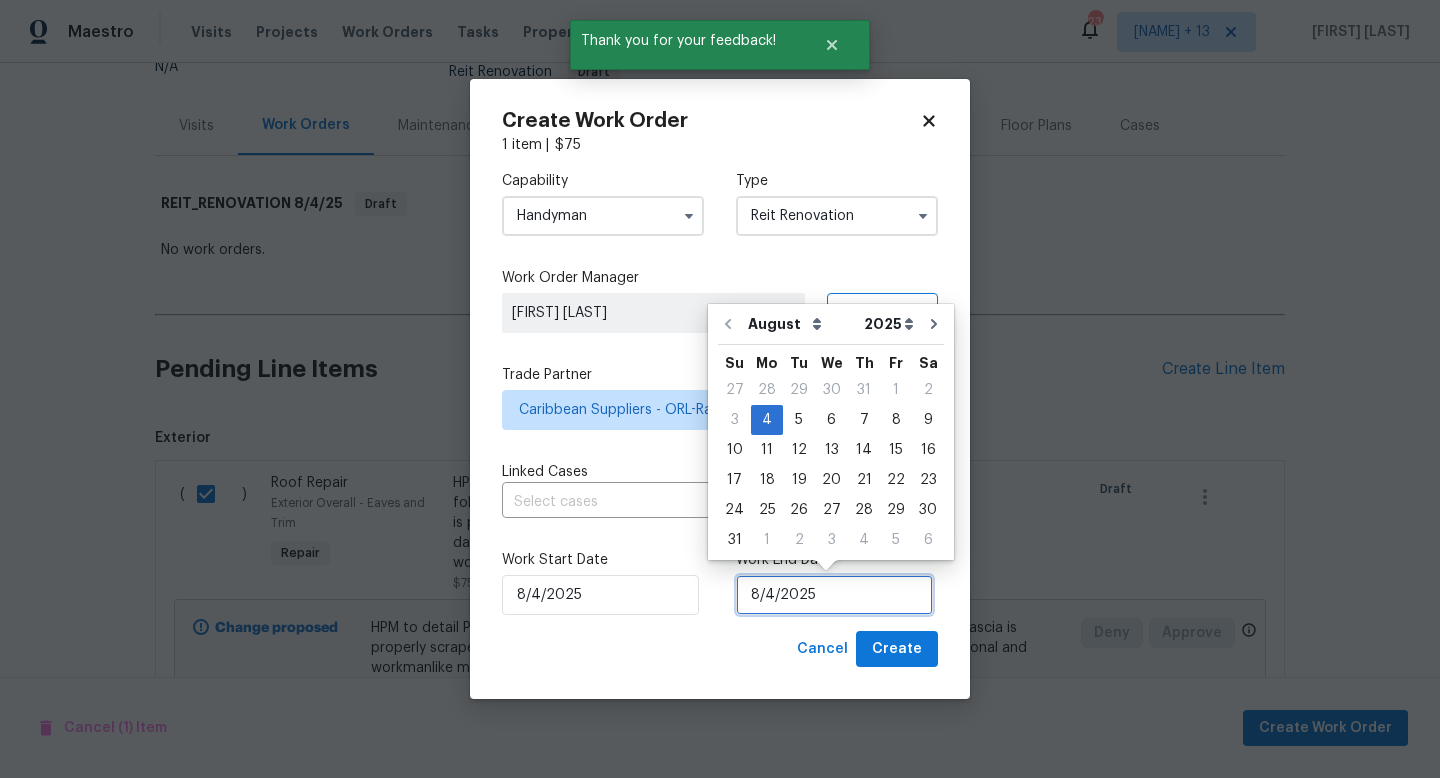 click on "8/4/2025" at bounding box center [834, 595] 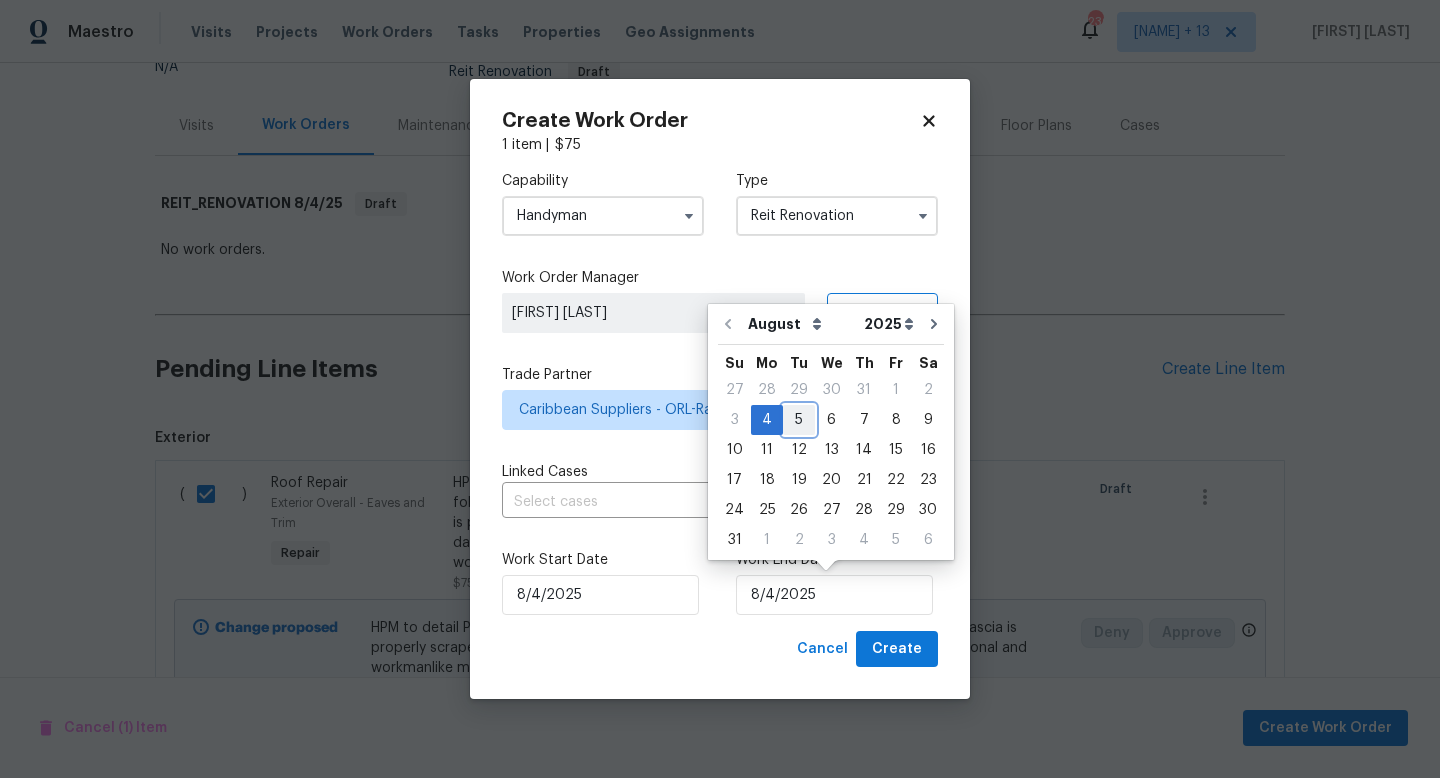 click on "5" at bounding box center (799, 420) 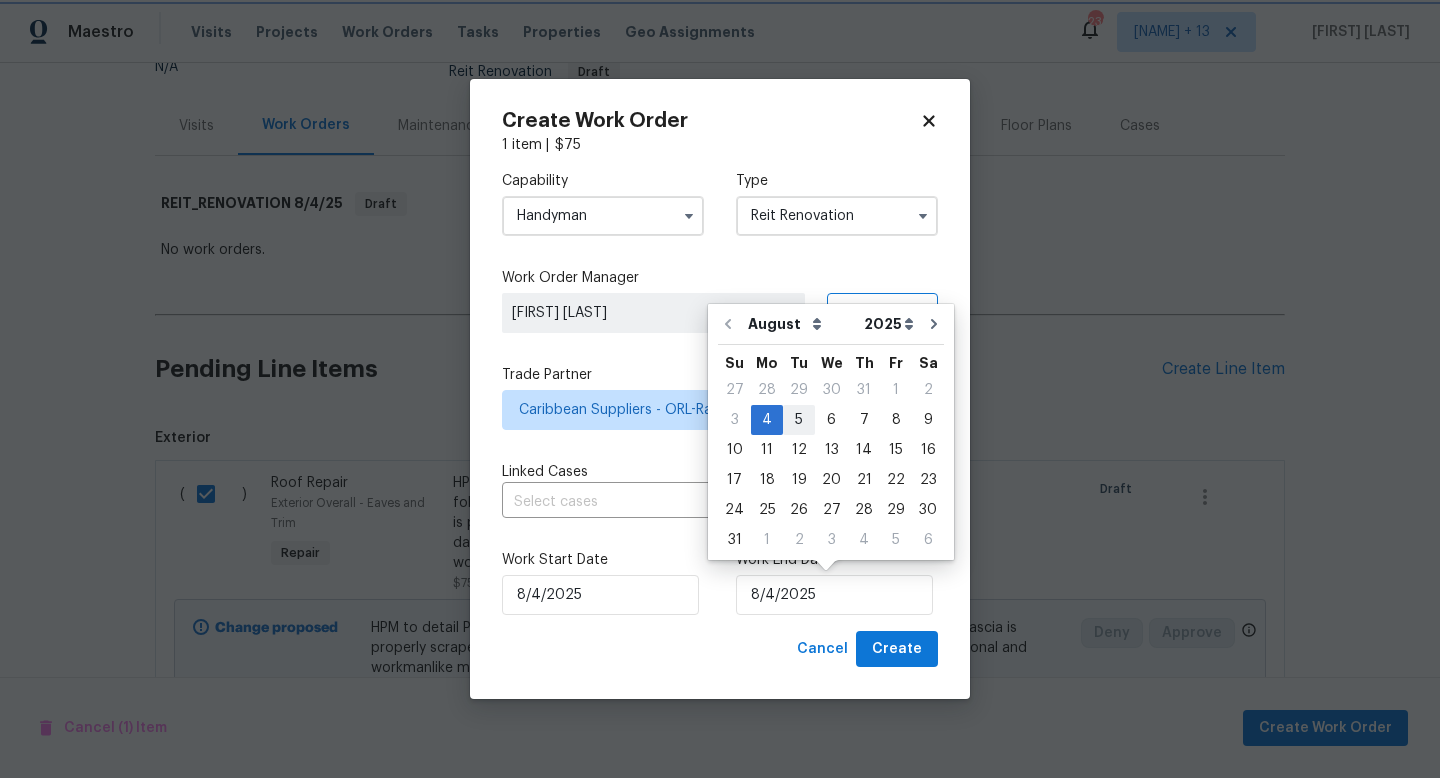 type on "8/5/2025" 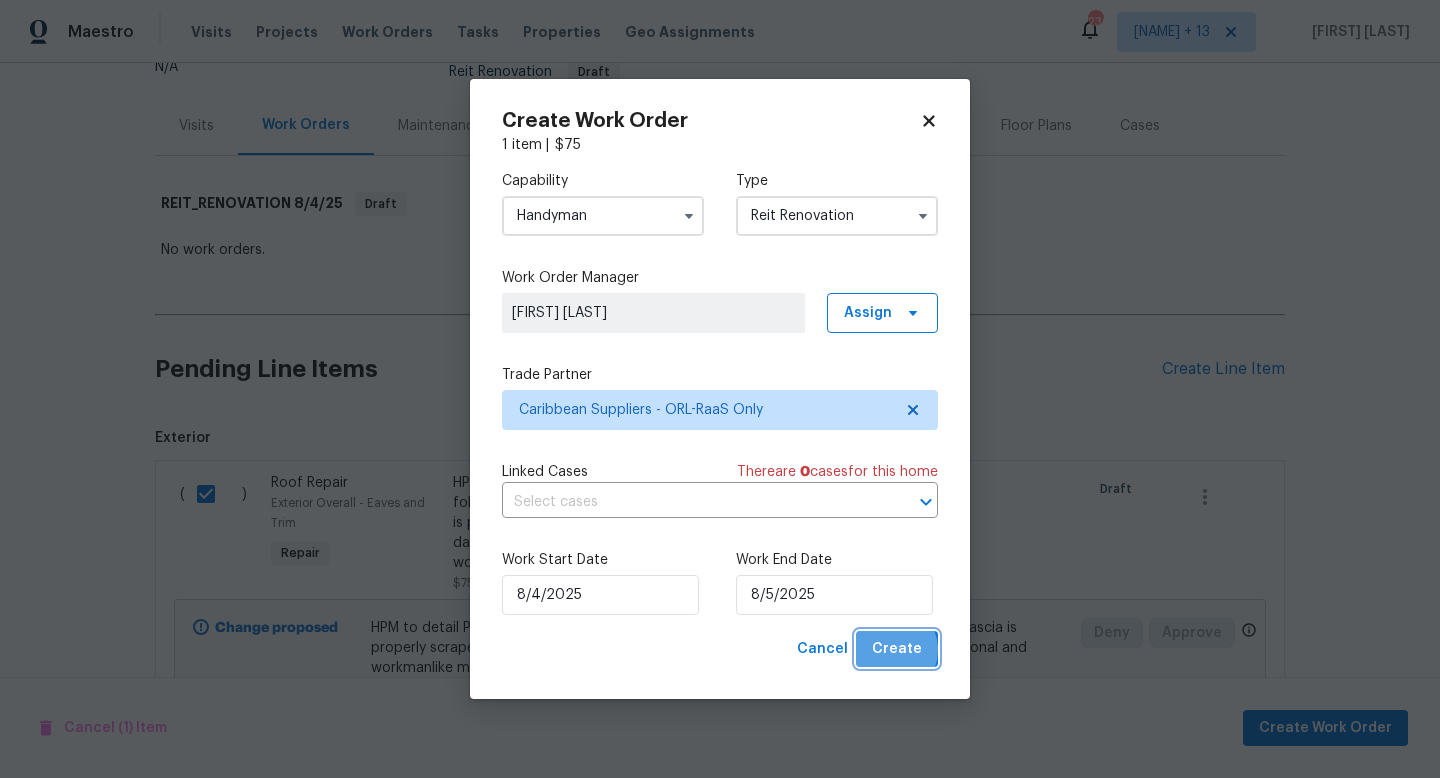 click on "Create" at bounding box center [897, 649] 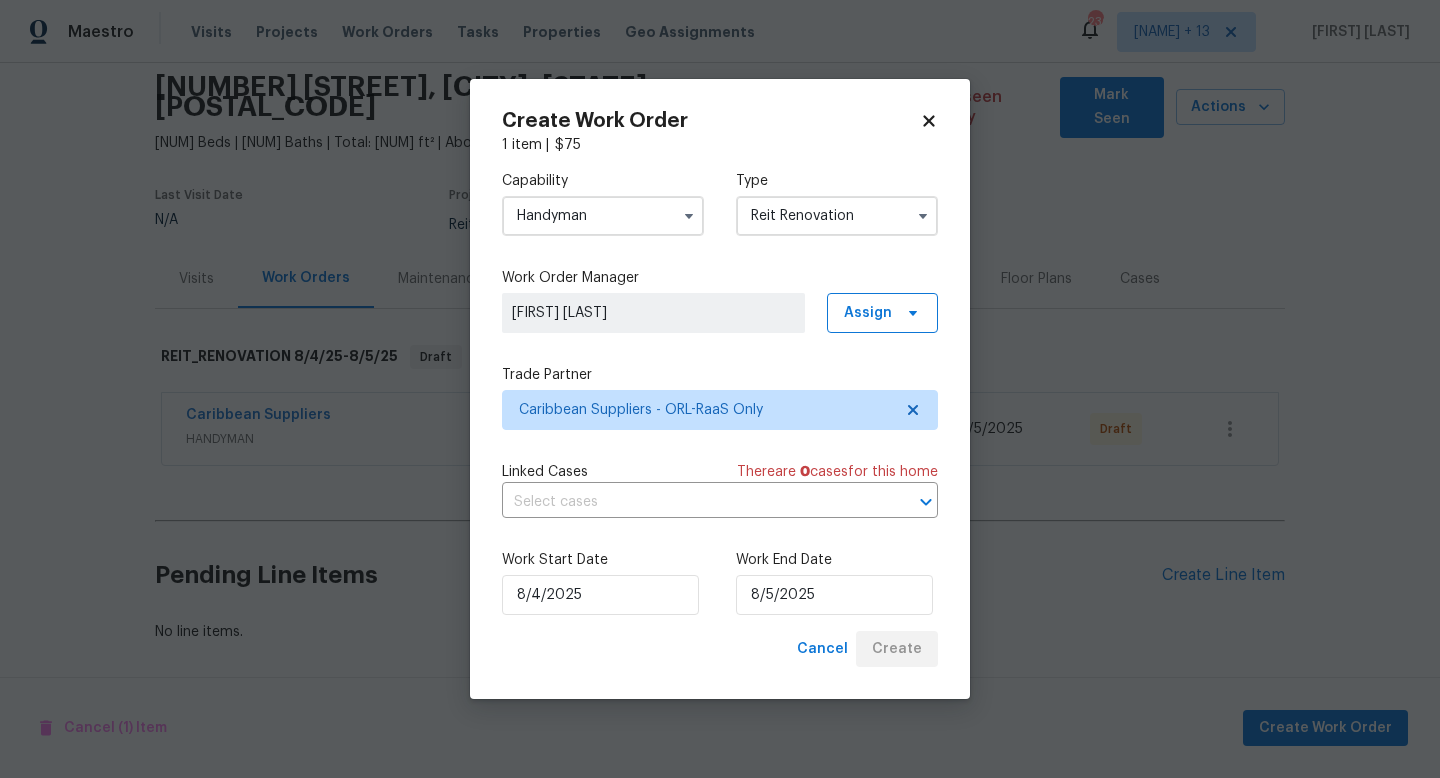 scroll, scrollTop: 54, scrollLeft: 0, axis: vertical 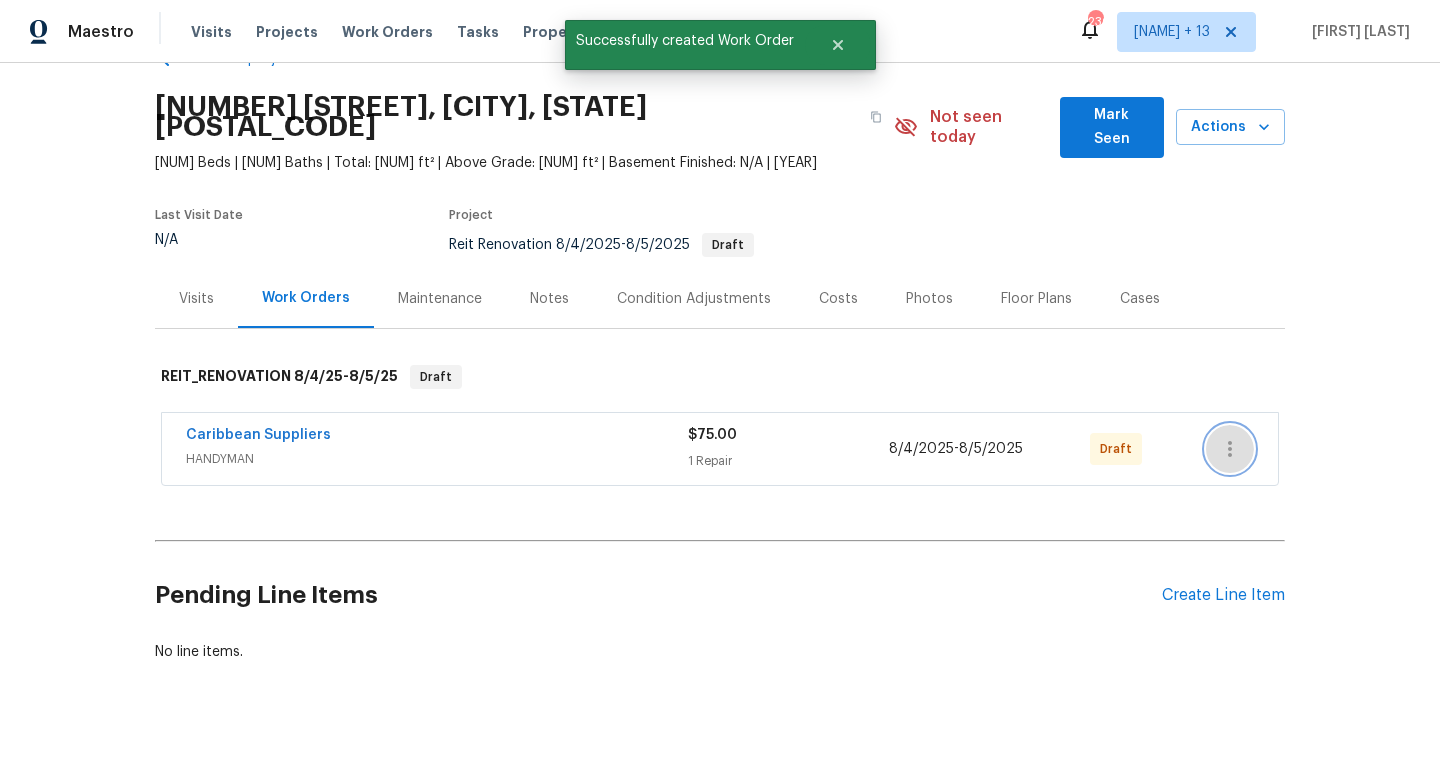 click 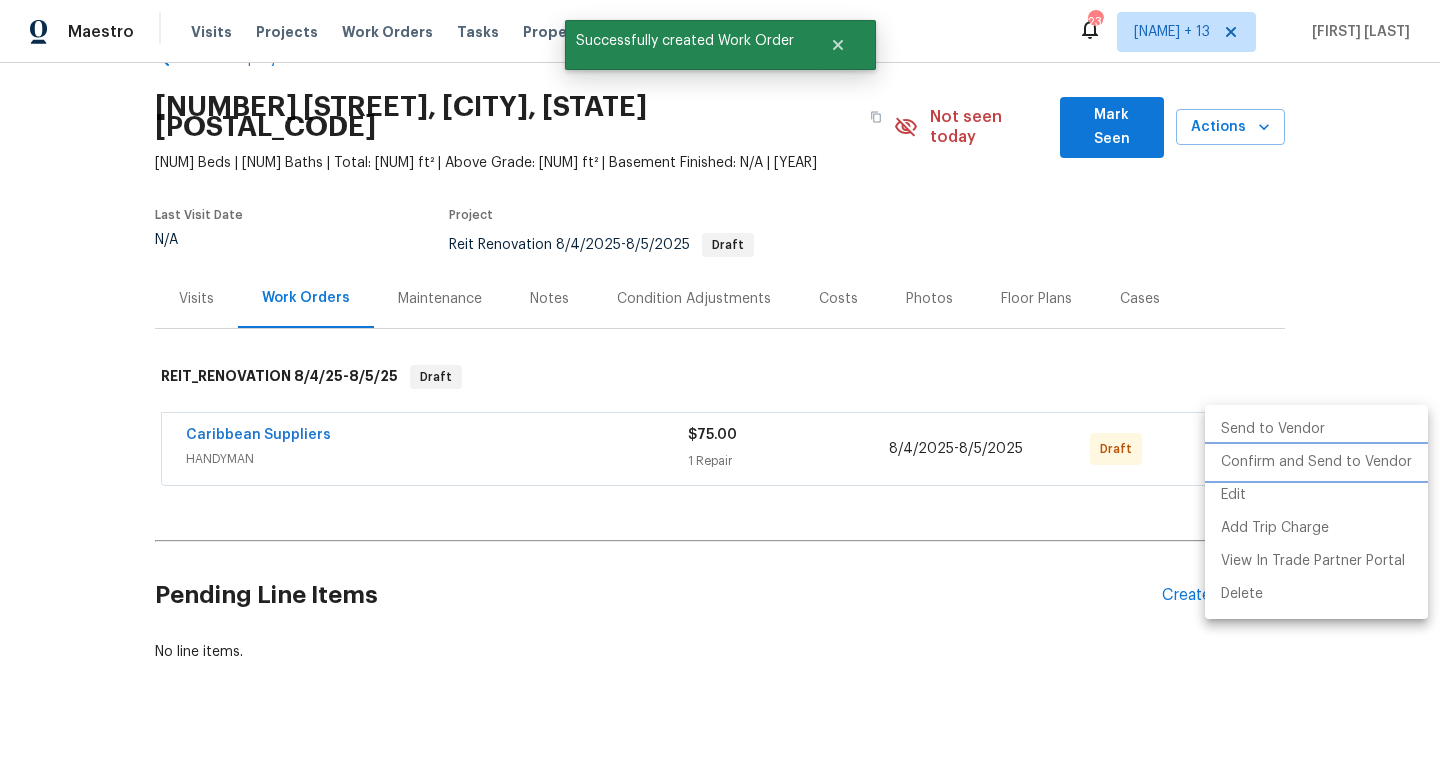 click on "Confirm and Send to Vendor" at bounding box center (1316, 462) 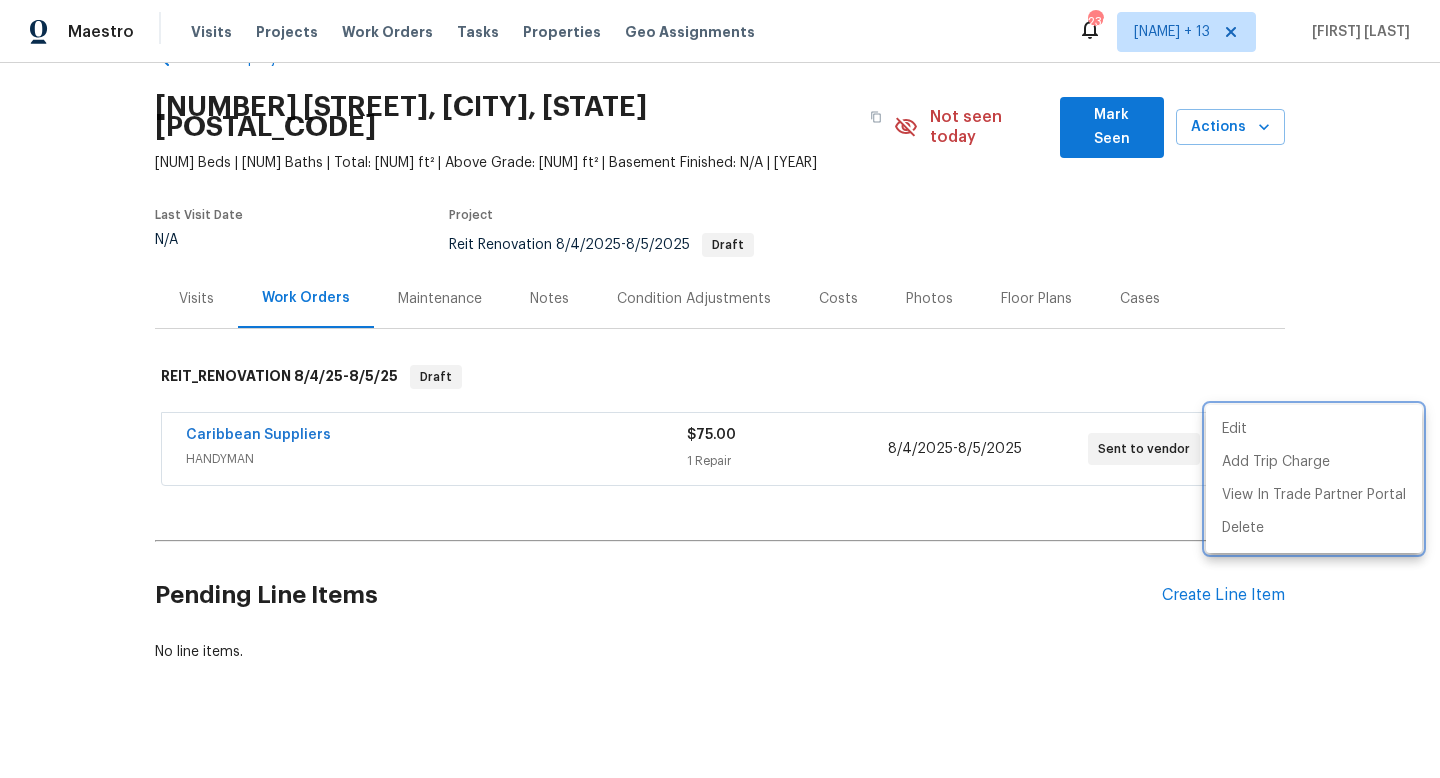 click at bounding box center [720, 389] 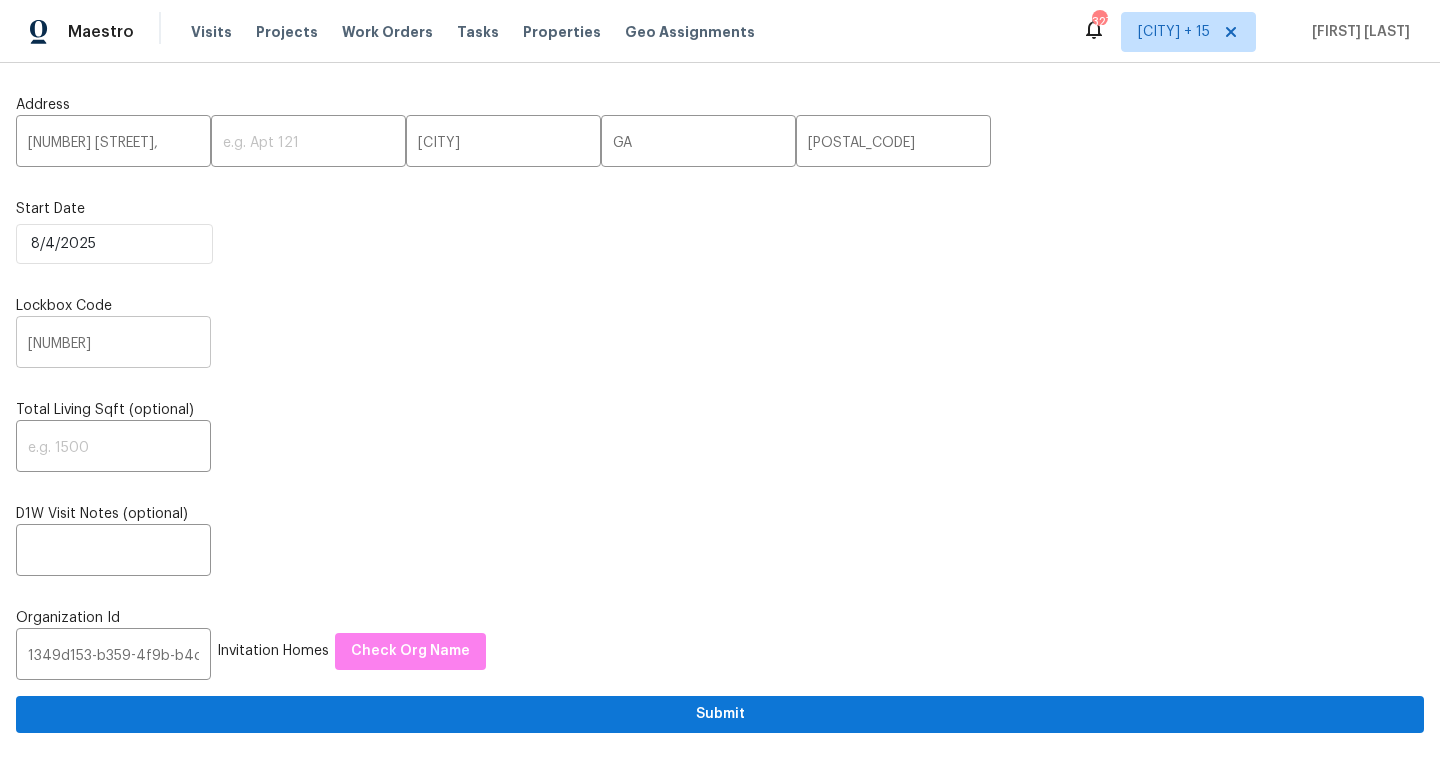 scroll, scrollTop: 0, scrollLeft: 0, axis: both 